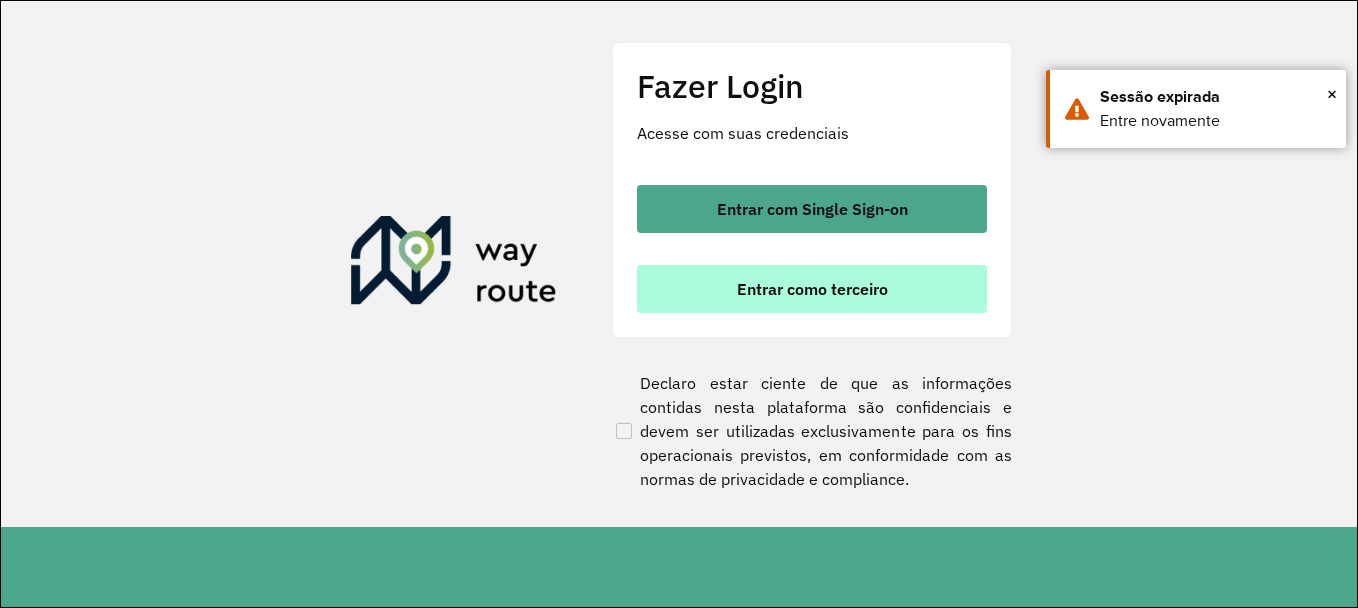 scroll, scrollTop: 0, scrollLeft: 0, axis: both 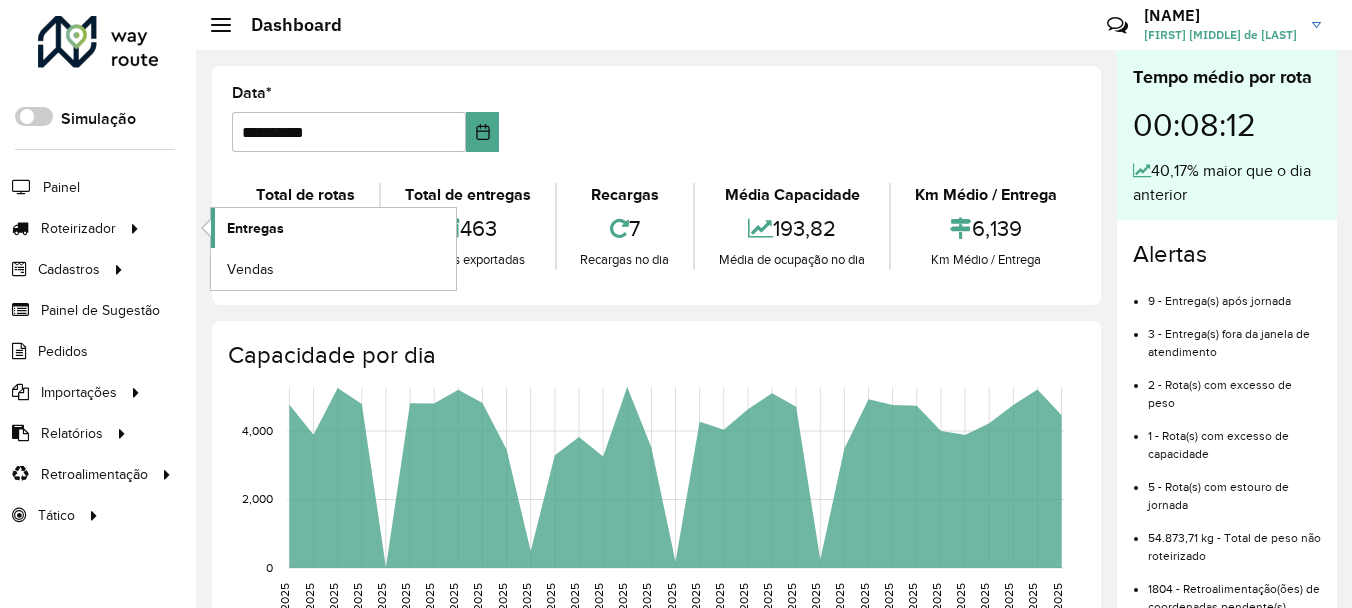 click on "Entregas" 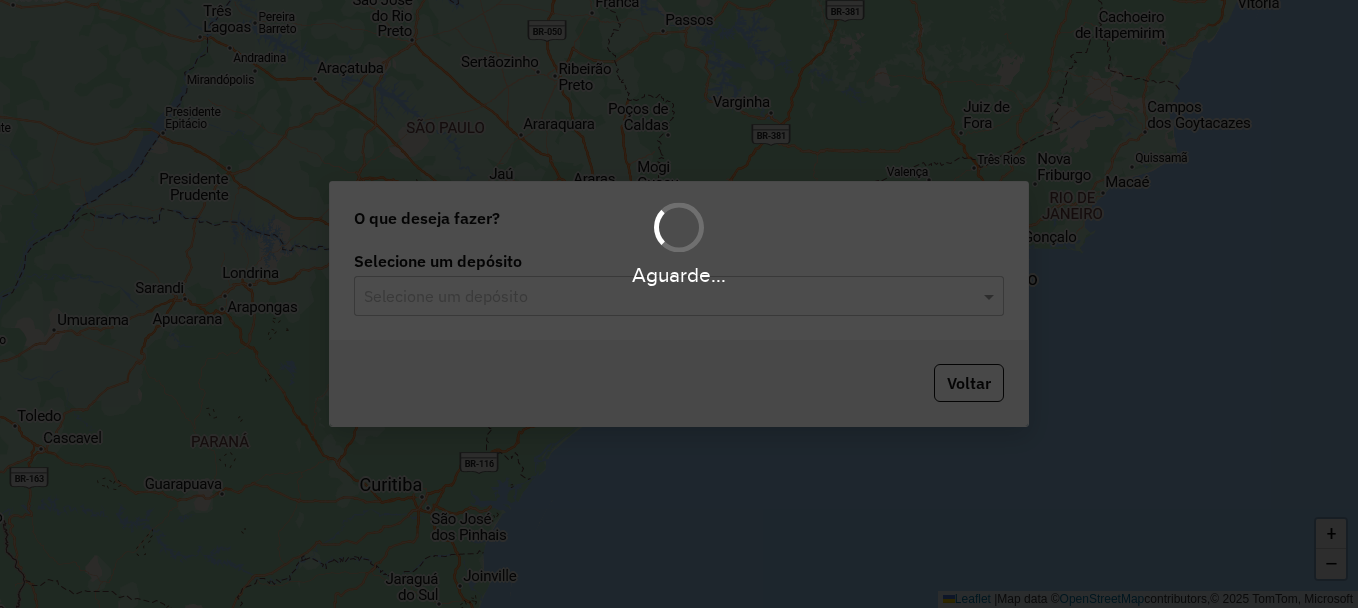 scroll, scrollTop: 0, scrollLeft: 0, axis: both 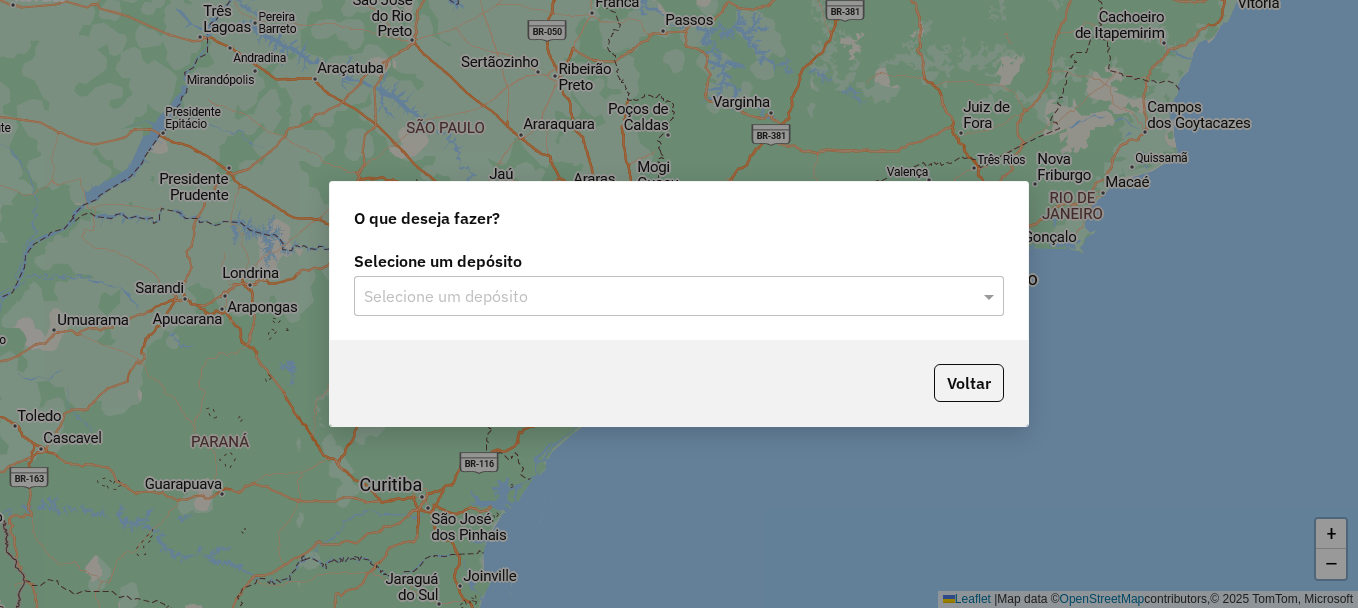 click 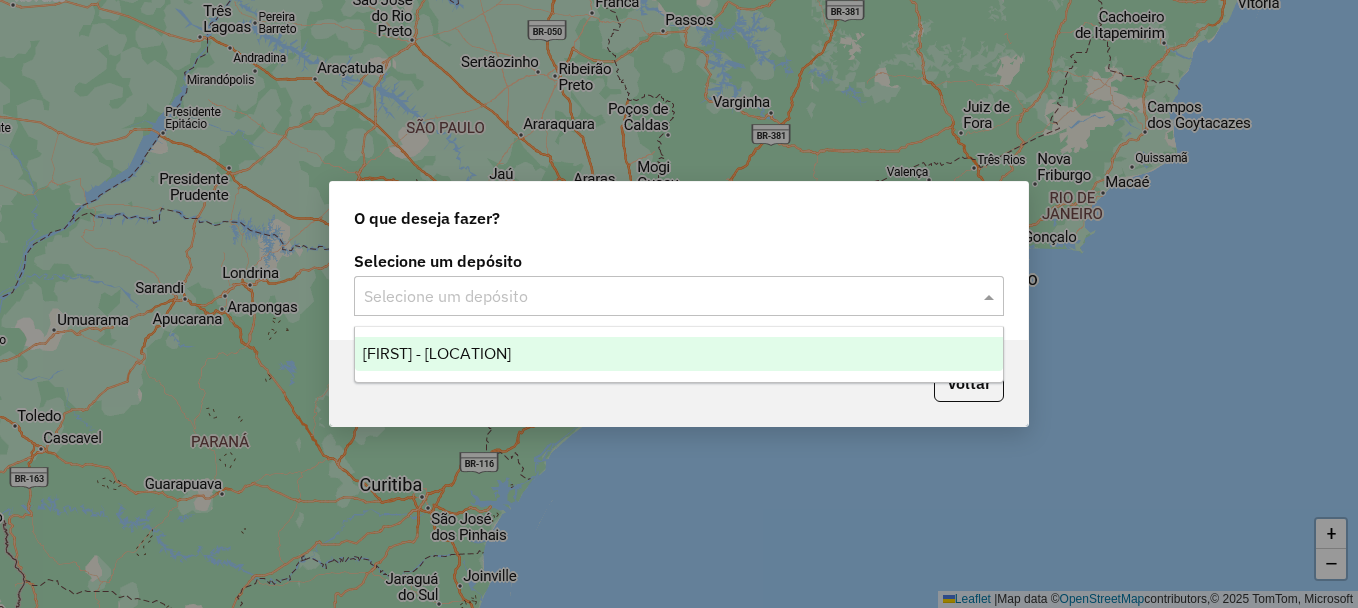 click on "Farid - Ponte Nova" at bounding box center (679, 354) 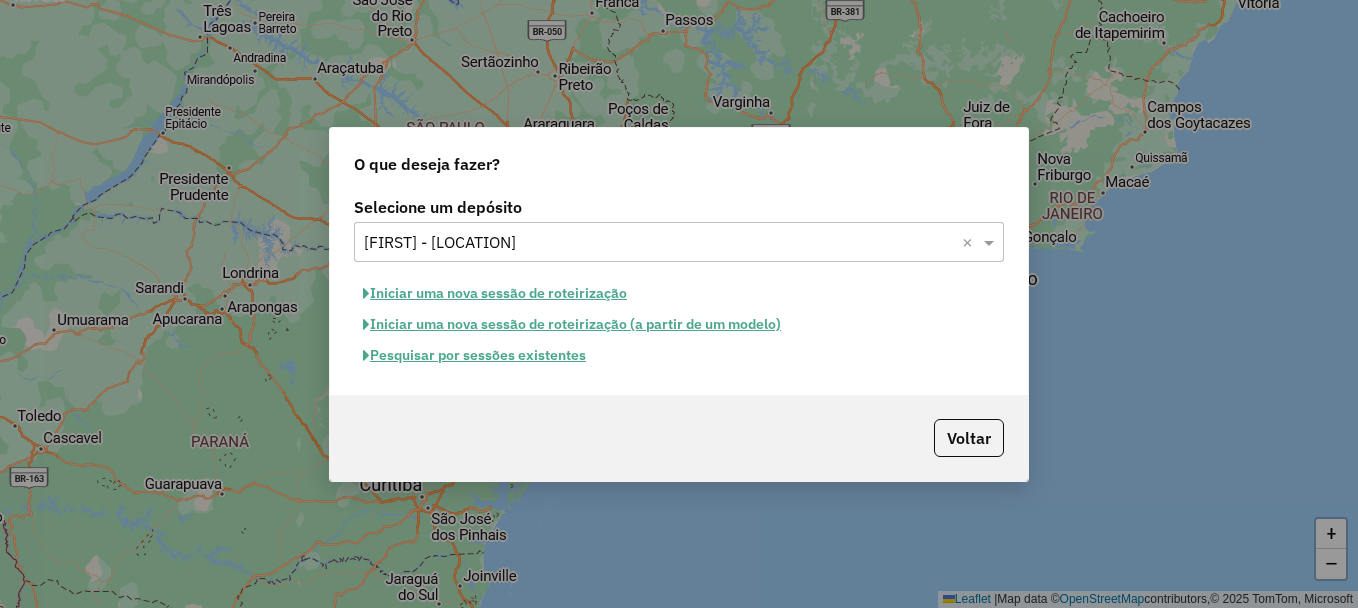 click on "Pesquisar por sessões existentes" 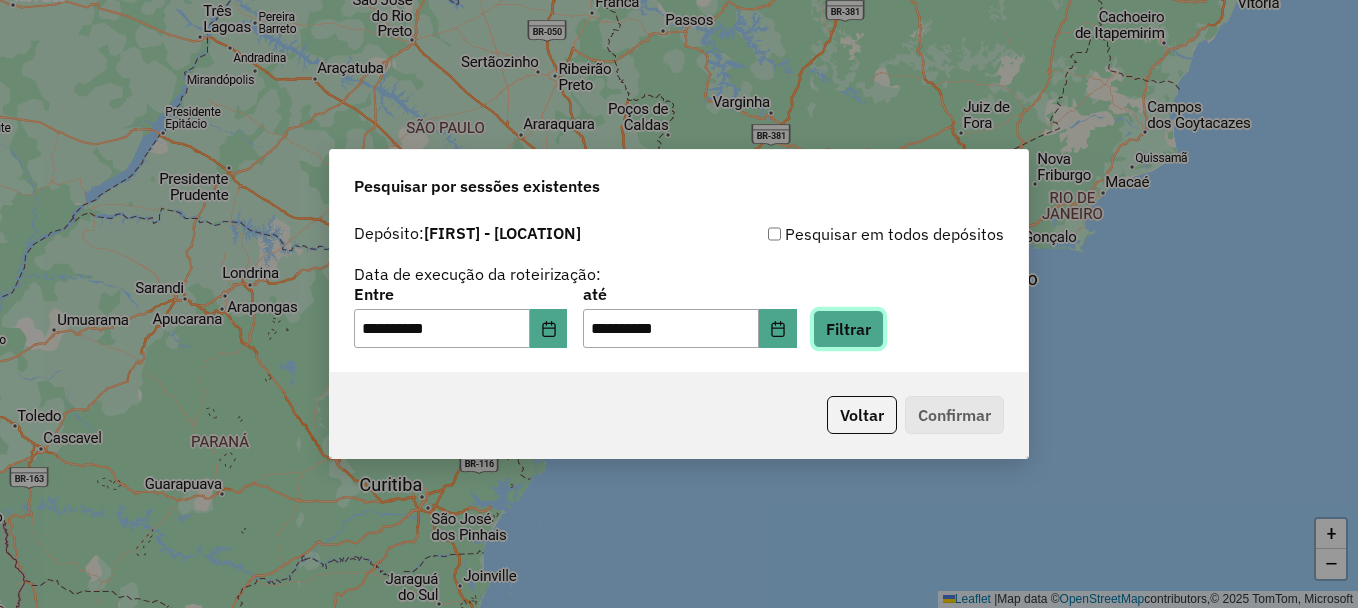 click on "Filtrar" 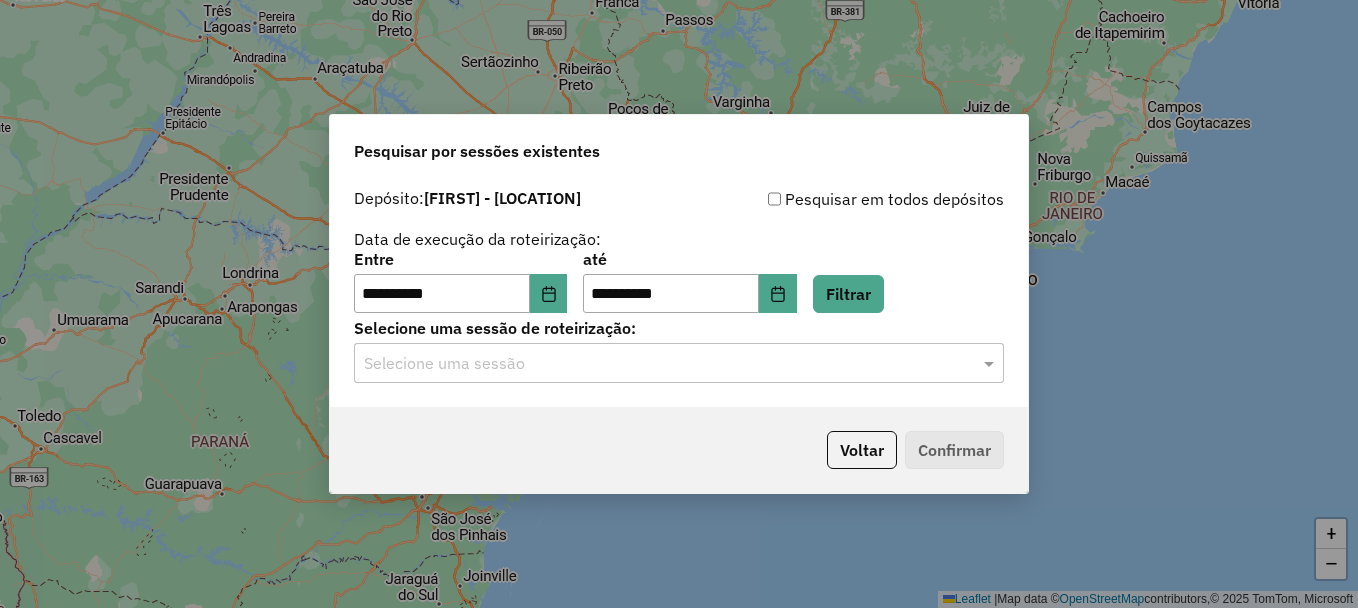 click 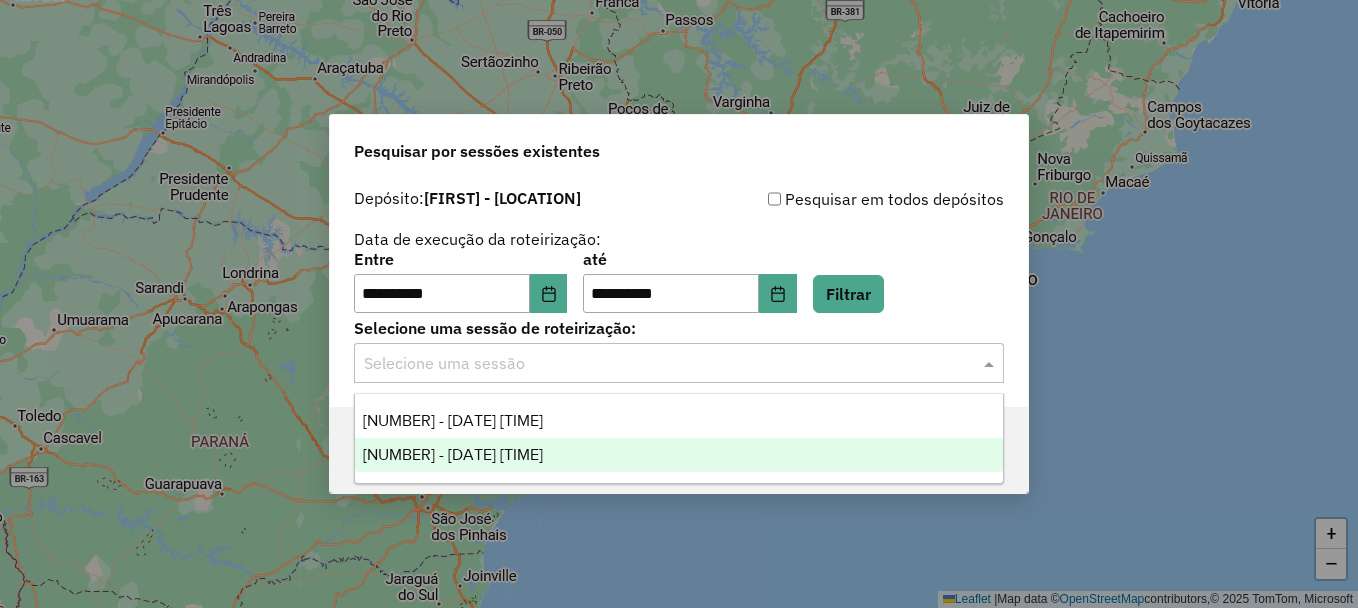 click on "976823 - 08/08/2025 19:10" at bounding box center (679, 455) 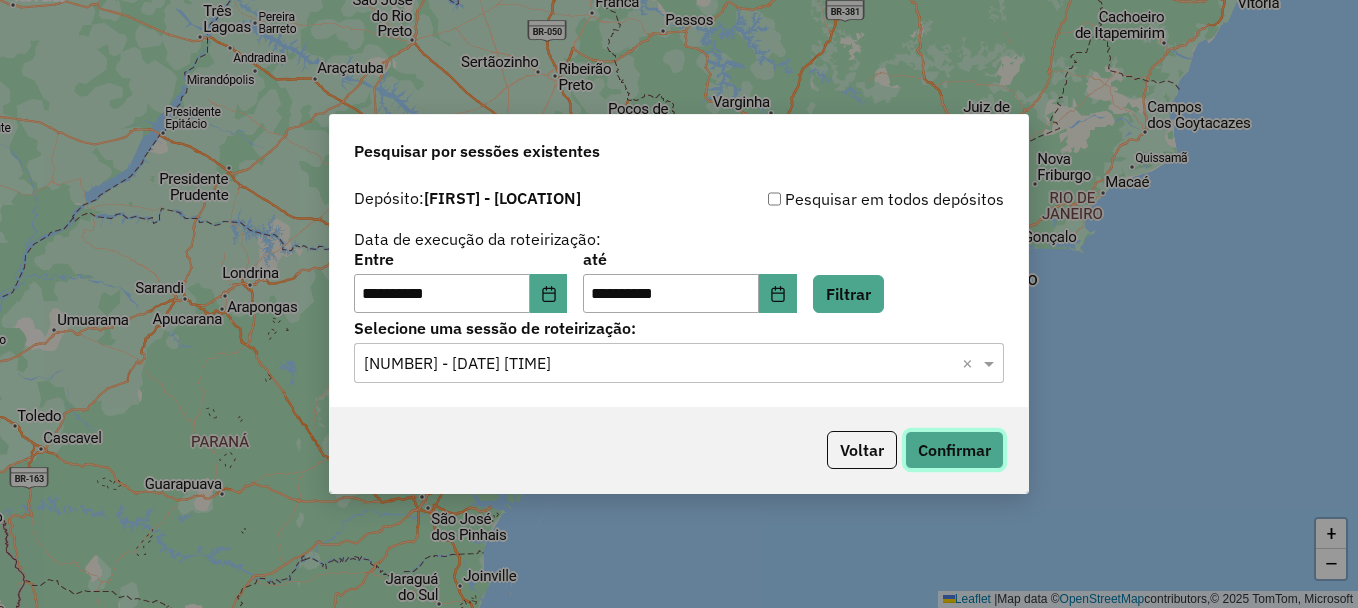 click on "Confirmar" 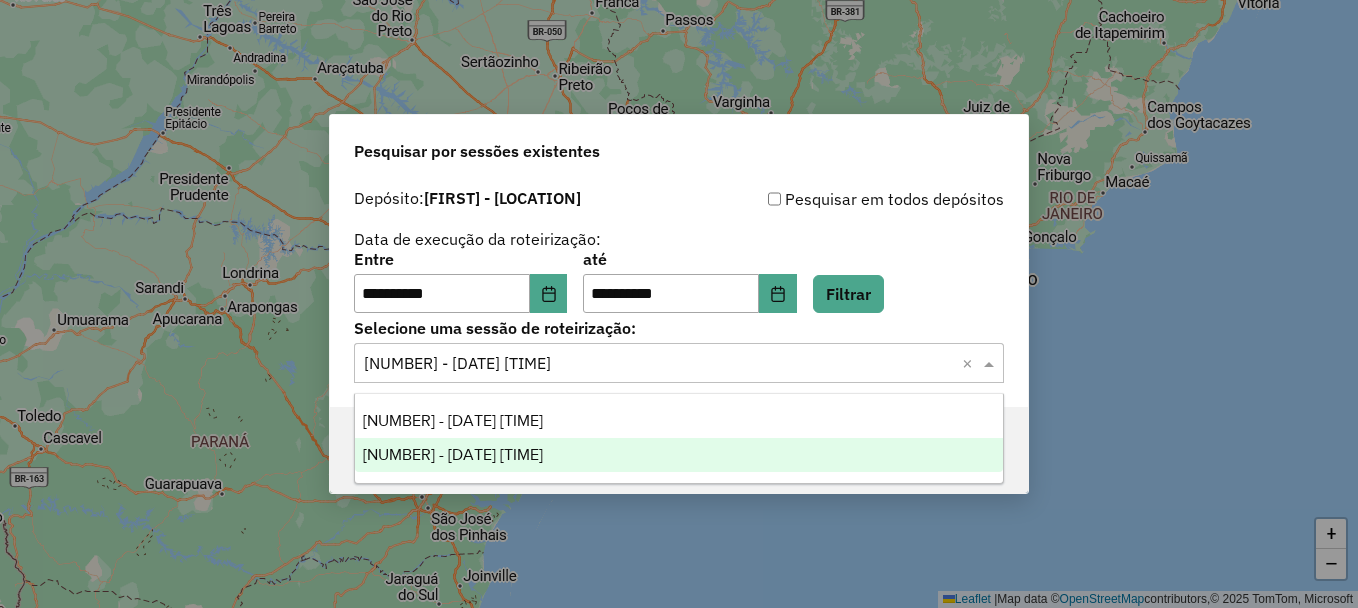click 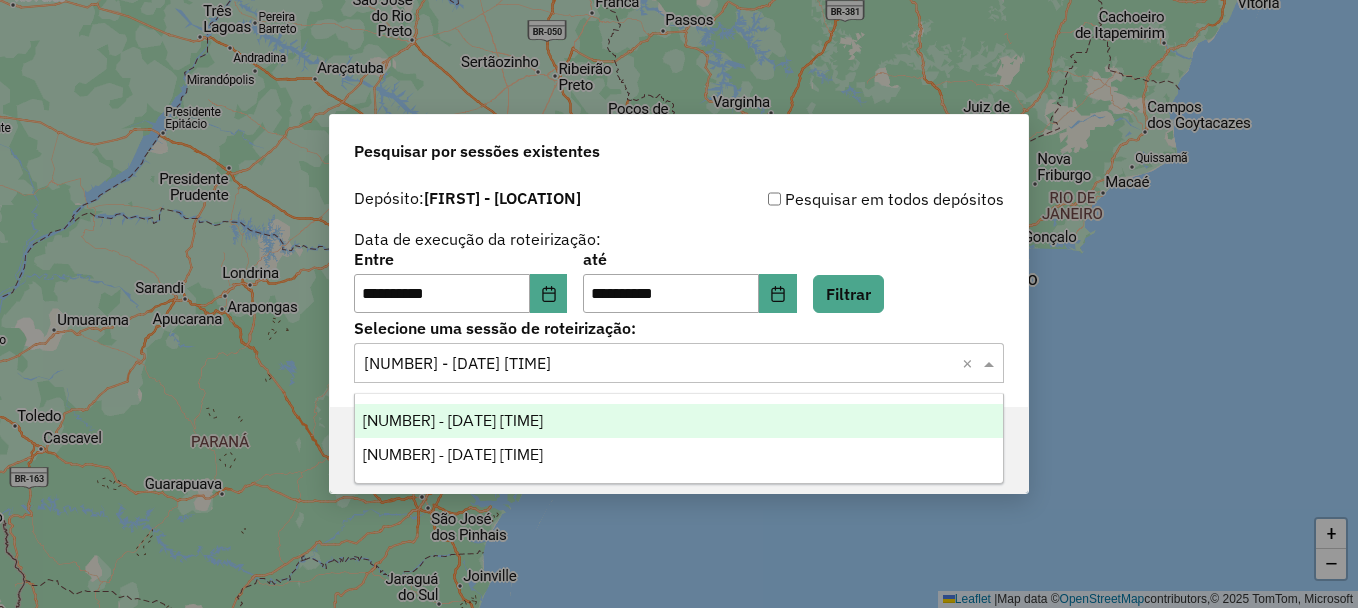 click on "976495 - 08/08/2025 17:40" at bounding box center [679, 421] 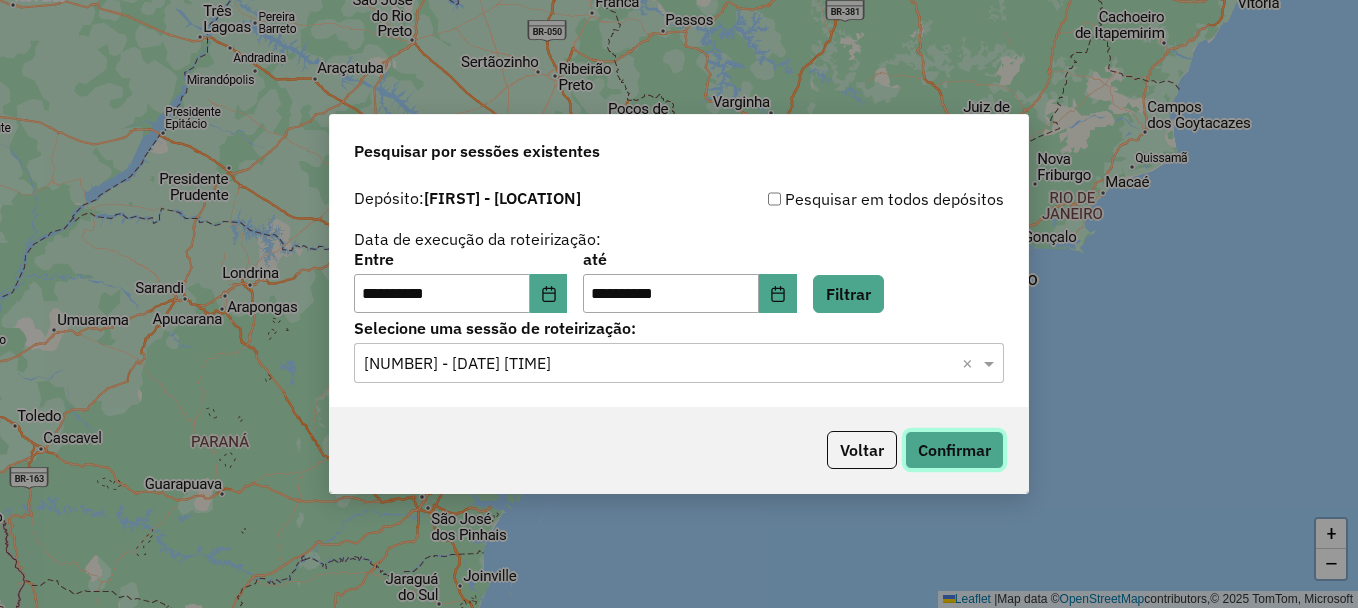 click on "Confirmar" 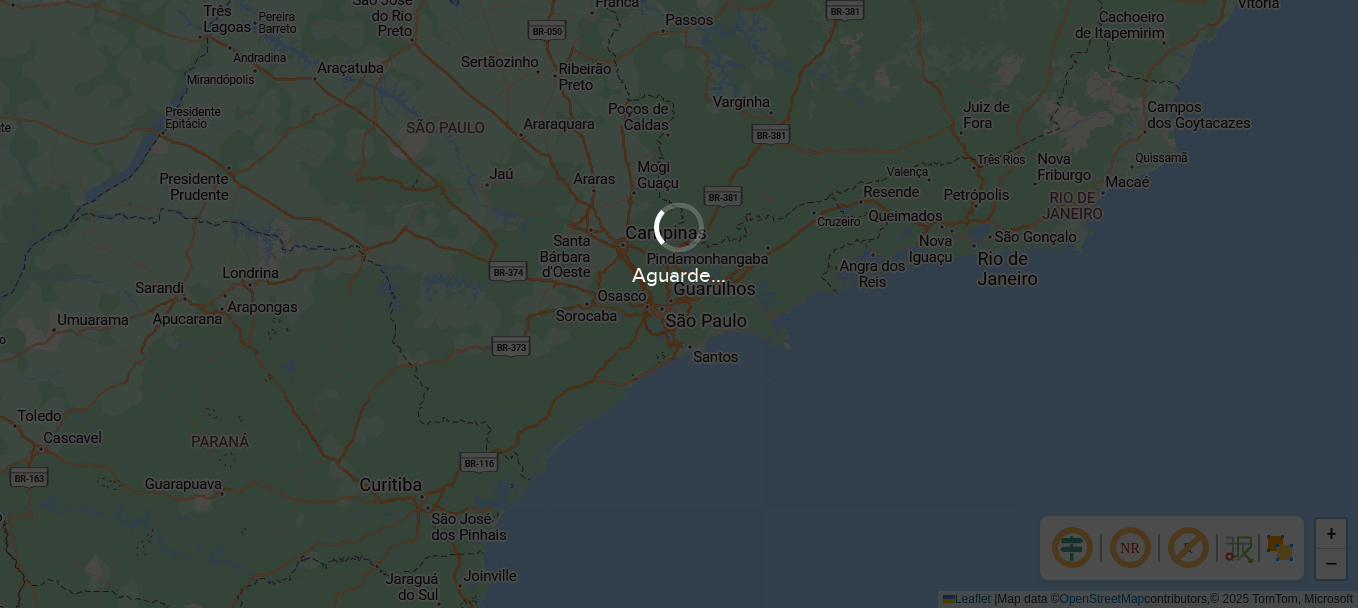 scroll, scrollTop: 0, scrollLeft: 0, axis: both 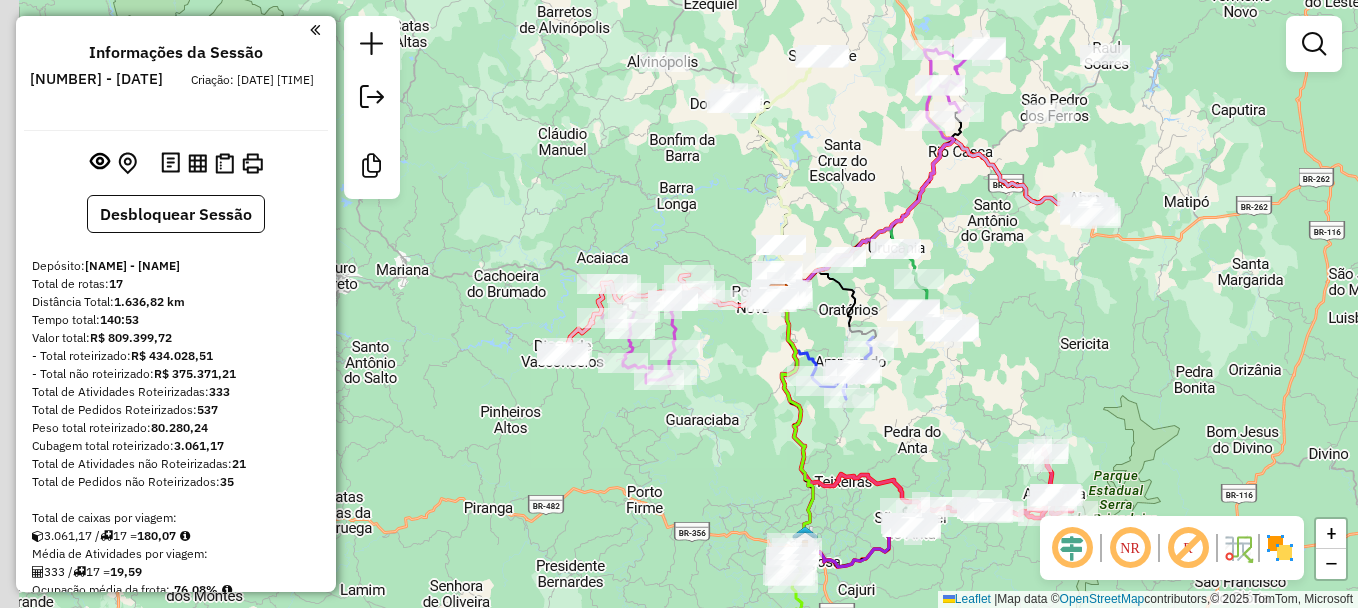 drag, startPoint x: 619, startPoint y: 372, endPoint x: 721, endPoint y: 363, distance: 102.396286 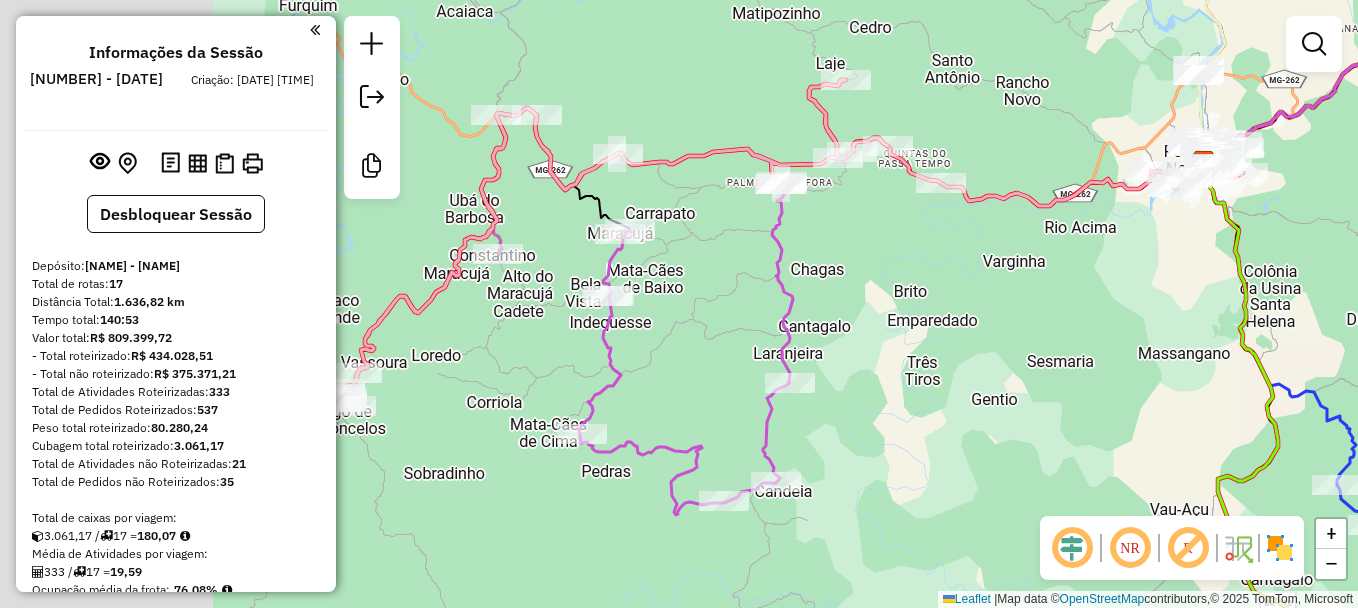 drag, startPoint x: 789, startPoint y: 341, endPoint x: 1067, endPoint y: 333, distance: 278.11508 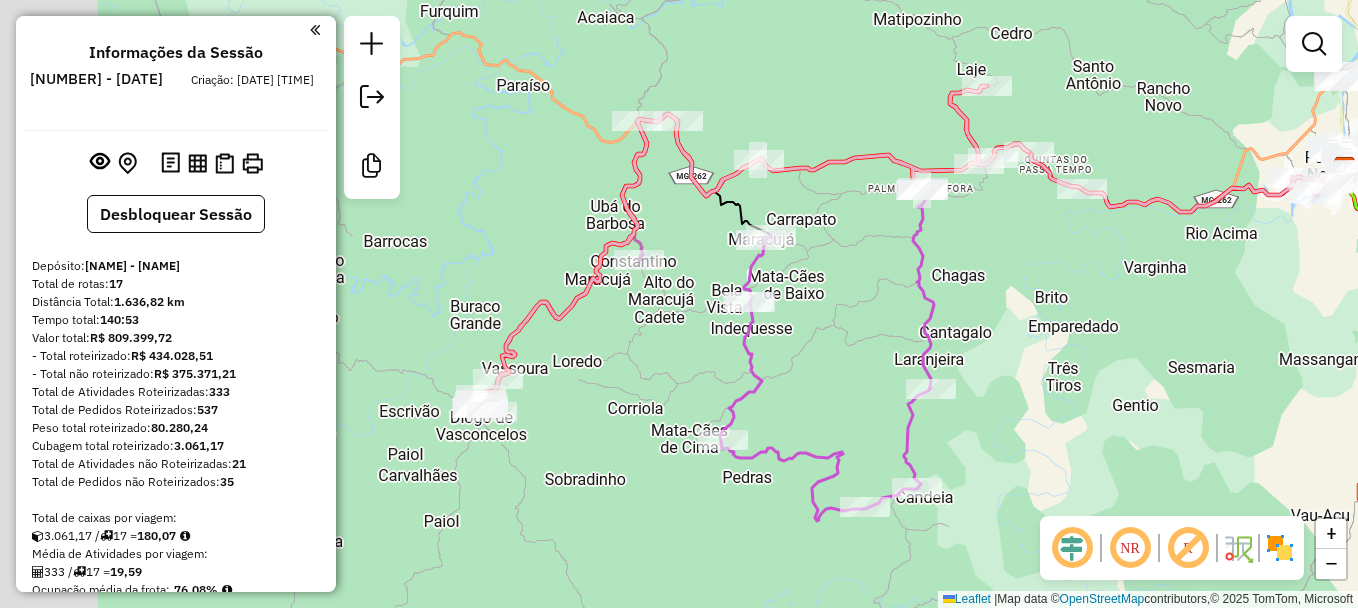 drag, startPoint x: 857, startPoint y: 348, endPoint x: 999, endPoint y: 354, distance: 142.12671 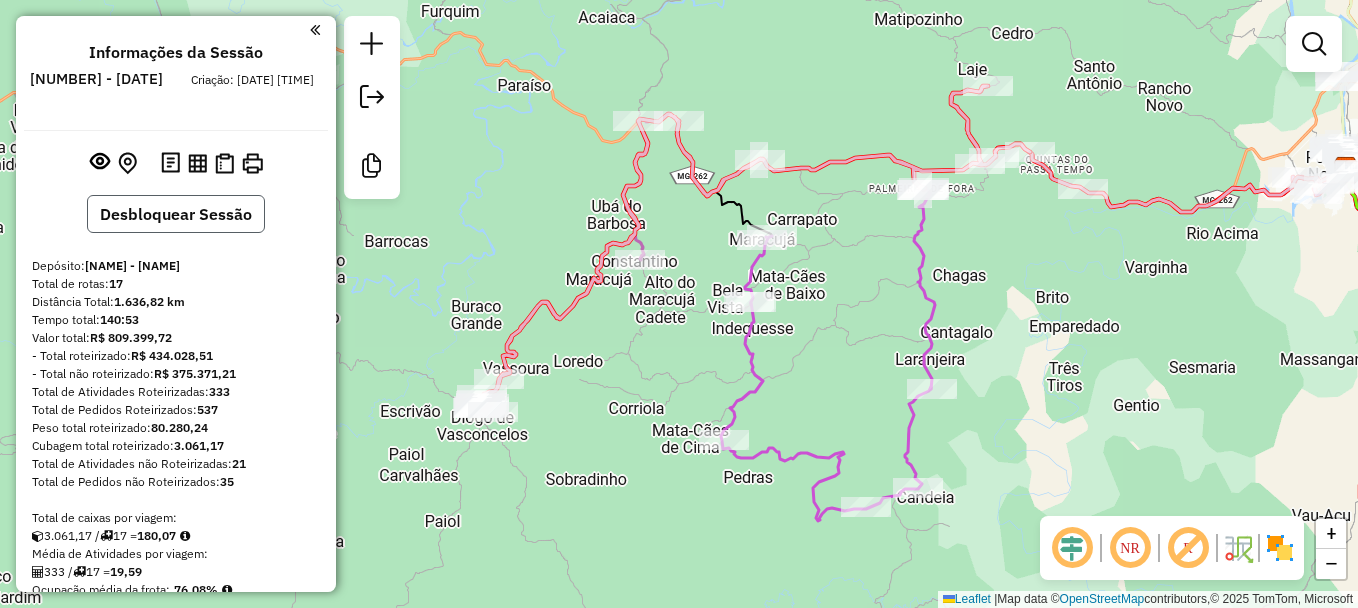 click on "Desbloquear Sessão" at bounding box center [176, 214] 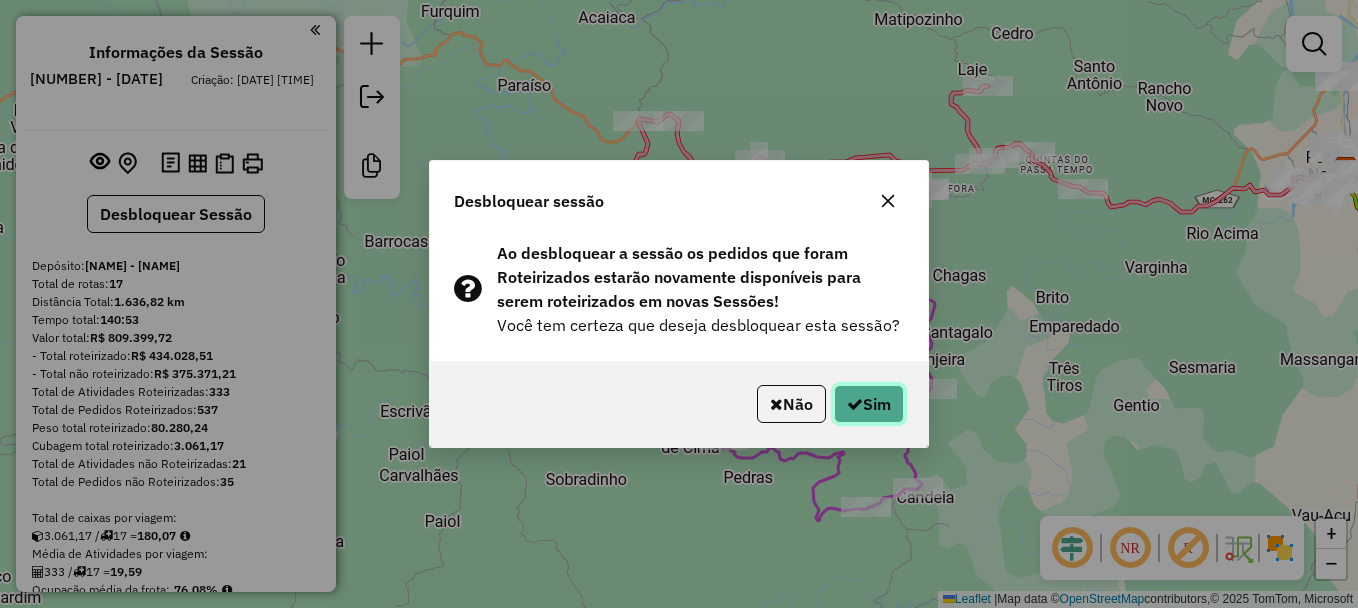 click on "Sim" 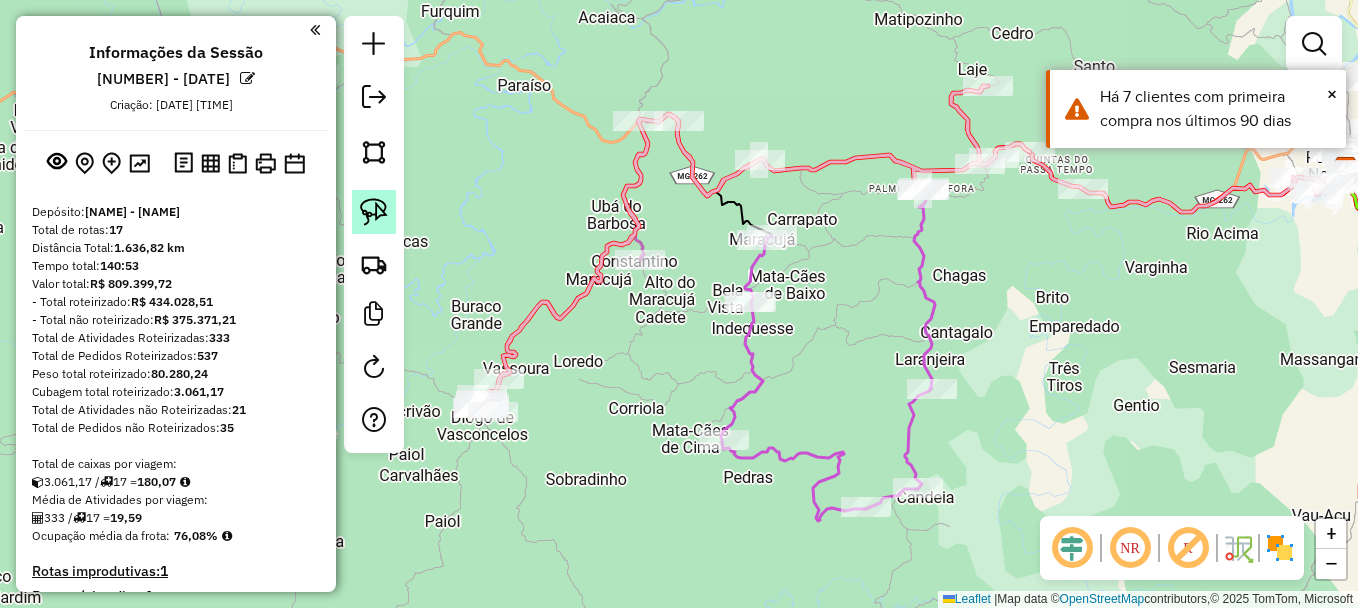 click 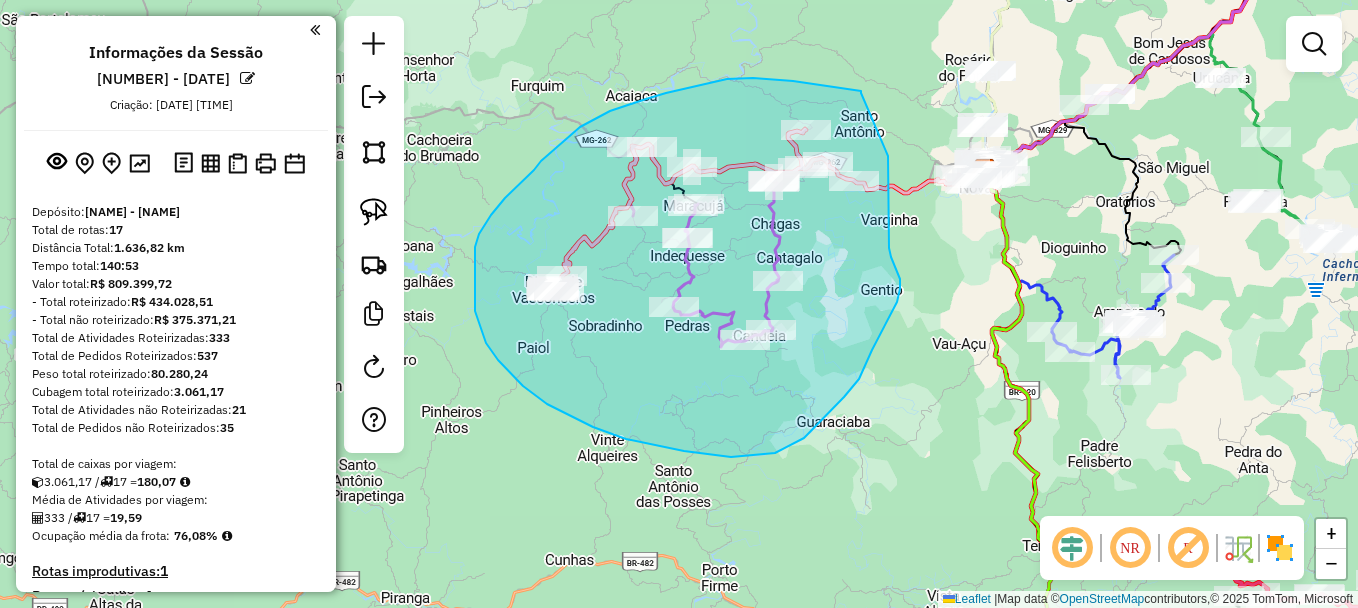drag, startPoint x: 861, startPoint y: 93, endPoint x: 885, endPoint y: 144, distance: 56.364883 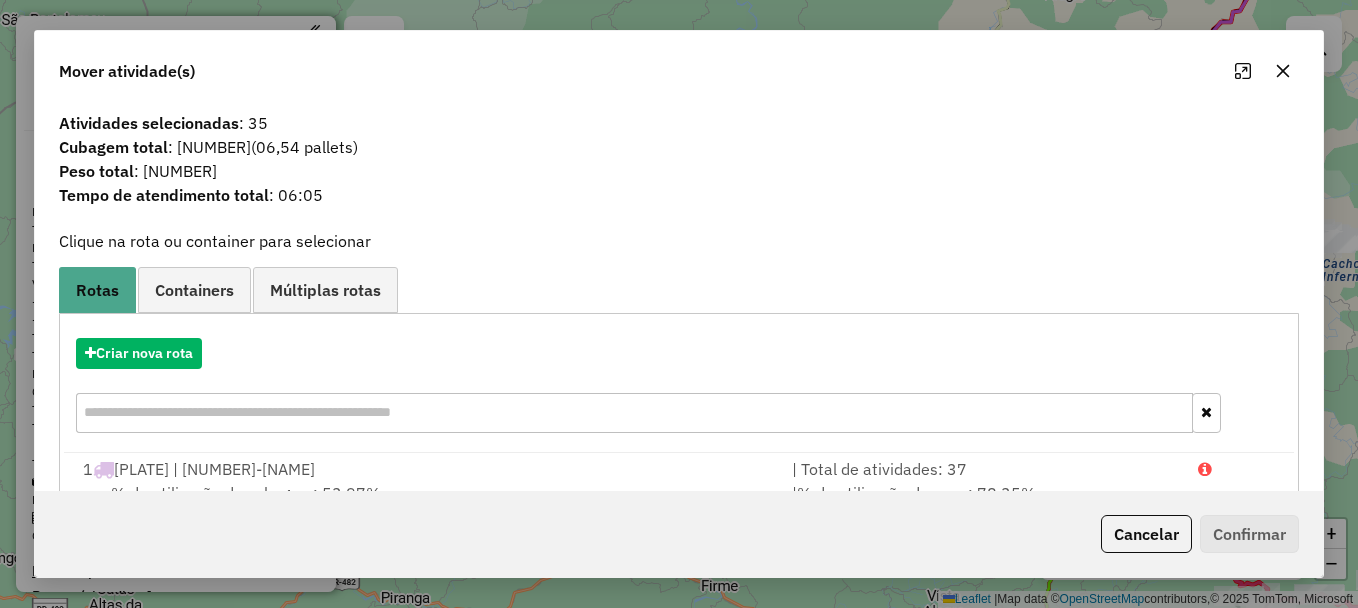 click 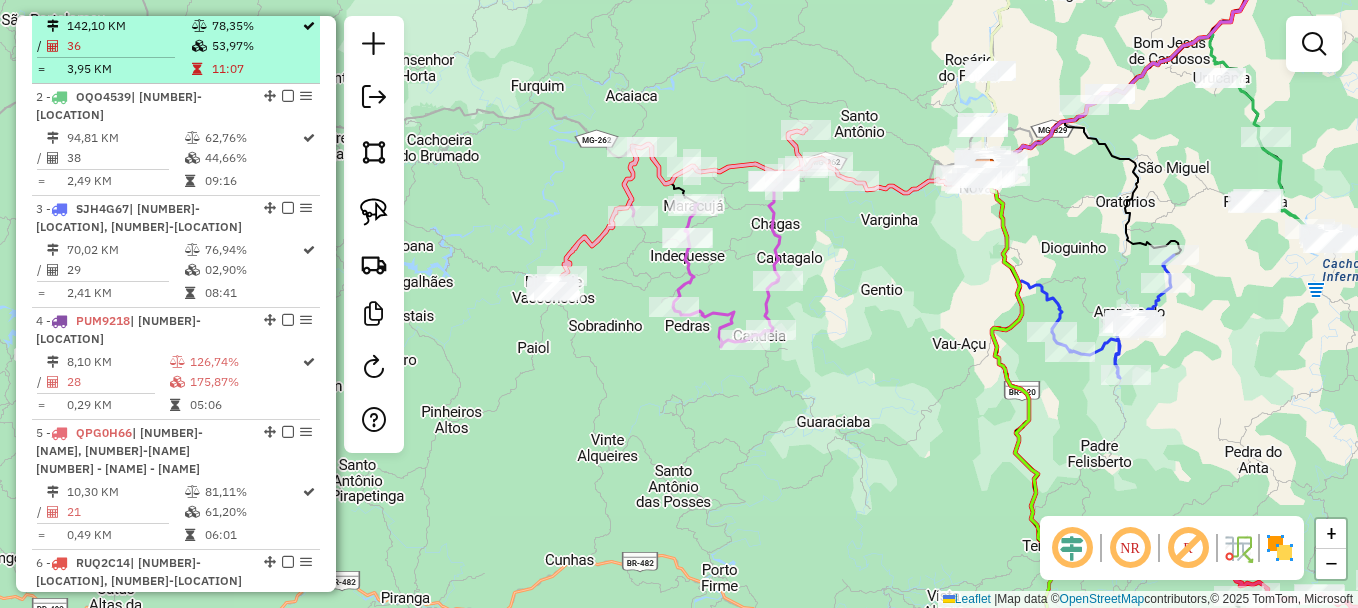 scroll, scrollTop: 900, scrollLeft: 0, axis: vertical 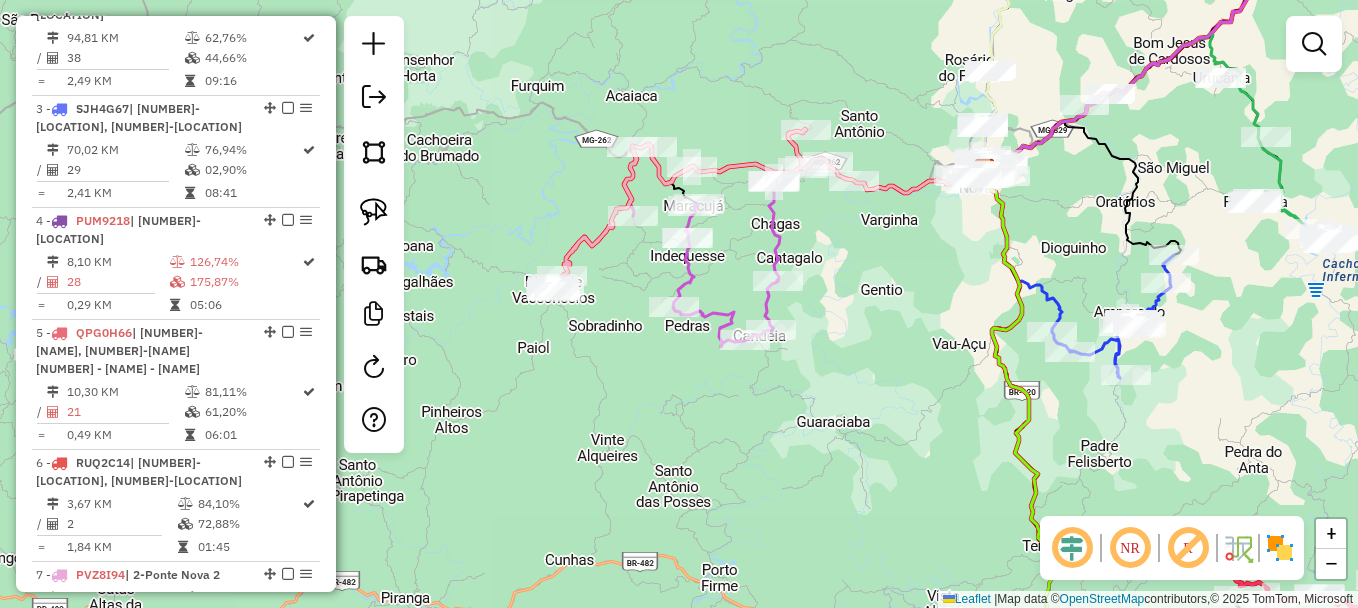 click 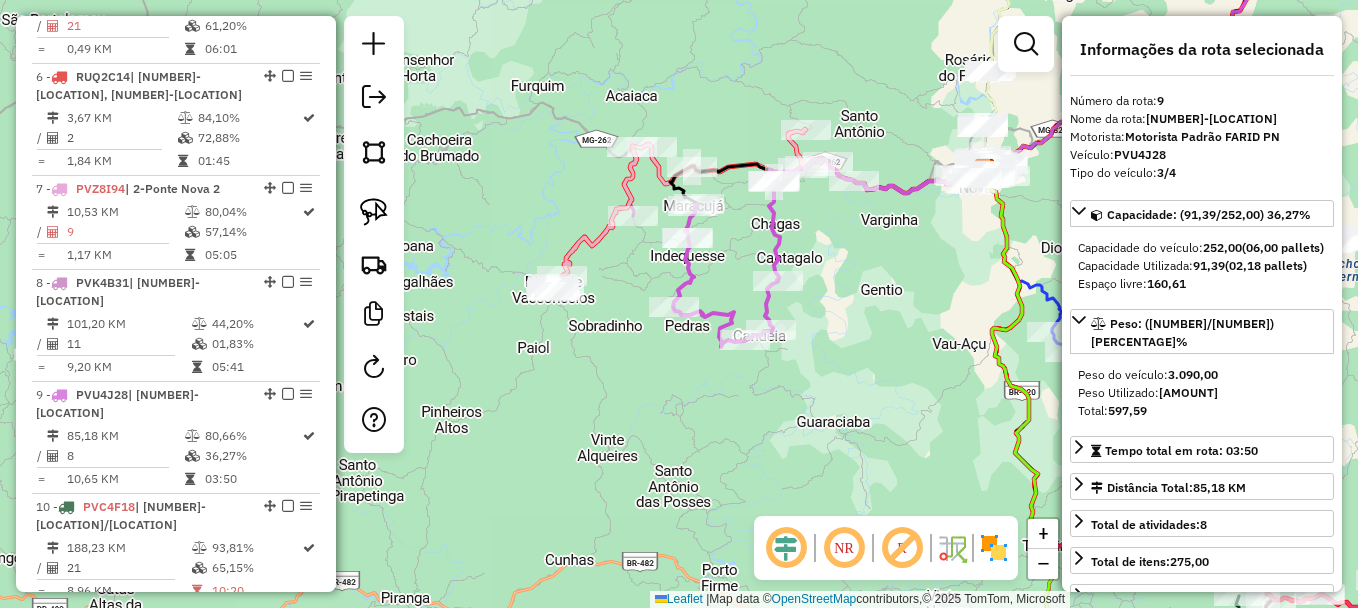 scroll, scrollTop: 1316, scrollLeft: 0, axis: vertical 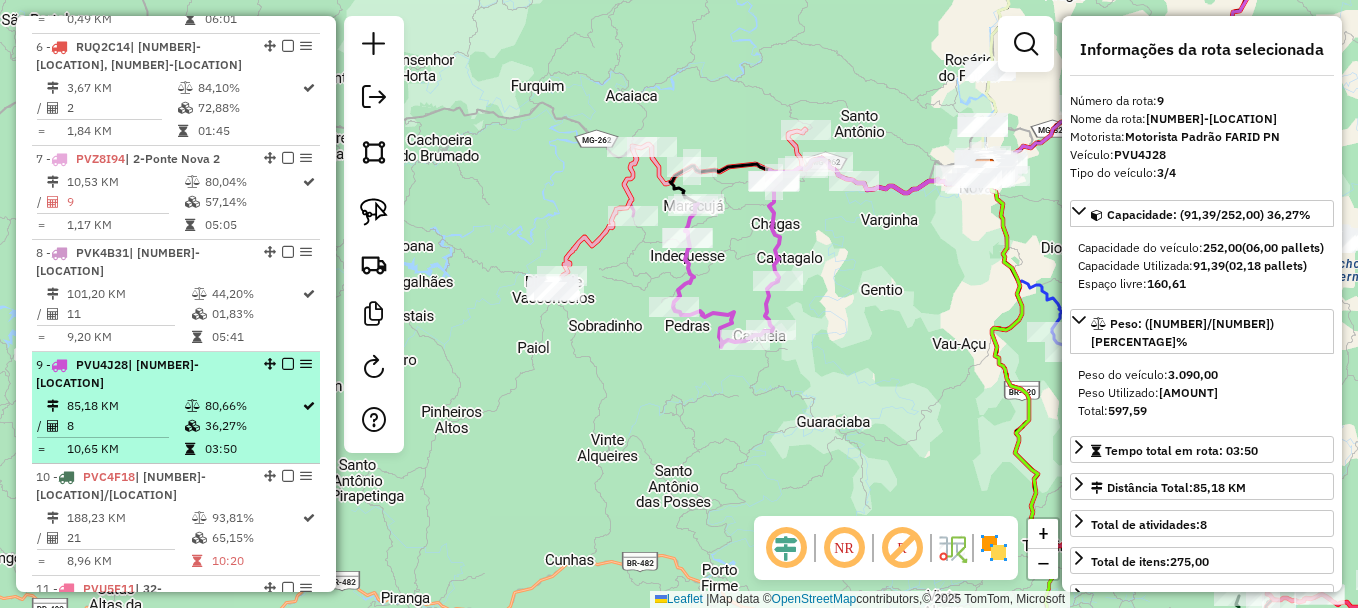 click on "8" at bounding box center (125, 426) 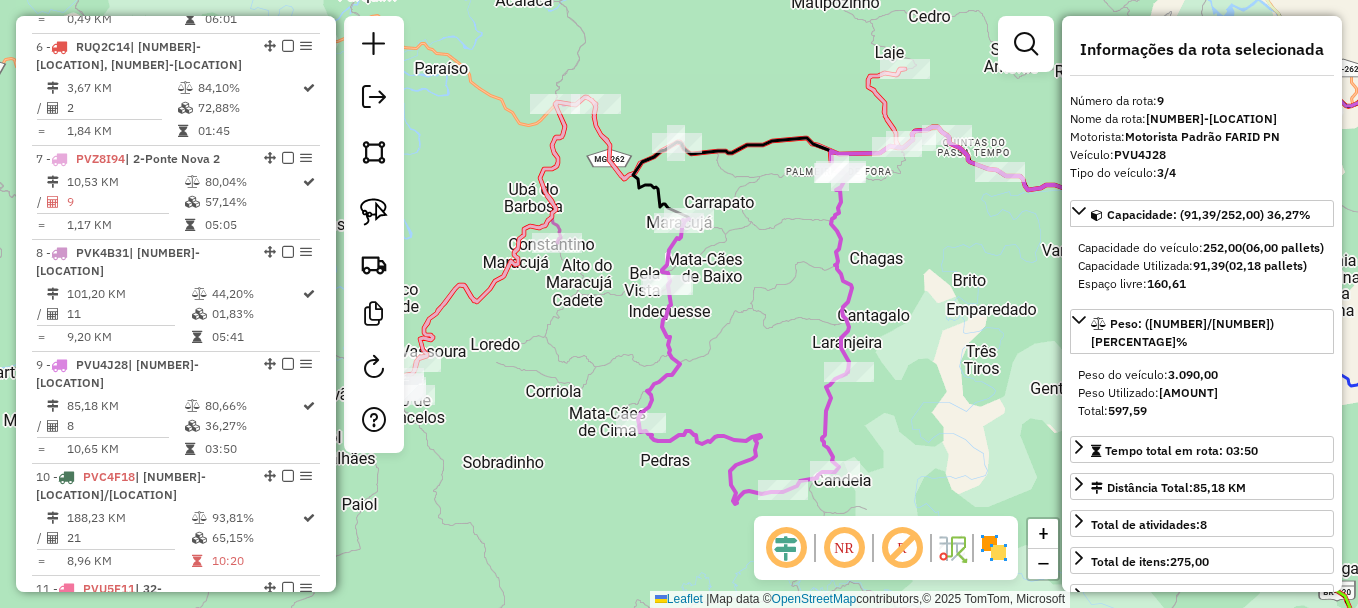 drag, startPoint x: 631, startPoint y: 312, endPoint x: 900, endPoint y: 323, distance: 269.22482 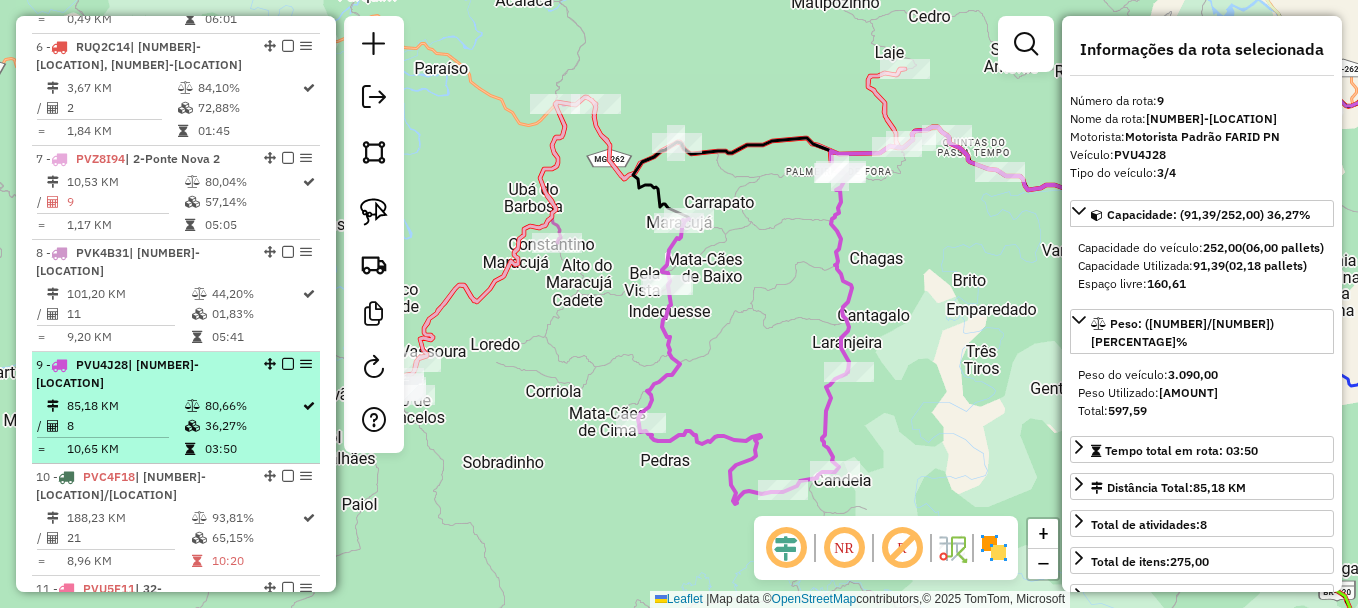 click at bounding box center (192, 426) 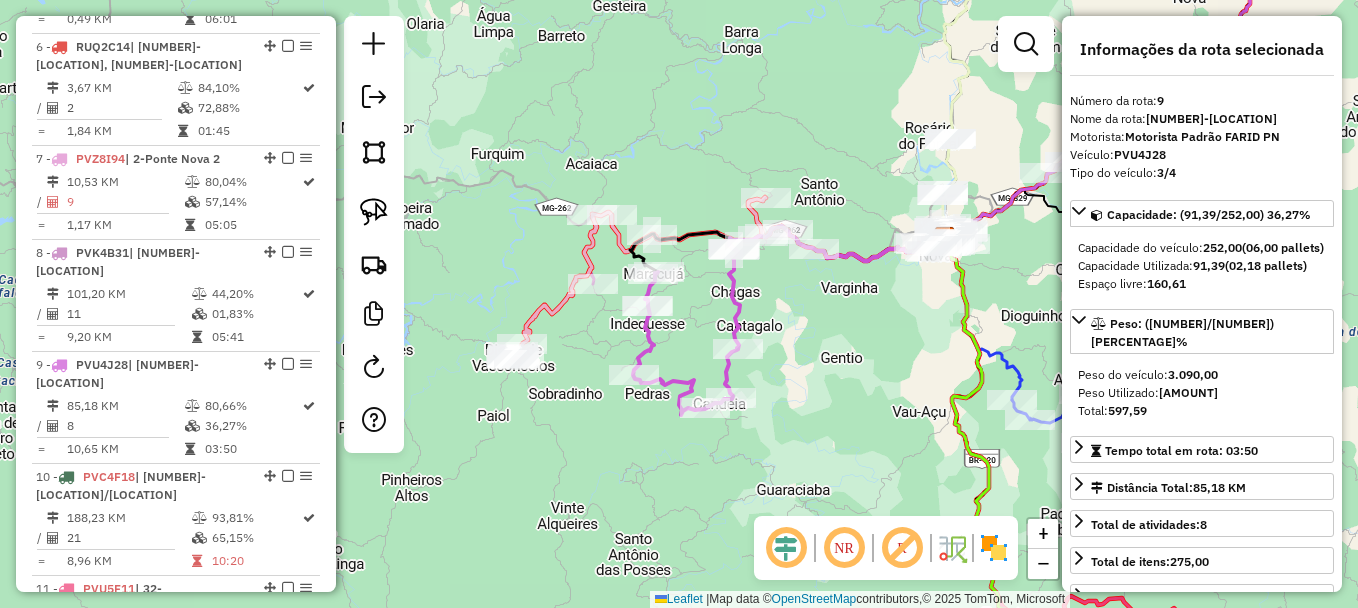 drag, startPoint x: 789, startPoint y: 351, endPoint x: 844, endPoint y: 344, distance: 55.443665 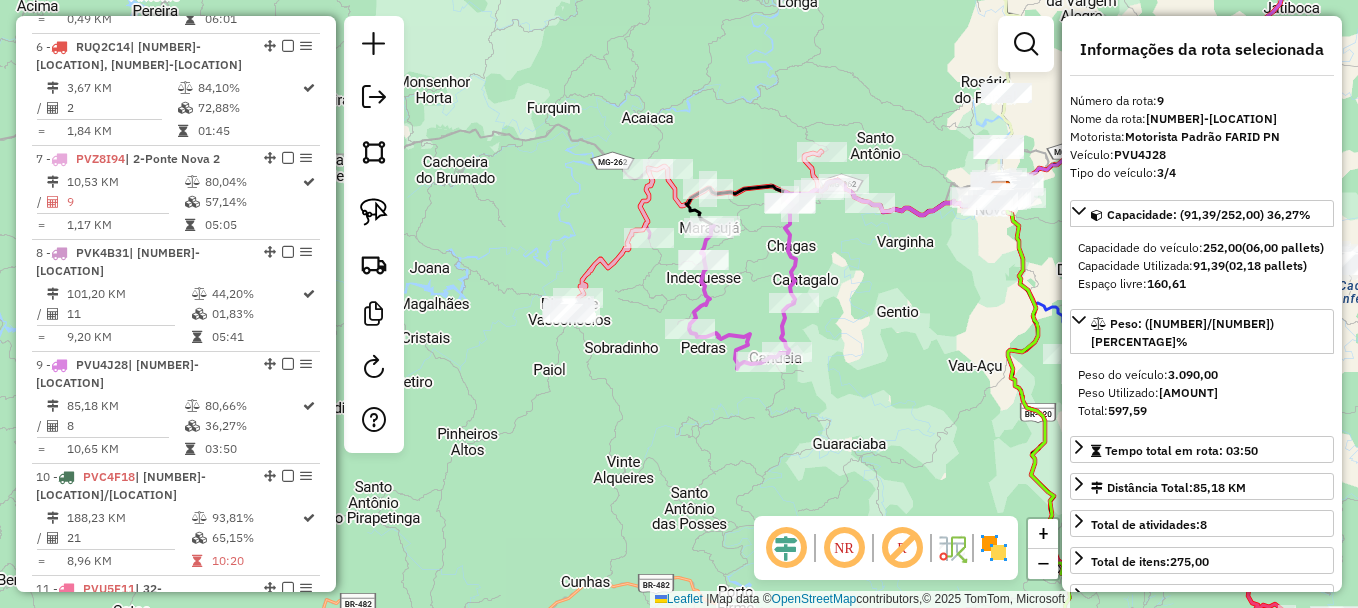 drag, startPoint x: 802, startPoint y: 333, endPoint x: 857, endPoint y: 287, distance: 71.70077 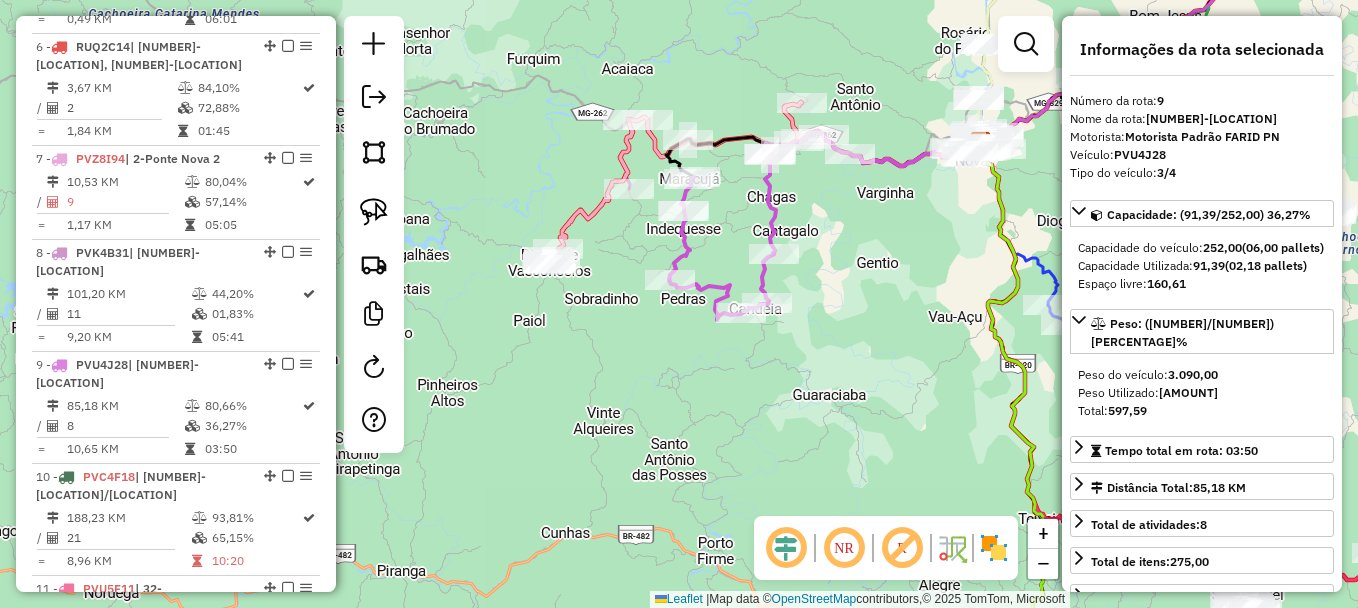 drag, startPoint x: 553, startPoint y: 223, endPoint x: 533, endPoint y: 174, distance: 52.924473 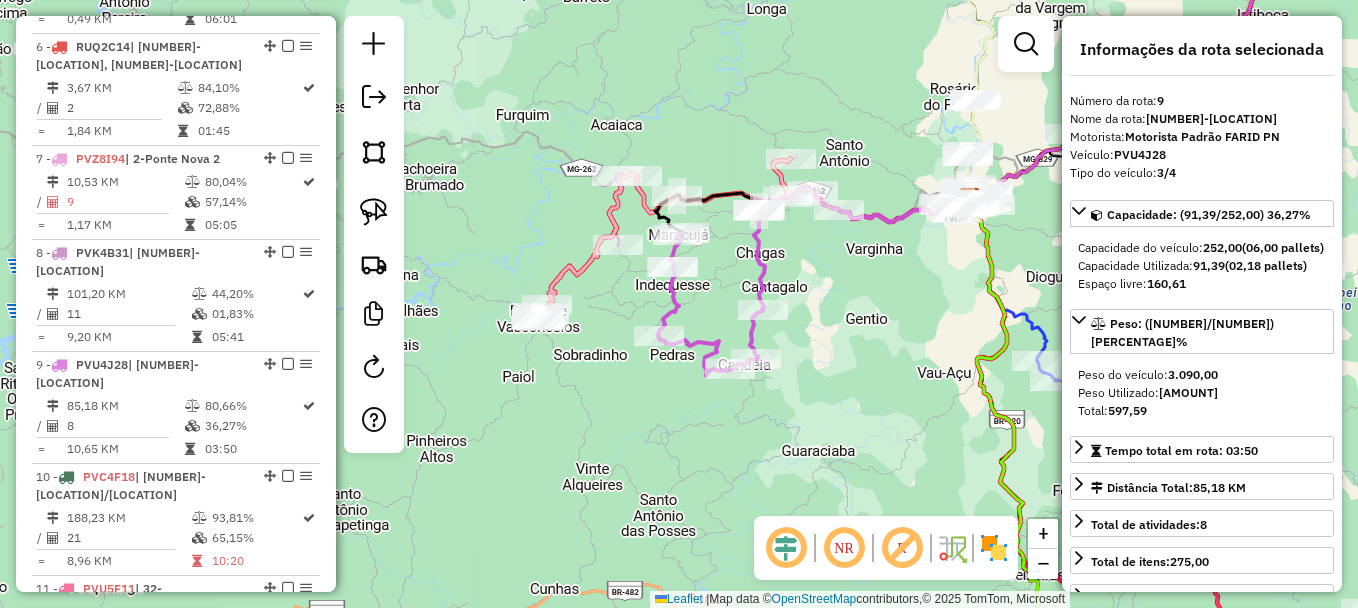 drag, startPoint x: 914, startPoint y: 238, endPoint x: 903, endPoint y: 296, distance: 59.03389 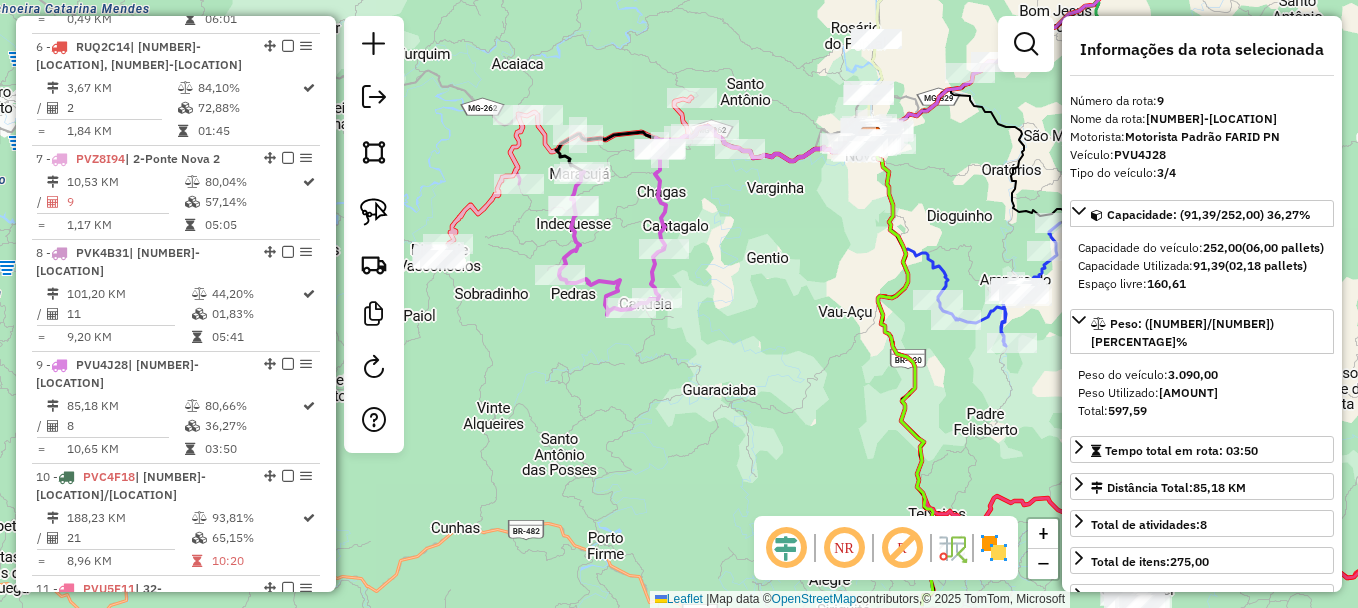 drag, startPoint x: 792, startPoint y: 288, endPoint x: 693, endPoint y: 225, distance: 117.34564 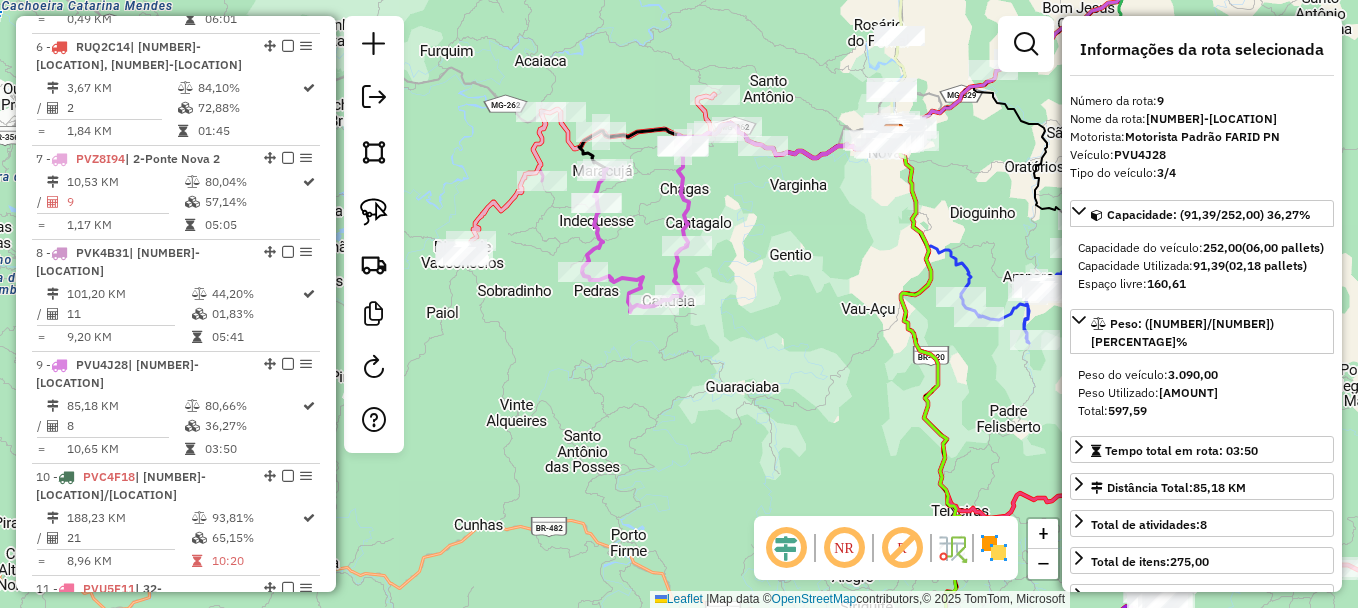 drag, startPoint x: 776, startPoint y: 233, endPoint x: 795, endPoint y: 230, distance: 19.235384 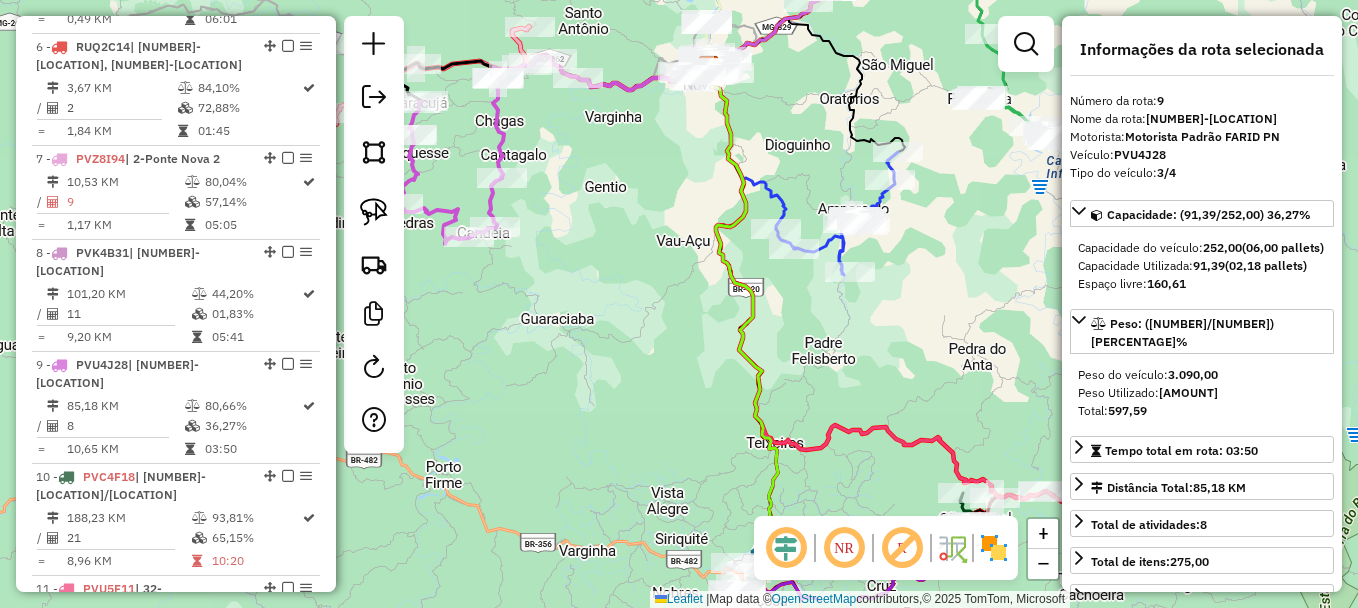 drag, startPoint x: 779, startPoint y: 314, endPoint x: 594, endPoint y: 246, distance: 197.1015 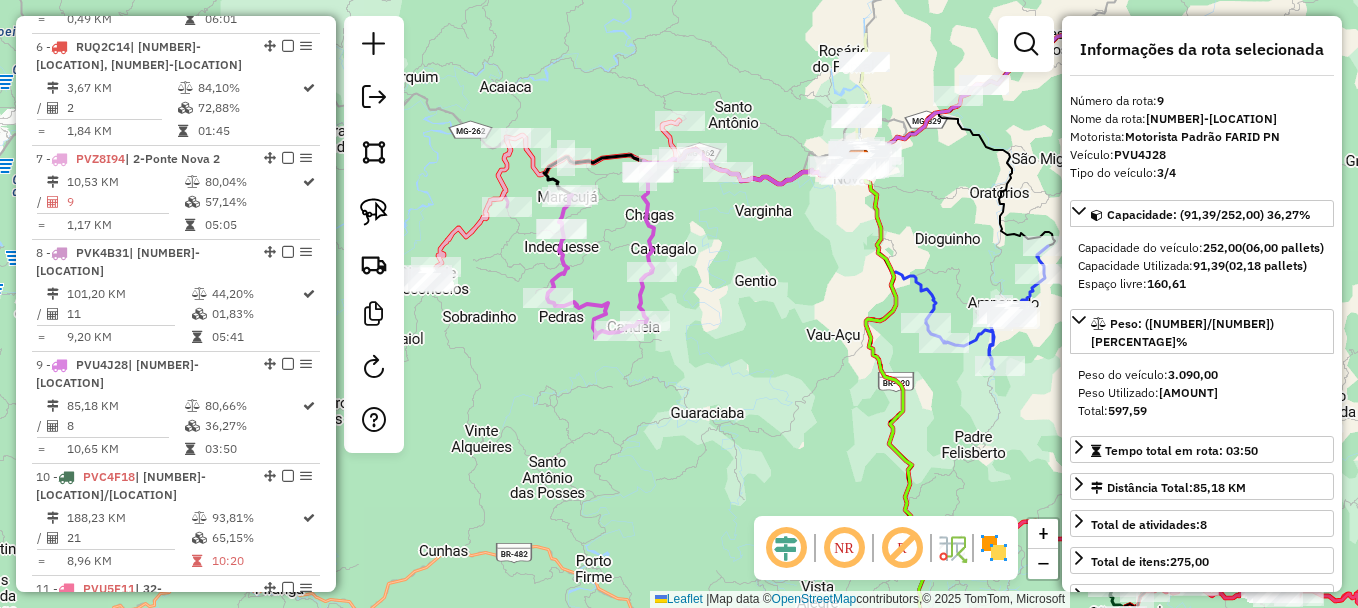drag, startPoint x: 640, startPoint y: 300, endPoint x: 792, endPoint y: 395, distance: 179.24564 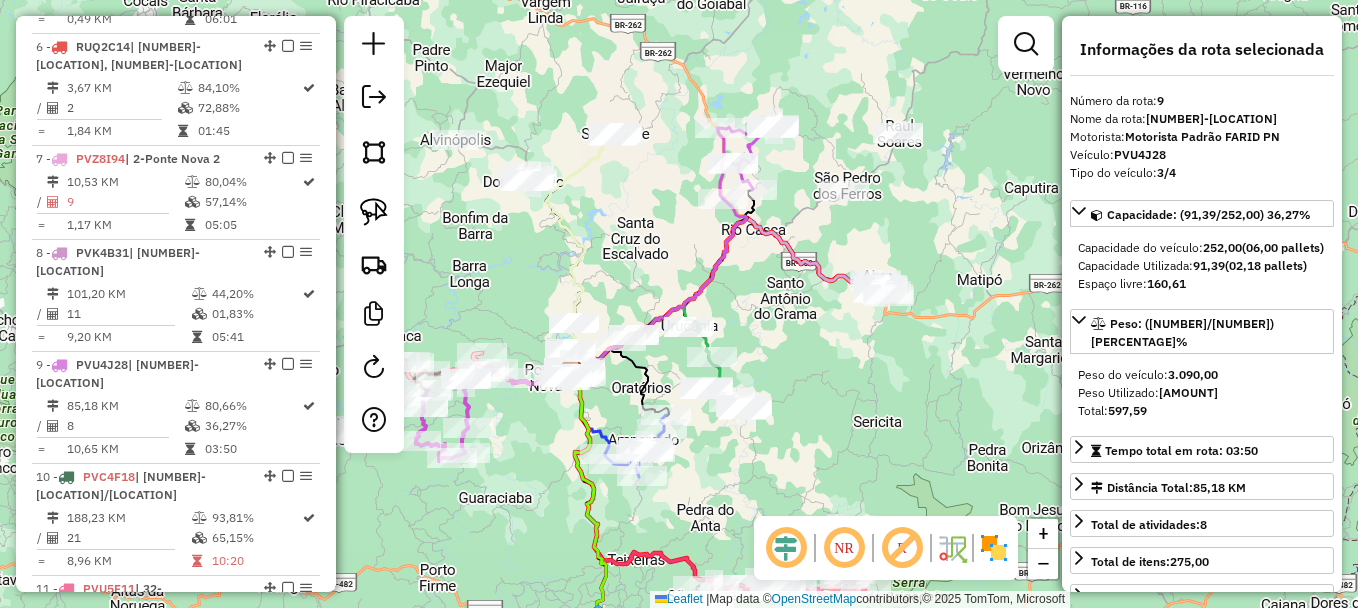 drag, startPoint x: 1004, startPoint y: 168, endPoint x: 748, endPoint y: 321, distance: 298.23648 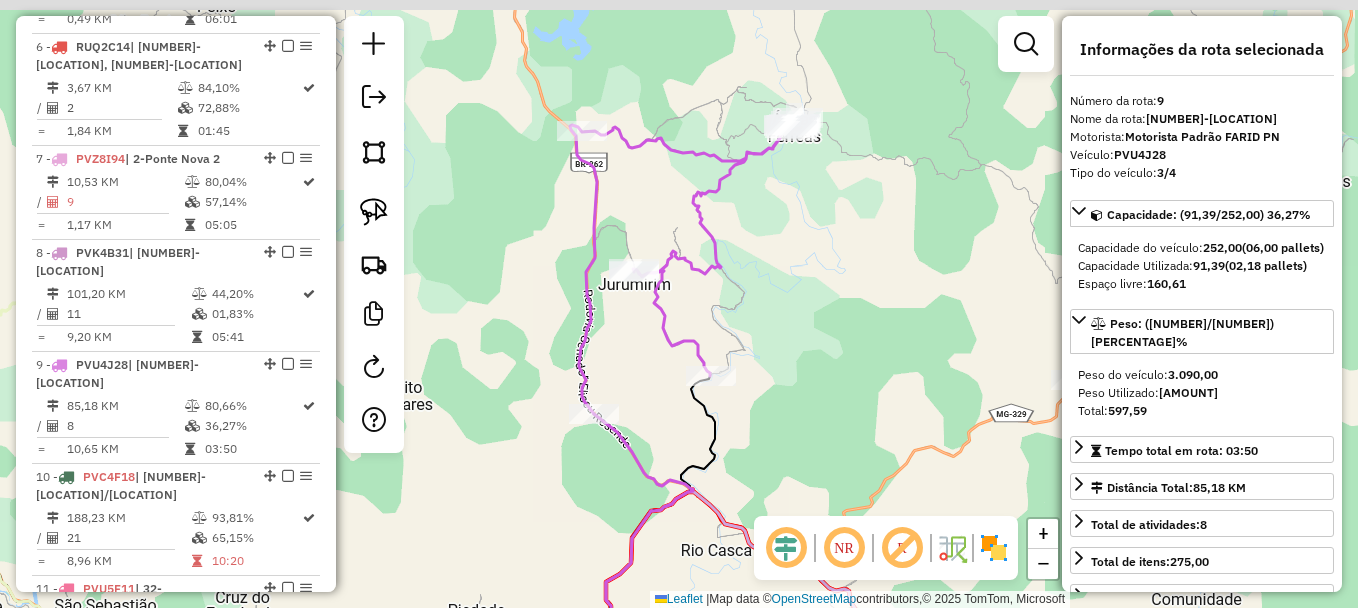 drag, startPoint x: 774, startPoint y: 200, endPoint x: 801, endPoint y: 339, distance: 141.59802 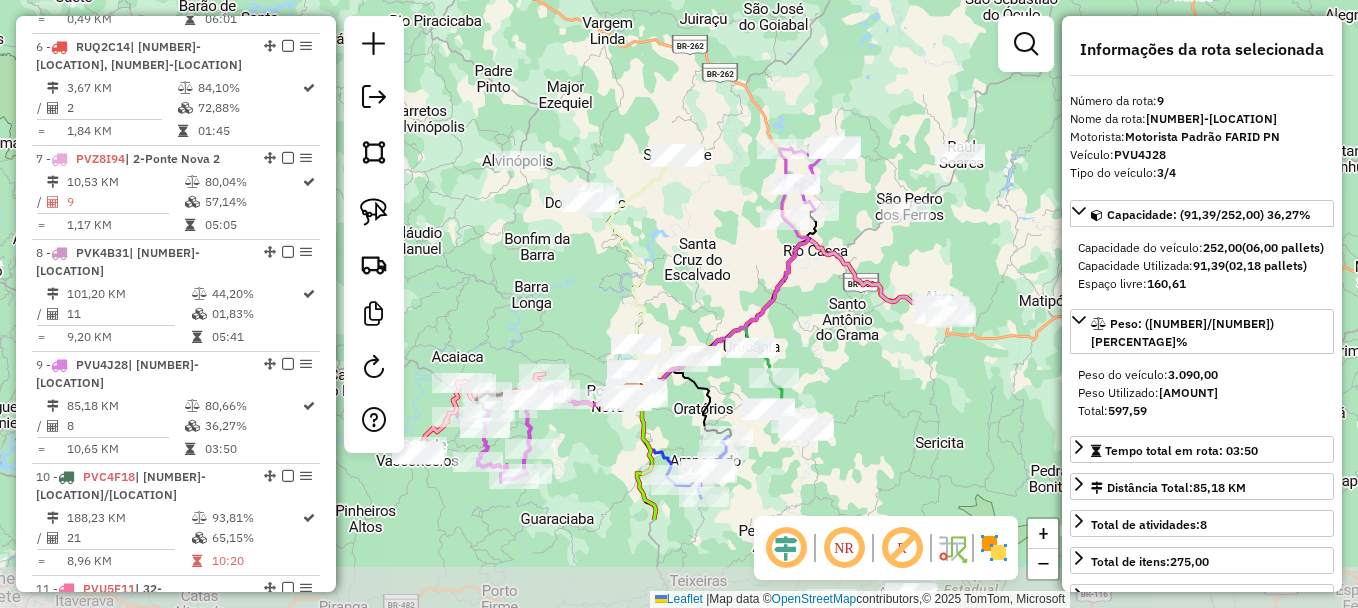 drag, startPoint x: 693, startPoint y: 401, endPoint x: 745, endPoint y: 276, distance: 135.38464 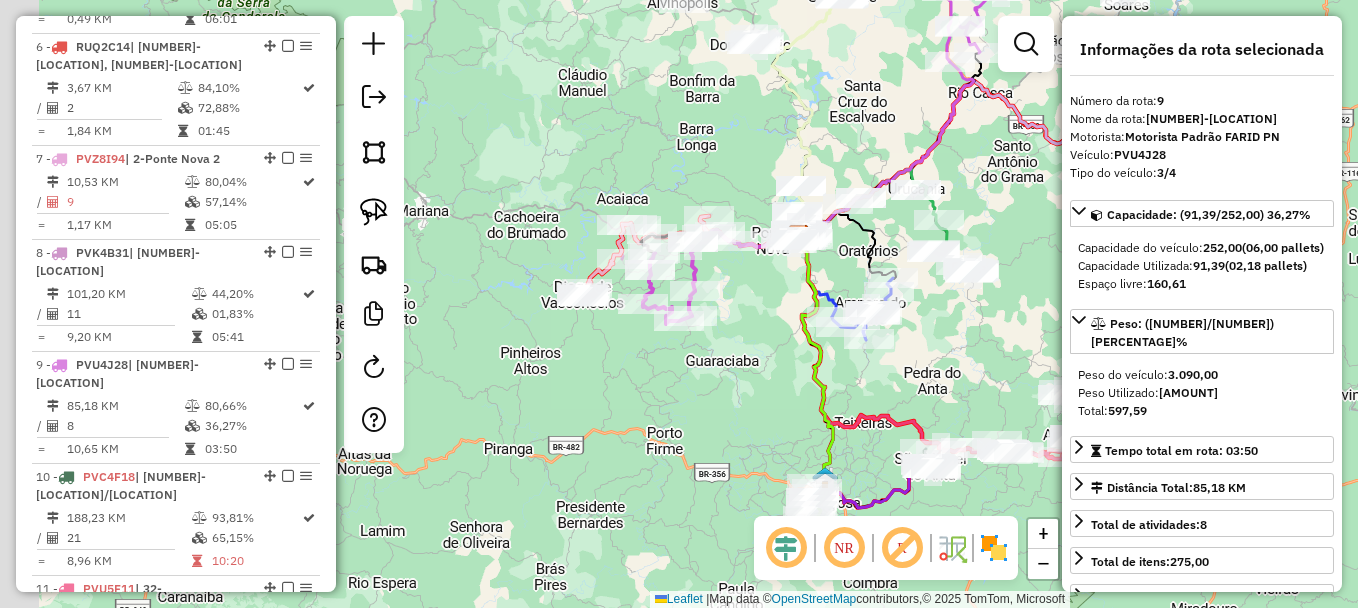 drag, startPoint x: 539, startPoint y: 303, endPoint x: 728, endPoint y: 128, distance: 257.57718 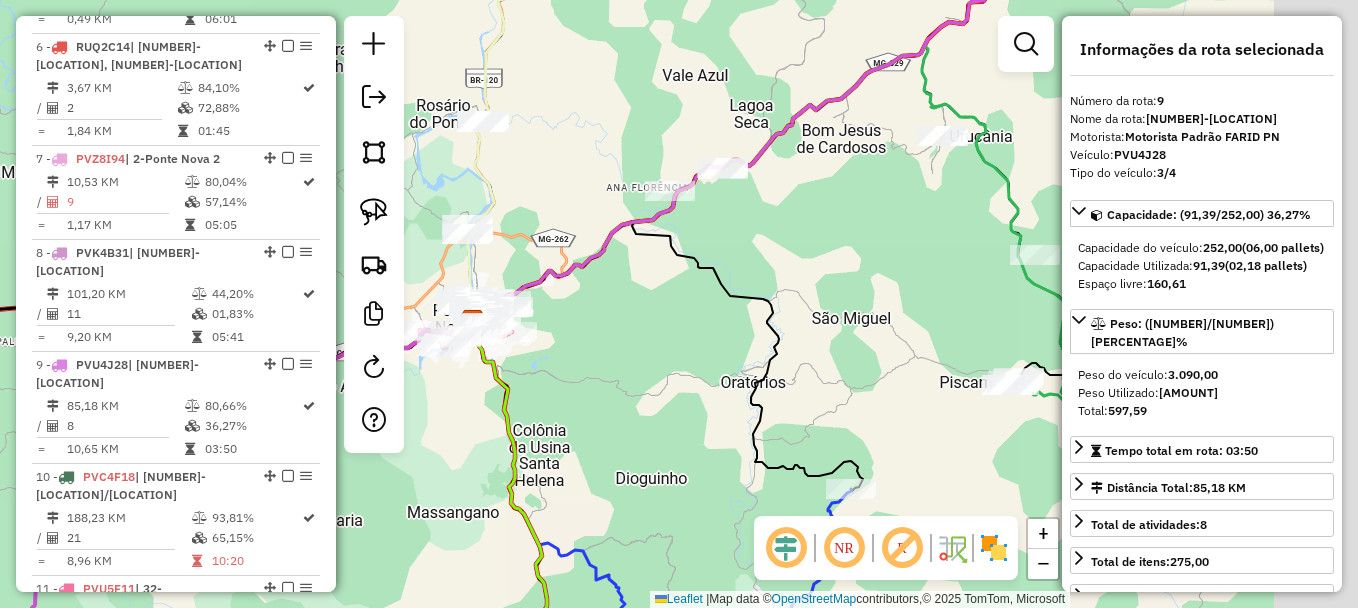 drag, startPoint x: 902, startPoint y: 230, endPoint x: 744, endPoint y: 267, distance: 162.27446 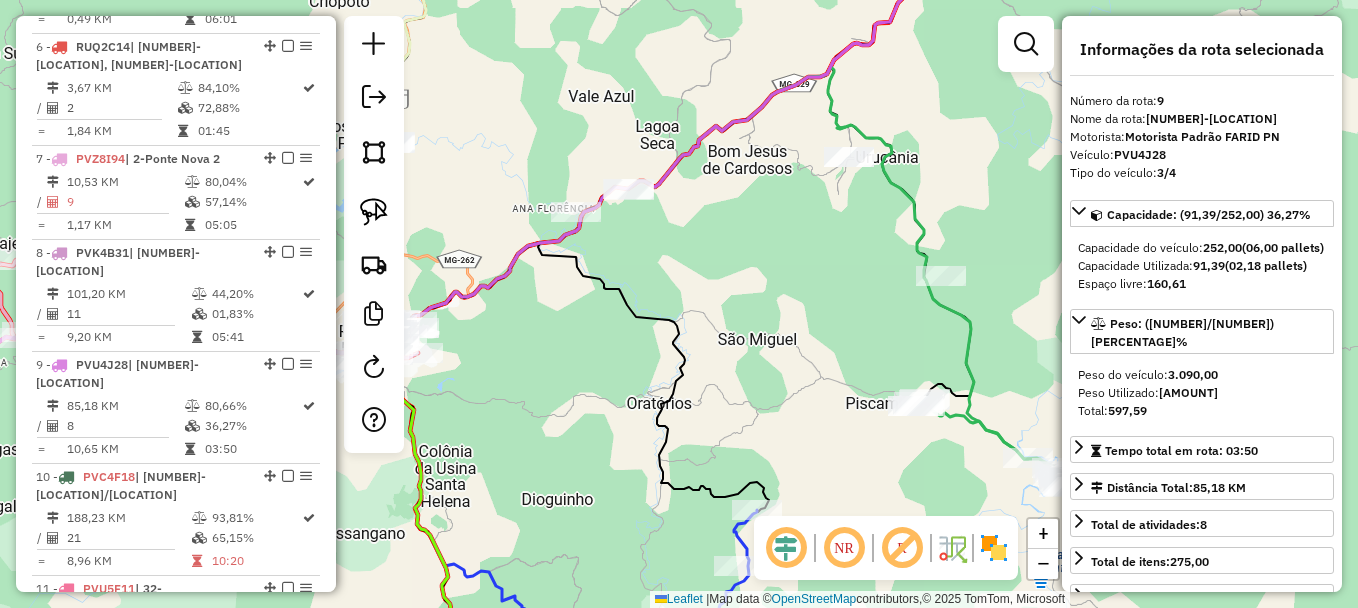 drag, startPoint x: 696, startPoint y: 280, endPoint x: 731, endPoint y: 275, distance: 35.35534 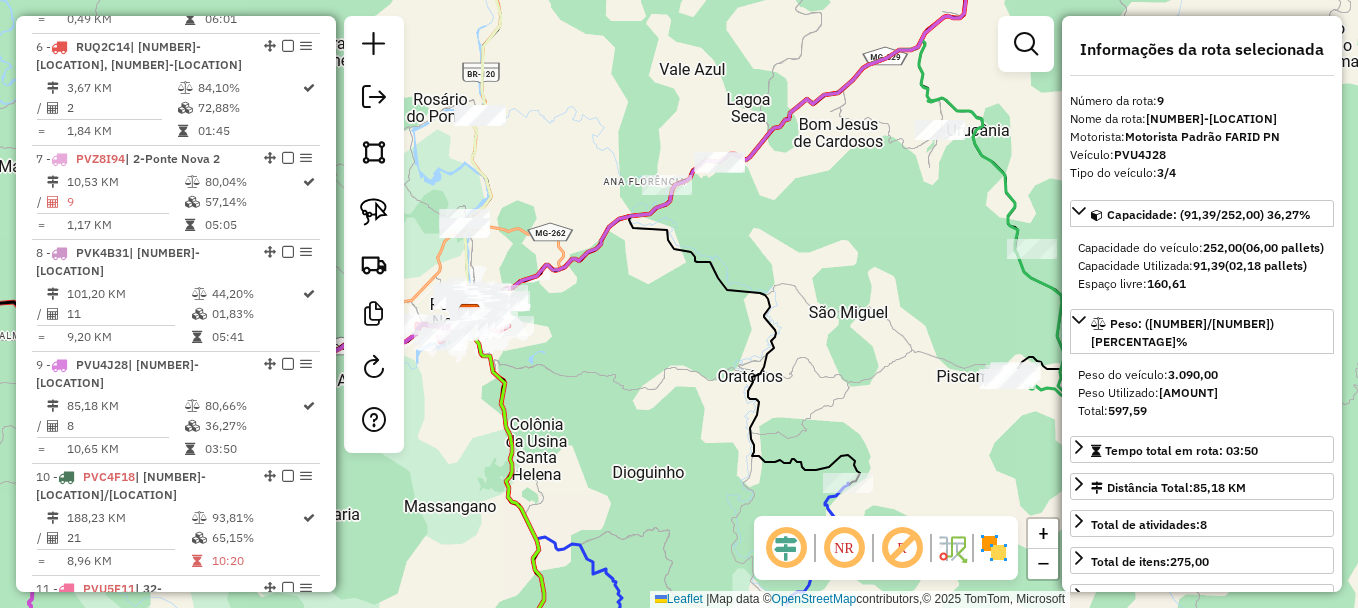 drag, startPoint x: 816, startPoint y: 266, endPoint x: 907, endPoint y: 239, distance: 94.92102 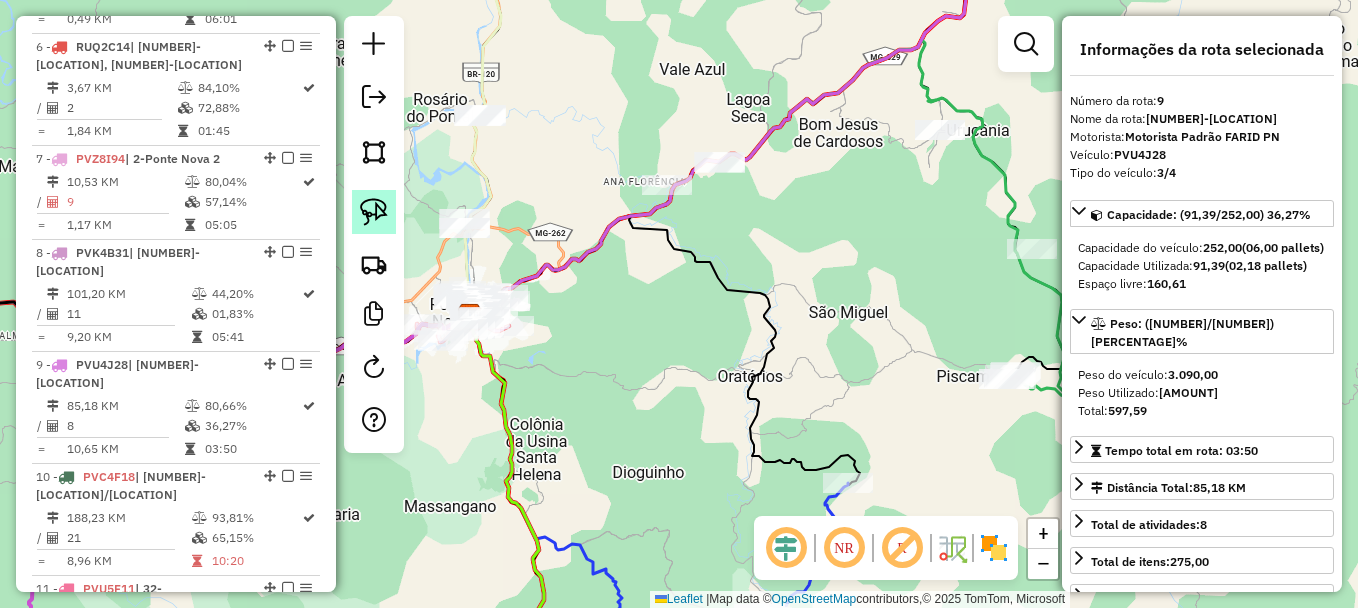 click 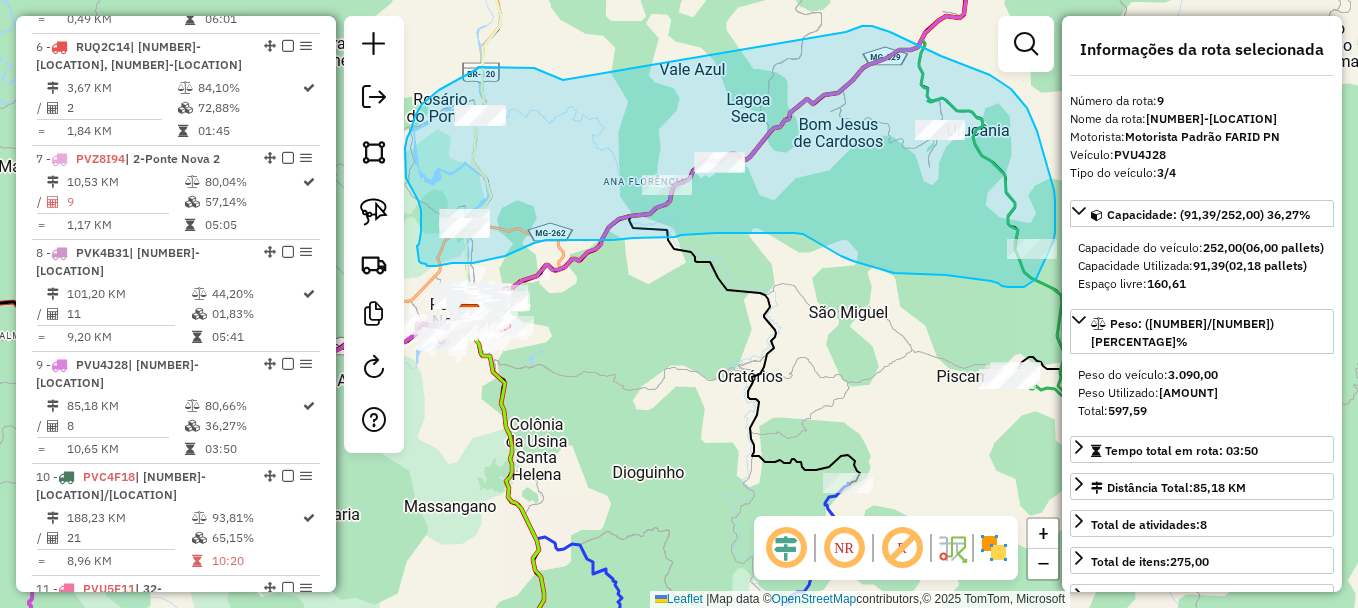 drag, startPoint x: 563, startPoint y: 80, endPoint x: 846, endPoint y: 32, distance: 287.0418 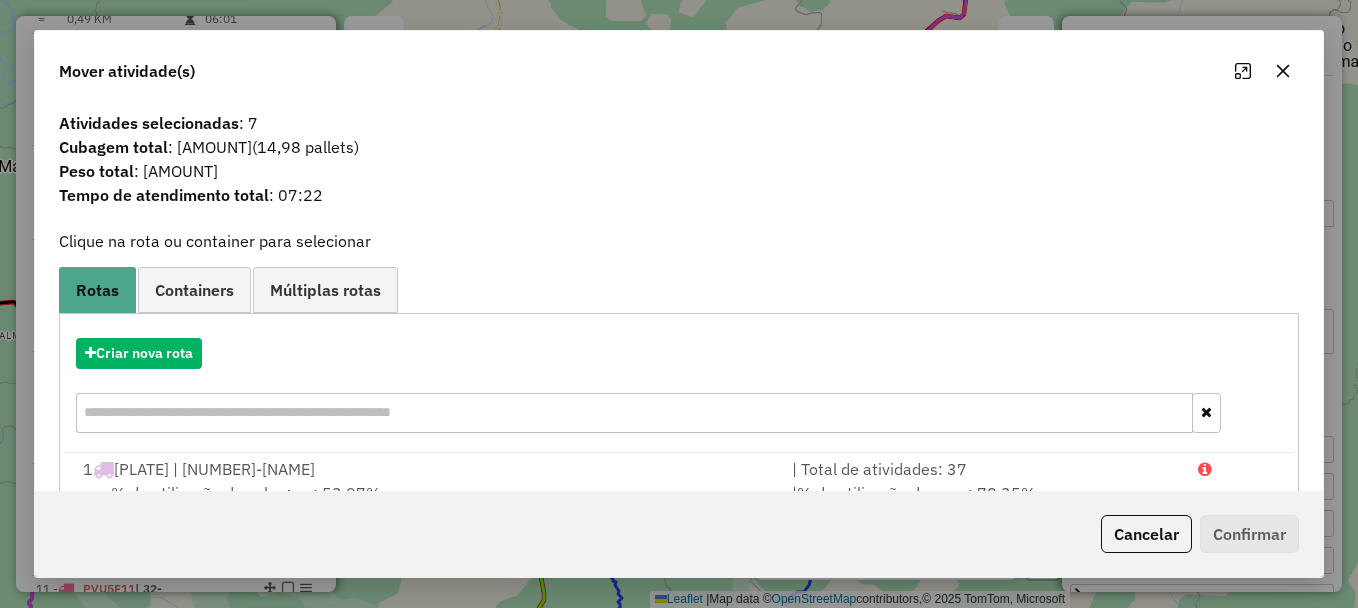 click 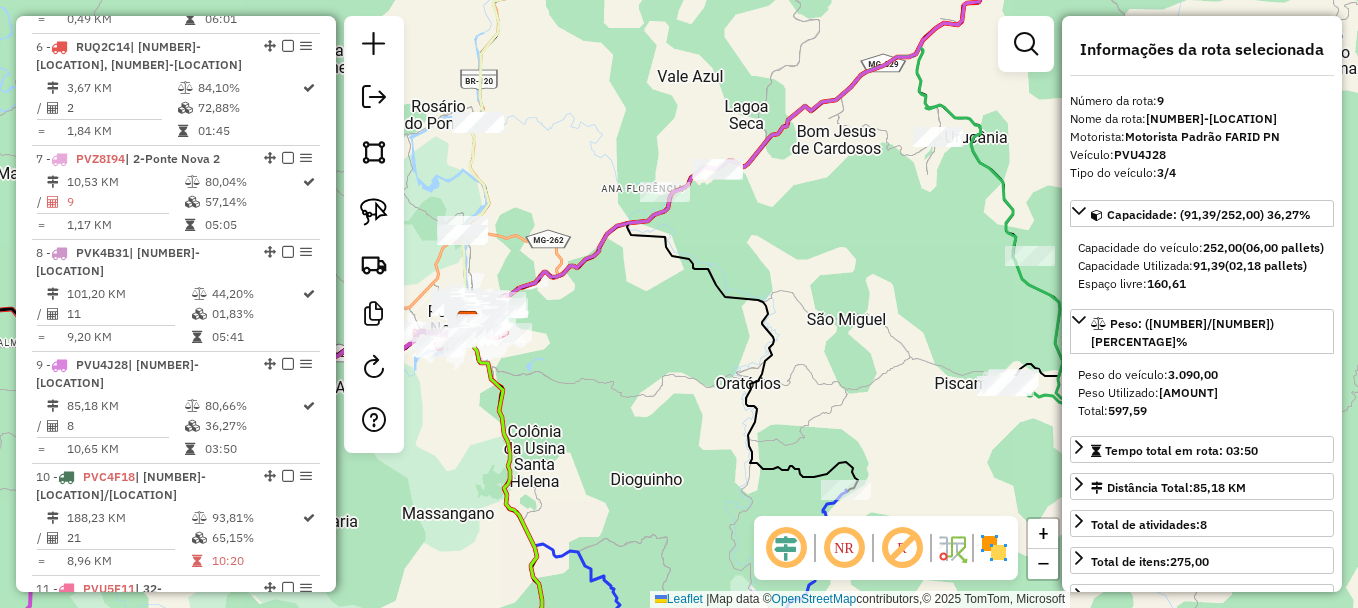 drag, startPoint x: 854, startPoint y: 233, endPoint x: 851, endPoint y: 247, distance: 14.3178215 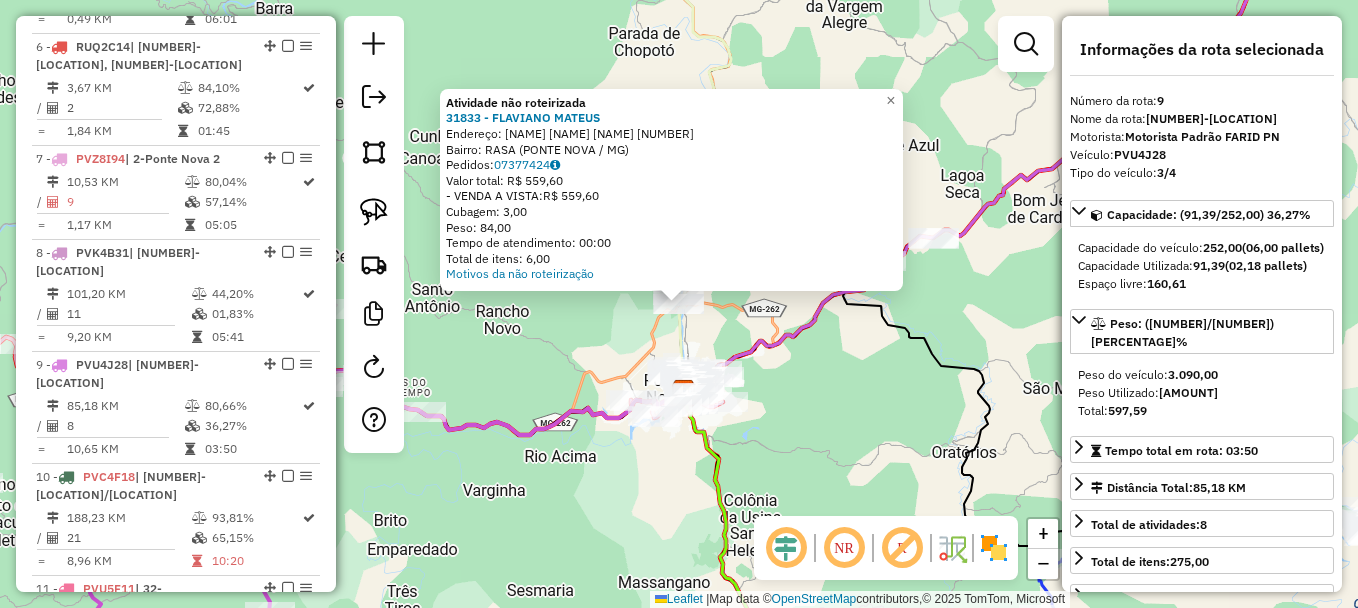 click on "Atividade não roteirizada 31833 - FLAVIANO MATEUS  Endereço:  JOAQUIM MACHADO GUIMARAES 491   Bairro: RASA (PONTE NOVA / MG)   Pedidos:  07377424   Valor total: R$ 559,60   - VENDA A VISTA:  R$ 559,60   Cubagem: 3,00   Peso: 84,00   Tempo de atendimento: 00:00   Total de itens: 6,00  Motivos da não roteirização × Janela de atendimento Grade de atendimento Capacidade Transportadoras Veículos Cliente Pedidos  Rotas Selecione os dias de semana para filtrar as janelas de atendimento  Seg   Ter   Qua   Qui   Sex   Sáb   Dom  Informe o período da janela de atendimento: De: Até:  Filtrar exatamente a janela do cliente  Considerar janela de atendimento padrão  Selecione os dias de semana para filtrar as grades de atendimento  Seg   Ter   Qua   Qui   Sex   Sáb   Dom   Considerar clientes sem dia de atendimento cadastrado  Clientes fora do dia de atendimento selecionado Filtrar as atividades entre os valores definidos abaixo:  Peso mínimo:   Peso máximo:   Cubagem mínima:   Cubagem máxima:   De:   De:" 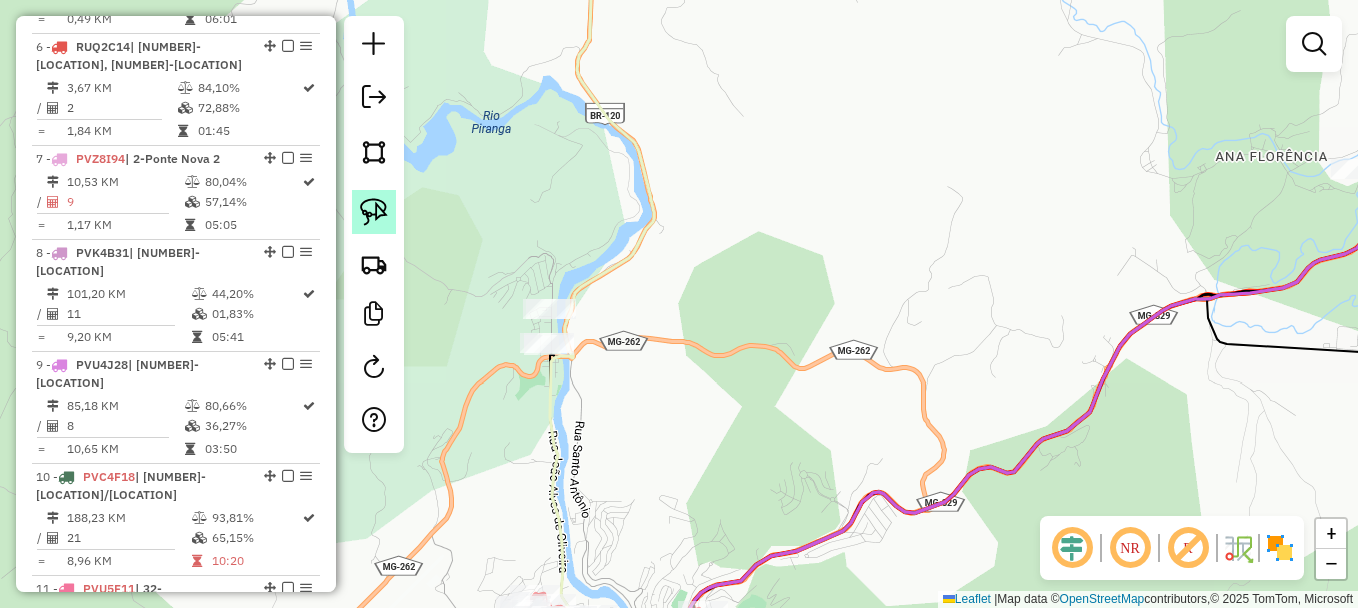 click 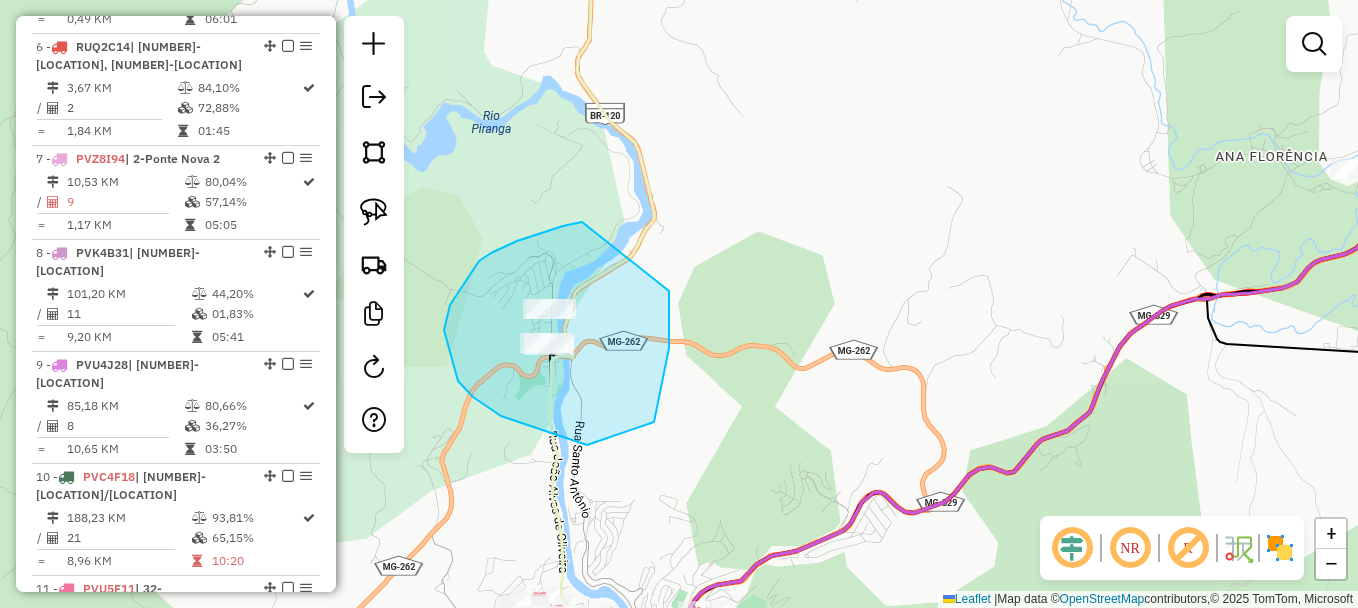 drag, startPoint x: 563, startPoint y: 226, endPoint x: 601, endPoint y: 67, distance: 163.47783 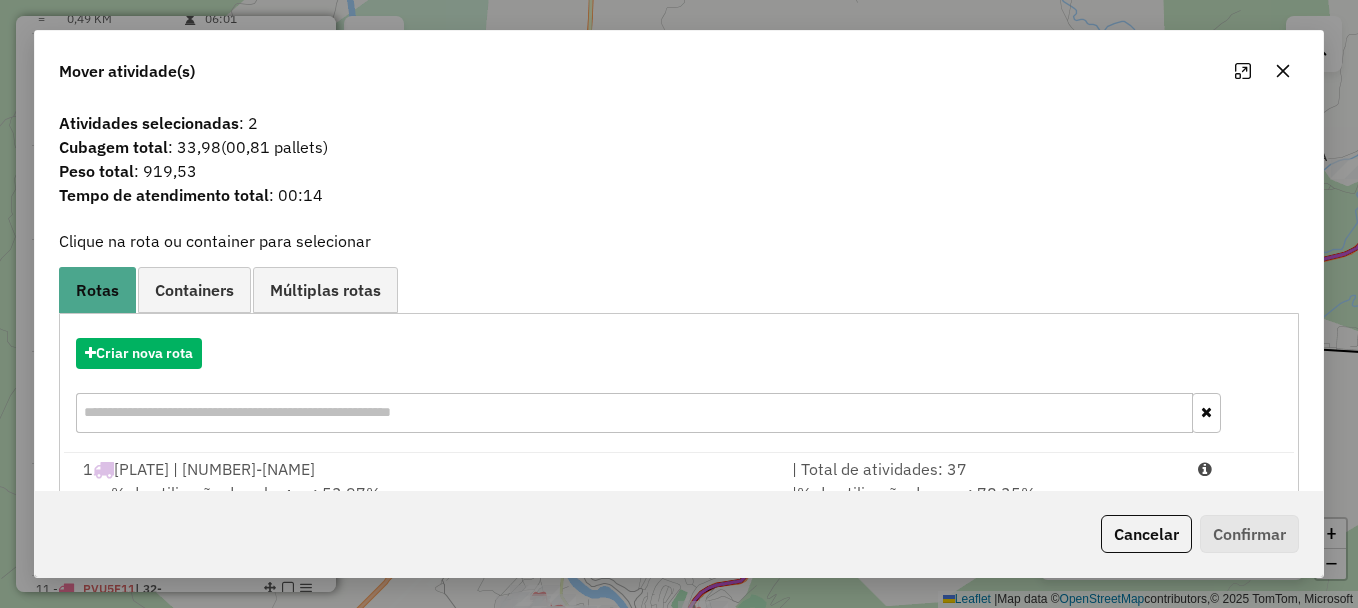 click 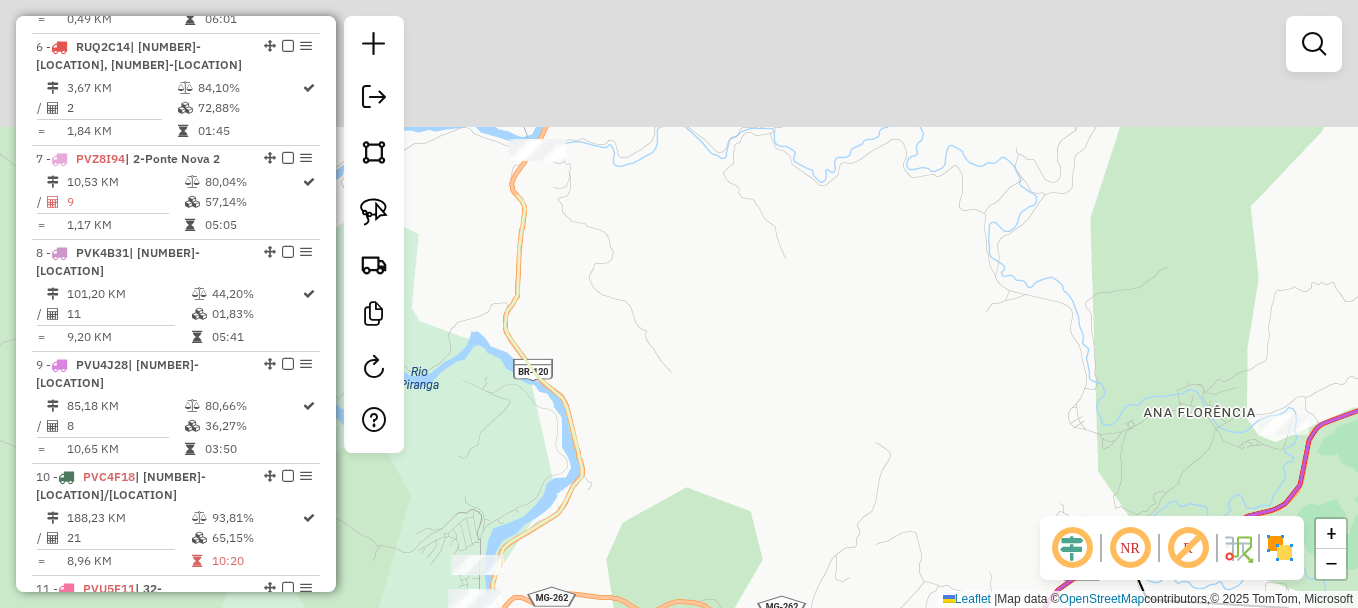 drag, startPoint x: 783, startPoint y: 288, endPoint x: 758, endPoint y: 493, distance: 206.51877 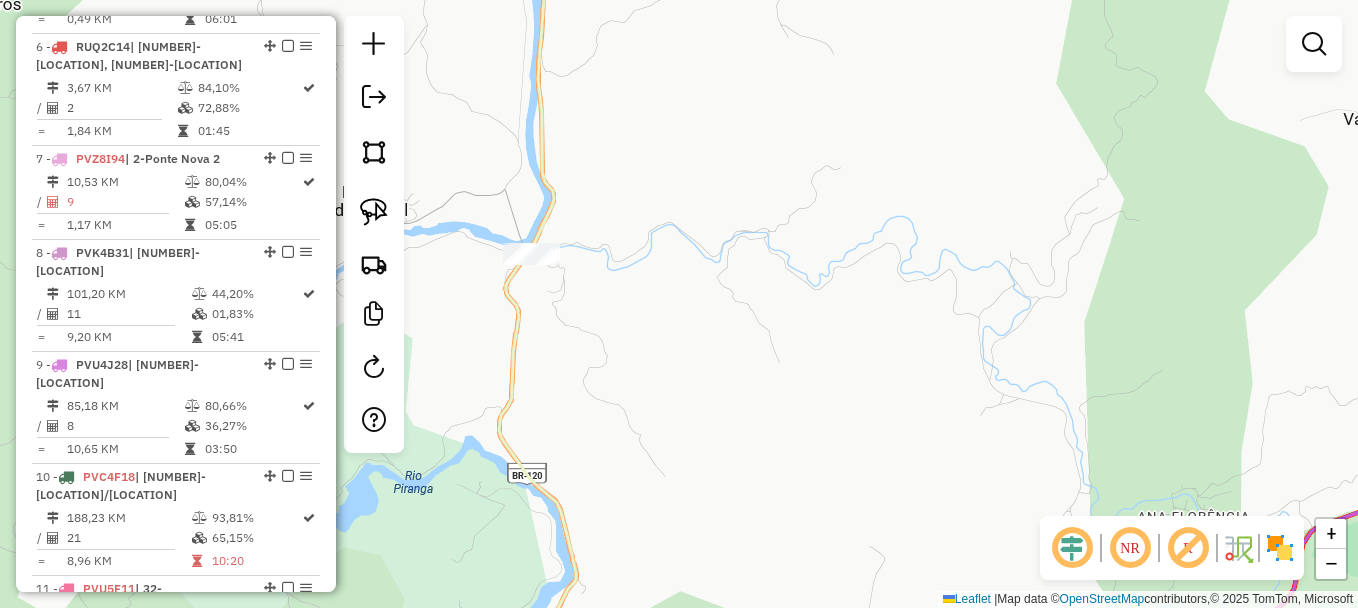 drag, startPoint x: 378, startPoint y: 203, endPoint x: 408, endPoint y: 198, distance: 30.413813 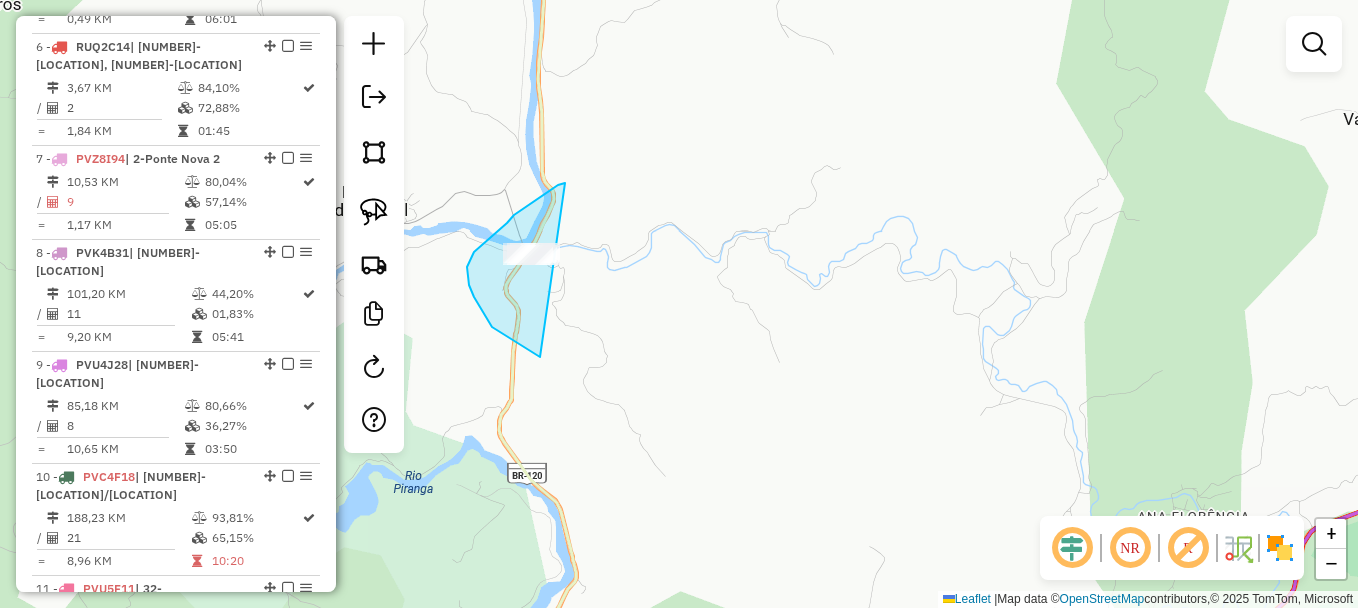 drag, startPoint x: 531, startPoint y: 203, endPoint x: 677, endPoint y: 264, distance: 158.23085 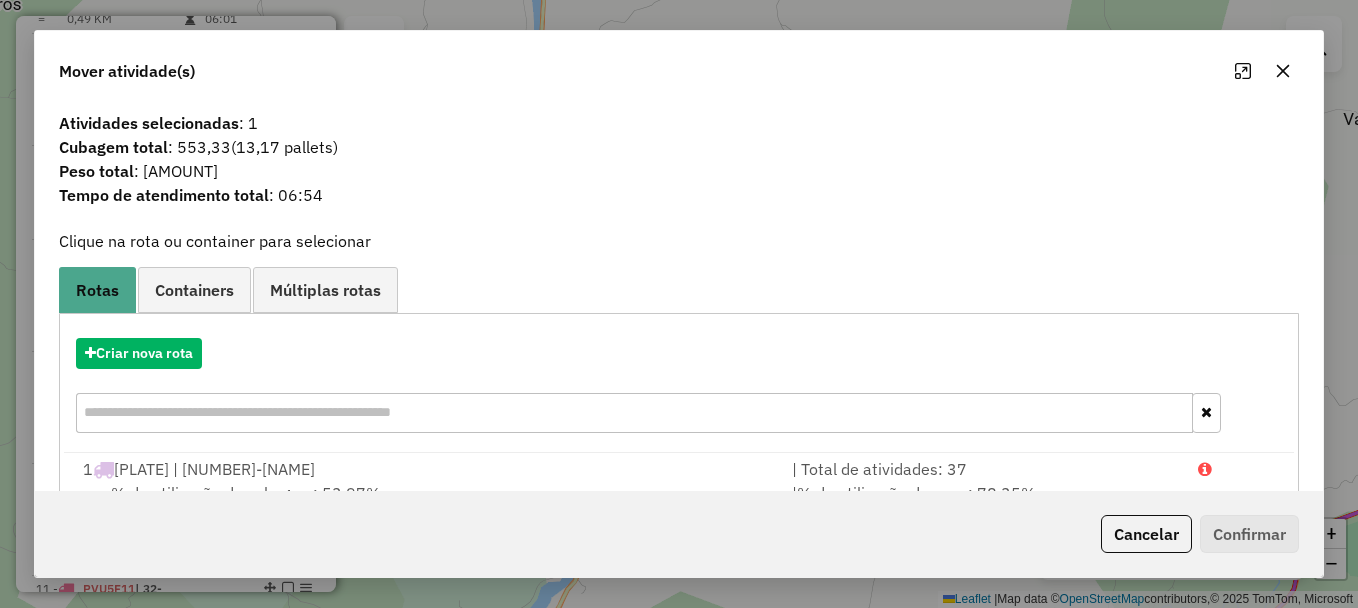 click 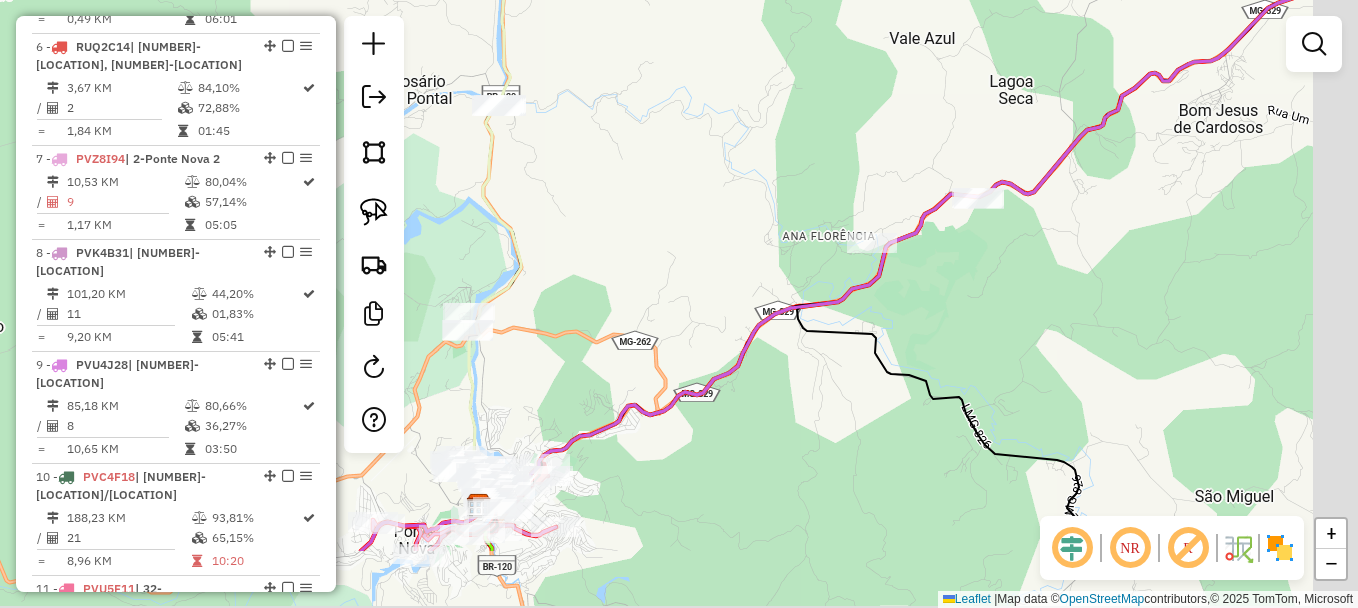drag, startPoint x: 849, startPoint y: 244, endPoint x: 738, endPoint y: 124, distance: 163.46559 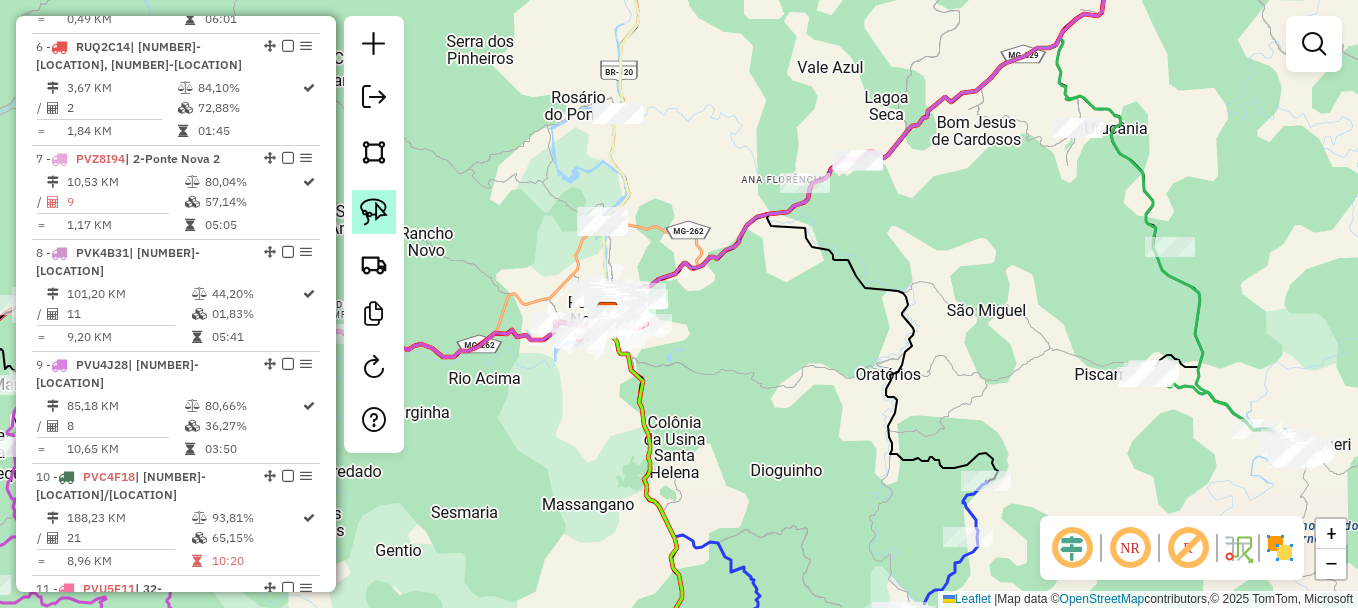 click 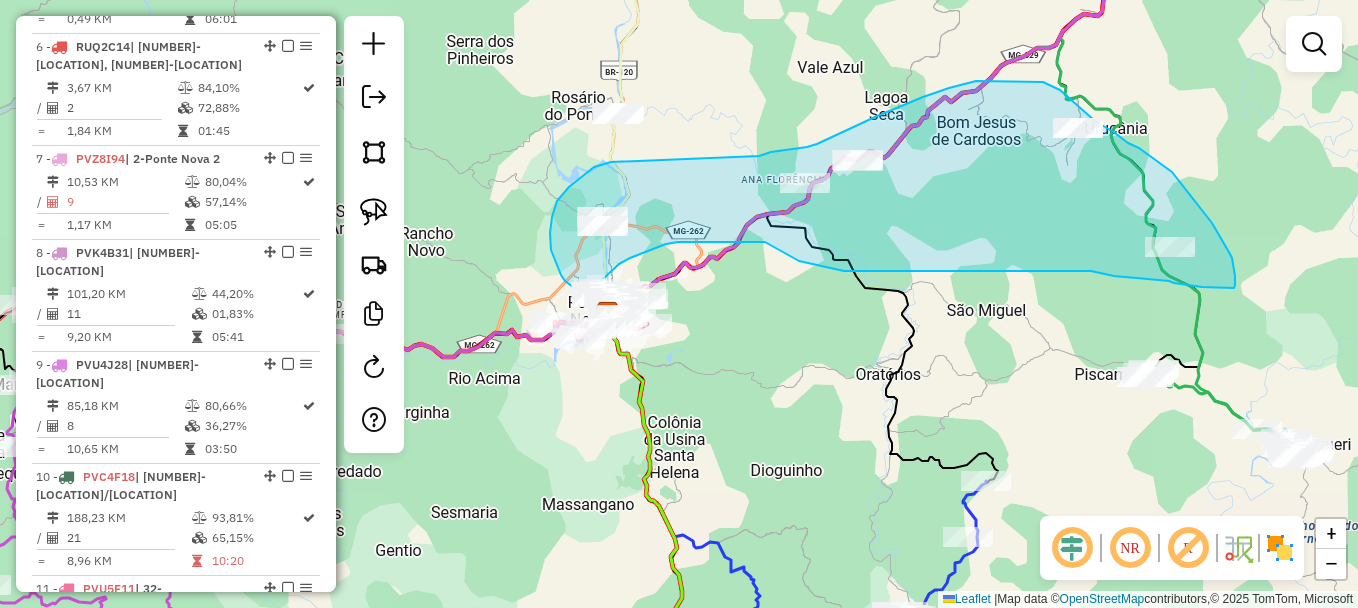 drag, startPoint x: 611, startPoint y: 162, endPoint x: 752, endPoint y: 158, distance: 141.05673 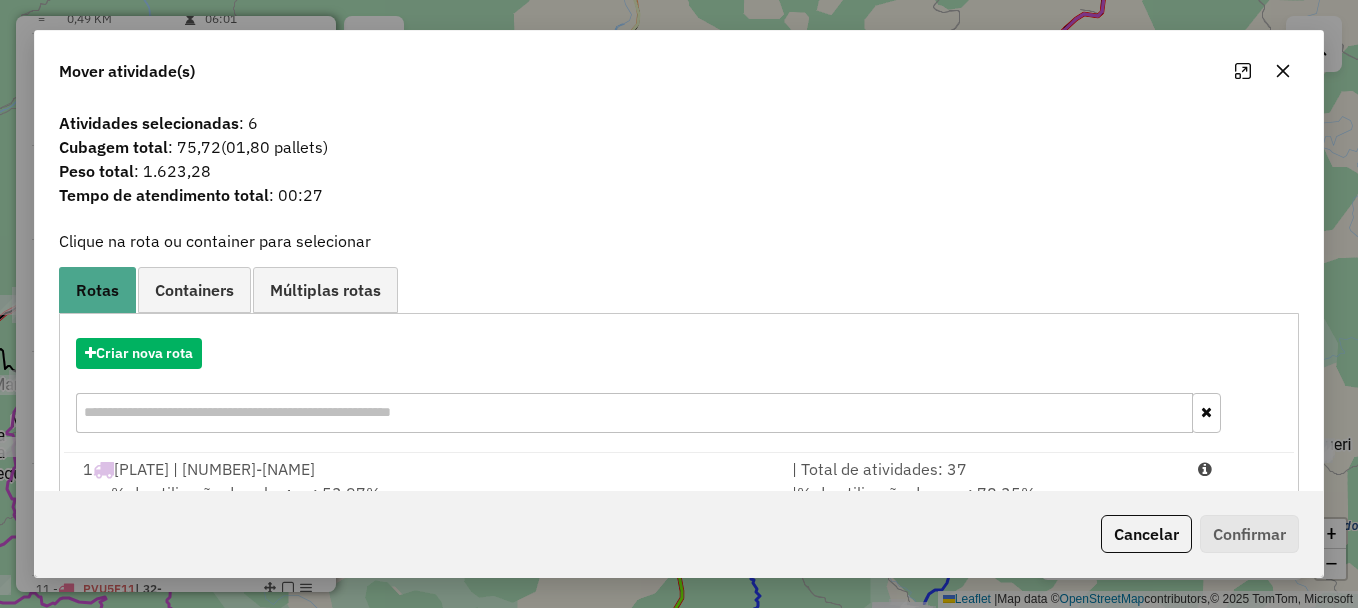 click 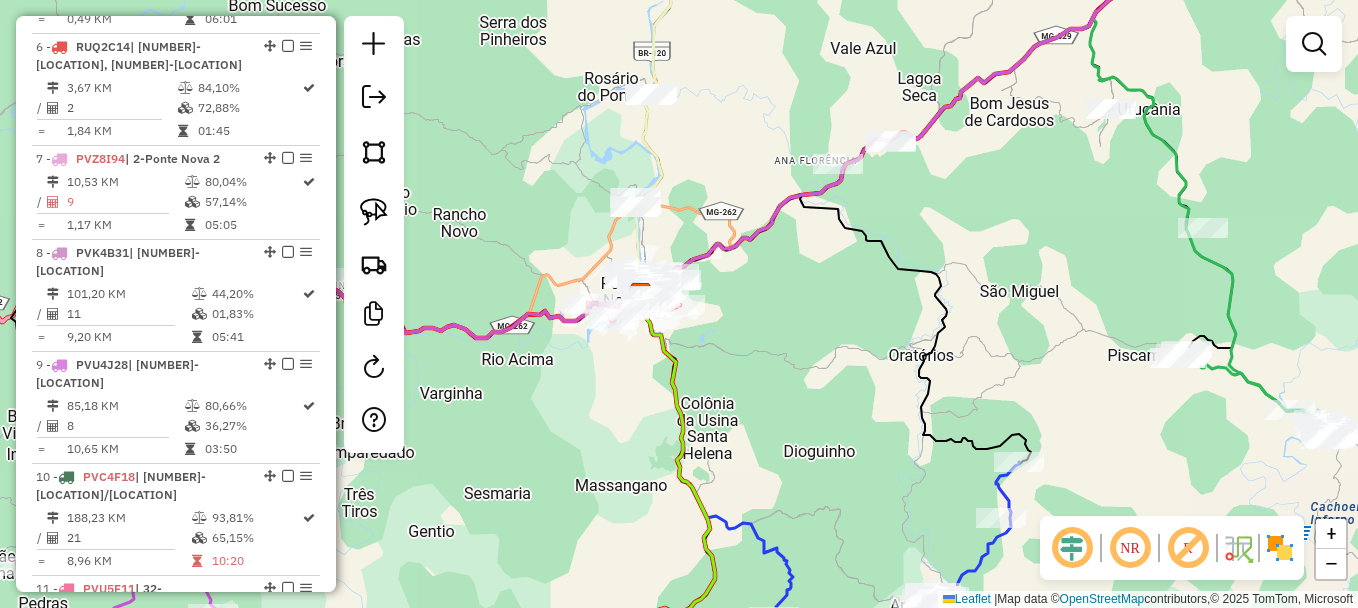 drag, startPoint x: 678, startPoint y: 214, endPoint x: 711, endPoint y: 195, distance: 38.078865 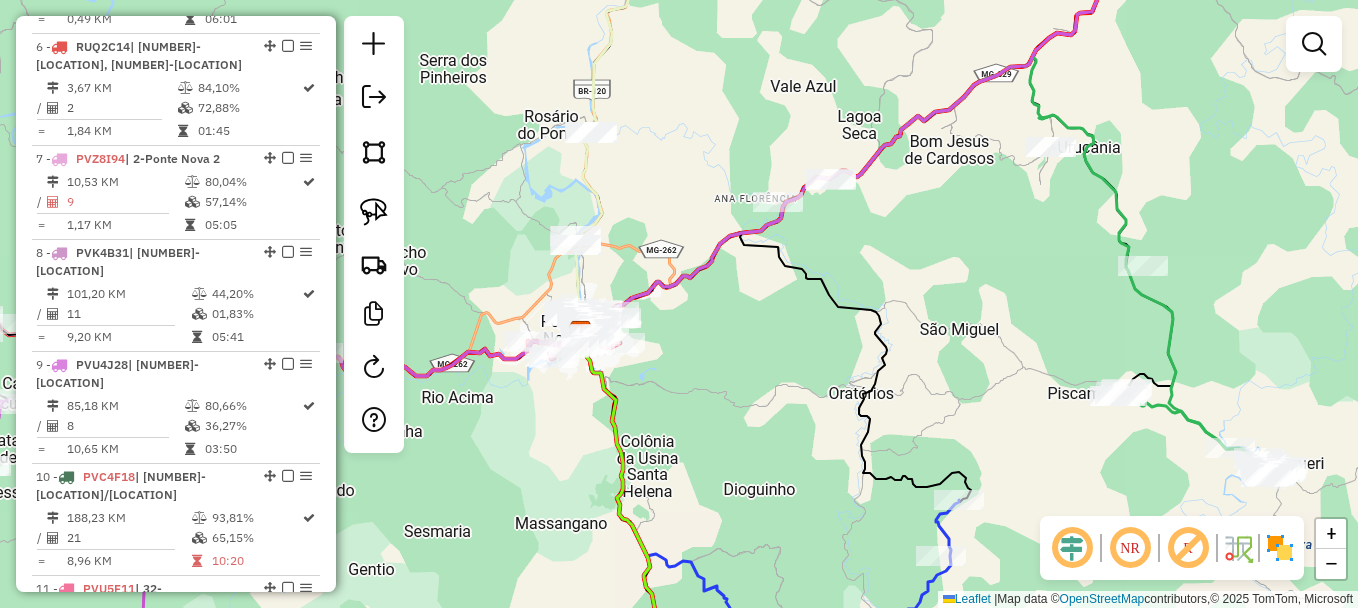 drag, startPoint x: 867, startPoint y: 246, endPoint x: 807, endPoint y: 284, distance: 71.021126 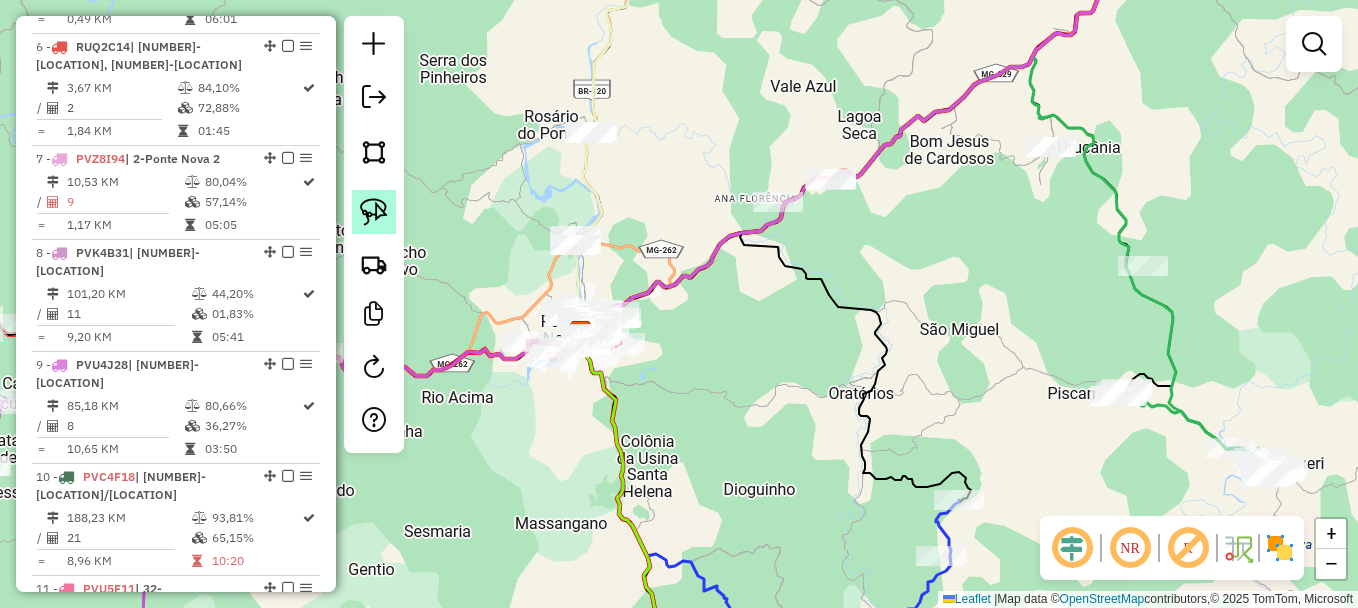 click 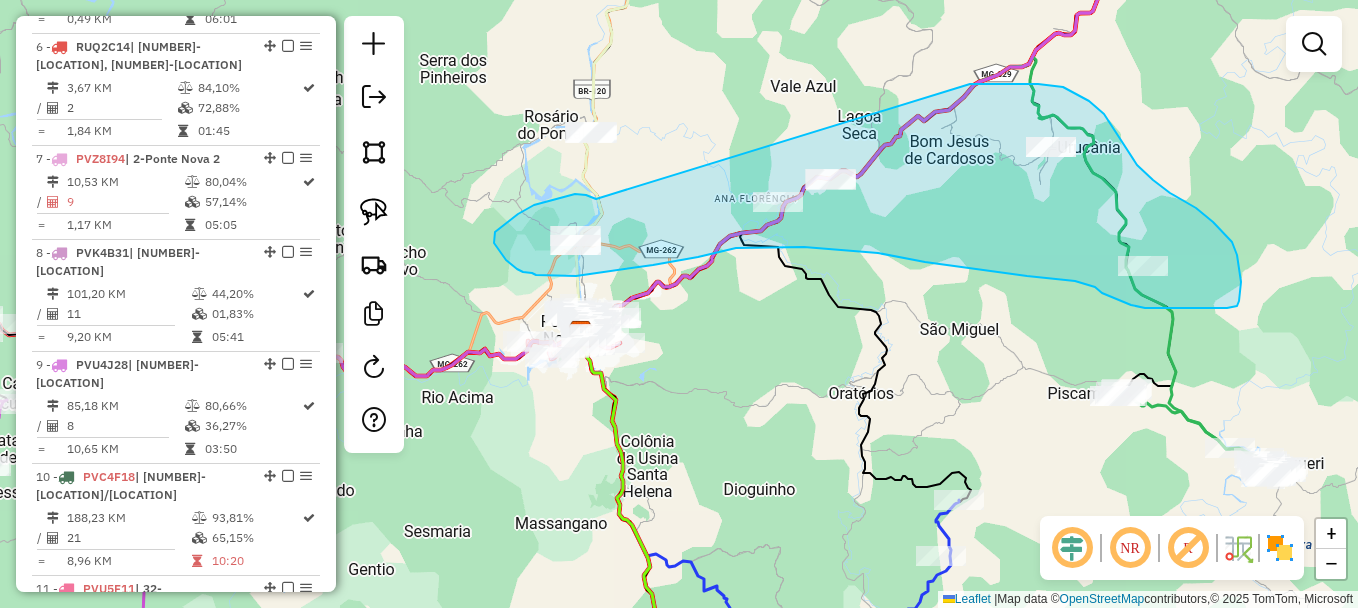 drag, startPoint x: 596, startPoint y: 199, endPoint x: 884, endPoint y: 108, distance: 302.03476 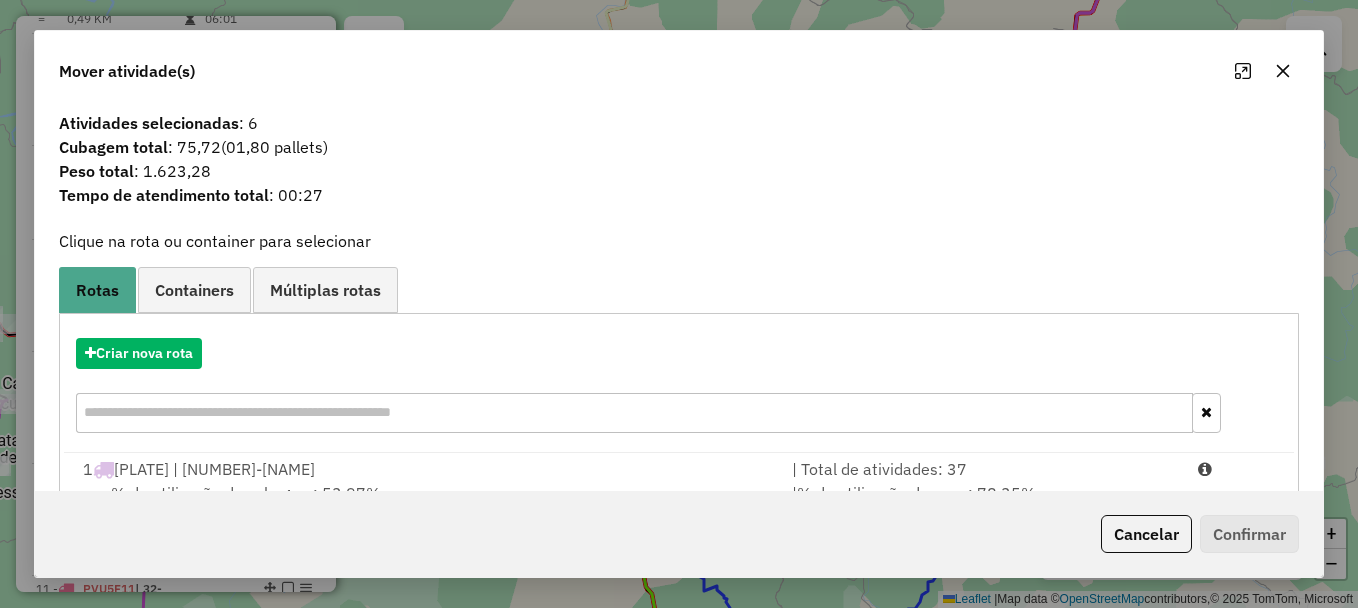 click 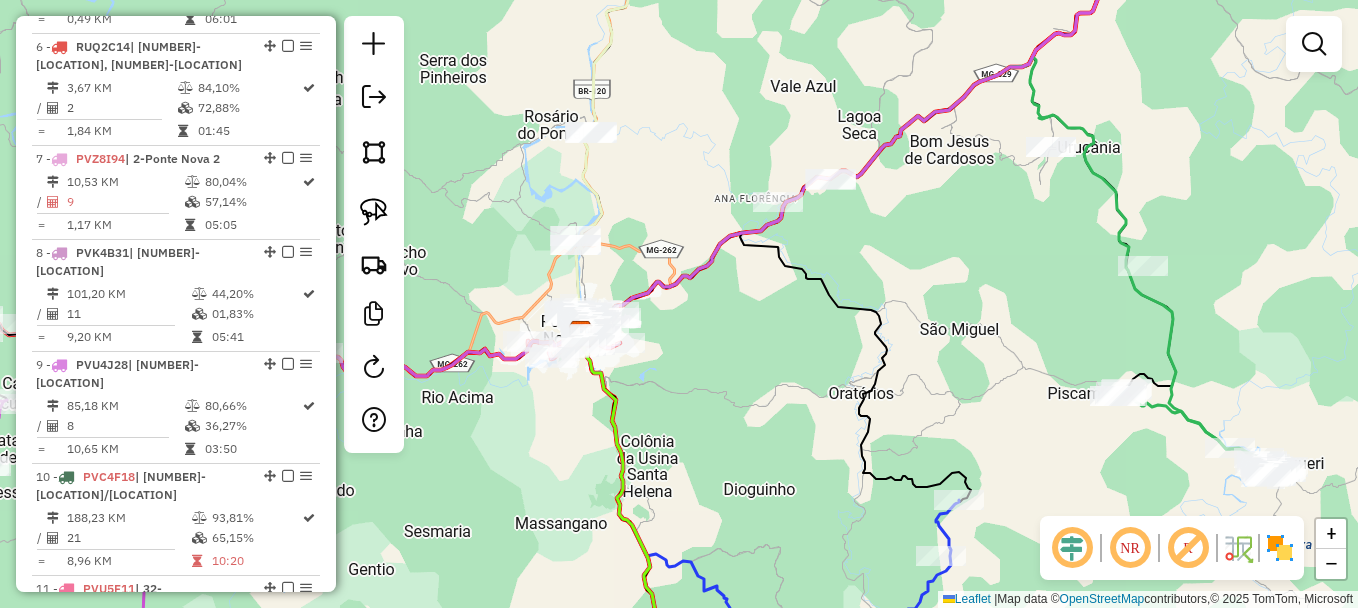 drag, startPoint x: 388, startPoint y: 197, endPoint x: 518, endPoint y: 255, distance: 142.35168 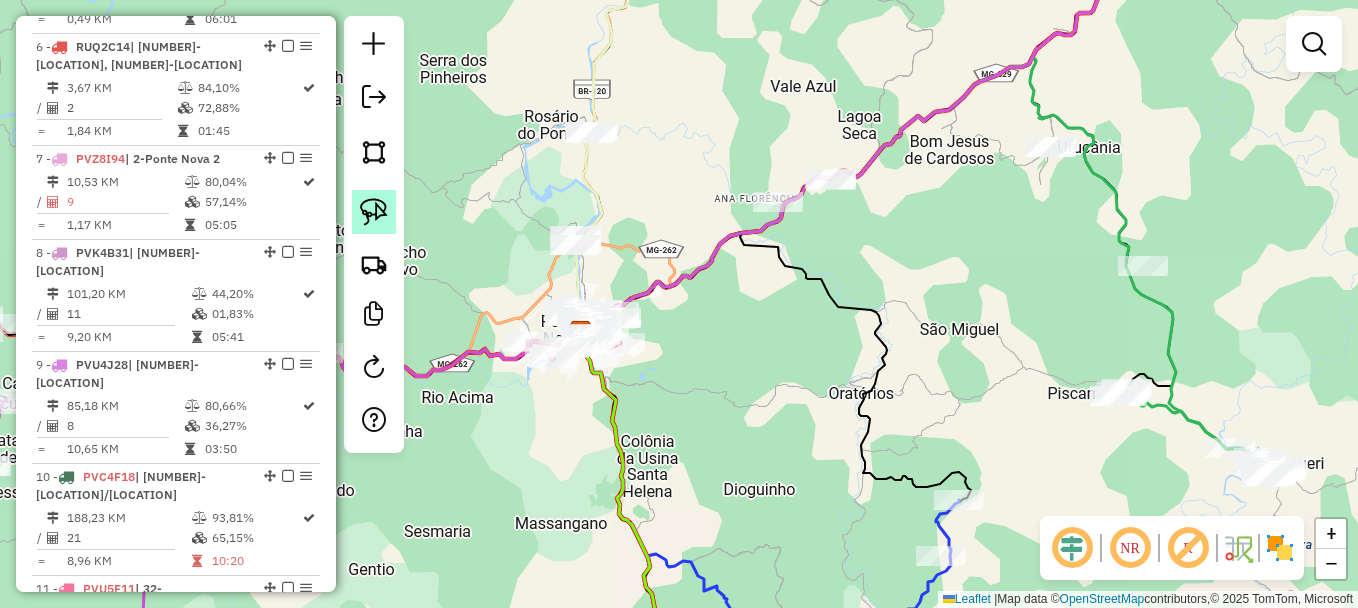 click 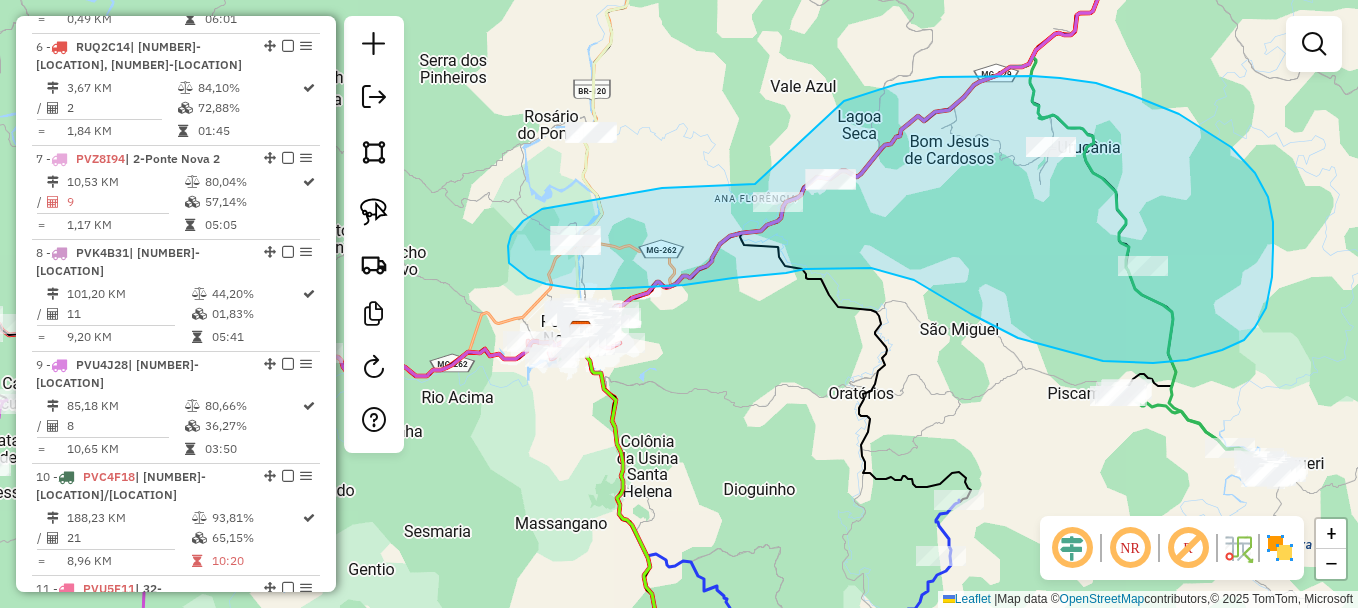 drag, startPoint x: 710, startPoint y: 185, endPoint x: 824, endPoint y: 110, distance: 136.45879 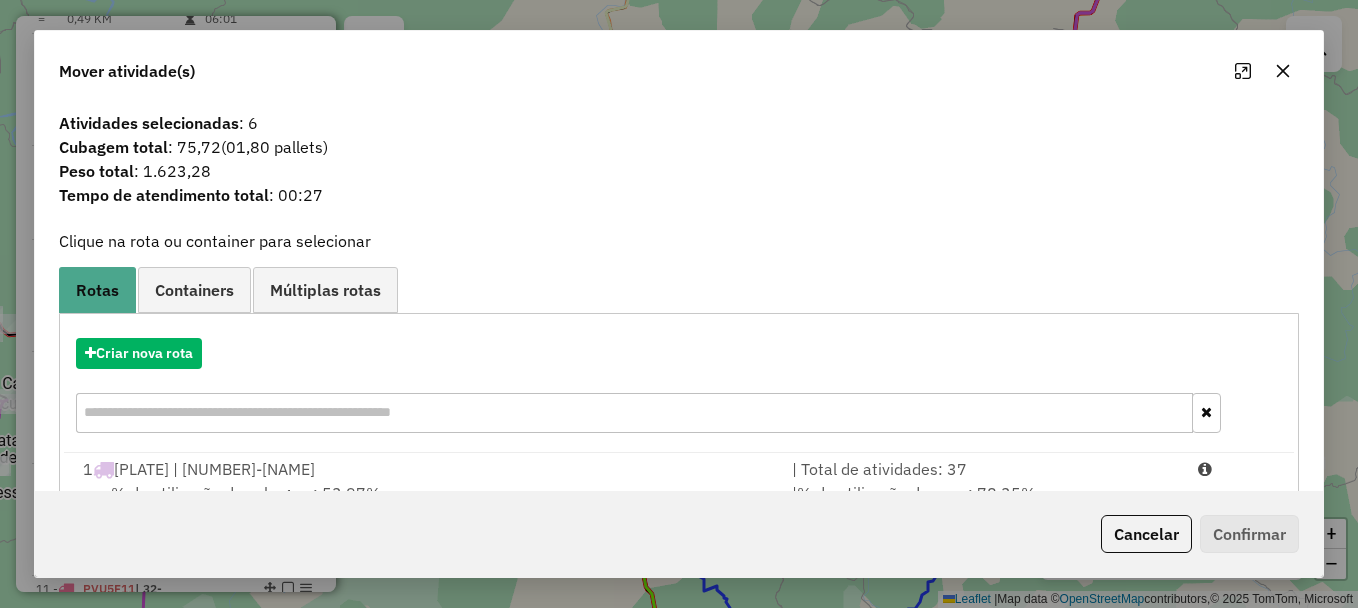 click 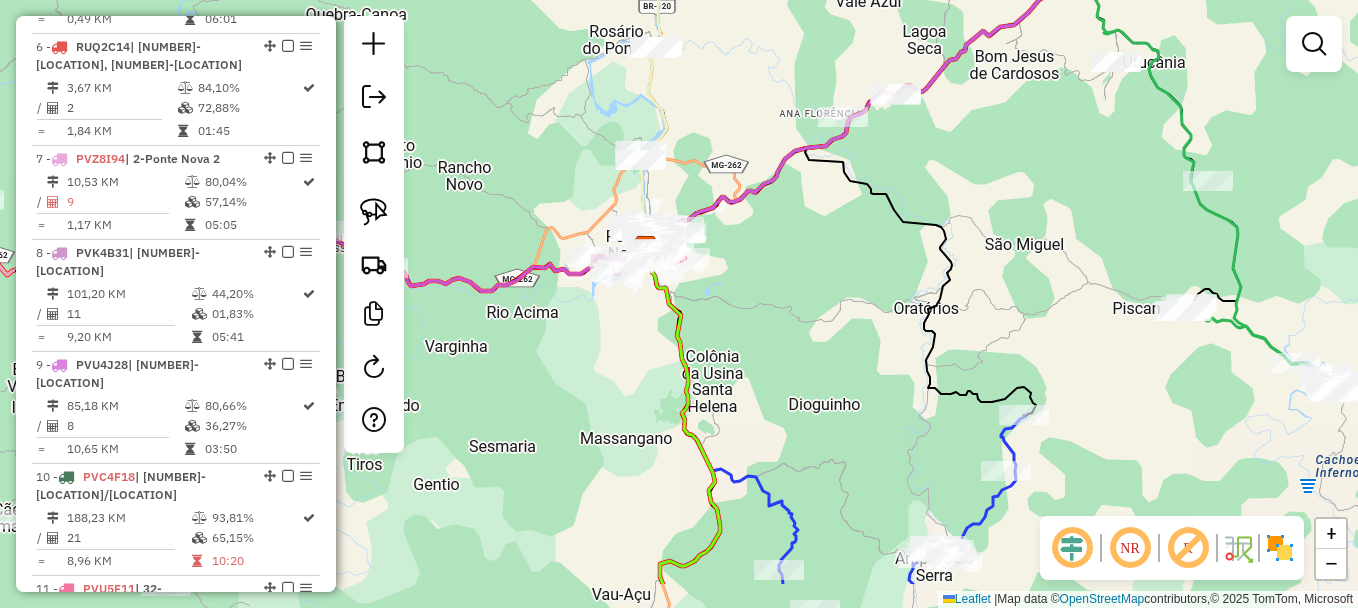 drag, startPoint x: 726, startPoint y: 288, endPoint x: 791, endPoint y: 203, distance: 107.00467 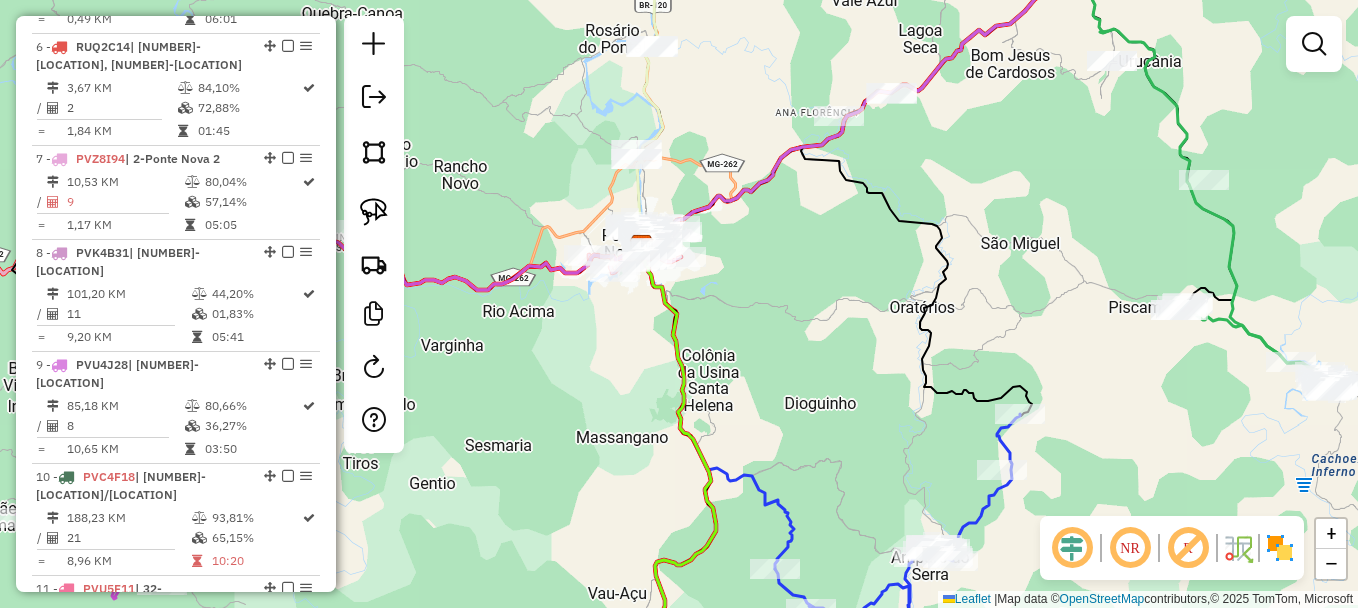 drag, startPoint x: 789, startPoint y: 339, endPoint x: 773, endPoint y: 318, distance: 26.400757 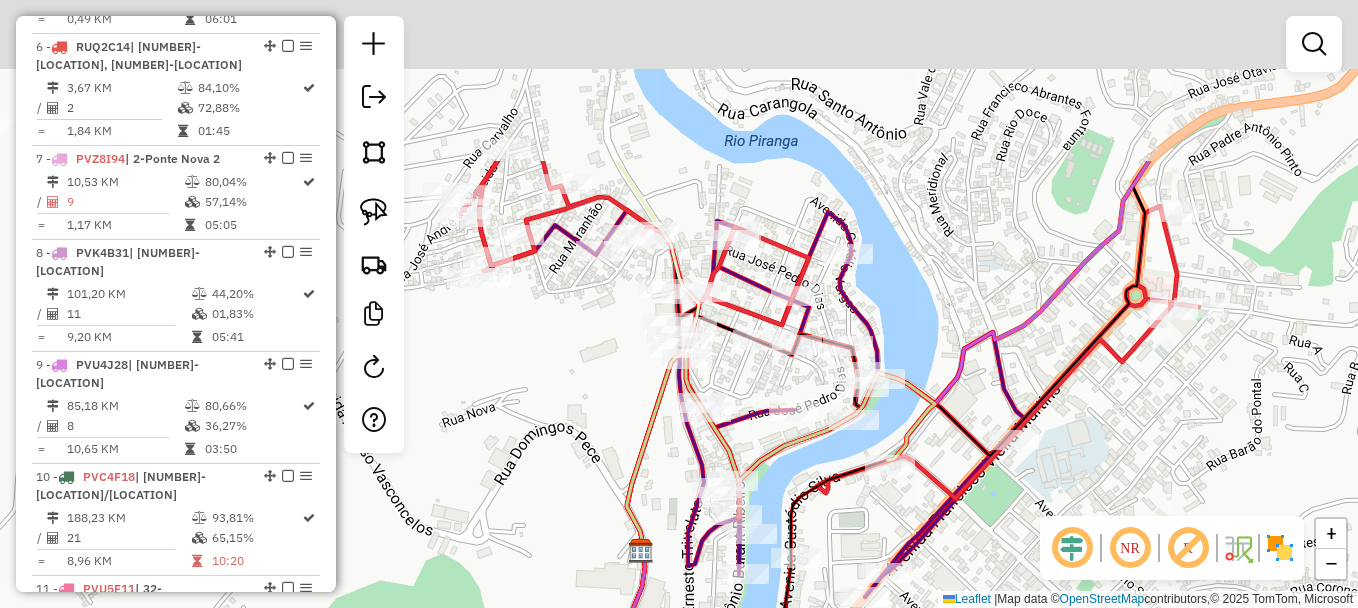 drag, startPoint x: 620, startPoint y: 188, endPoint x: 656, endPoint y: 406, distance: 220.95248 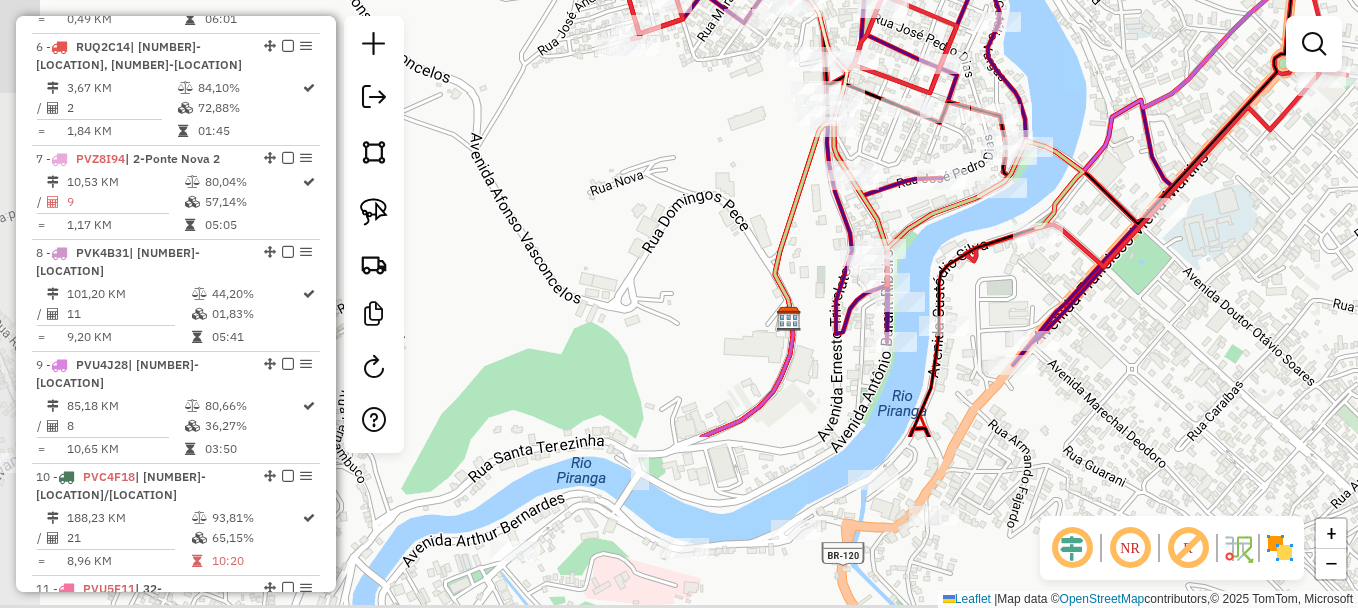 drag, startPoint x: 1009, startPoint y: 472, endPoint x: 1150, endPoint y: 245, distance: 267.2265 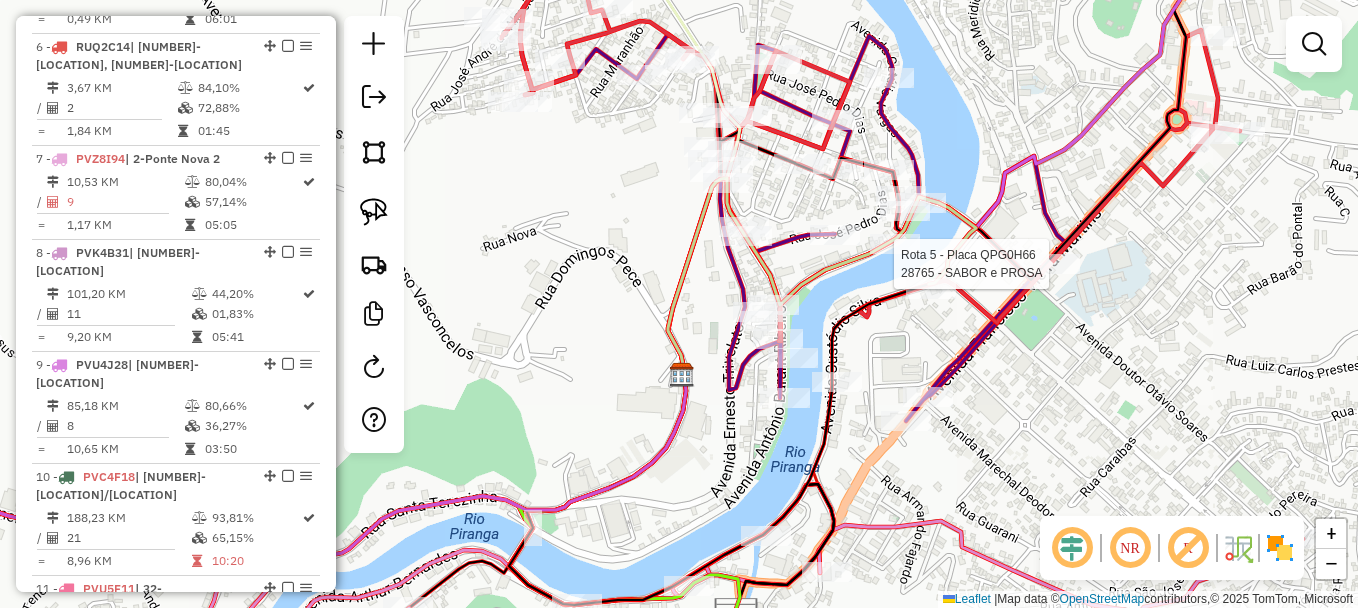 drag, startPoint x: 828, startPoint y: 522, endPoint x: 722, endPoint y: 578, distance: 119.88328 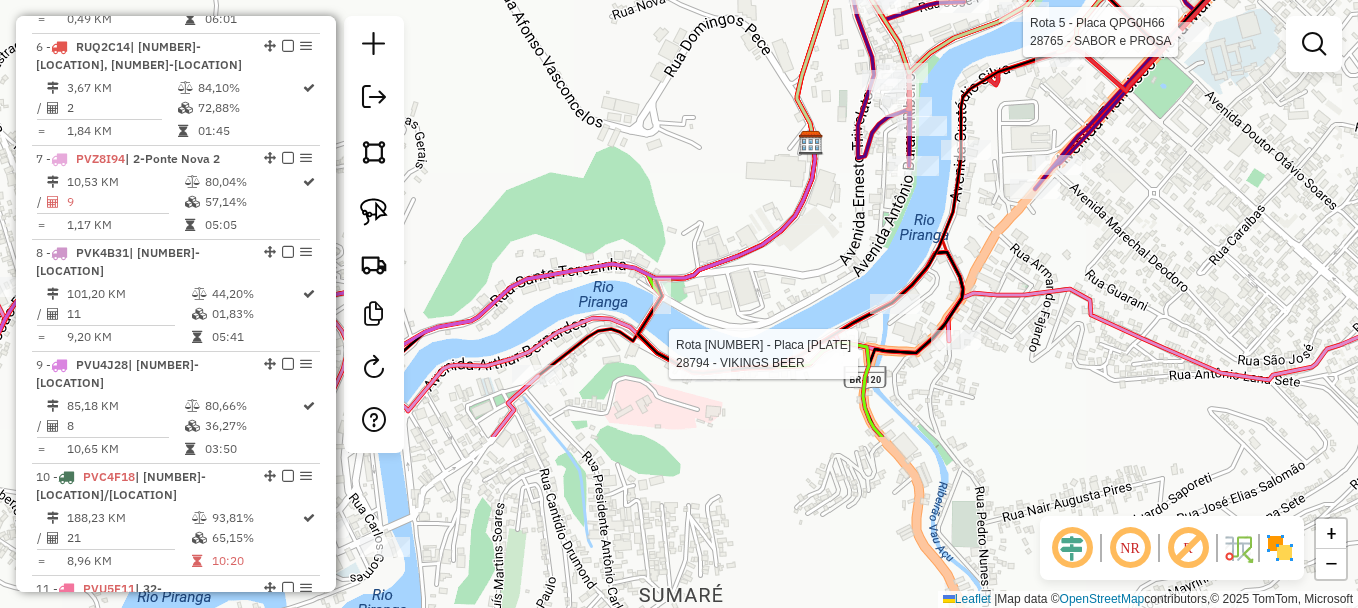 drag, startPoint x: 571, startPoint y: 395, endPoint x: 709, endPoint y: 147, distance: 283.80978 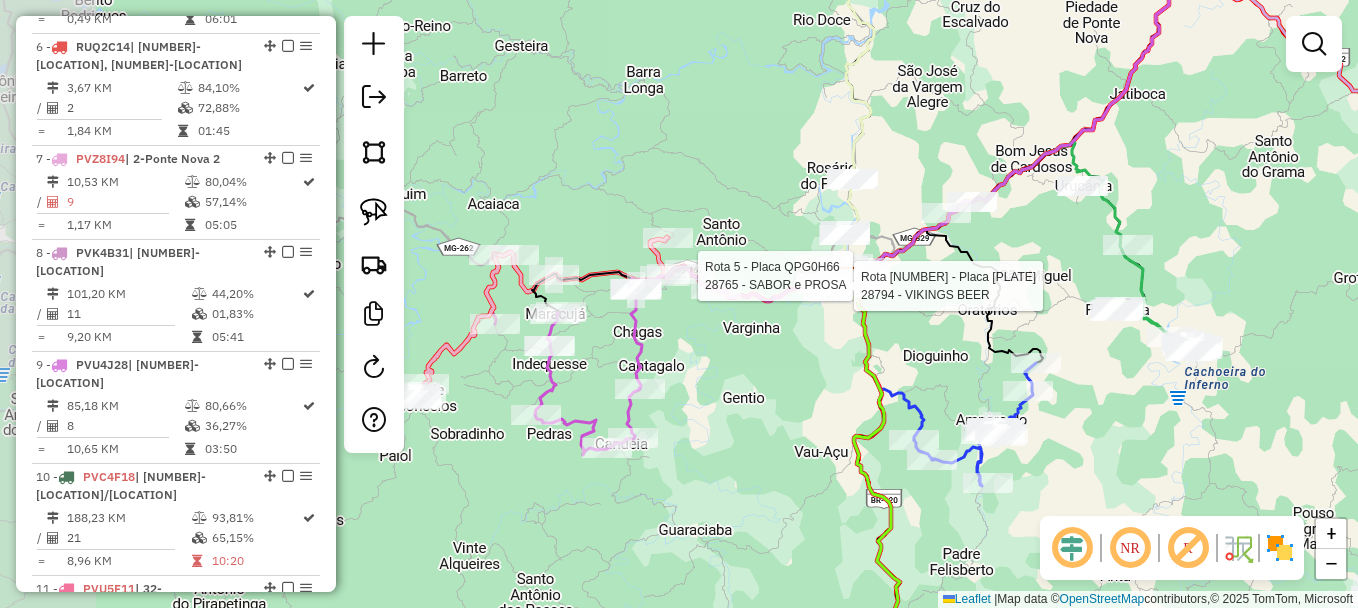 drag, startPoint x: 593, startPoint y: 360, endPoint x: 689, endPoint y: 375, distance: 97.16481 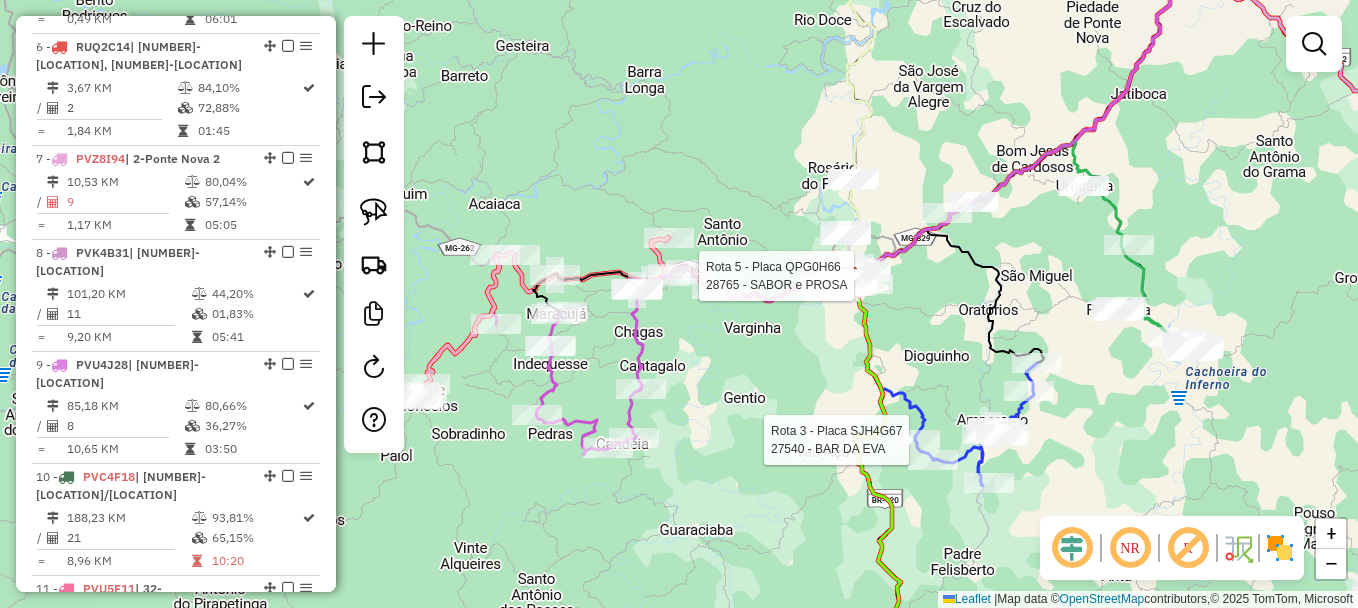 click 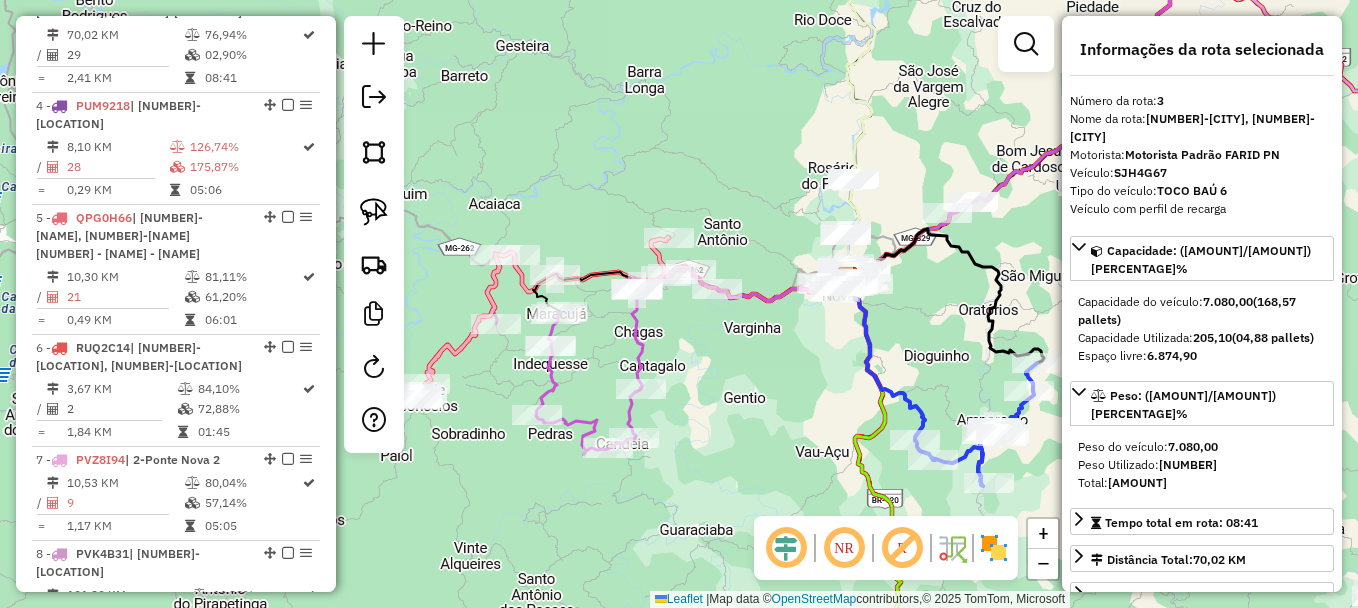 scroll, scrollTop: 962, scrollLeft: 0, axis: vertical 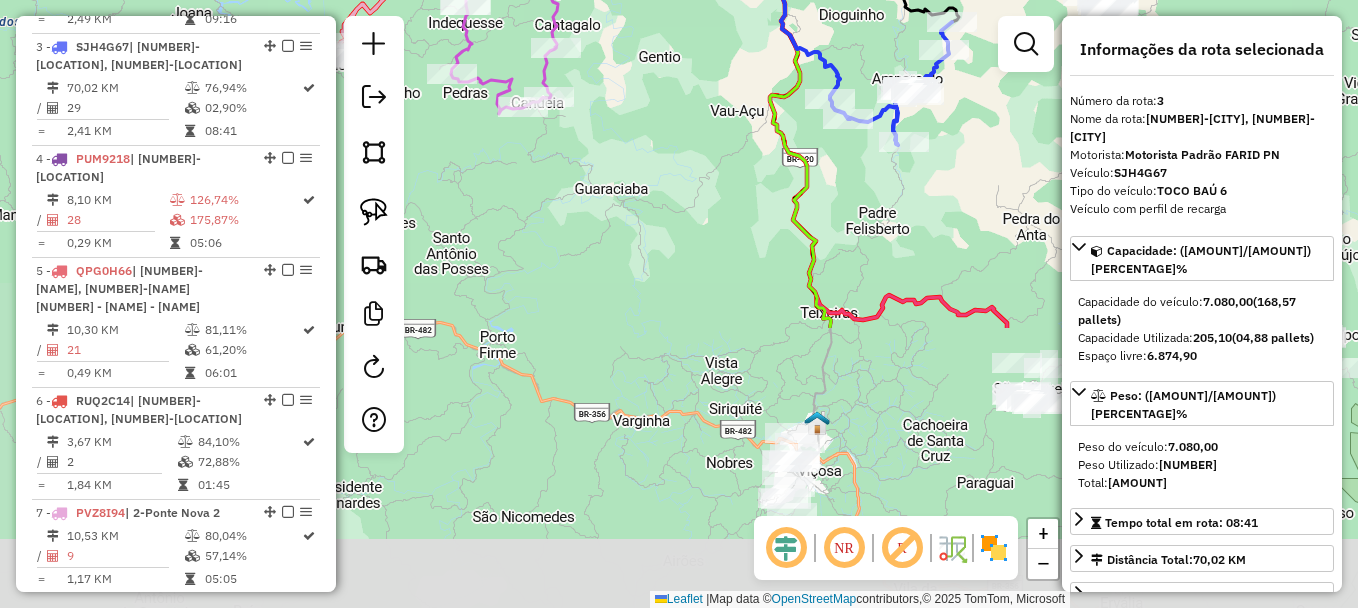 drag, startPoint x: 824, startPoint y: 464, endPoint x: 739, endPoint y: 123, distance: 351.4342 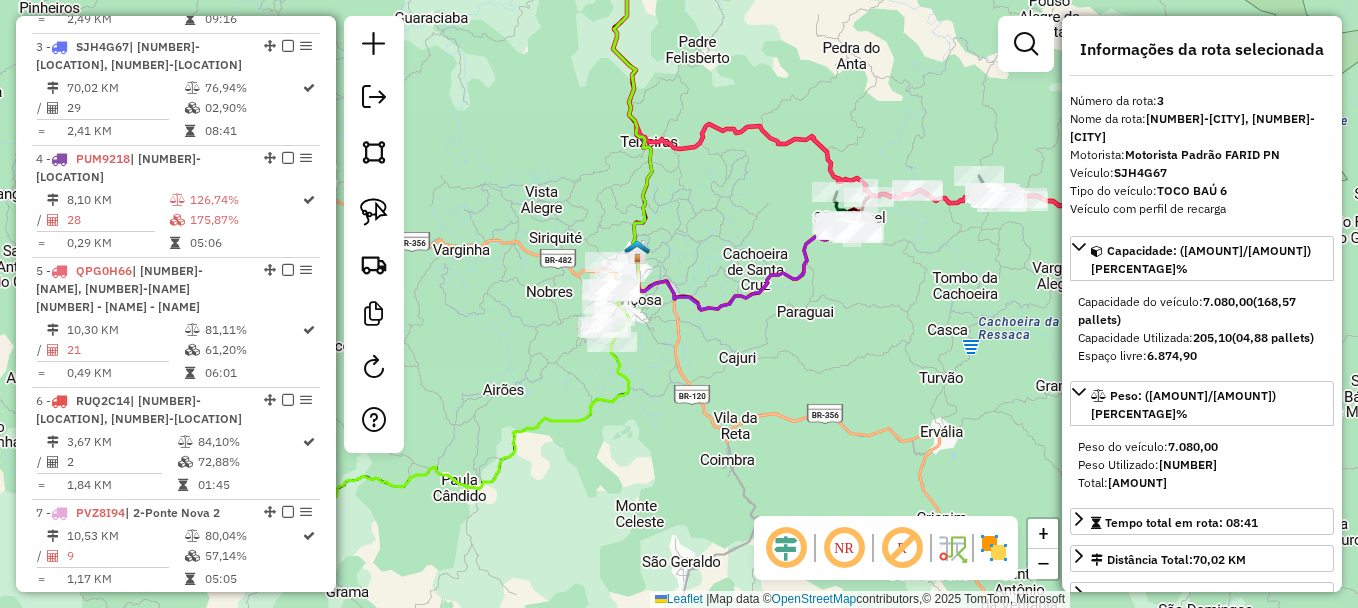 drag, startPoint x: 736, startPoint y: 280, endPoint x: 556, endPoint y: 109, distance: 248.27606 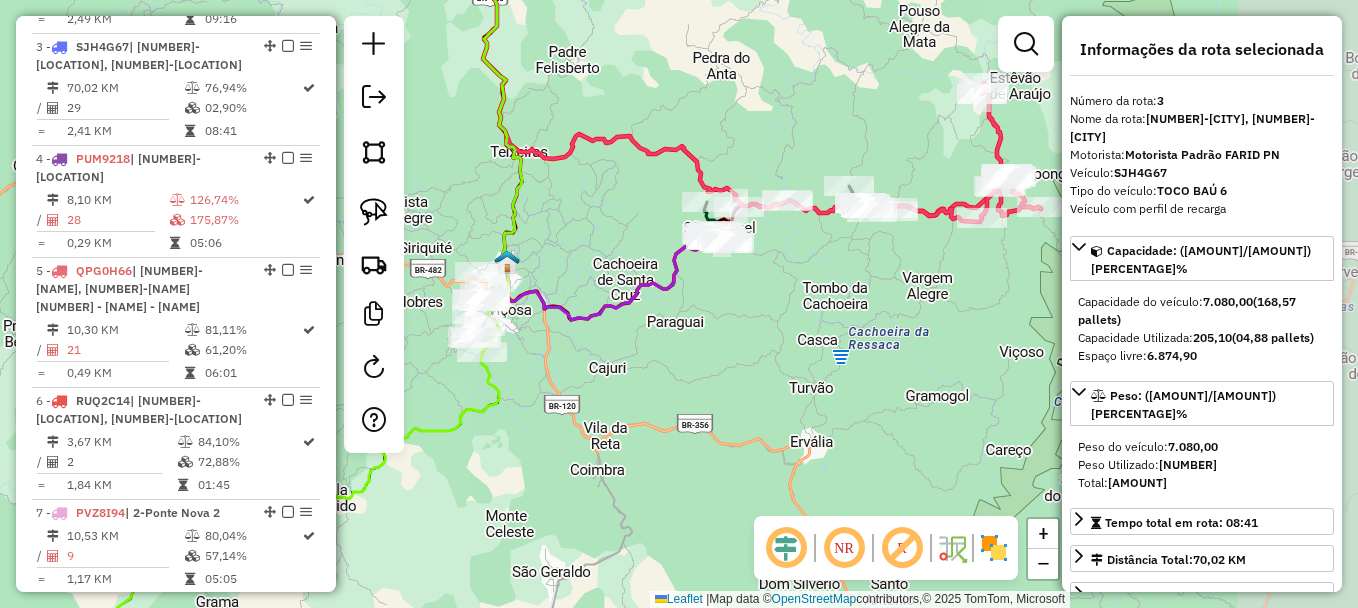 drag, startPoint x: 798, startPoint y: 353, endPoint x: 668, endPoint y: 363, distance: 130.38405 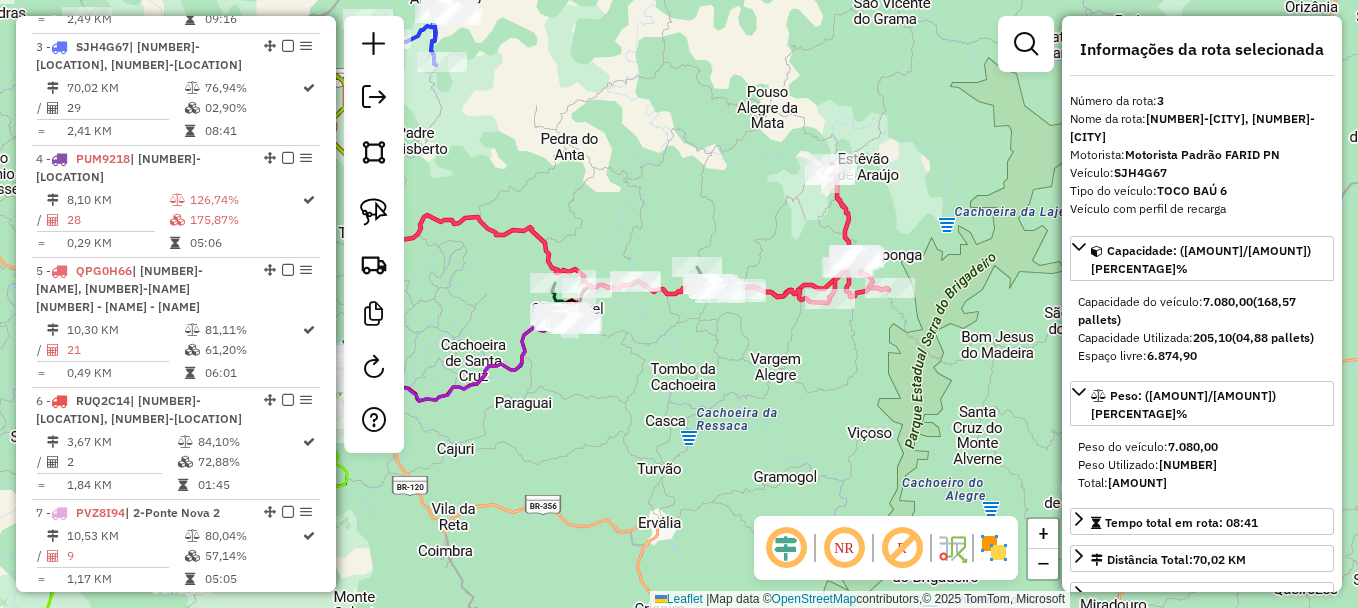 drag, startPoint x: 729, startPoint y: 391, endPoint x: 695, endPoint y: 437, distance: 57.201397 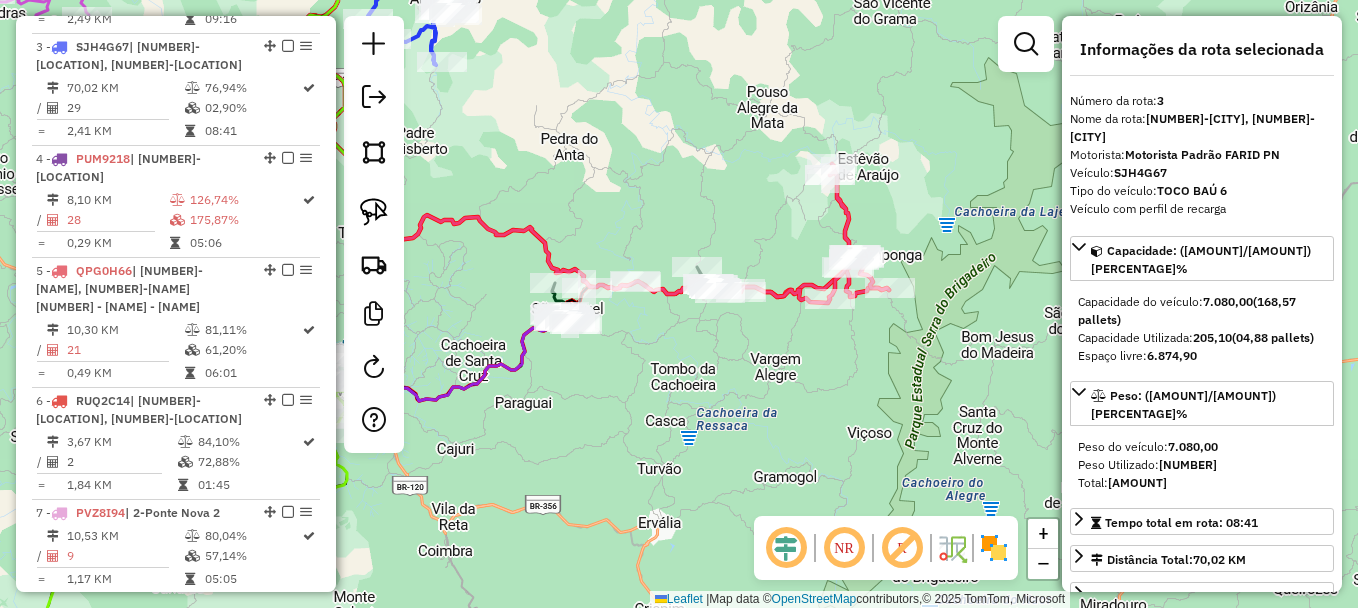 click 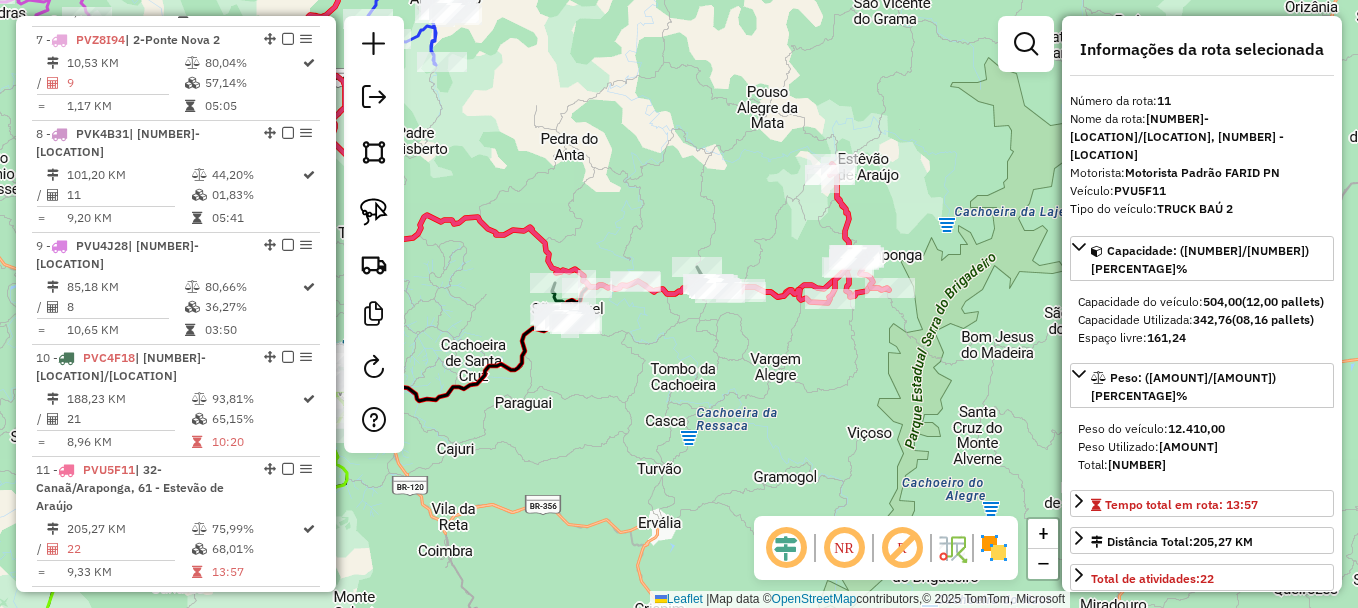 scroll, scrollTop: 1822, scrollLeft: 0, axis: vertical 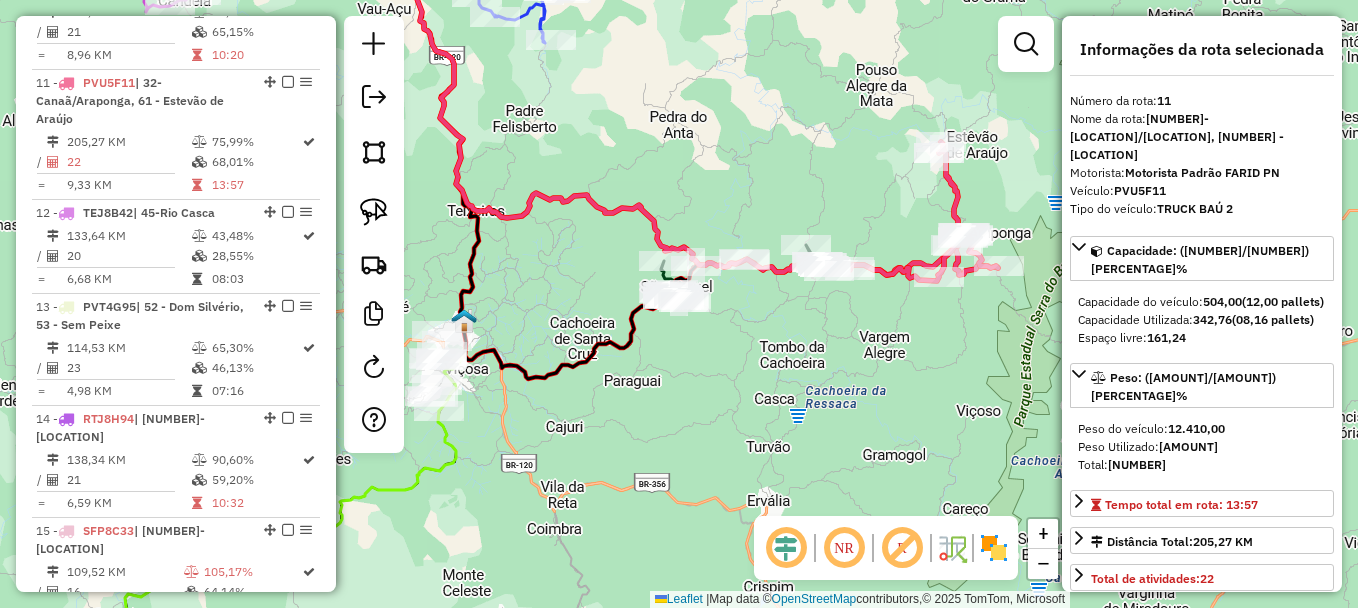 drag, startPoint x: 602, startPoint y: 409, endPoint x: 720, endPoint y: 385, distance: 120.41595 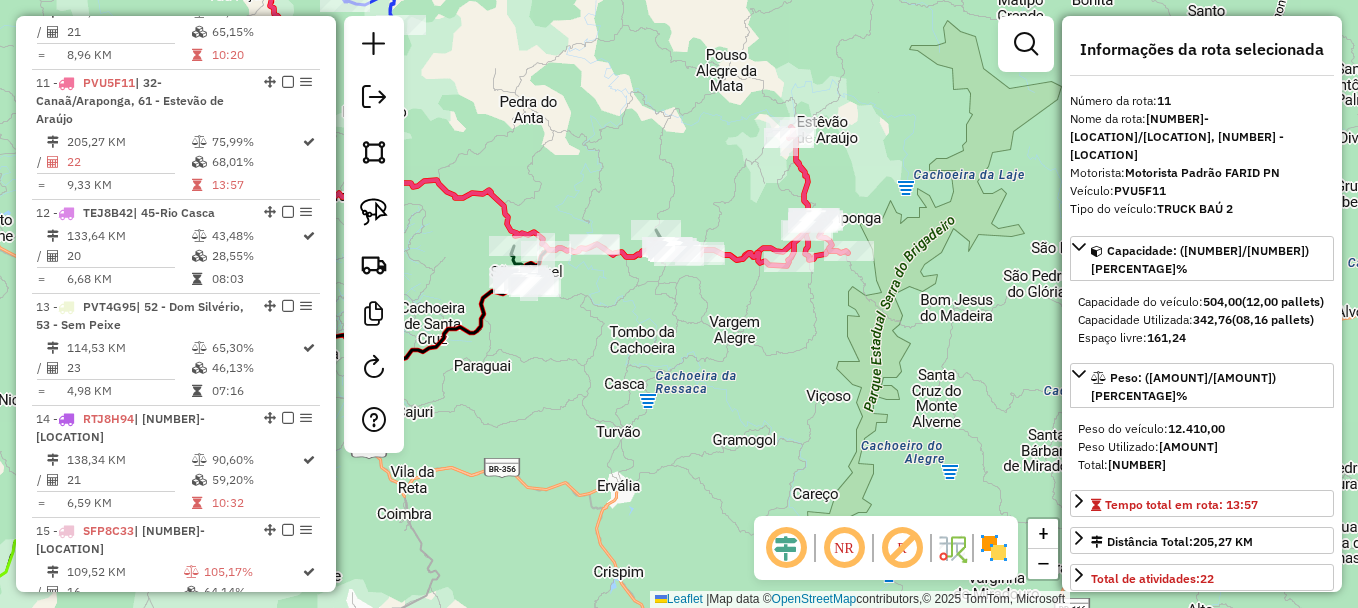 drag, startPoint x: 861, startPoint y: 402, endPoint x: 702, endPoint y: 389, distance: 159.53056 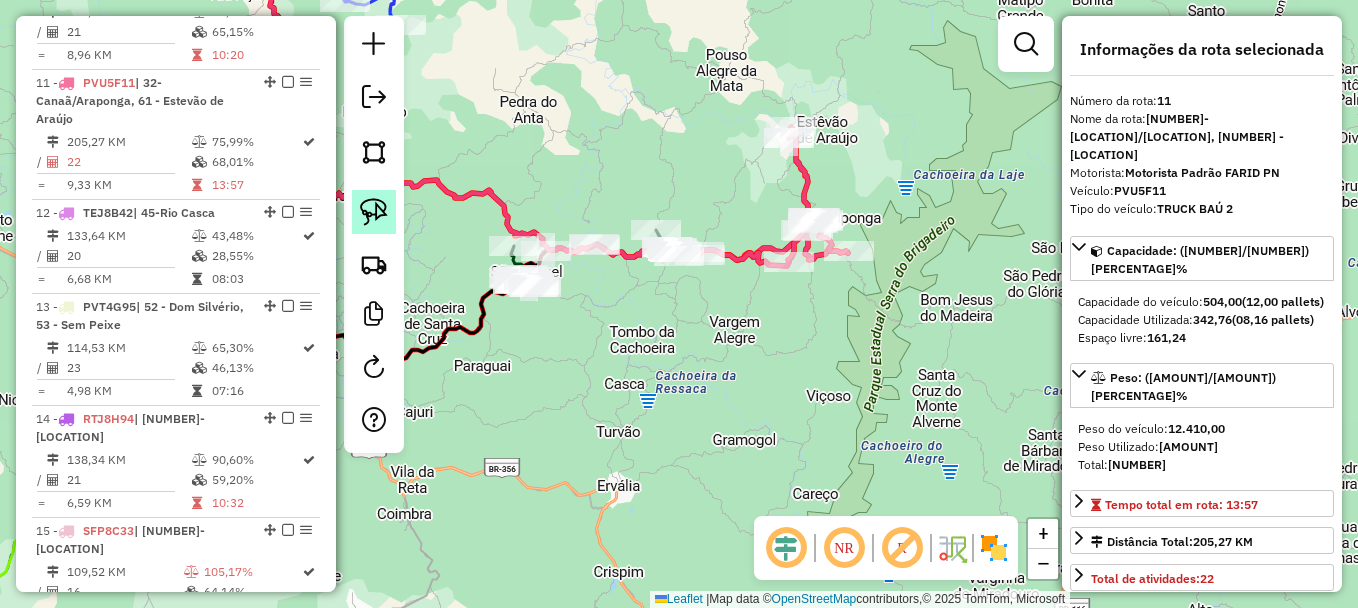 click 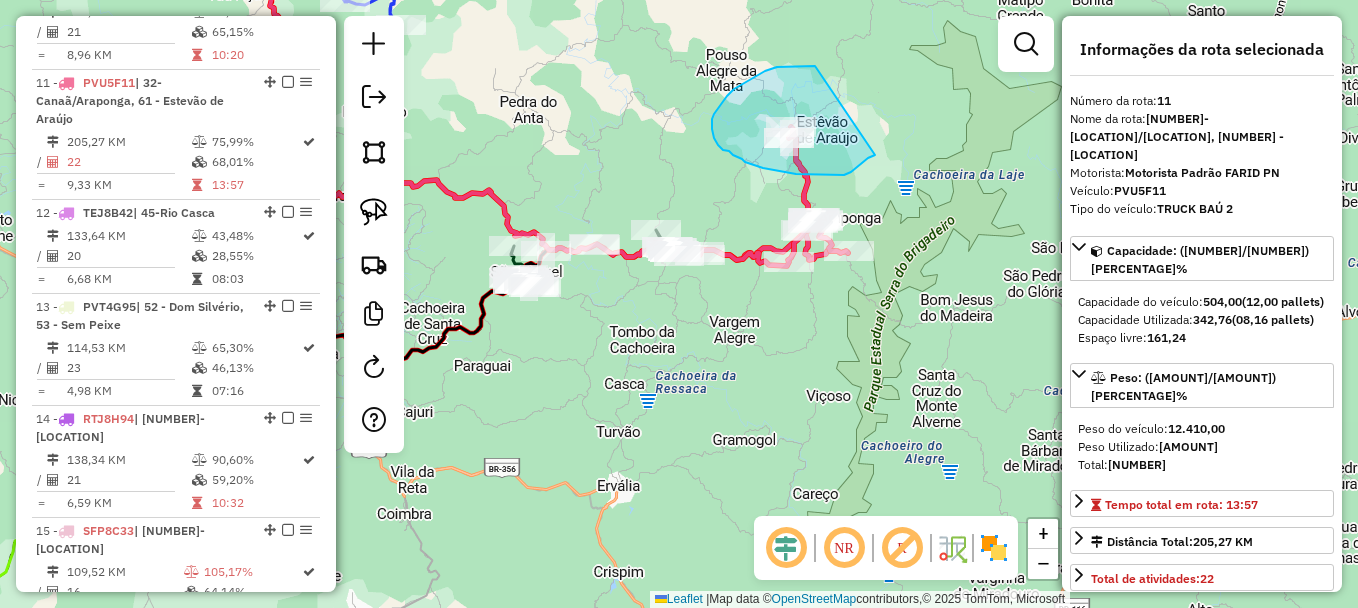 drag, startPoint x: 815, startPoint y: 66, endPoint x: 882, endPoint y: 149, distance: 106.66771 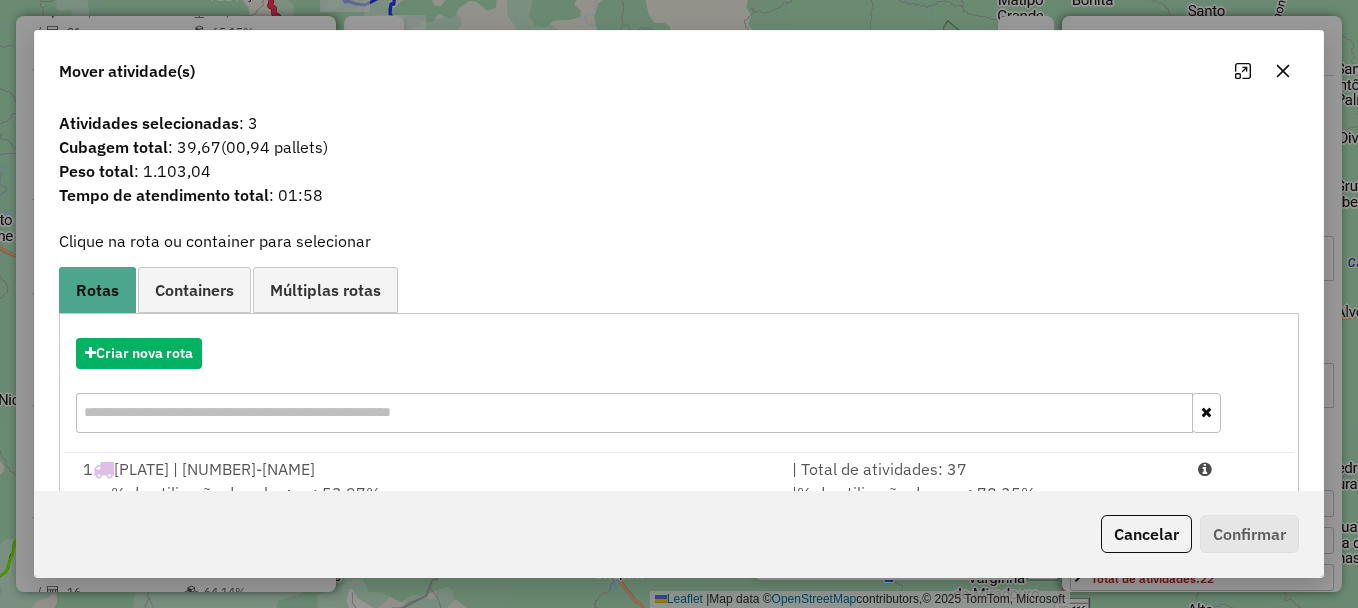 click 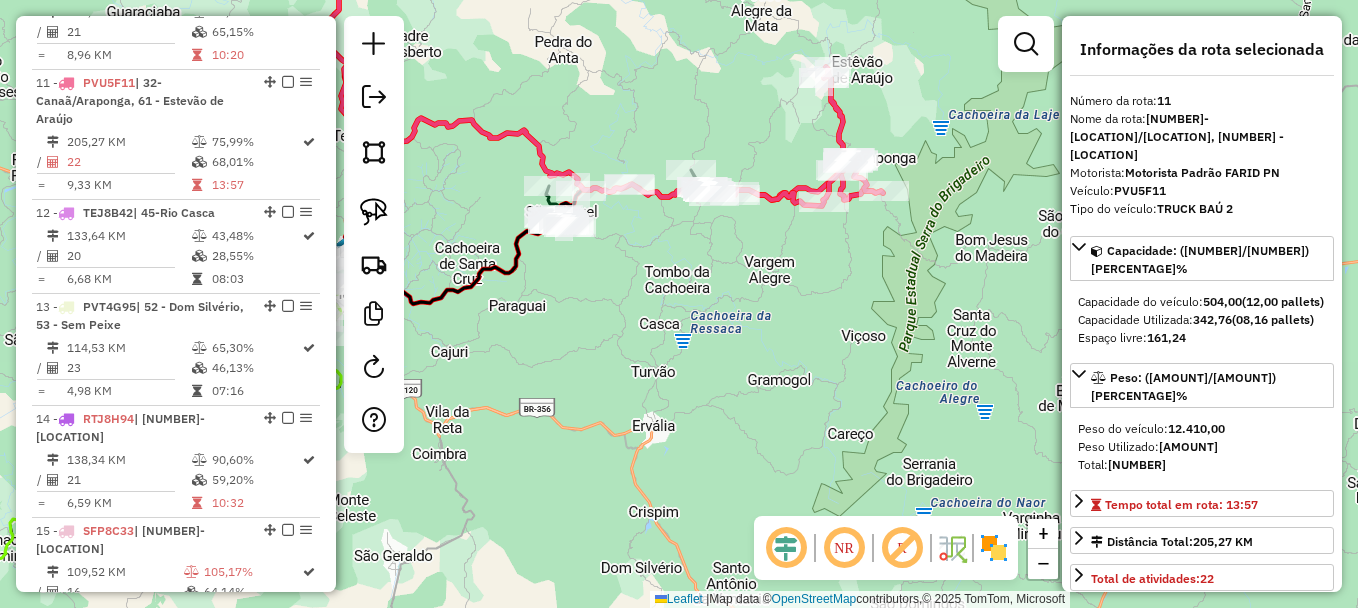 drag, startPoint x: 840, startPoint y: 167, endPoint x: 875, endPoint y: 107, distance: 69.46222 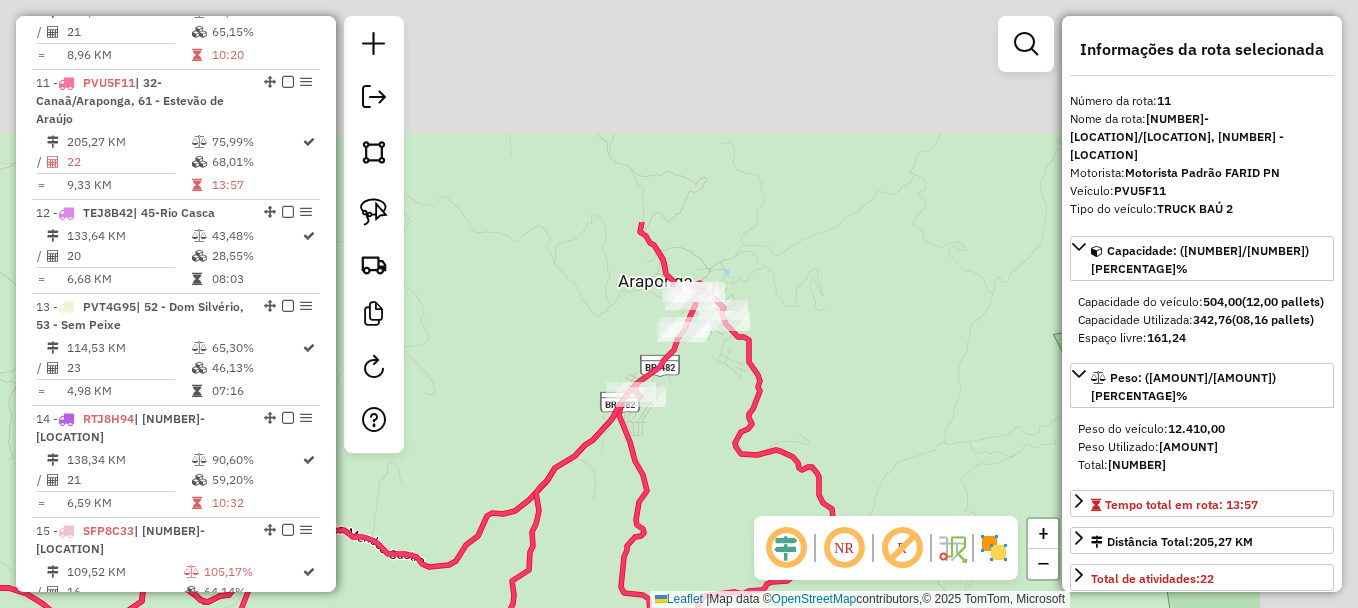 drag, startPoint x: 863, startPoint y: 172, endPoint x: 690, endPoint y: 441, distance: 319.82806 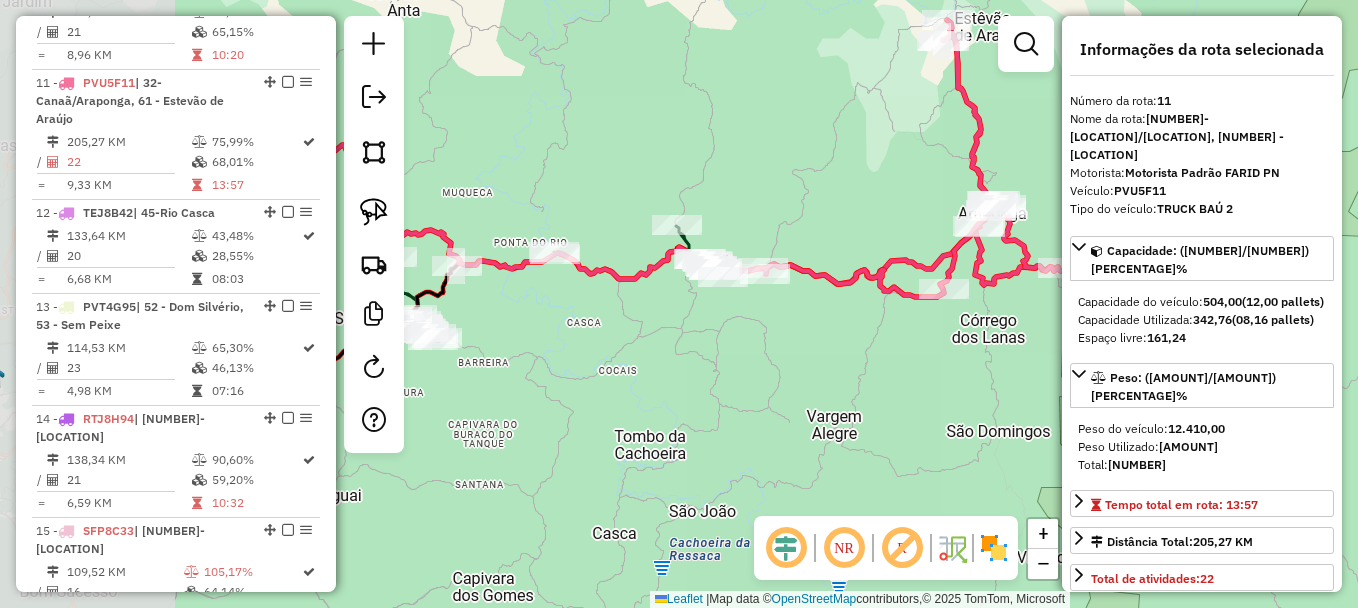 drag, startPoint x: 527, startPoint y: 458, endPoint x: 813, endPoint y: 262, distance: 346.71603 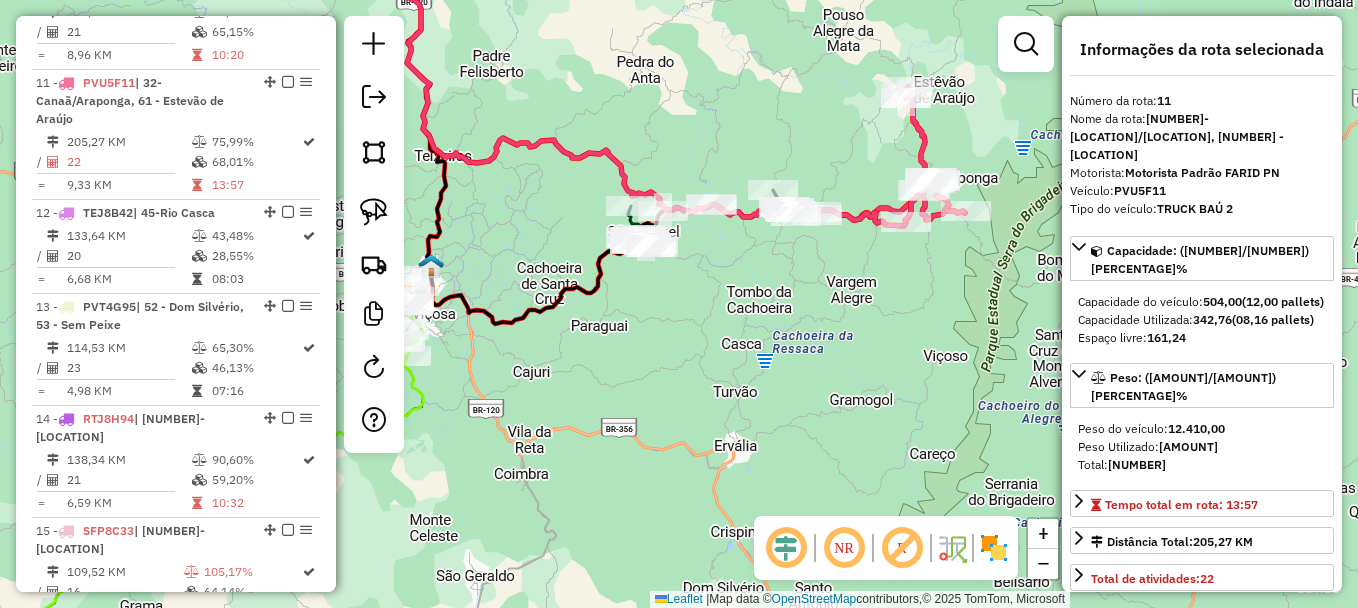 drag, startPoint x: 596, startPoint y: 326, endPoint x: 706, endPoint y: 331, distance: 110.11358 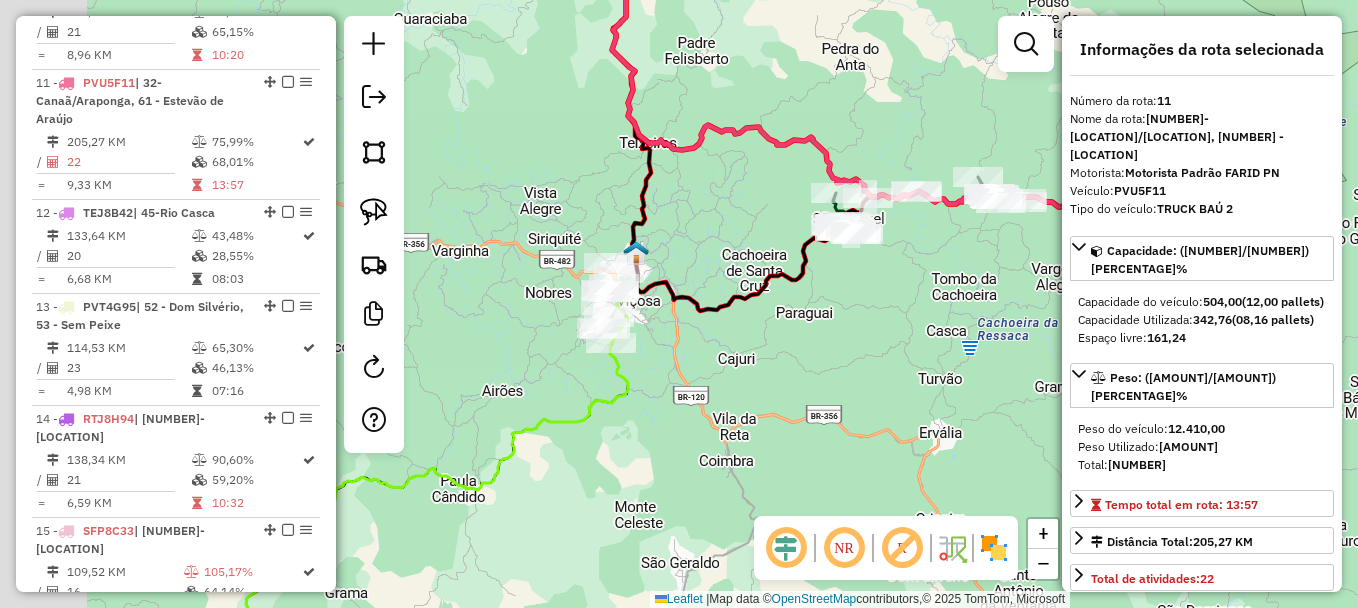 drag, startPoint x: 485, startPoint y: 234, endPoint x: 680, endPoint y: 221, distance: 195.43285 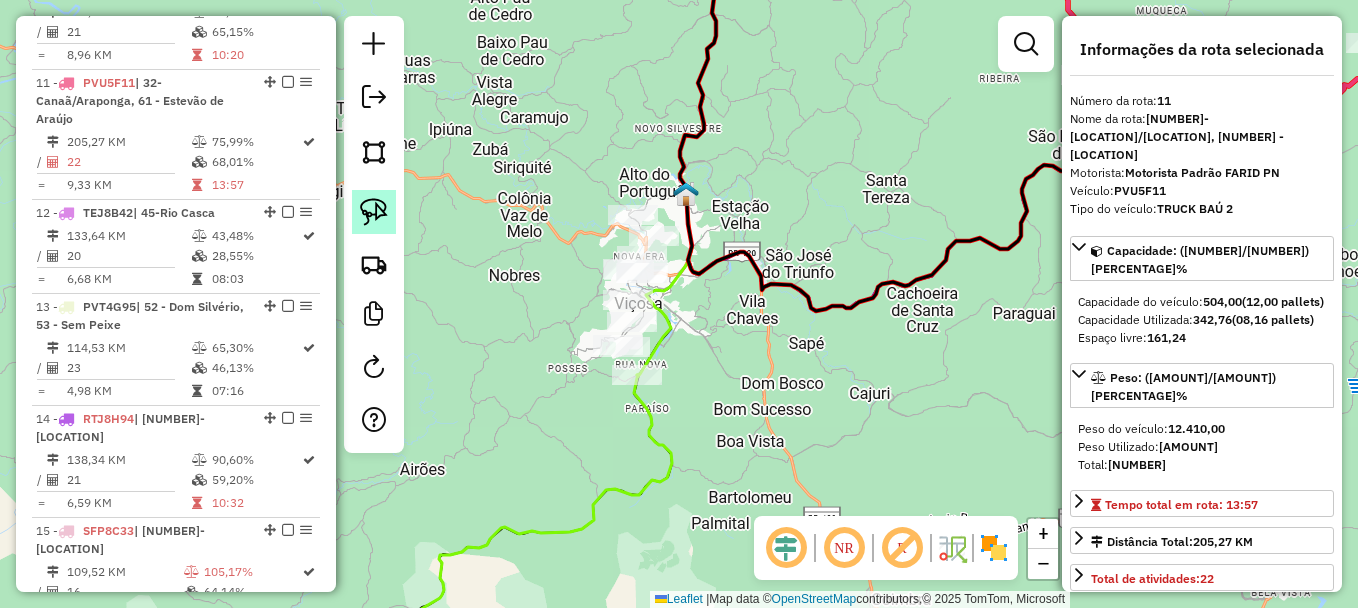 click 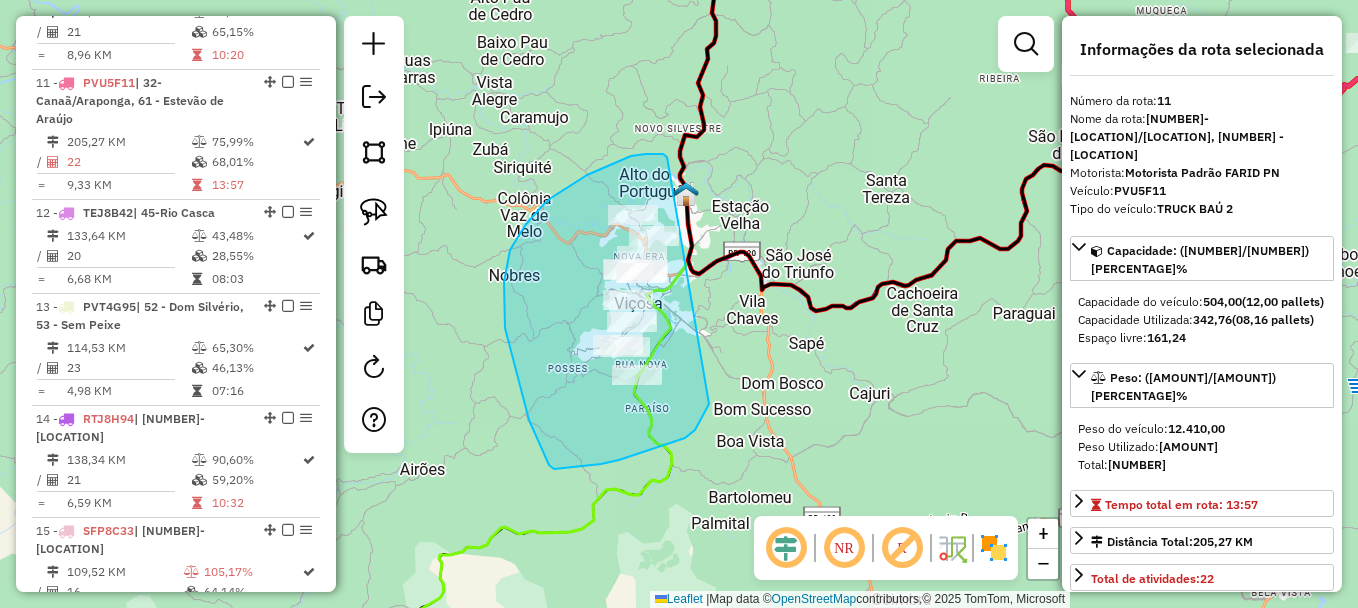 drag, startPoint x: 663, startPoint y: 154, endPoint x: 709, endPoint y: 404, distance: 254.19678 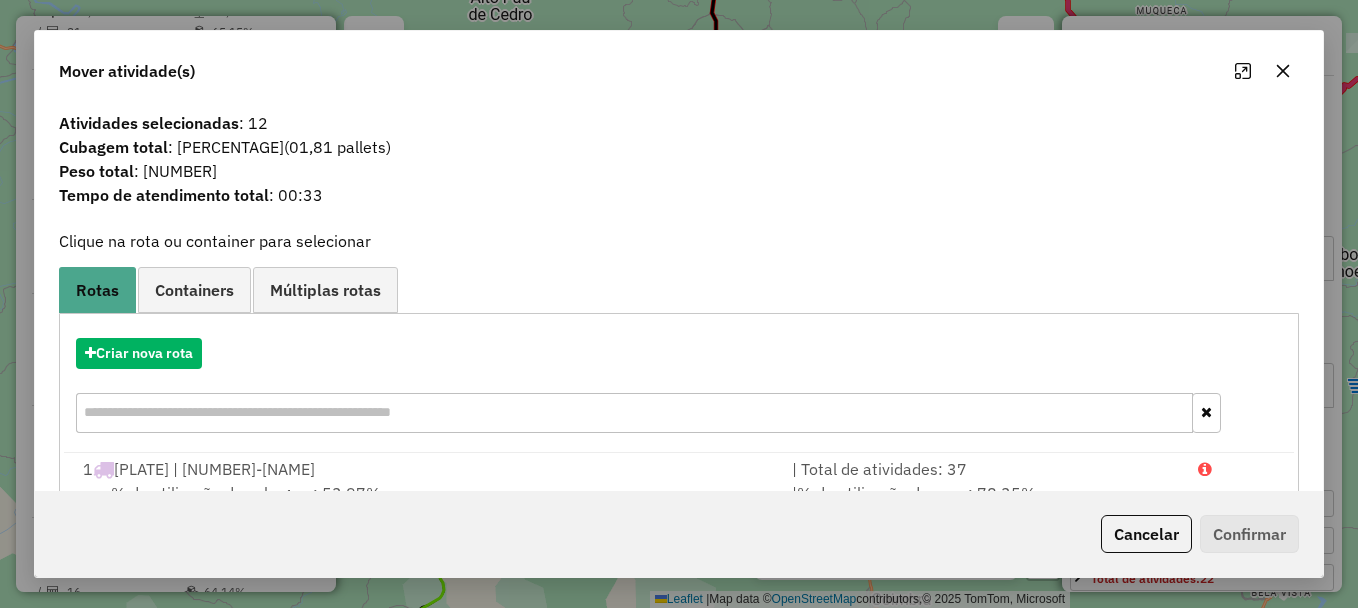click 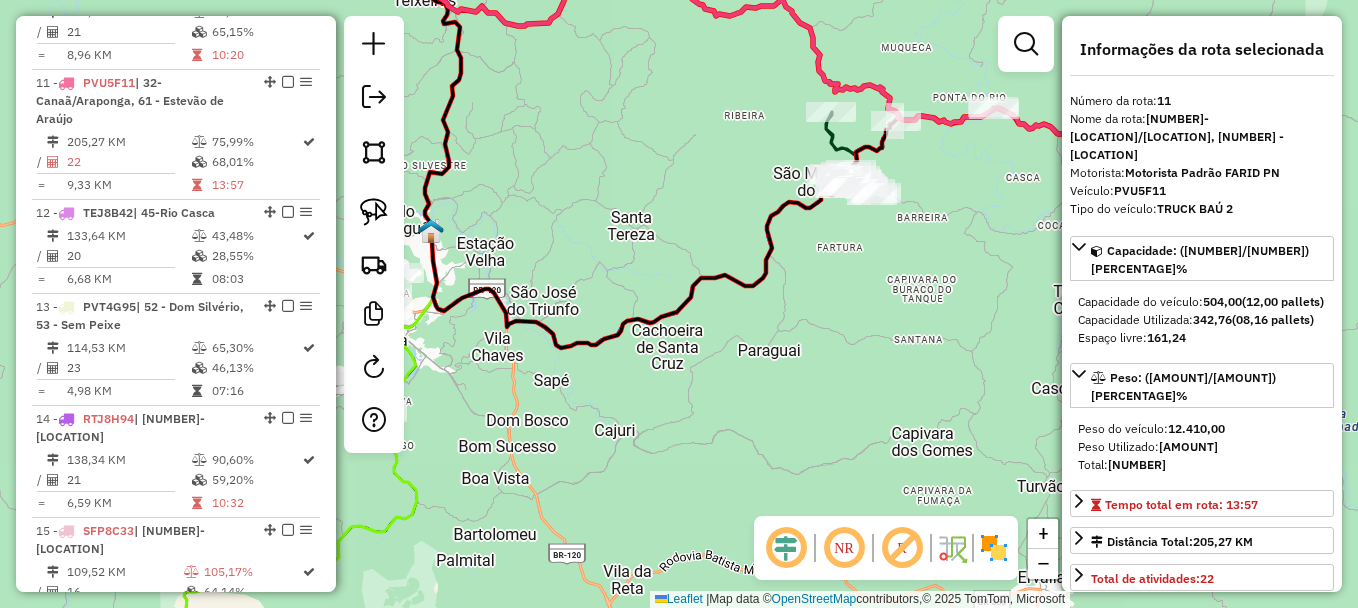 drag, startPoint x: 935, startPoint y: 93, endPoint x: 680, endPoint y: 130, distance: 257.67032 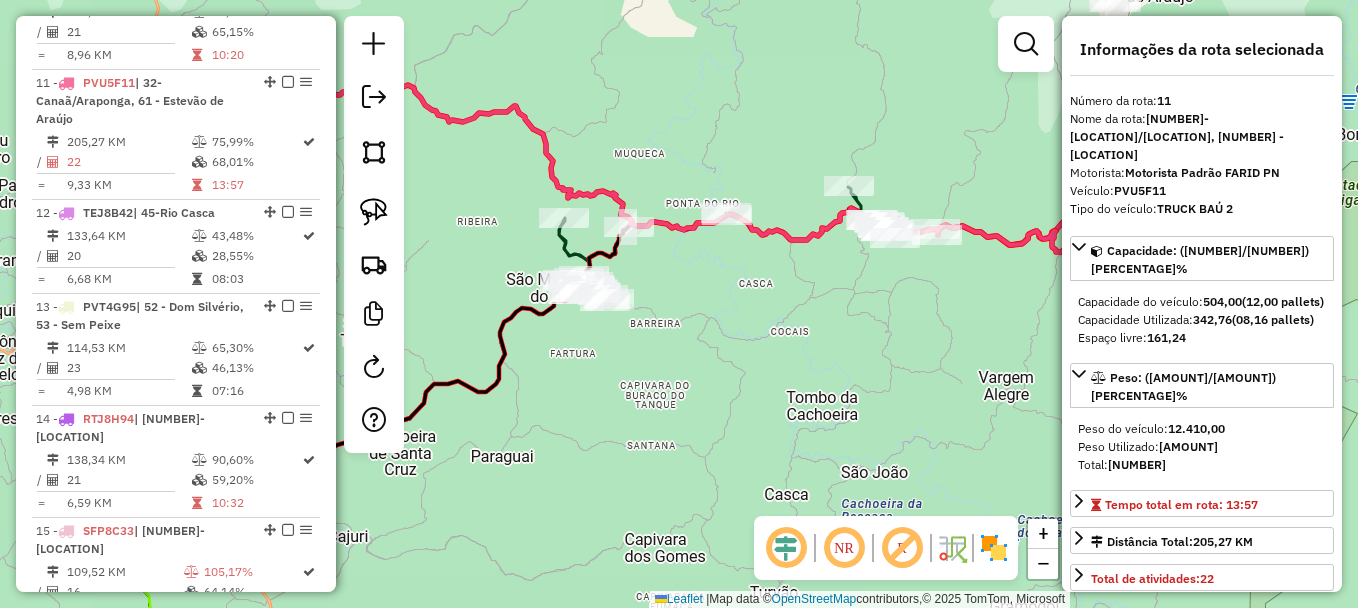 drag, startPoint x: 705, startPoint y: 115, endPoint x: 482, endPoint y: 195, distance: 236.9156 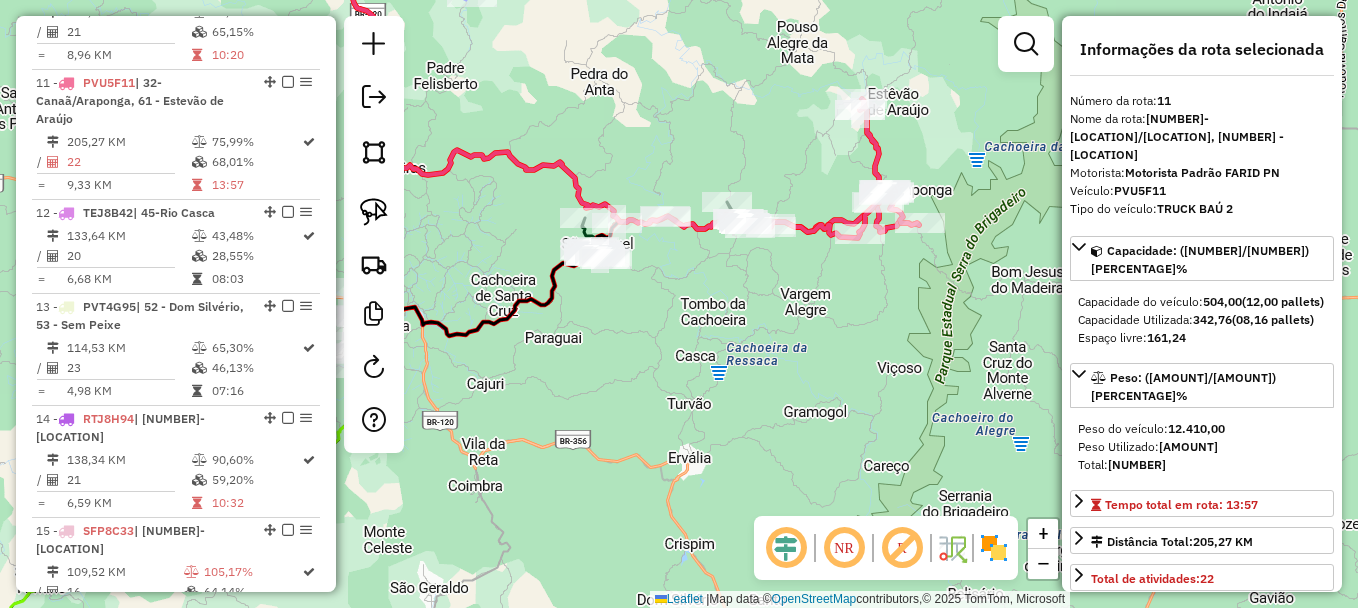 drag, startPoint x: 993, startPoint y: 547, endPoint x: 977, endPoint y: 499, distance: 50.596443 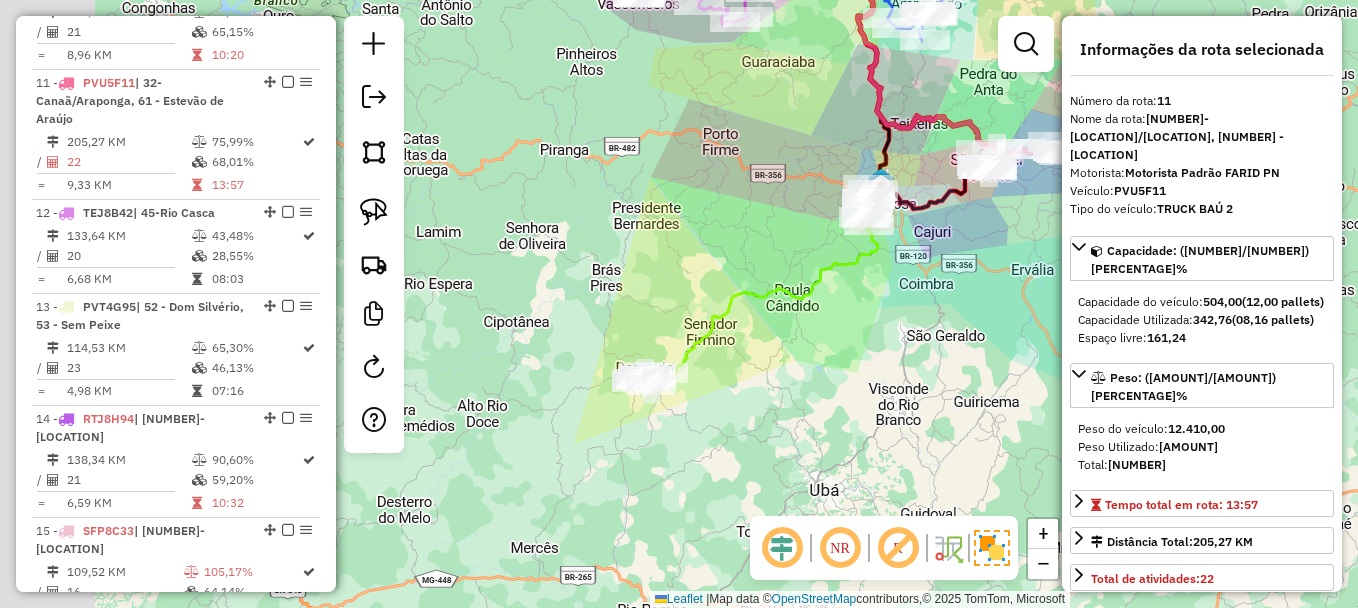 drag, startPoint x: 722, startPoint y: 327, endPoint x: 833, endPoint y: 335, distance: 111.28792 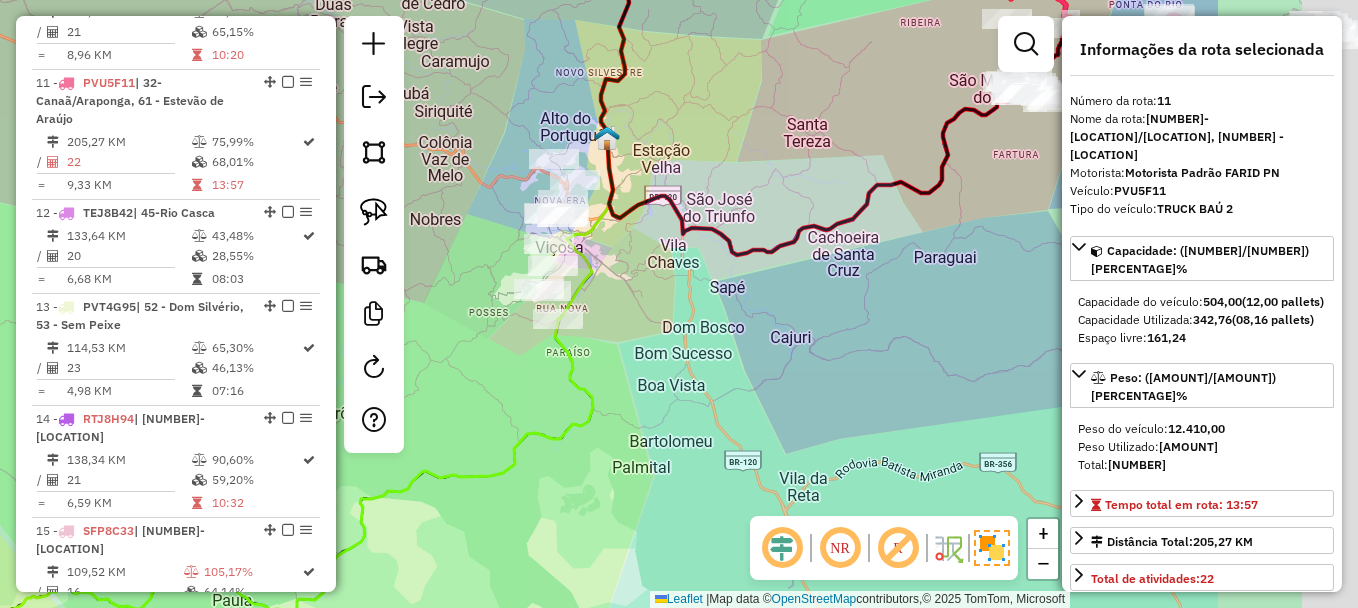 drag, startPoint x: 907, startPoint y: 289, endPoint x: 632, endPoint y: 290, distance: 275.00183 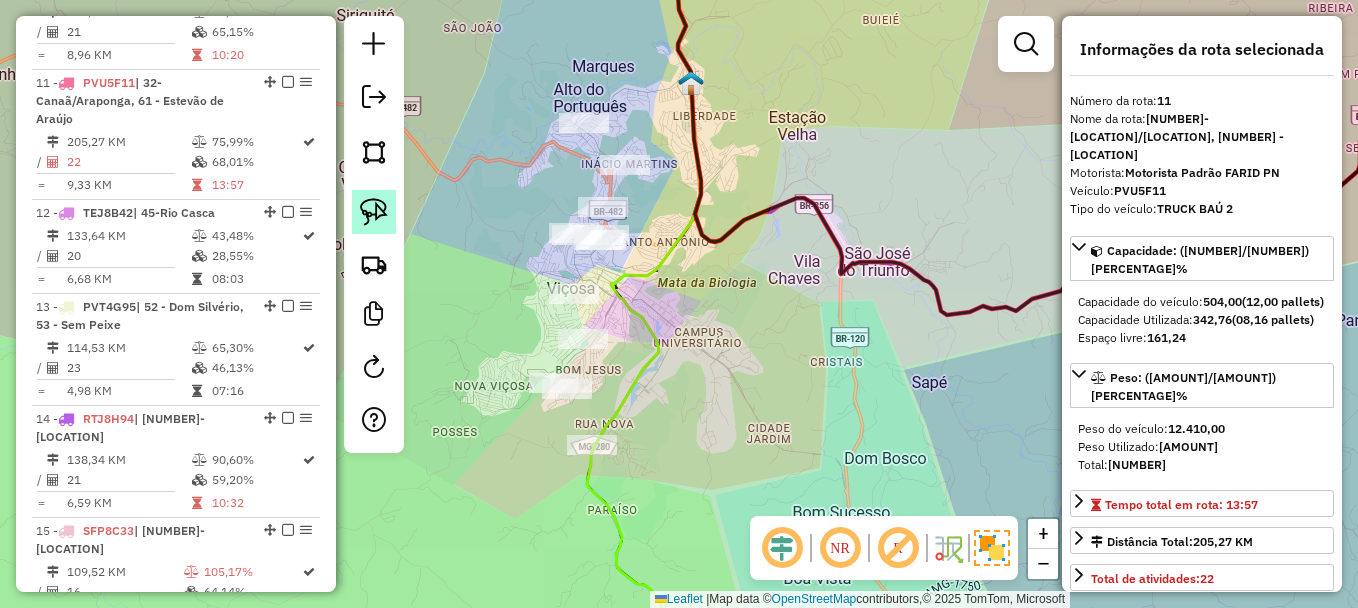 click 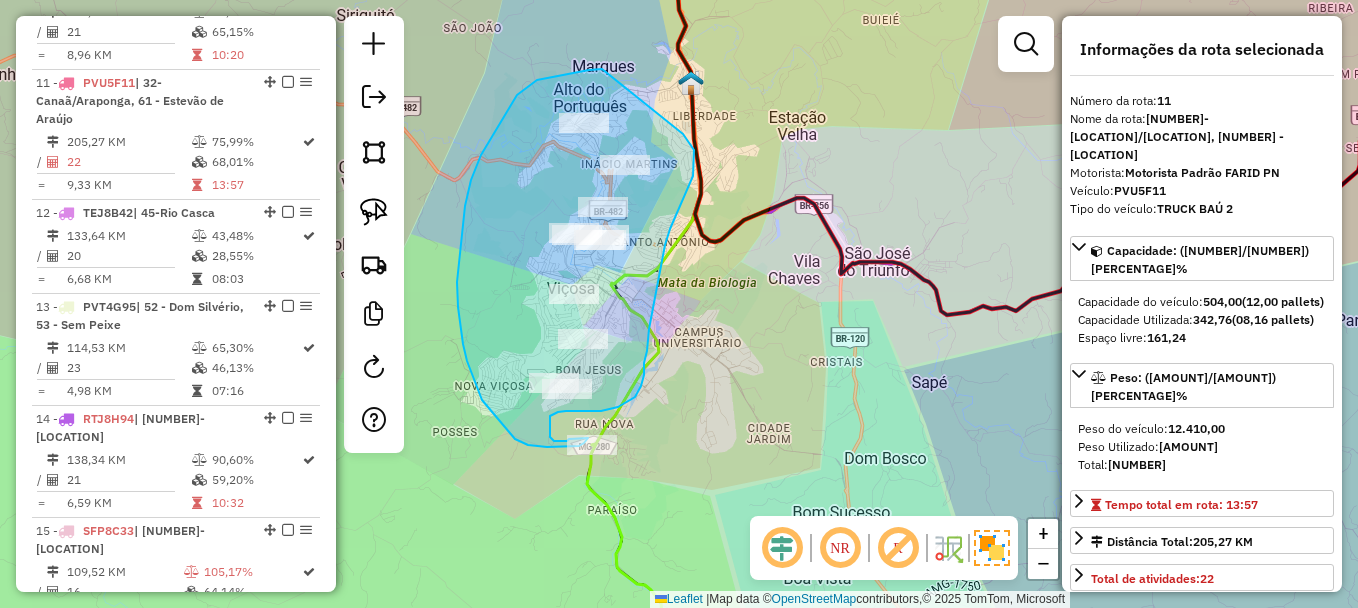 drag, startPoint x: 549, startPoint y: 78, endPoint x: 680, endPoint y: 131, distance: 141.31525 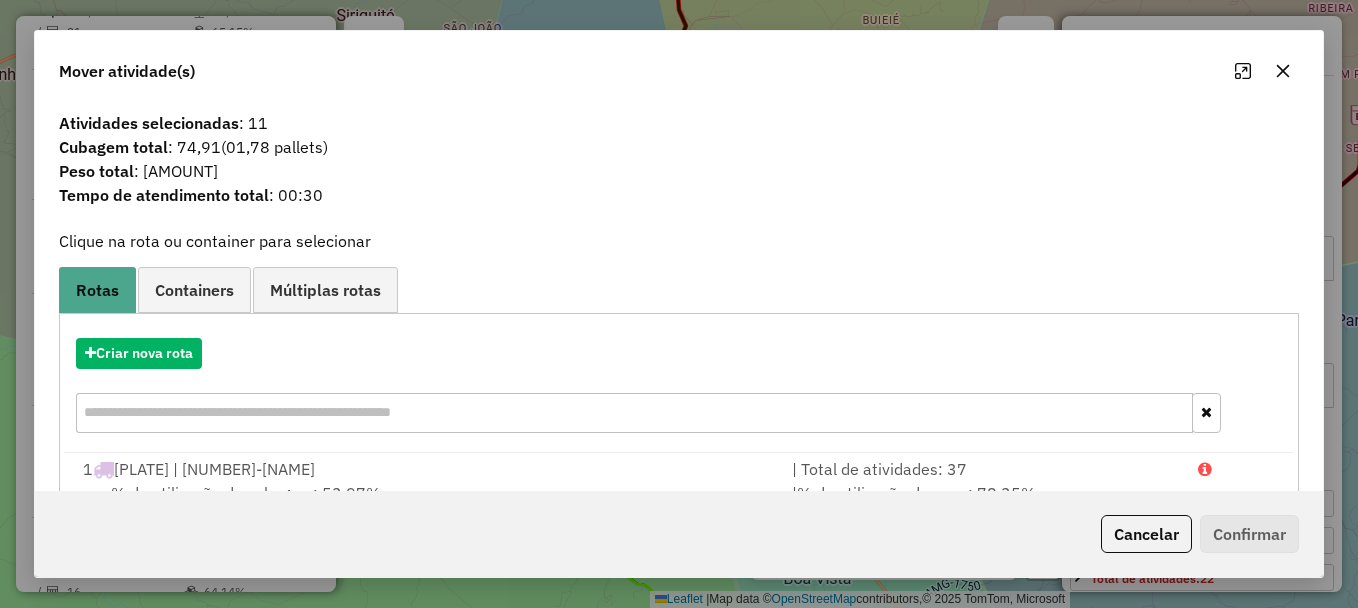 click 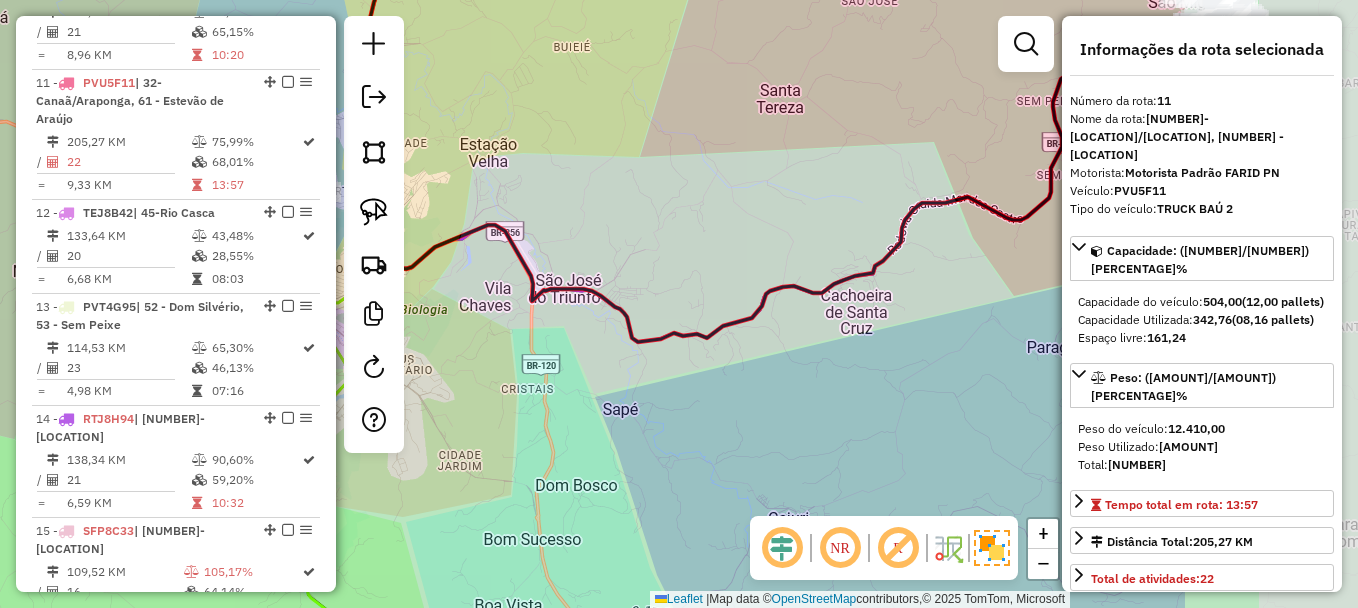 drag, startPoint x: 960, startPoint y: 236, endPoint x: 622, endPoint y: 272, distance: 339.91174 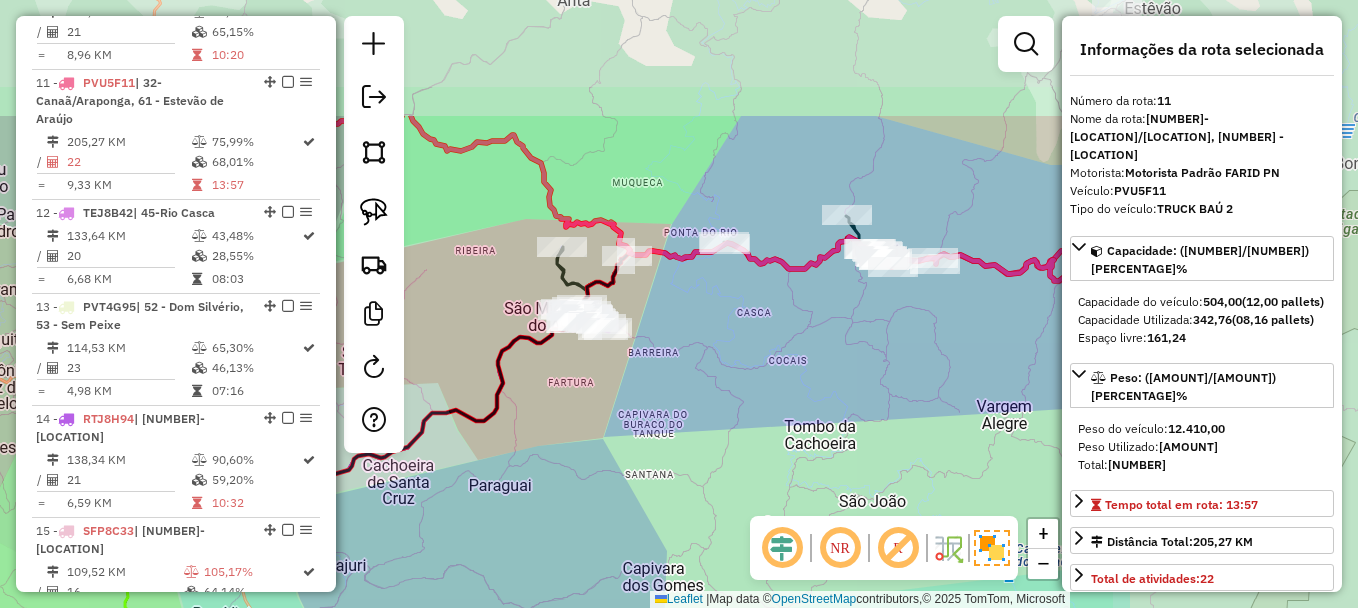 drag, startPoint x: 847, startPoint y: 235, endPoint x: 483, endPoint y: 412, distance: 404.75302 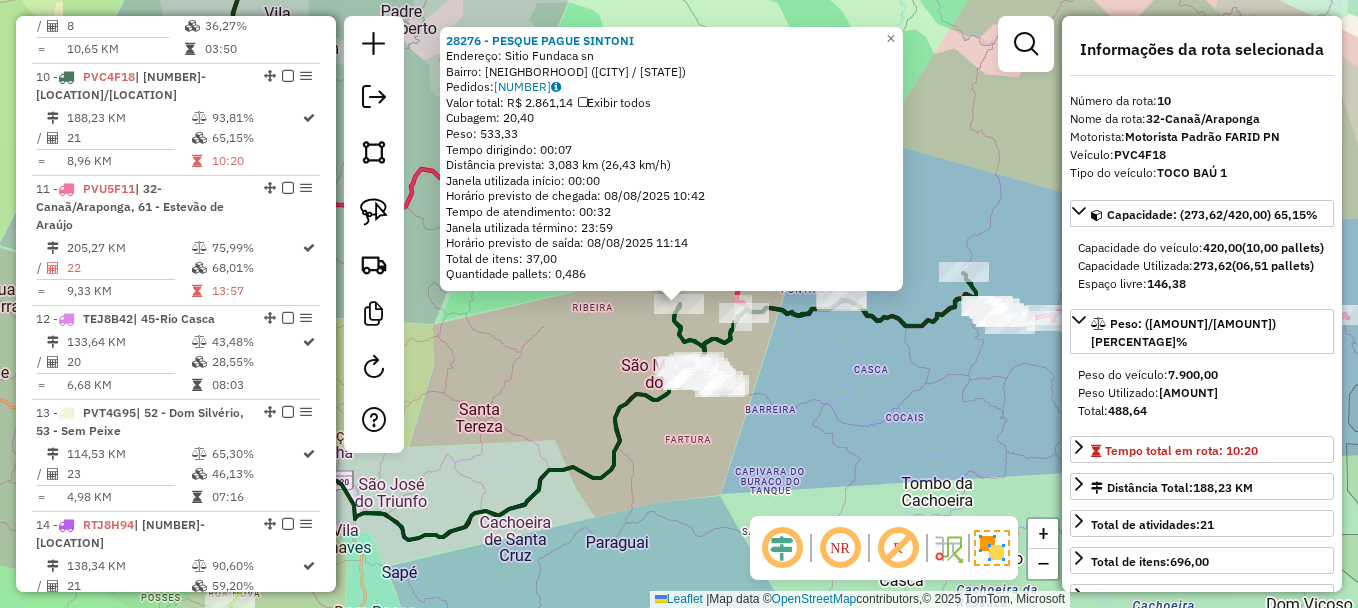 scroll, scrollTop: 1710, scrollLeft: 0, axis: vertical 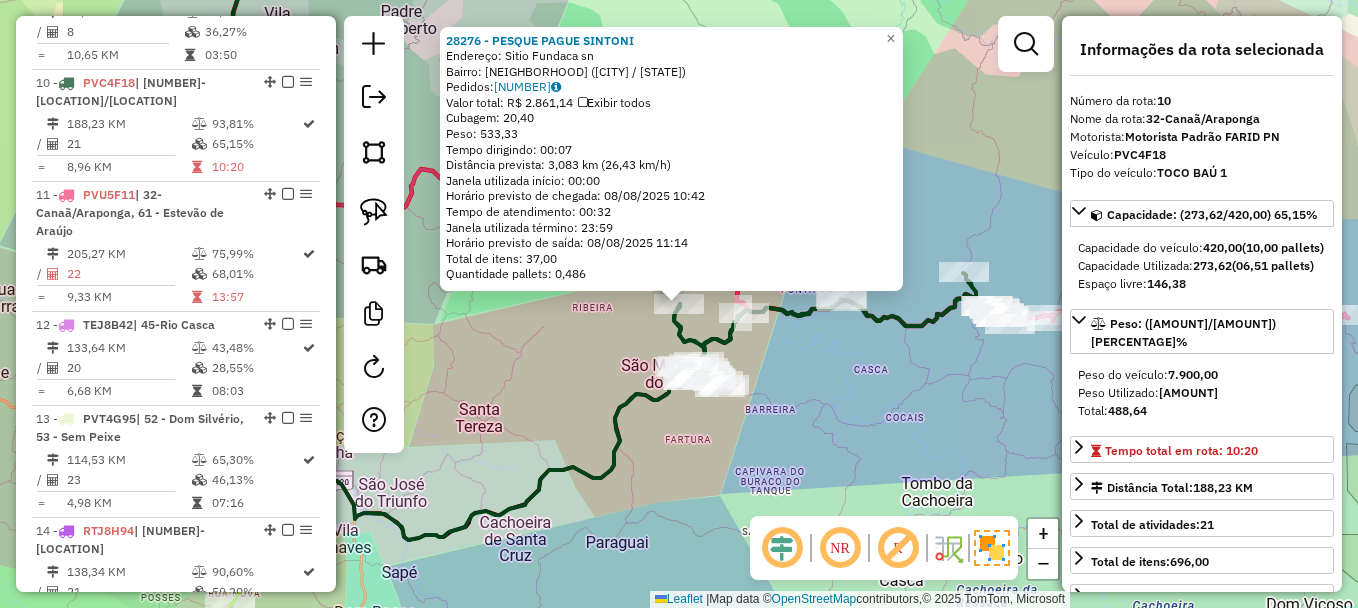 click on "28276 - PESQUE PAGUE SINTONI  Endereço:  Sitio Fundaca sn   Bairro: ZONA RURAL (SAO MIGUEL DO ANTA / MG)   Pedidos:  07377580   Valor total: R$ 2.861,14   Exibir todos   Cubagem: 20,40  Peso: 533,33  Tempo dirigindo: 00:07   Distância prevista: 3,083 km (26,43 km/h)   Janela utilizada início: 00:00   Horário previsto de chegada: 08/08/2025 10:42   Tempo de atendimento: 00:32   Janela utilizada término: 23:59   Horário previsto de saída: 08/08/2025 11:14   Total de itens: 37,00   Quantidade pallets: 0,486  × Janela de atendimento Grade de atendimento Capacidade Transportadoras Veículos Cliente Pedidos  Rotas Selecione os dias de semana para filtrar as janelas de atendimento  Seg   Ter   Qua   Qui   Sex   Sáb   Dom  Informe o período da janela de atendimento: De: Até:  Filtrar exatamente a janela do cliente  Considerar janela de atendimento padrão  Selecione os dias de semana para filtrar as grades de atendimento  Seg   Ter   Qua   Qui   Sex   Sáb   Dom   Peso mínimo:   Peso máximo:   De:   De:" 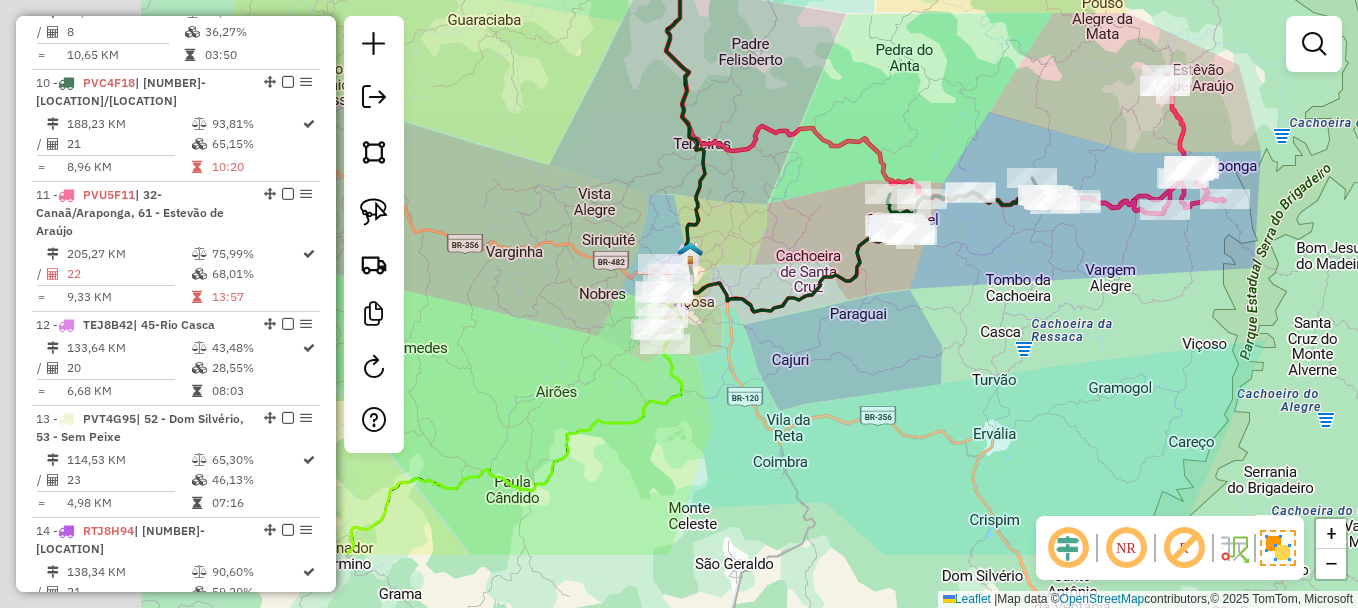 drag, startPoint x: 547, startPoint y: 466, endPoint x: 916, endPoint y: 331, distance: 392.91983 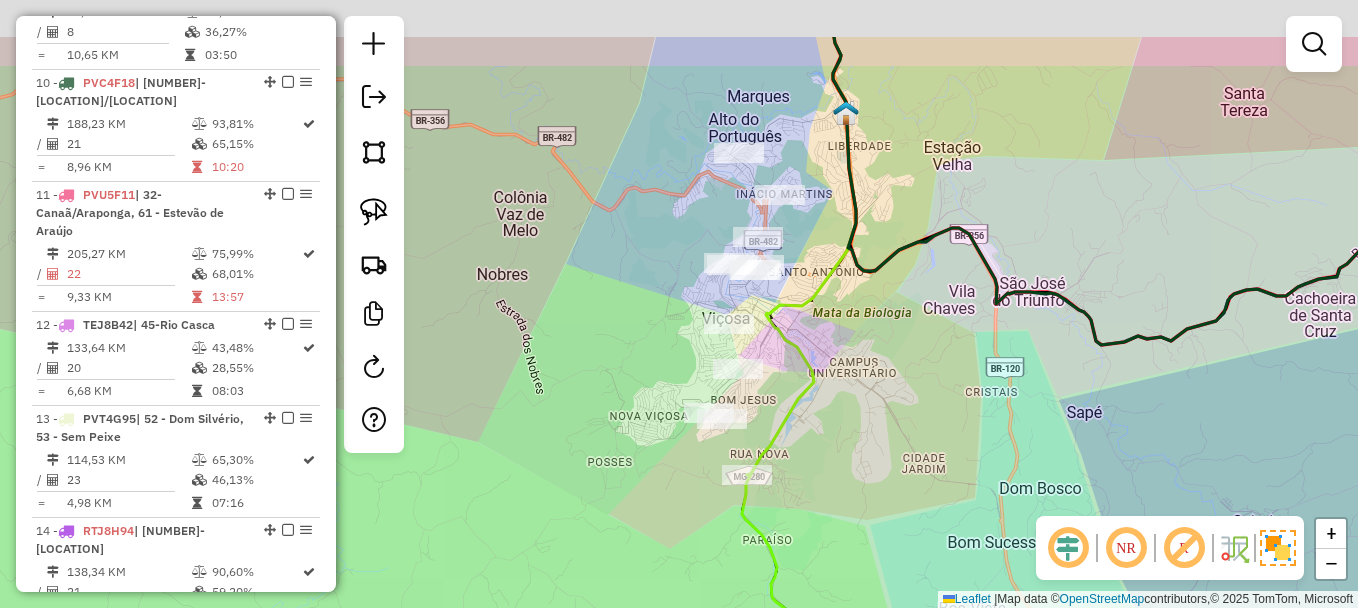 drag, startPoint x: 640, startPoint y: 311, endPoint x: 533, endPoint y: 437, distance: 165.30275 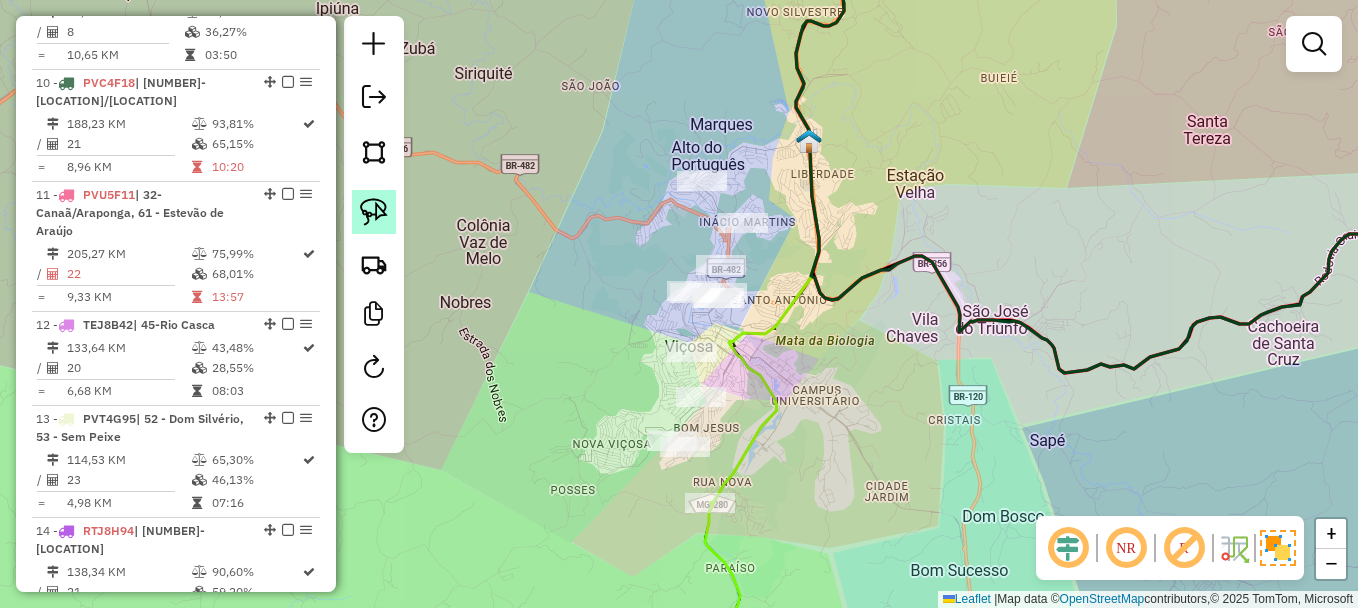 click 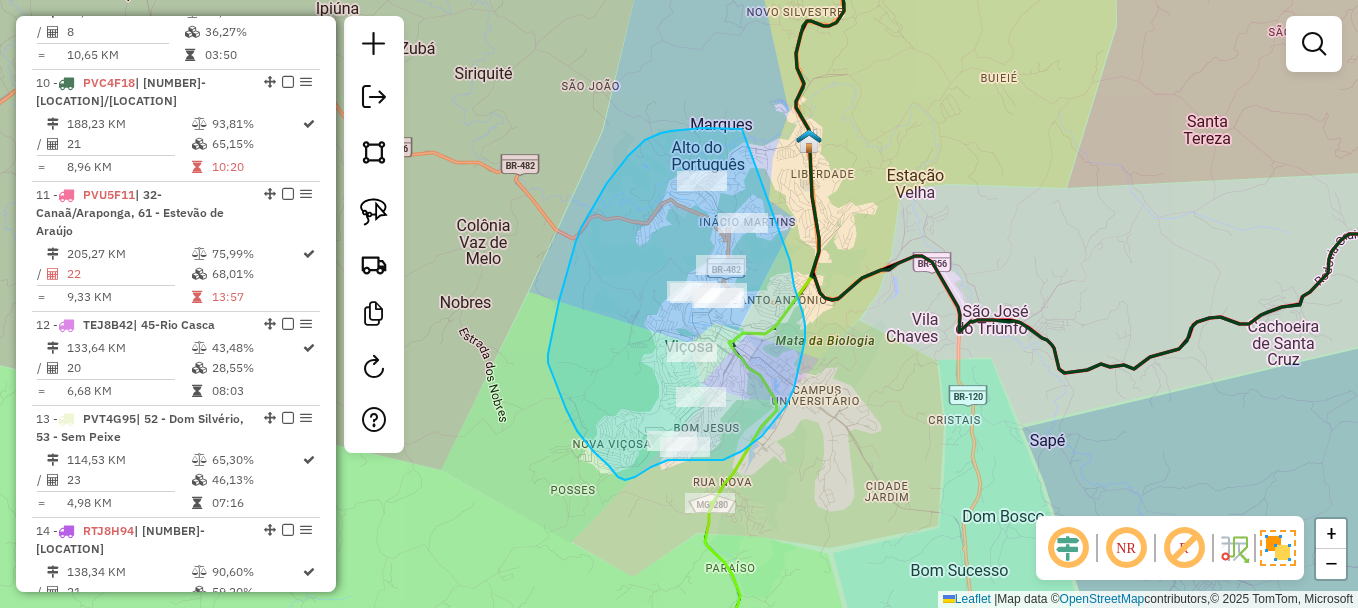 drag, startPoint x: 742, startPoint y: 129, endPoint x: 773, endPoint y: 58, distance: 77.47257 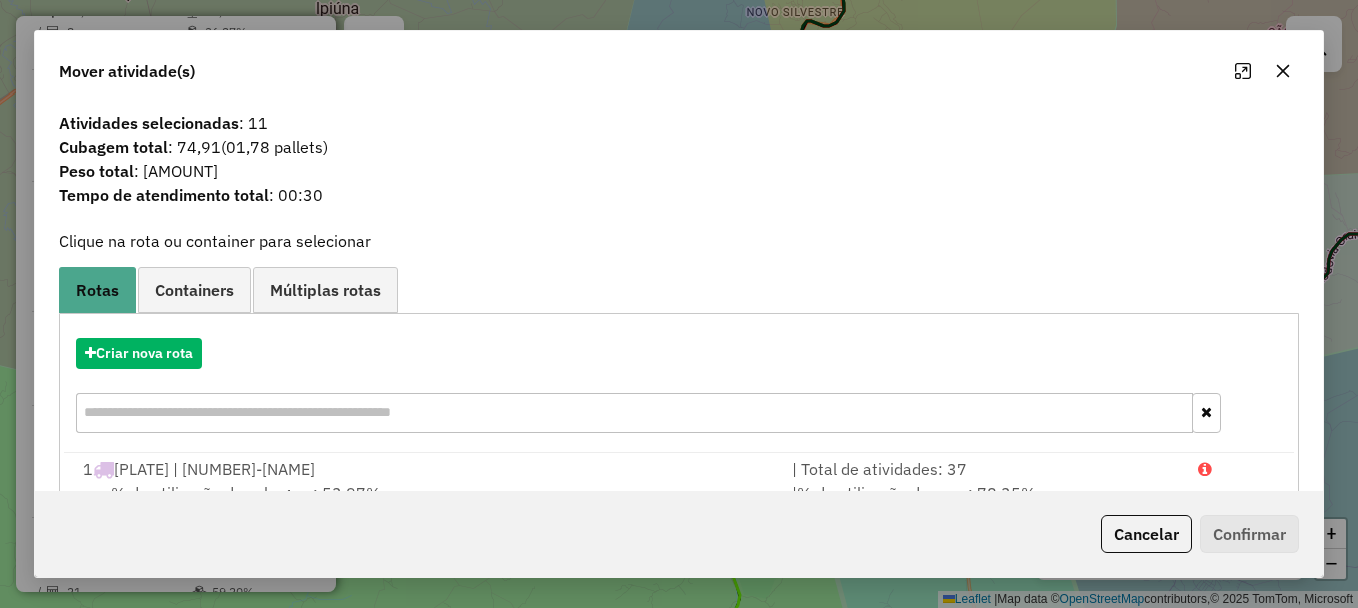 click 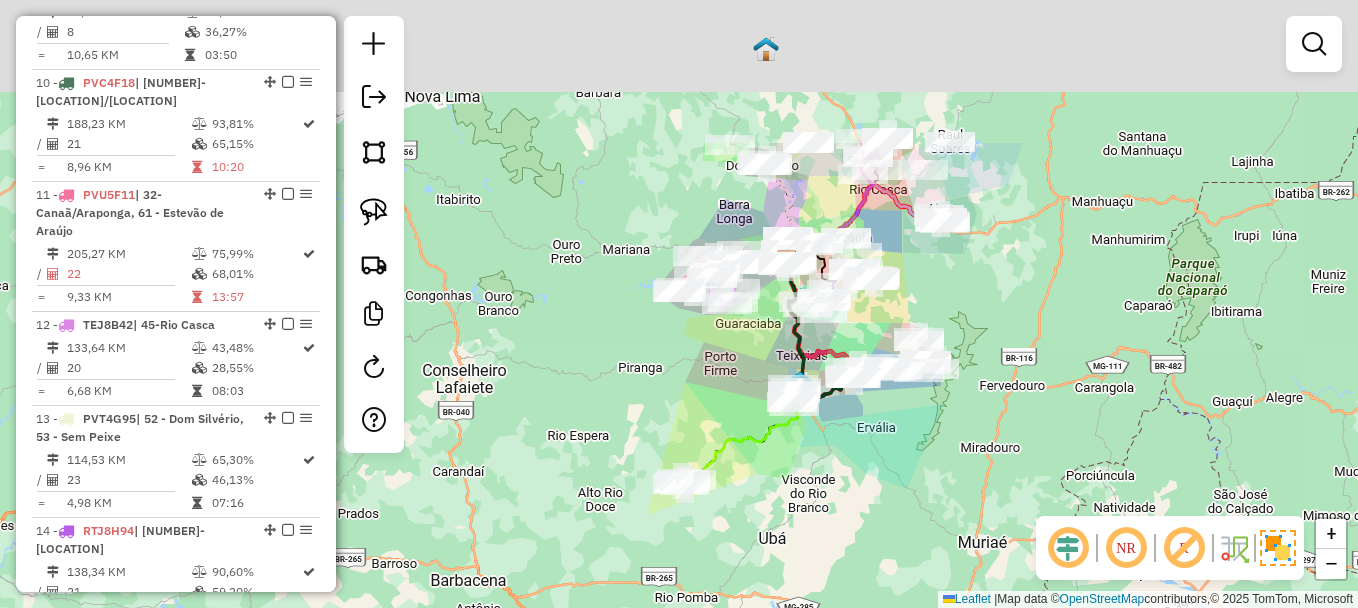 drag, startPoint x: 1191, startPoint y: 72, endPoint x: 1188, endPoint y: 275, distance: 203.02217 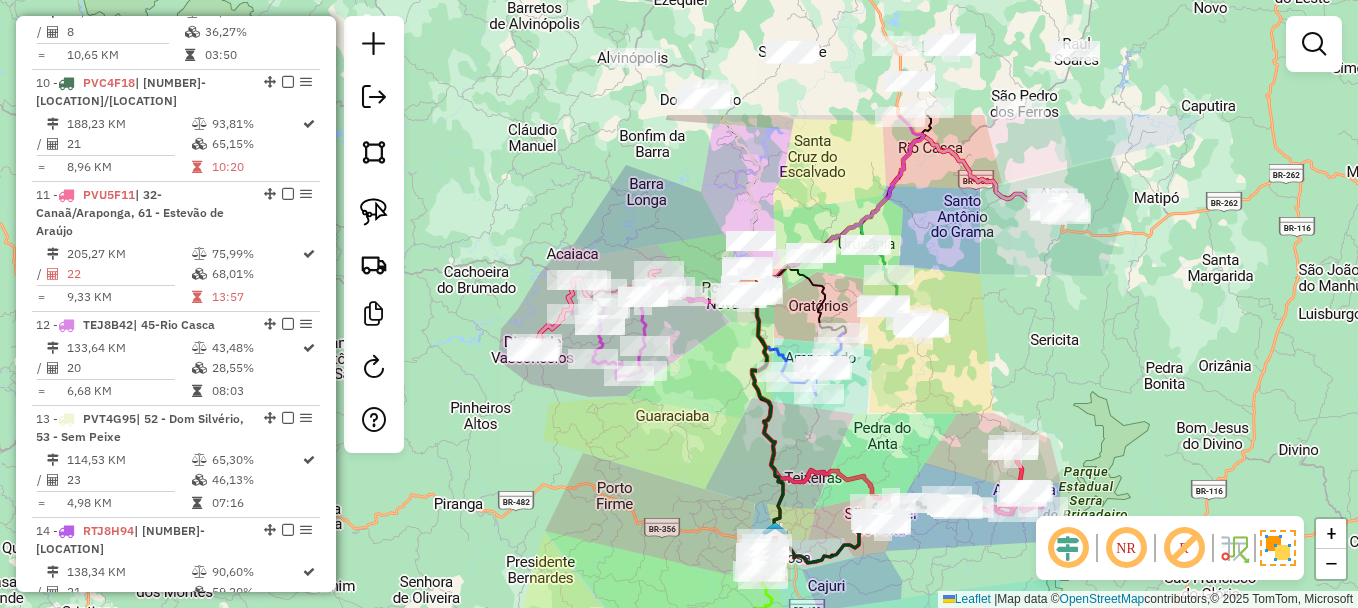 drag, startPoint x: 979, startPoint y: 215, endPoint x: 915, endPoint y: 396, distance: 191.98177 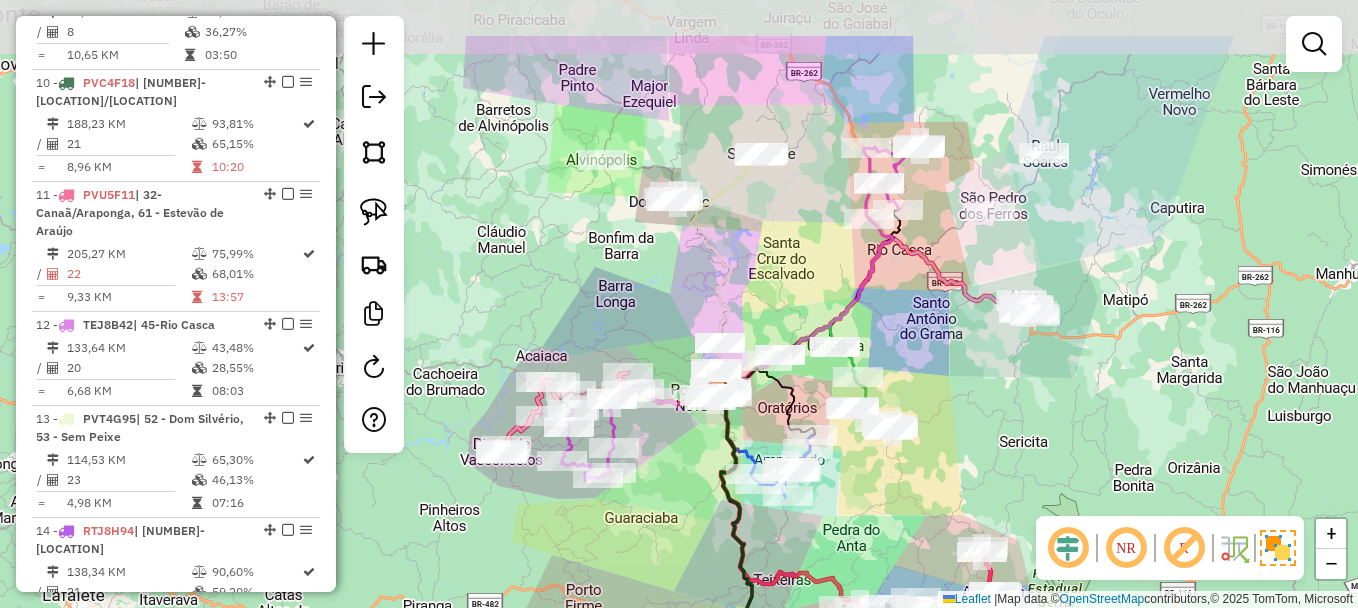 drag, startPoint x: 1028, startPoint y: 296, endPoint x: 998, endPoint y: 392, distance: 100.57833 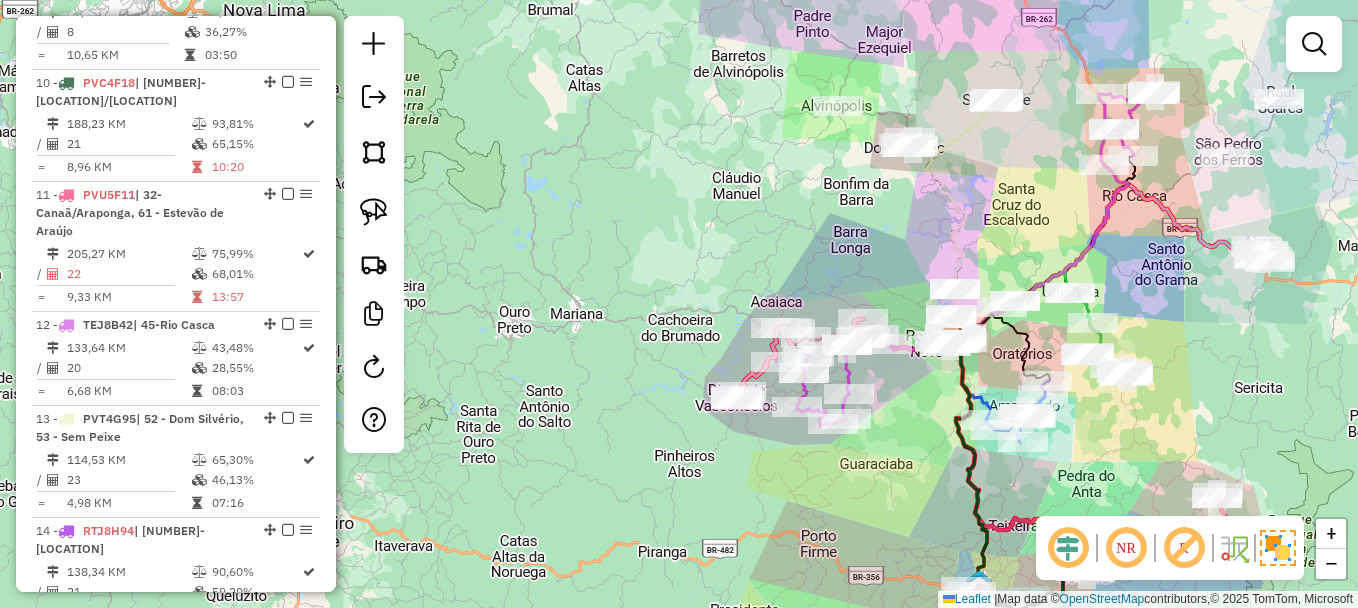 drag, startPoint x: 676, startPoint y: 449, endPoint x: 917, endPoint y: 392, distance: 247.64894 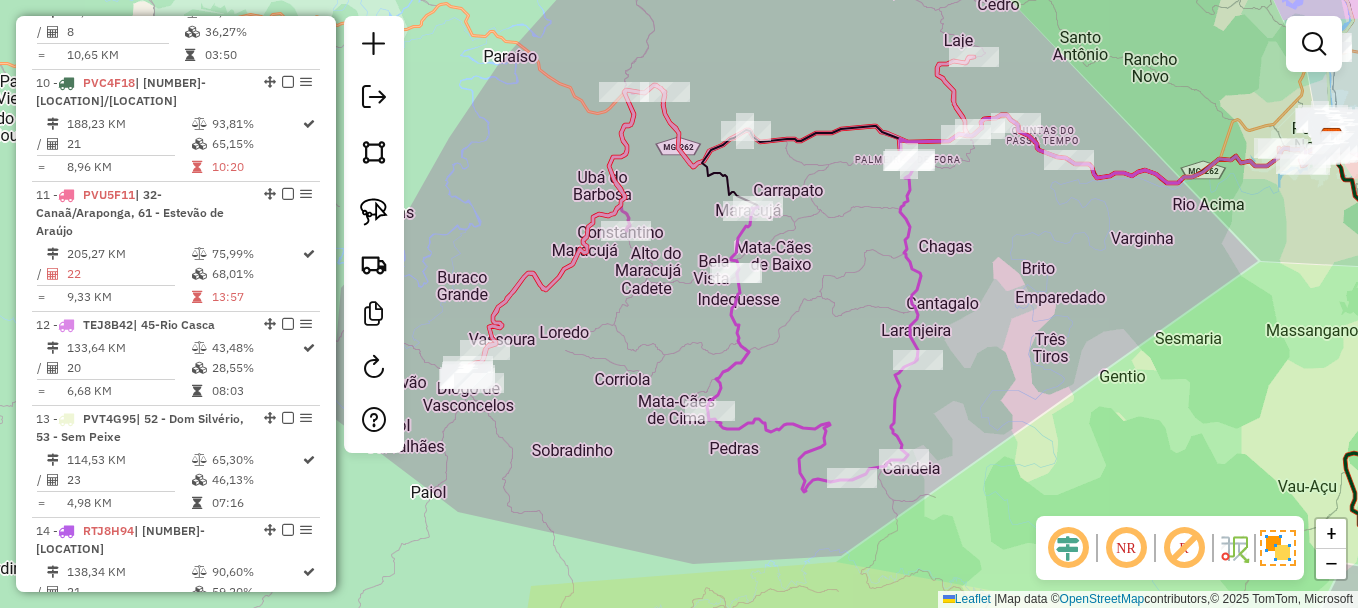 drag, startPoint x: 941, startPoint y: 381, endPoint x: 1131, endPoint y: 368, distance: 190.44421 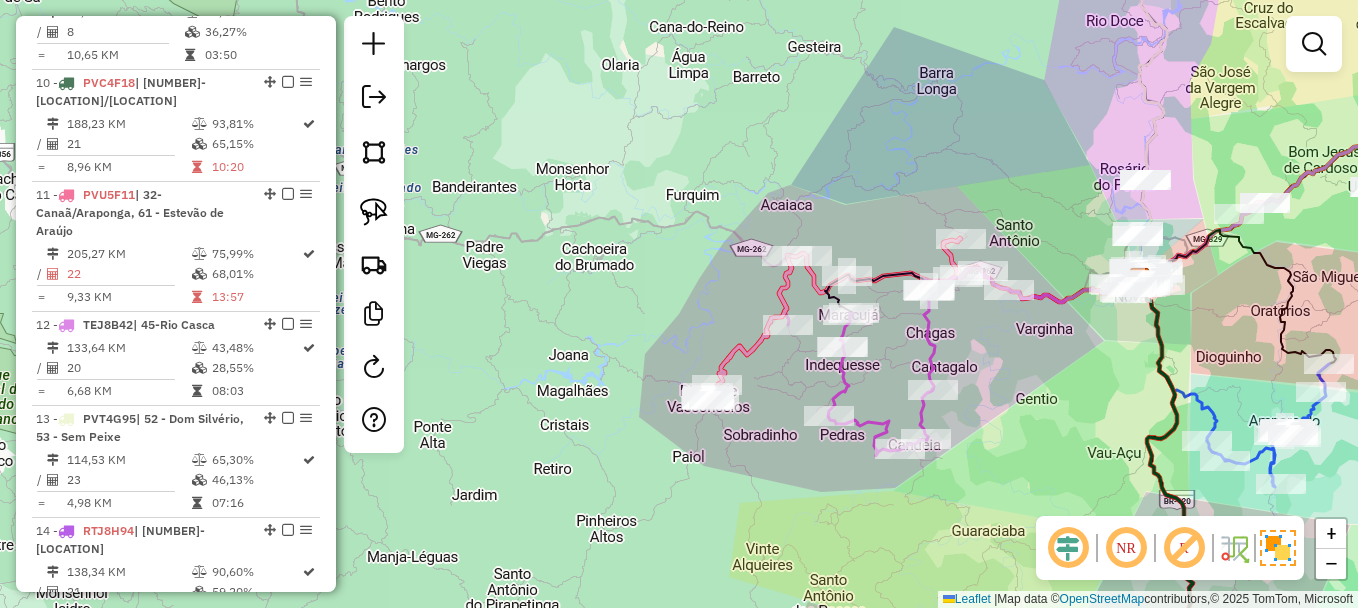 drag, startPoint x: 1180, startPoint y: 349, endPoint x: 1089, endPoint y: 375, distance: 94.641426 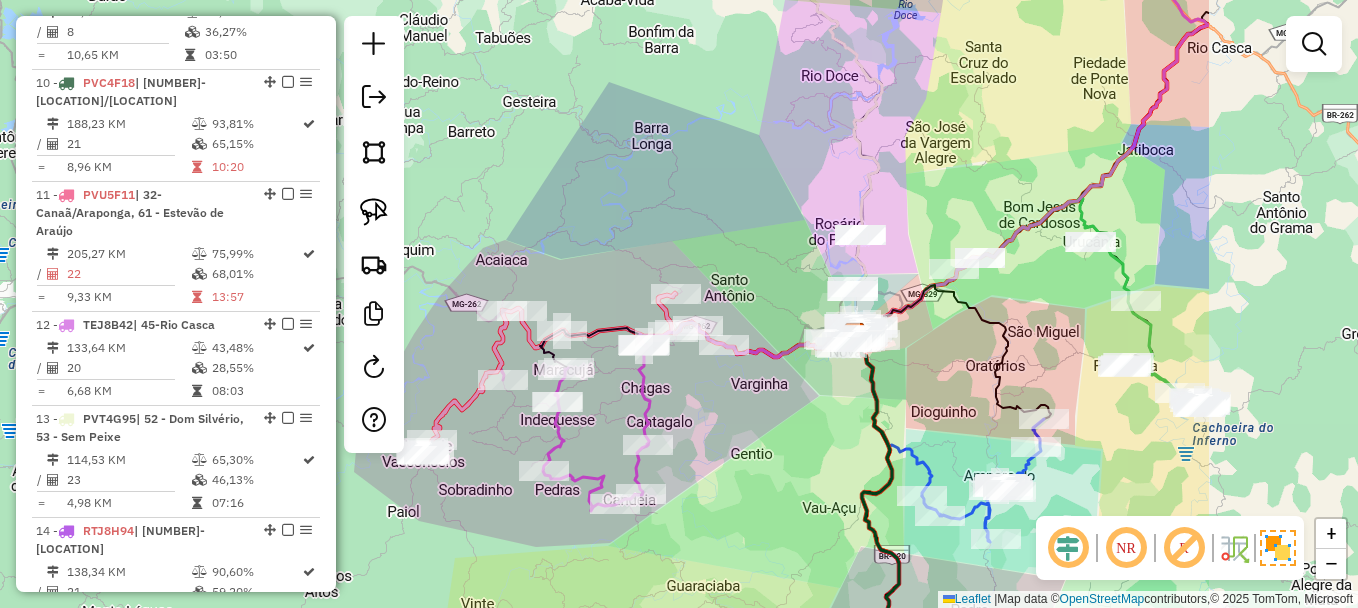drag, startPoint x: 1102, startPoint y: 331, endPoint x: 817, endPoint y: 386, distance: 290.2585 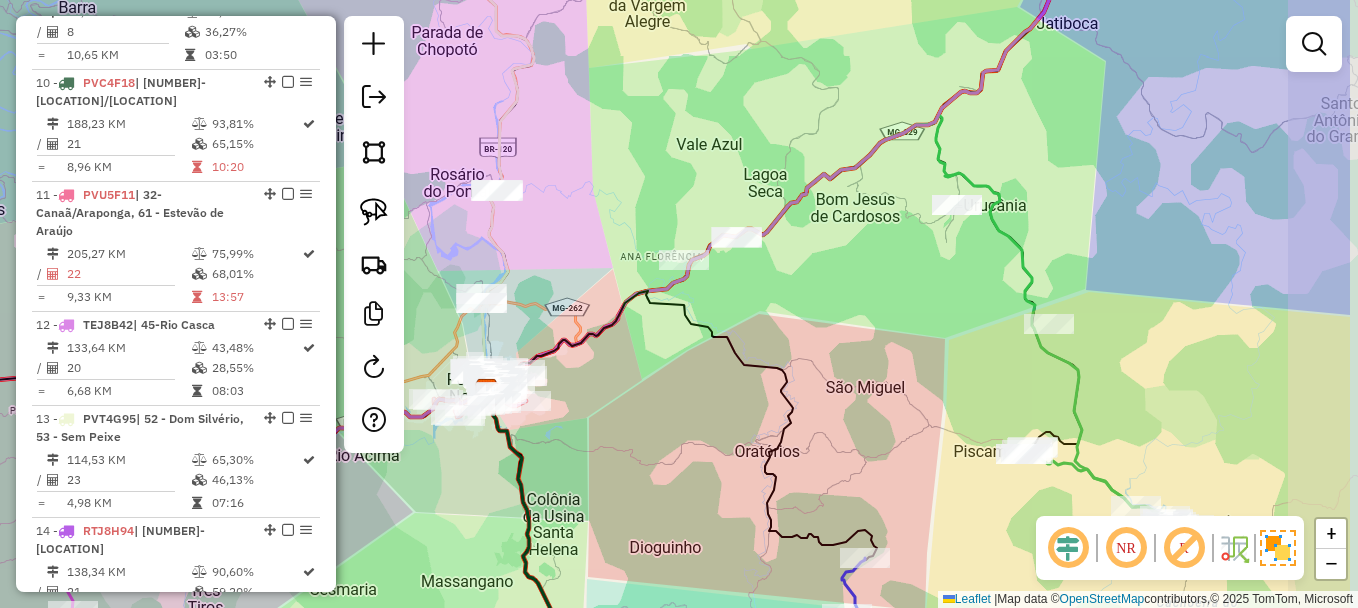 drag, startPoint x: 1182, startPoint y: 247, endPoint x: 1038, endPoint y: 213, distance: 147.95946 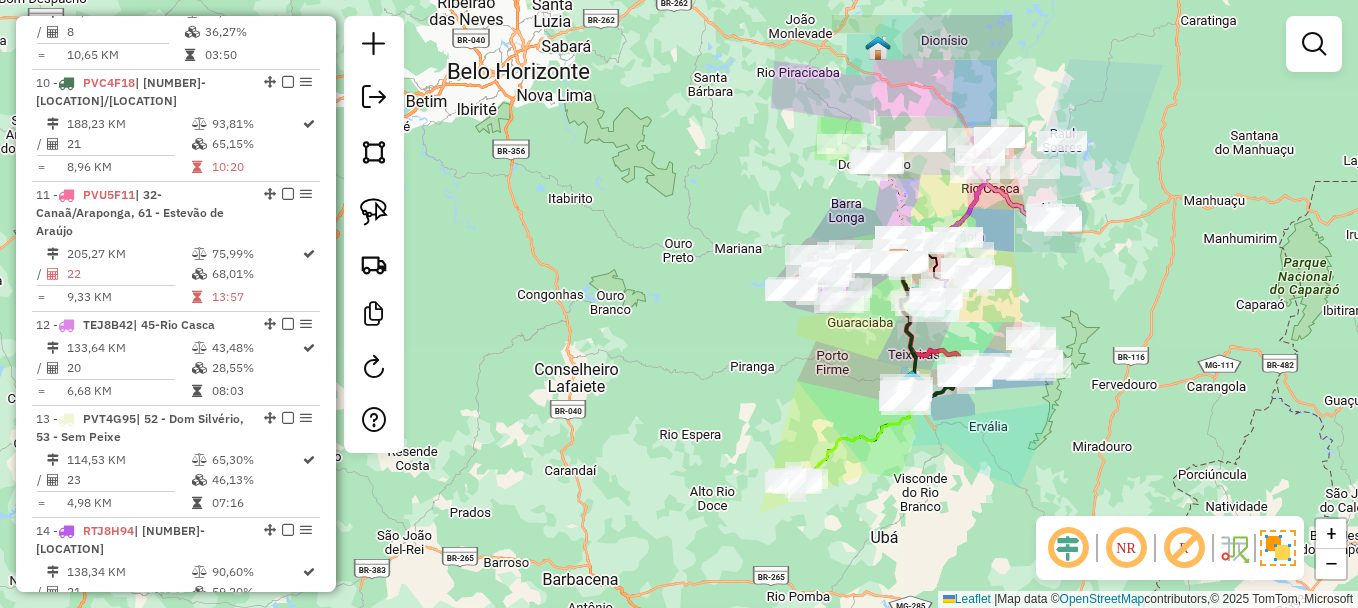 drag, startPoint x: 1103, startPoint y: 240, endPoint x: 1080, endPoint y: 316, distance: 79.40403 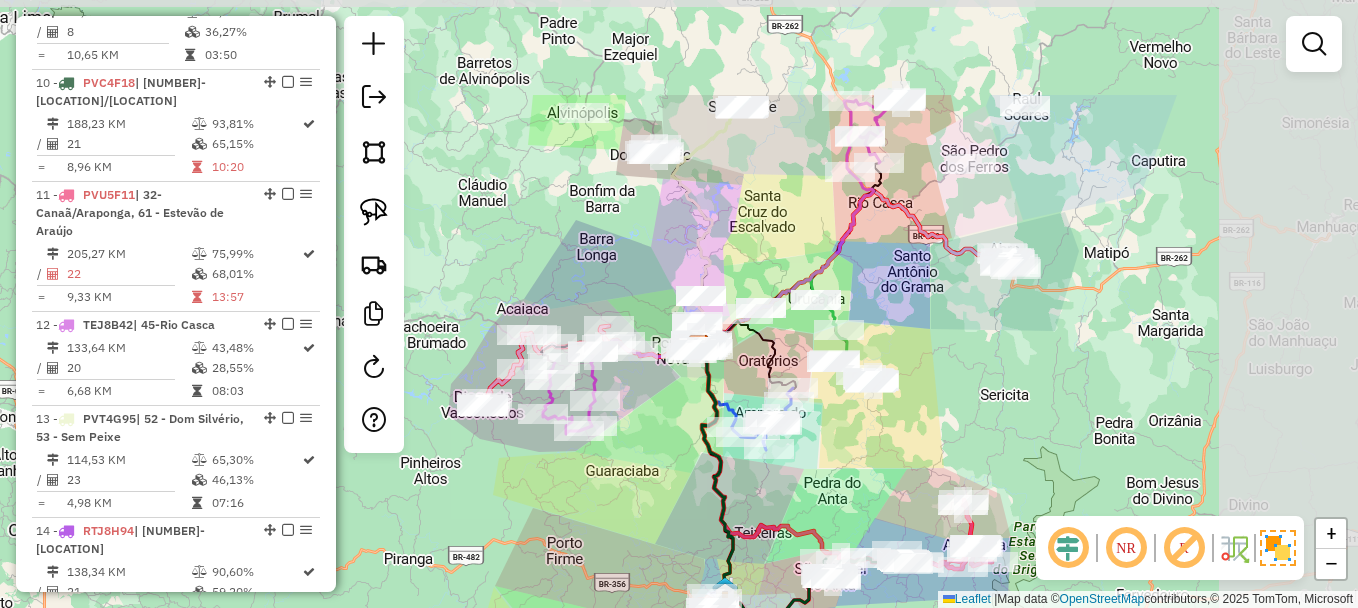 drag, startPoint x: 1074, startPoint y: 296, endPoint x: 829, endPoint y: 452, distance: 290.44965 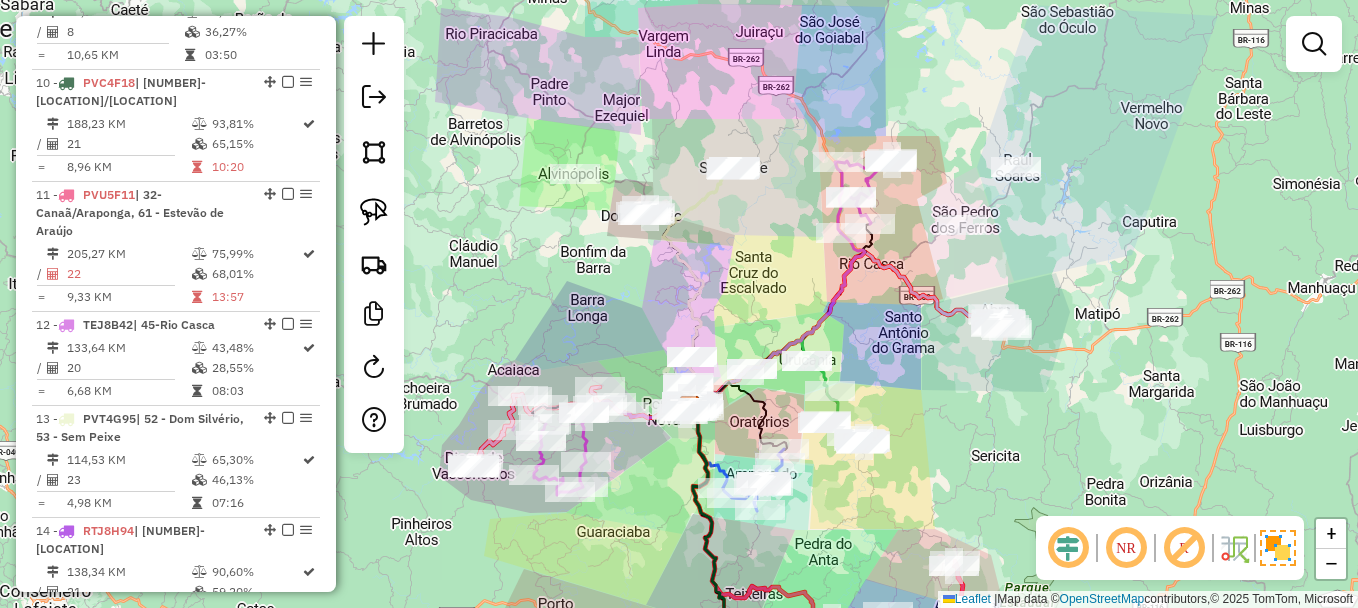 drag, startPoint x: 933, startPoint y: 403, endPoint x: 929, endPoint y: 466, distance: 63.126858 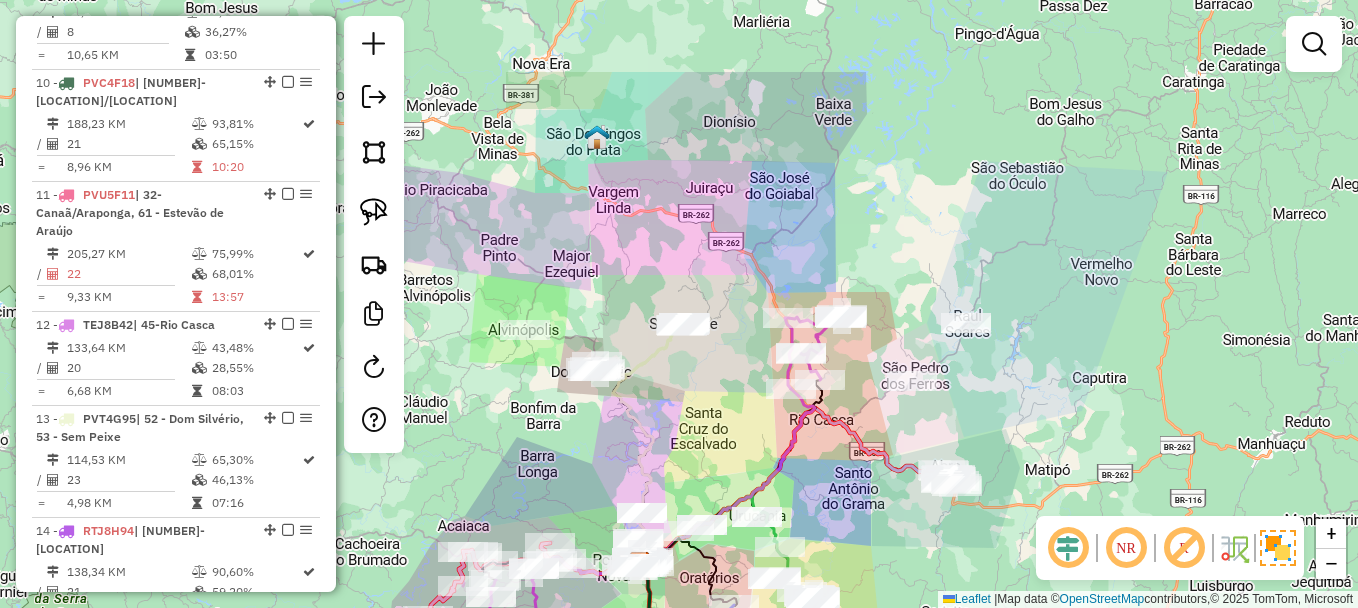drag, startPoint x: 894, startPoint y: 277, endPoint x: 972, endPoint y: 222, distance: 95.44108 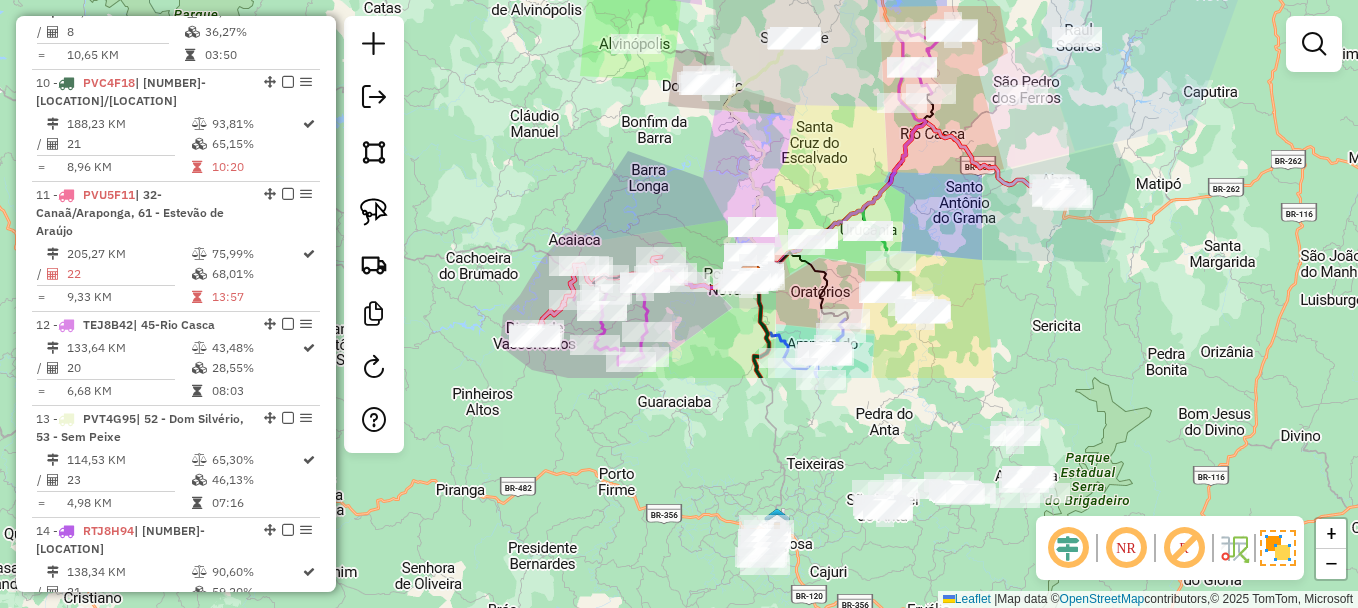 drag, startPoint x: 880, startPoint y: 471, endPoint x: 992, endPoint y: 180, distance: 311.80923 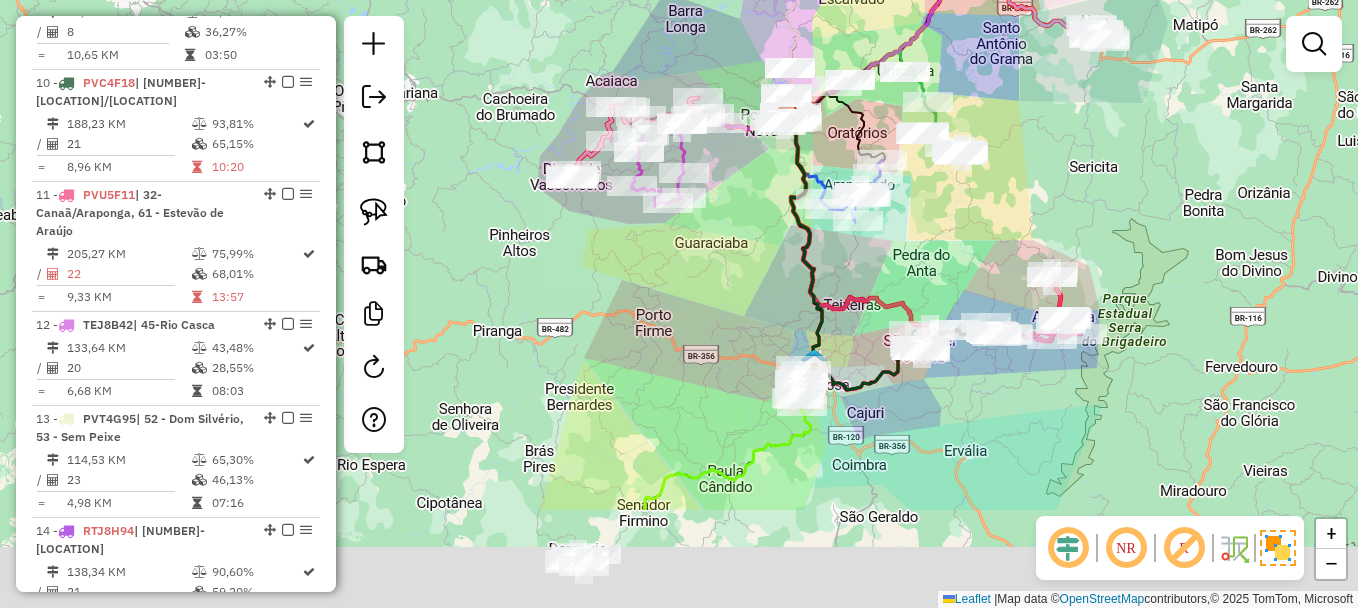 drag, startPoint x: 1012, startPoint y: 346, endPoint x: 1052, endPoint y: 174, distance: 176.58992 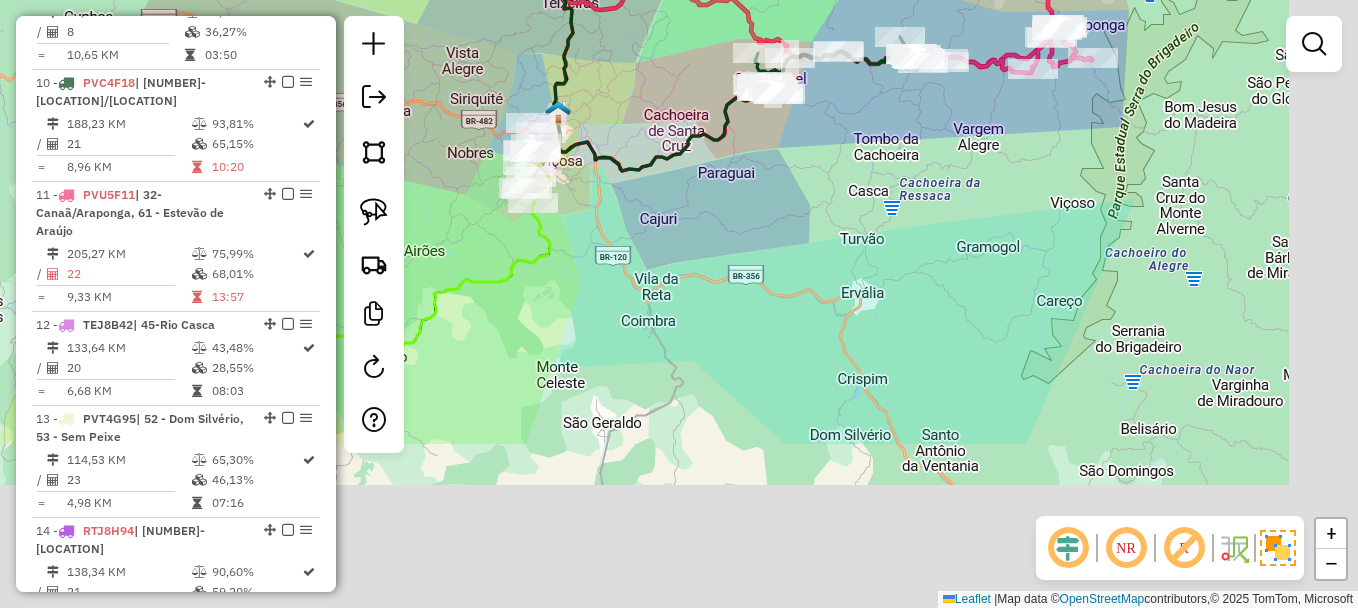 drag, startPoint x: 1040, startPoint y: 428, endPoint x: 871, endPoint y: 193, distance: 289.4581 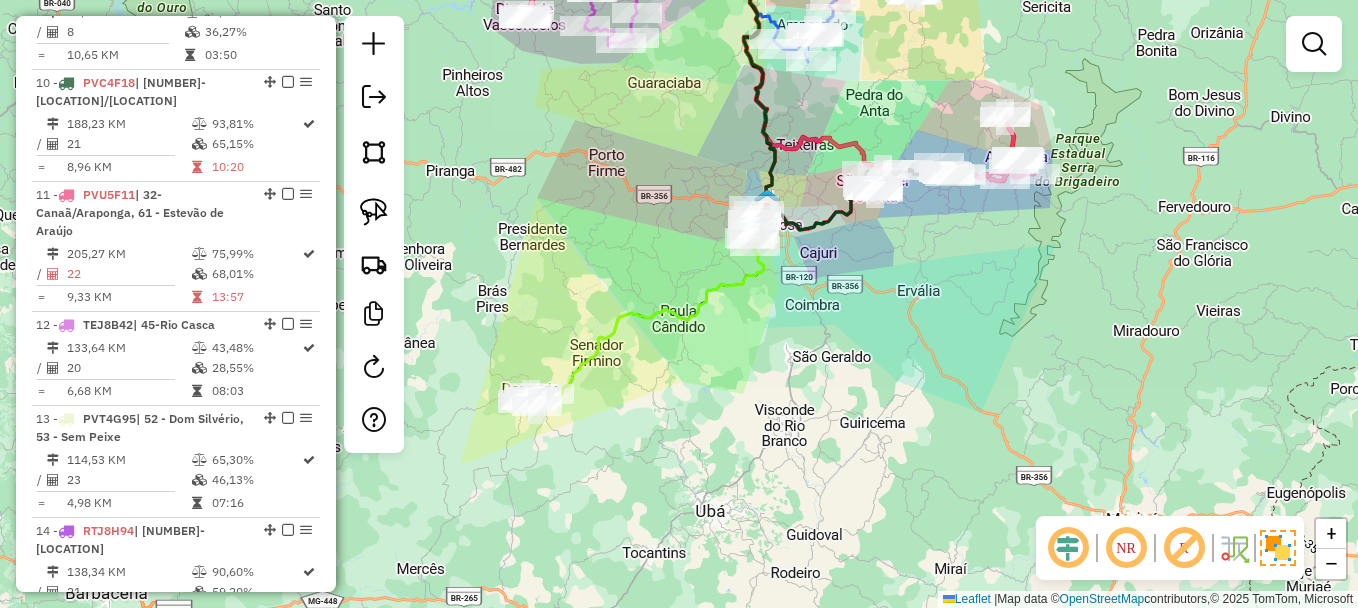 drag, startPoint x: 779, startPoint y: 263, endPoint x: 892, endPoint y: 298, distance: 118.29624 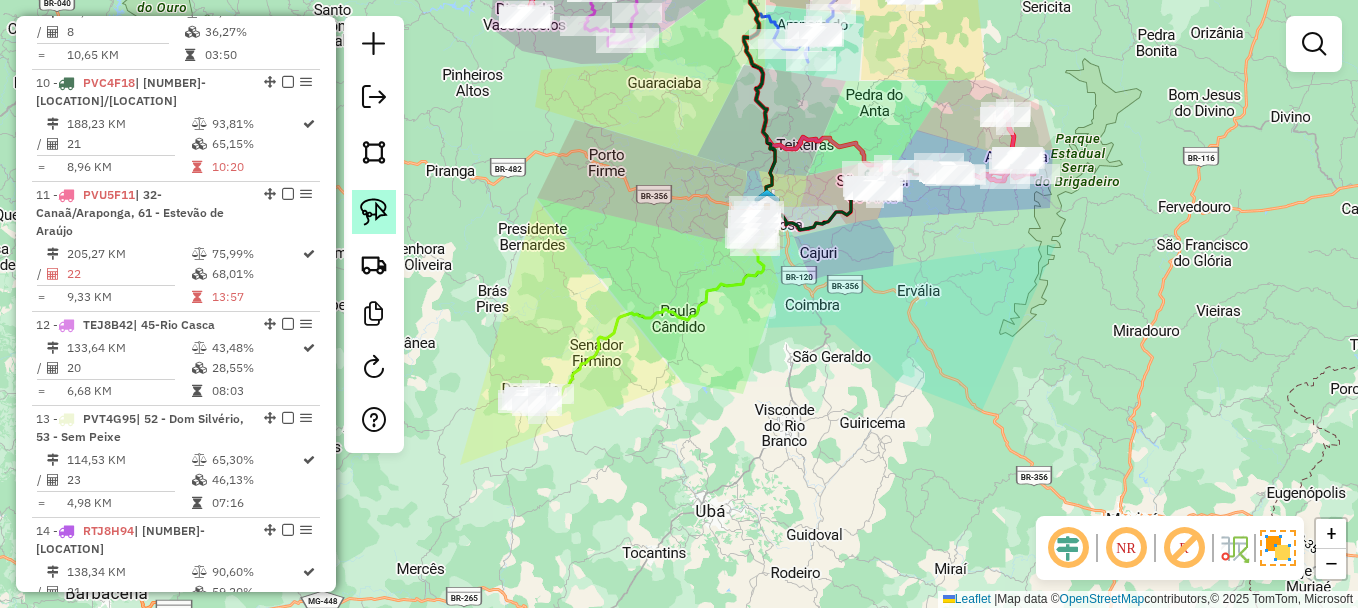 click 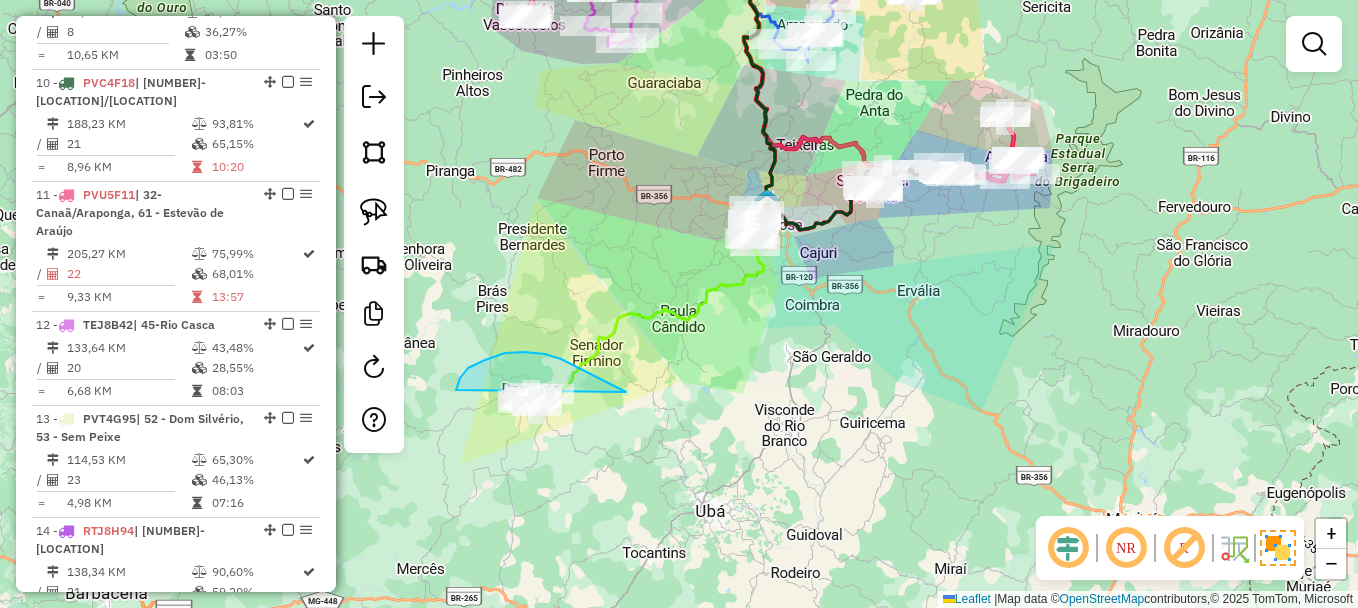 drag, startPoint x: 626, startPoint y: 392, endPoint x: 791, endPoint y: 388, distance: 165.04848 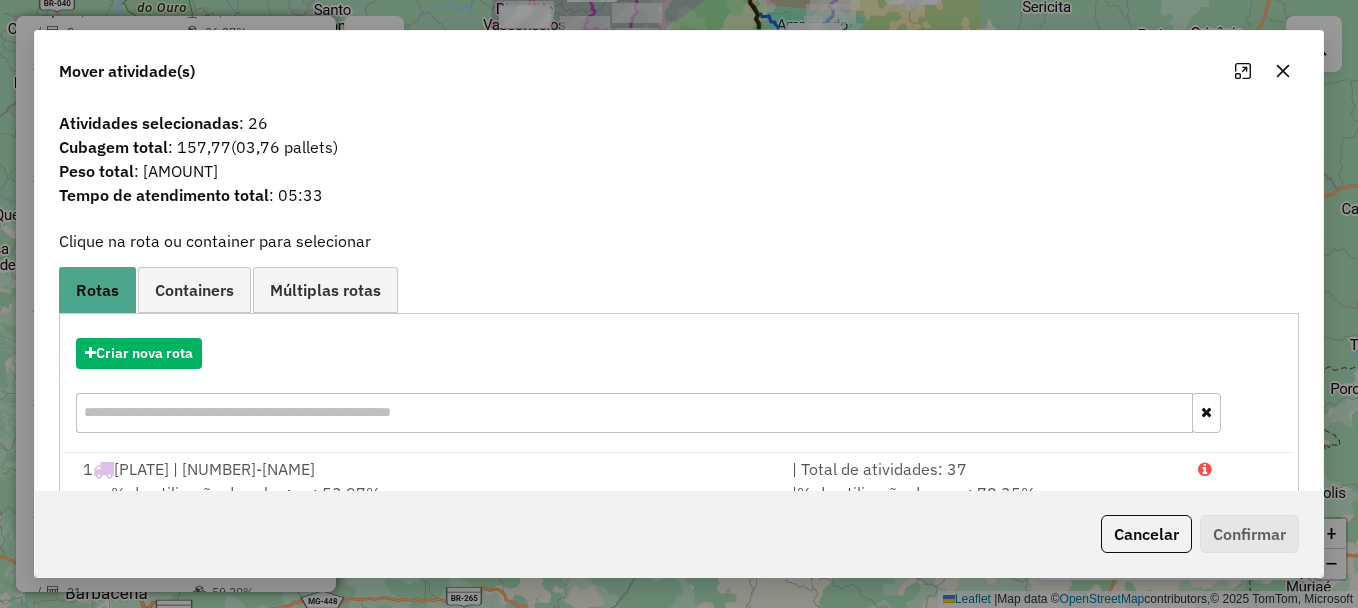 click 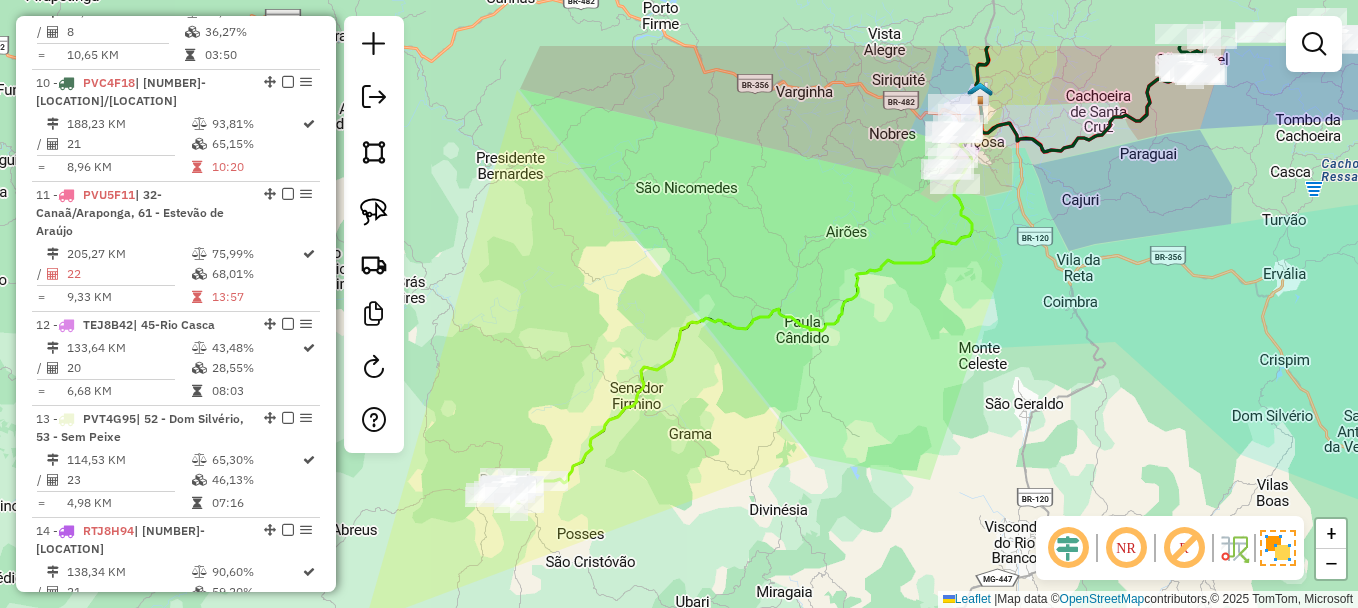 drag, startPoint x: 854, startPoint y: 323, endPoint x: 820, endPoint y: 432, distance: 114.17968 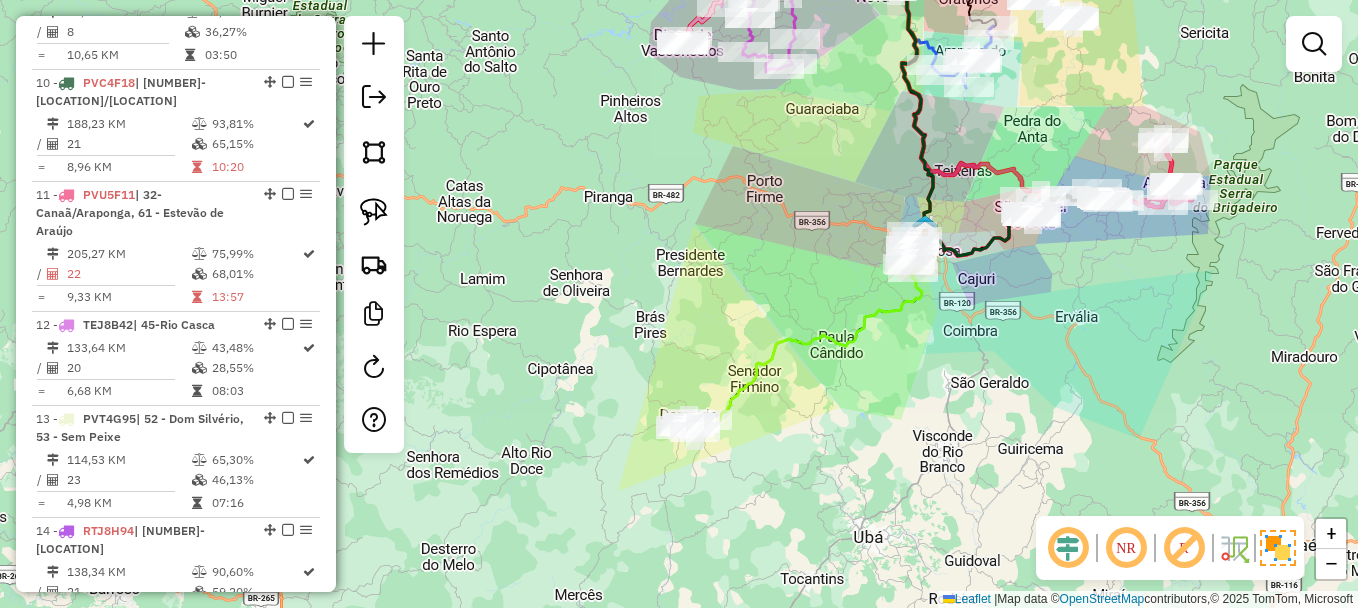 drag, startPoint x: 1122, startPoint y: 266, endPoint x: 1107, endPoint y: 314, distance: 50.289165 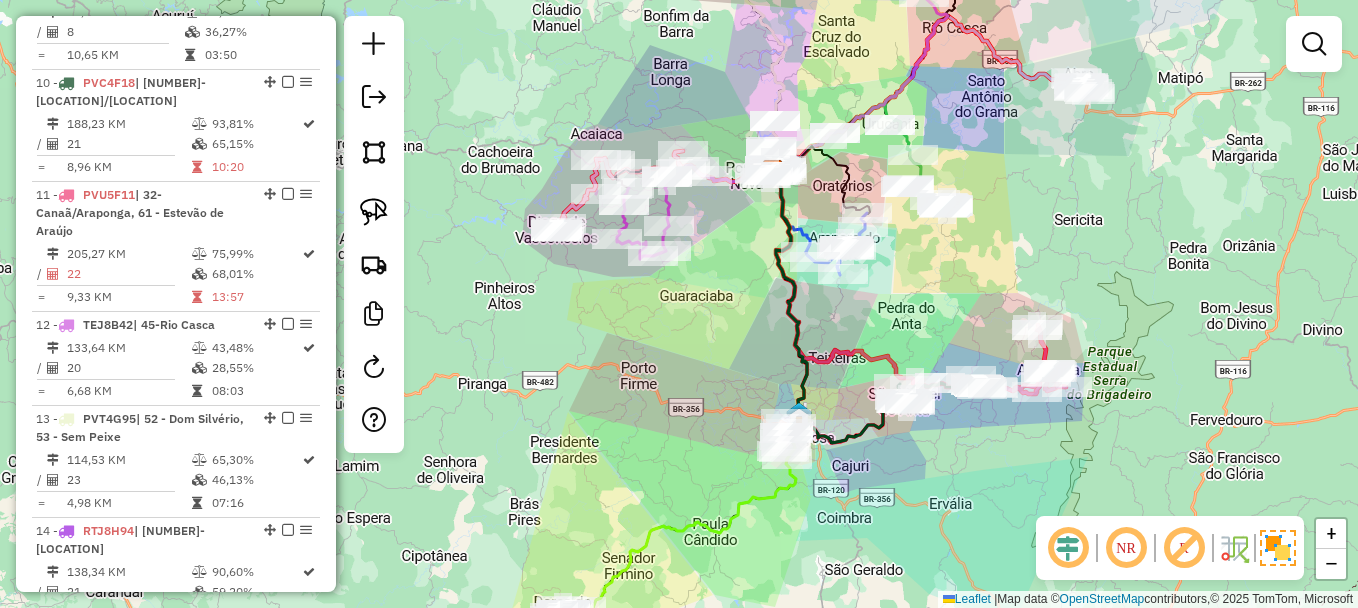 drag, startPoint x: 1107, startPoint y: 314, endPoint x: 1030, endPoint y: 417, distance: 128.60016 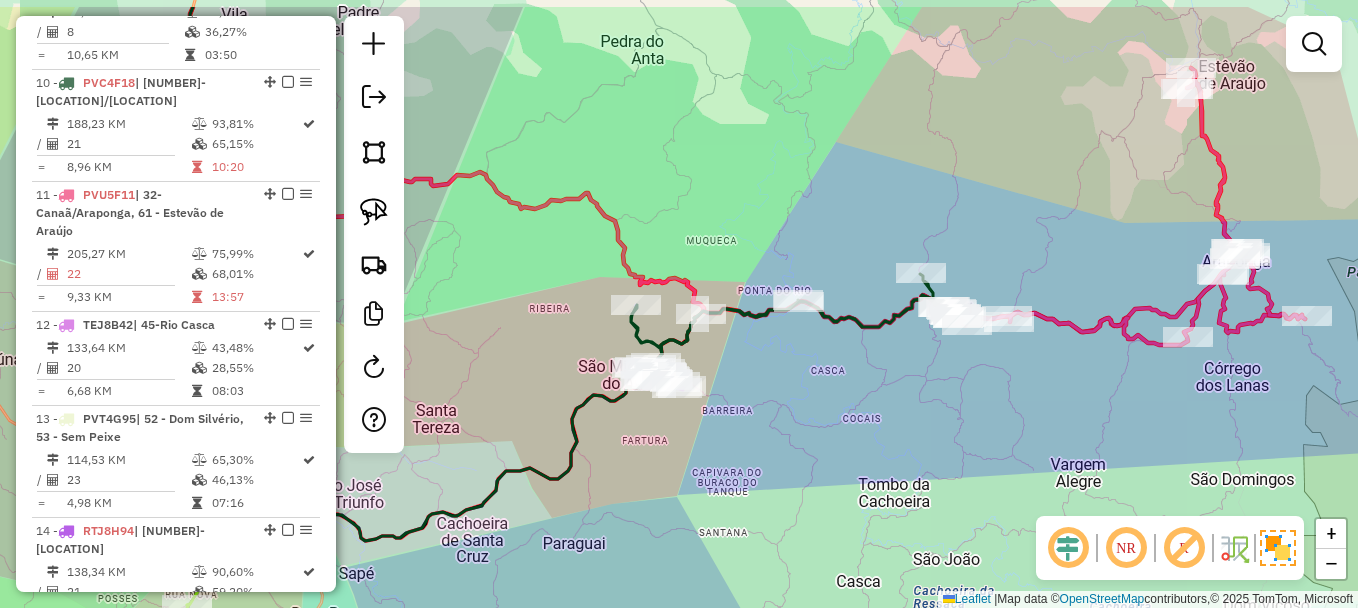 drag, startPoint x: 1014, startPoint y: 405, endPoint x: 954, endPoint y: 431, distance: 65.39113 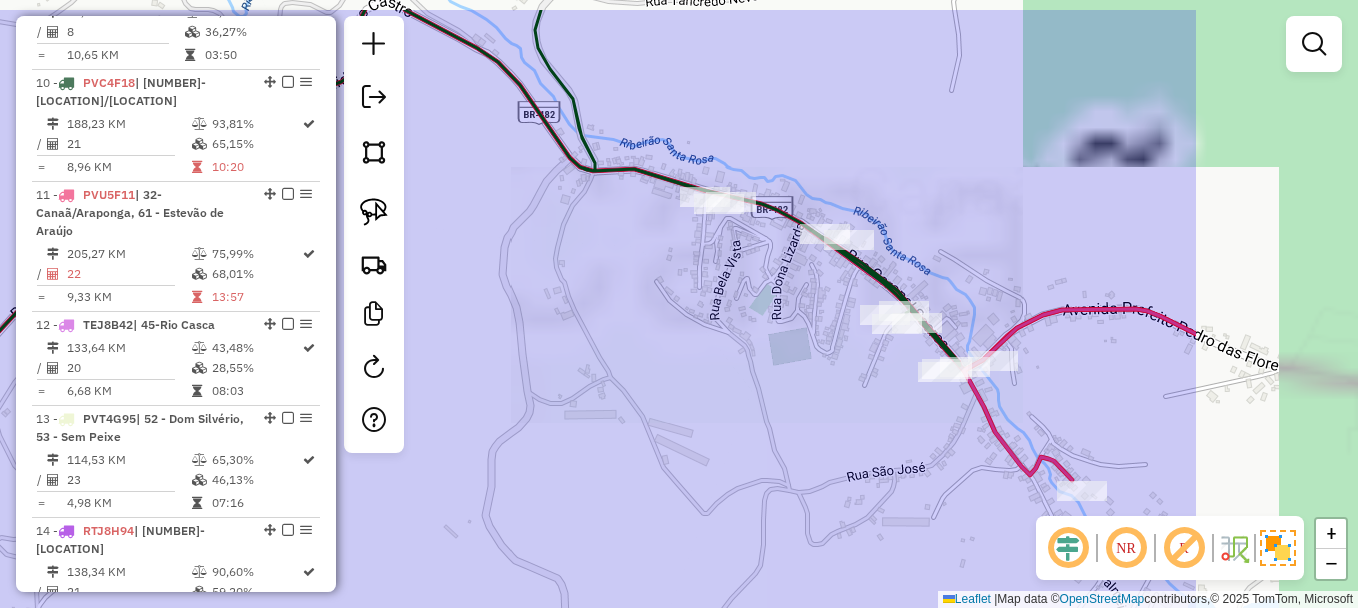drag, startPoint x: 1038, startPoint y: 307, endPoint x: 758, endPoint y: 378, distance: 288.86157 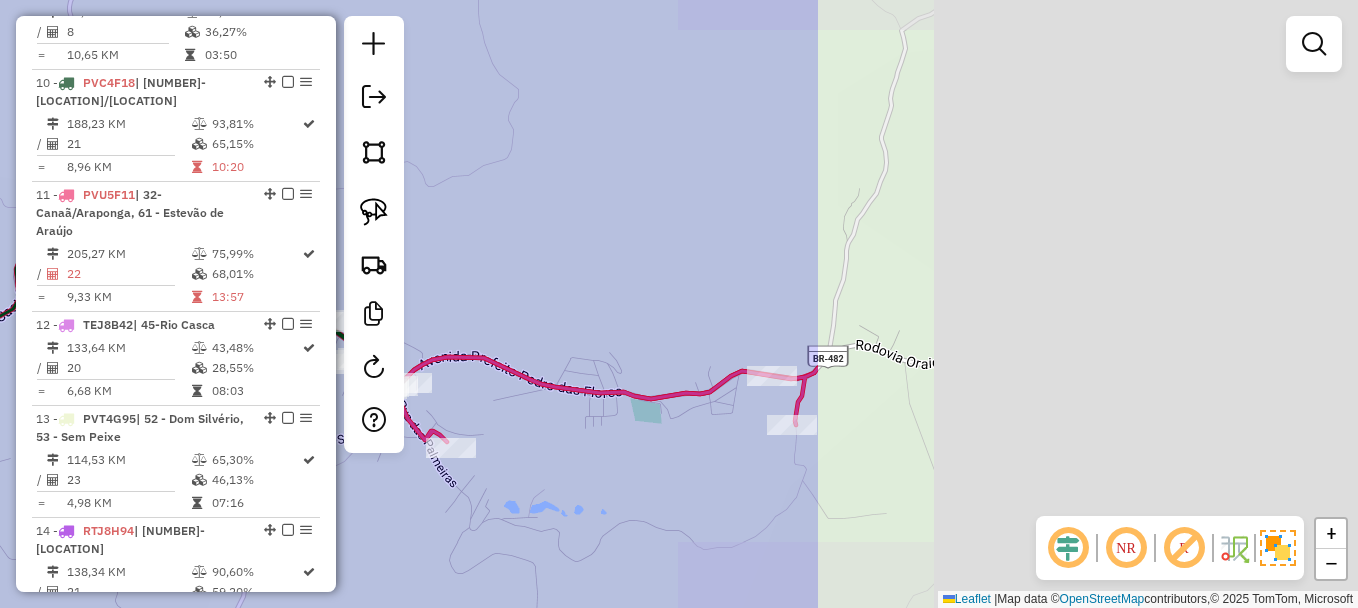 drag, startPoint x: 1260, startPoint y: 388, endPoint x: 598, endPoint y: 400, distance: 662.10876 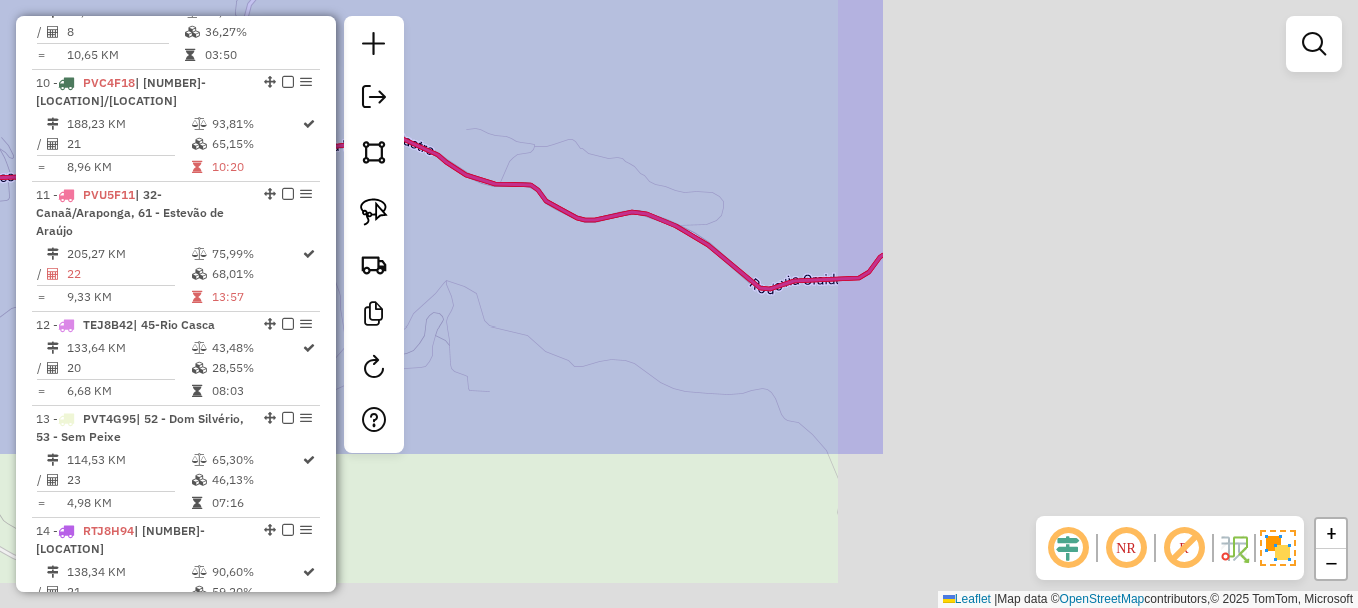 drag, startPoint x: 986, startPoint y: 416, endPoint x: 463, endPoint y: 247, distance: 549.62714 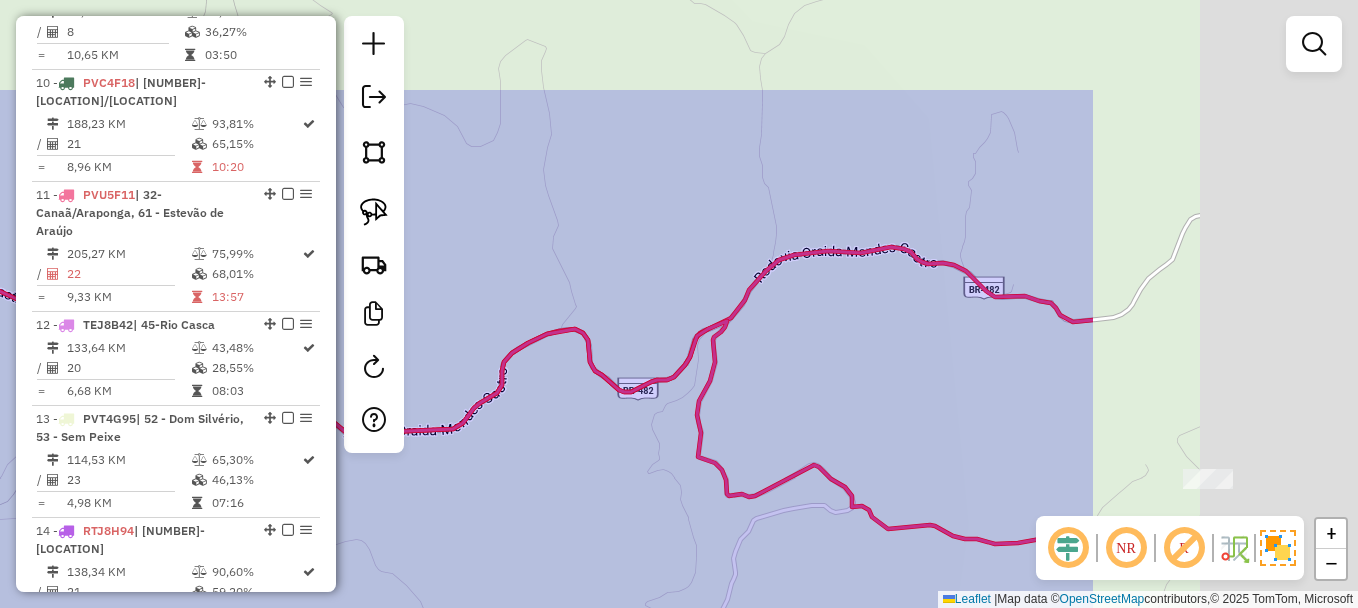 drag, startPoint x: 677, startPoint y: 369, endPoint x: 487, endPoint y: 427, distance: 198.65549 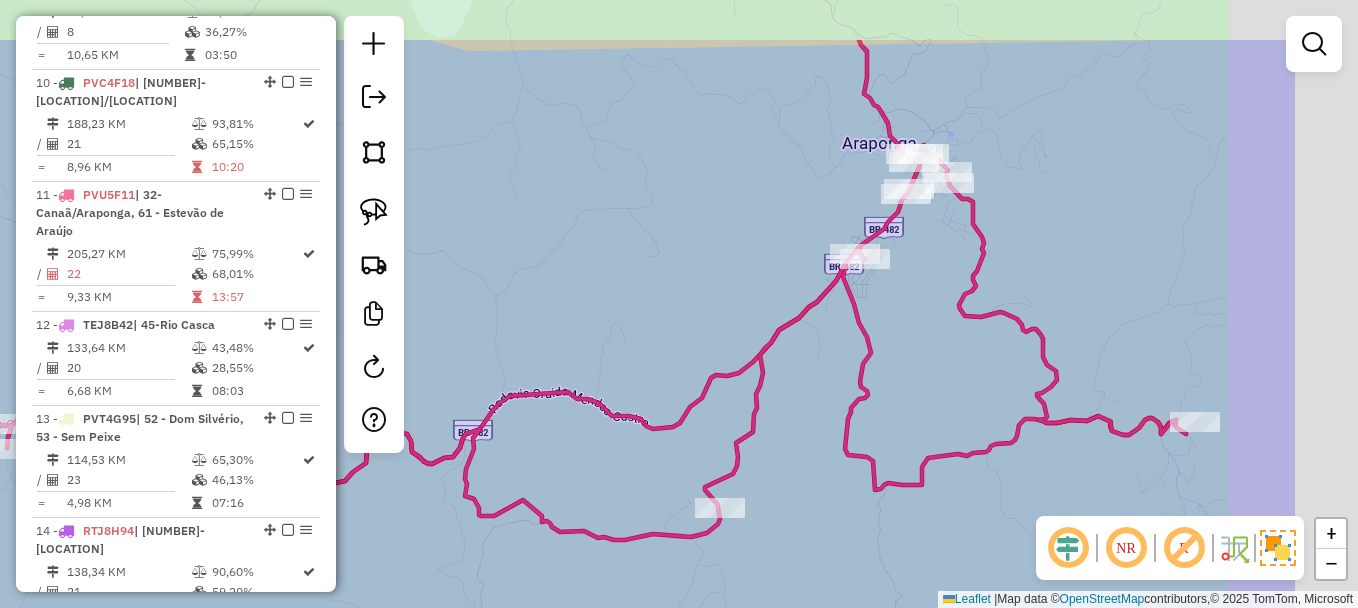drag, startPoint x: 1076, startPoint y: 276, endPoint x: 770, endPoint y: 448, distance: 351.02707 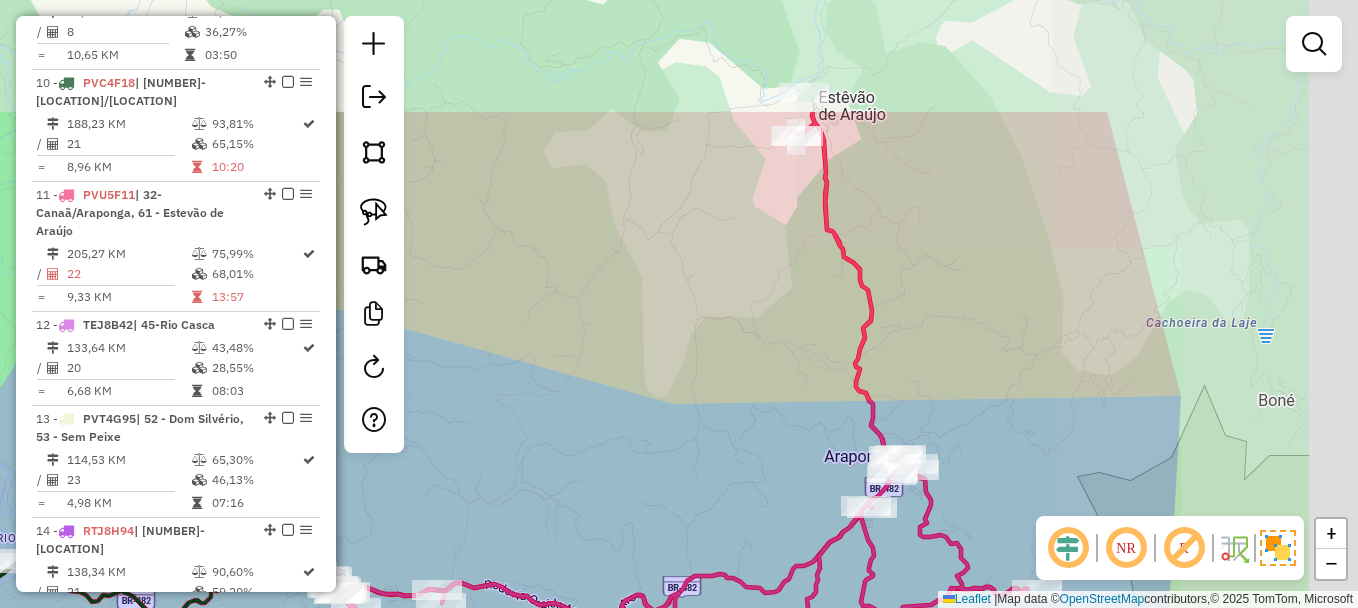 drag, startPoint x: 1112, startPoint y: 252, endPoint x: 963, endPoint y: 427, distance: 229.83908 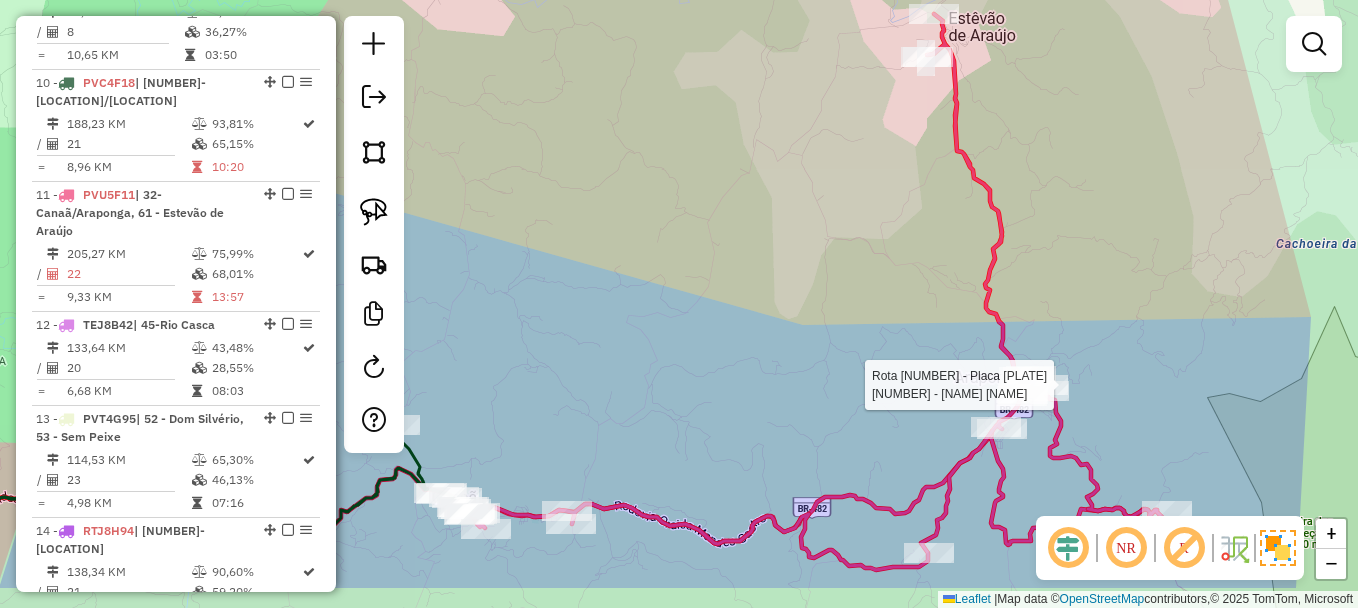 drag, startPoint x: 763, startPoint y: 323, endPoint x: 1187, endPoint y: 74, distance: 491.70825 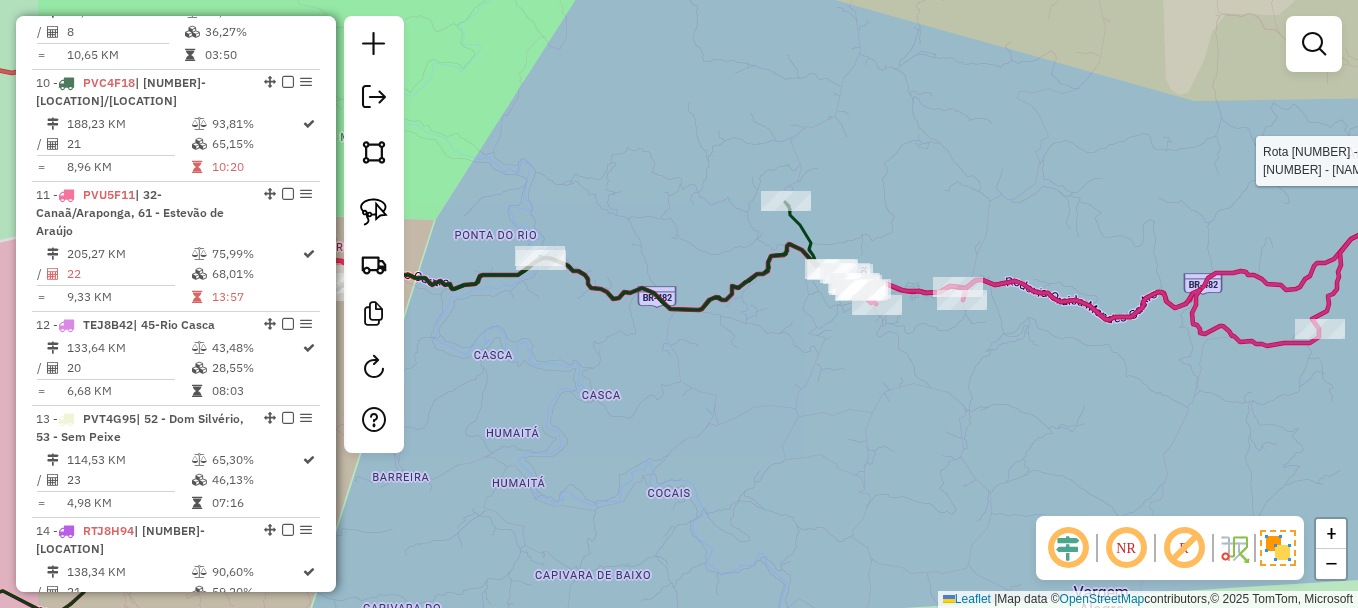 drag, startPoint x: 957, startPoint y: 232, endPoint x: 1107, endPoint y: 133, distance: 179.7248 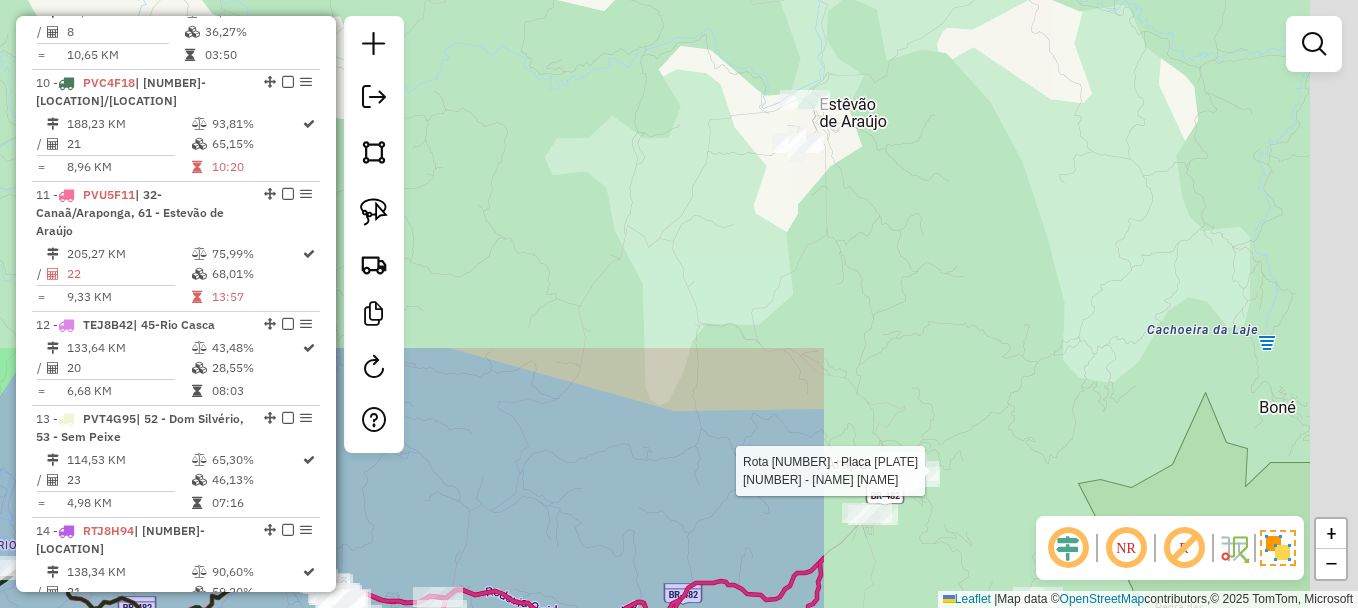 drag, startPoint x: 1107, startPoint y: 133, endPoint x: 434, endPoint y: 545, distance: 789.0963 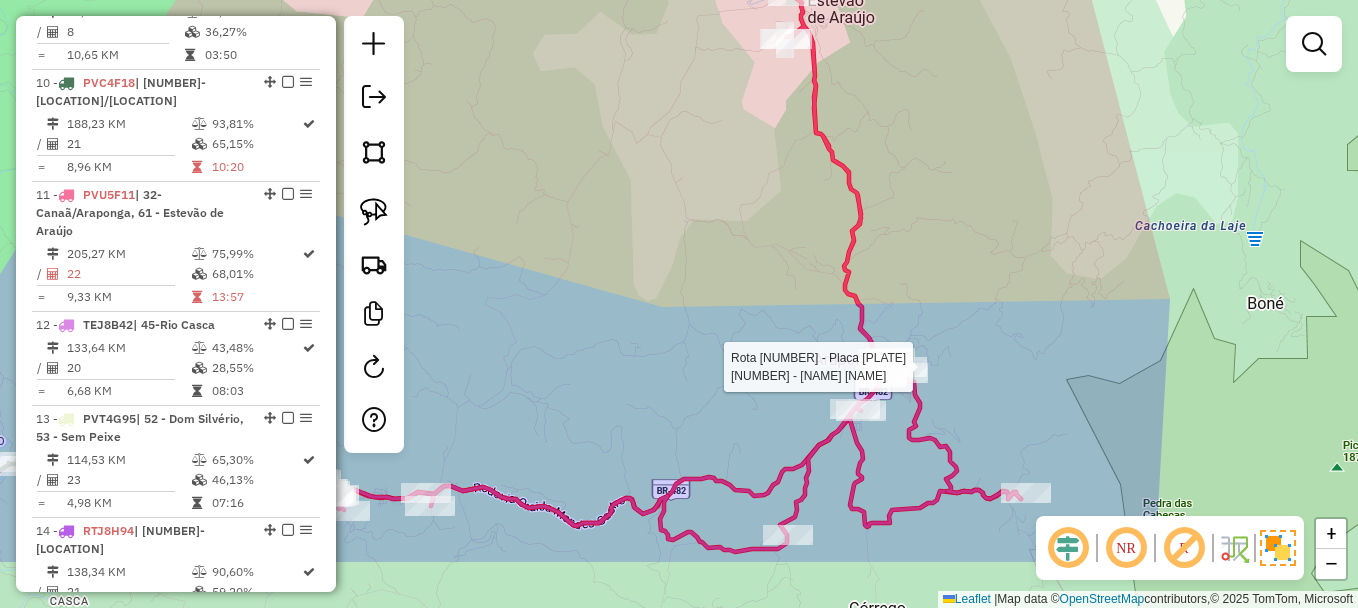 drag, startPoint x: 876, startPoint y: 392, endPoint x: 866, endPoint y: 176, distance: 216.23135 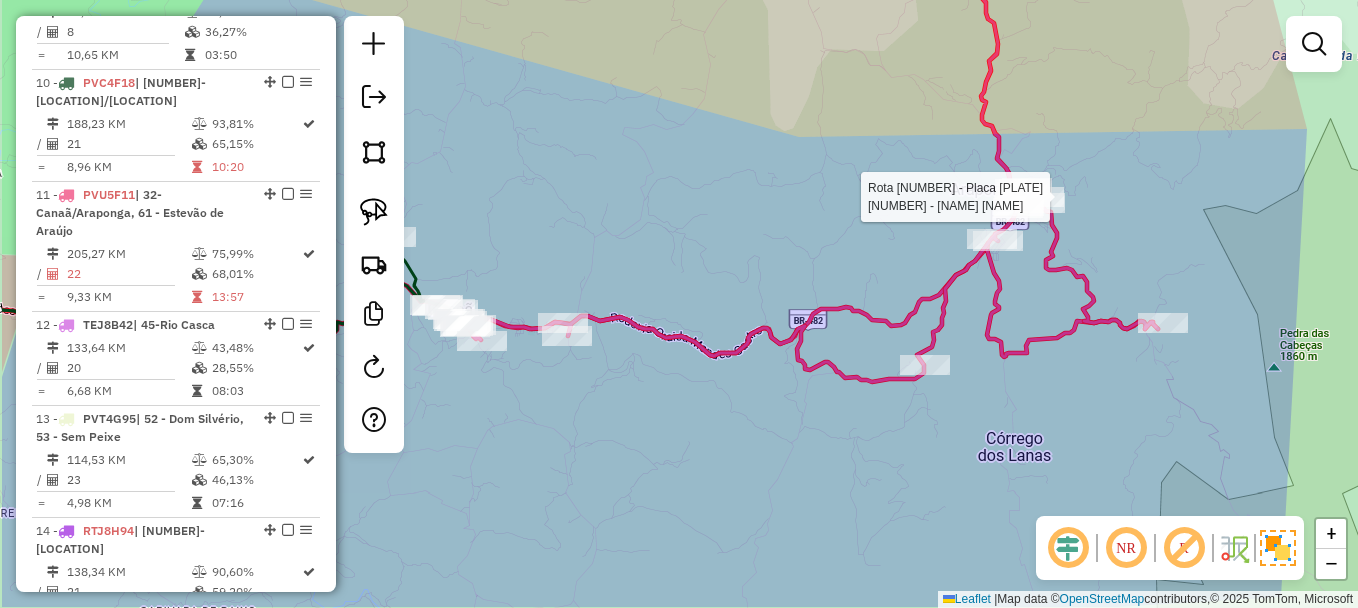 drag, startPoint x: 660, startPoint y: 336, endPoint x: 798, endPoint y: 274, distance: 151.28781 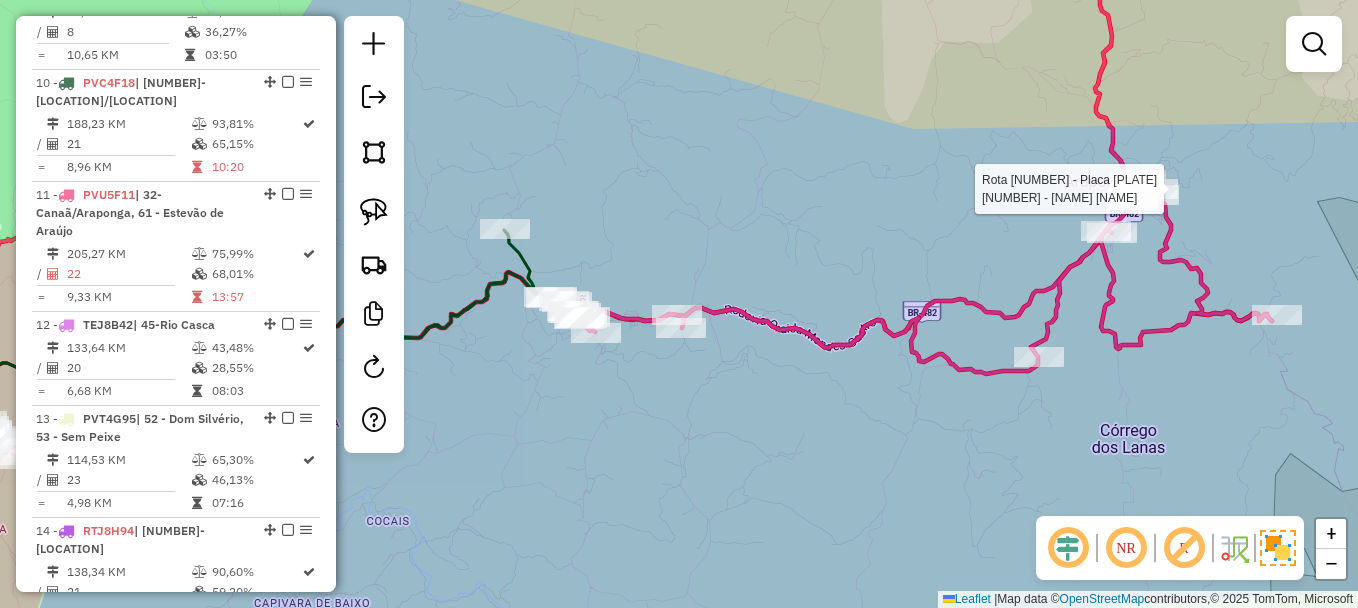 drag, startPoint x: 814, startPoint y: 274, endPoint x: 933, endPoint y: 266, distance: 119.26861 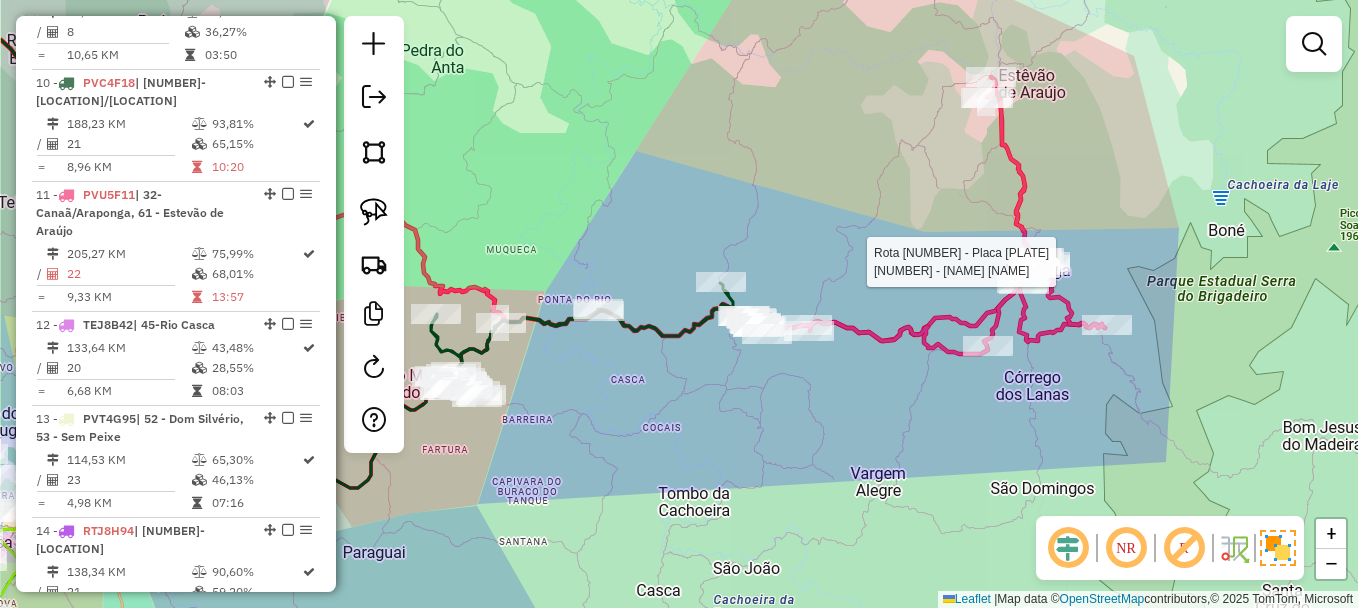 drag, startPoint x: 588, startPoint y: 175, endPoint x: 725, endPoint y: 228, distance: 146.89452 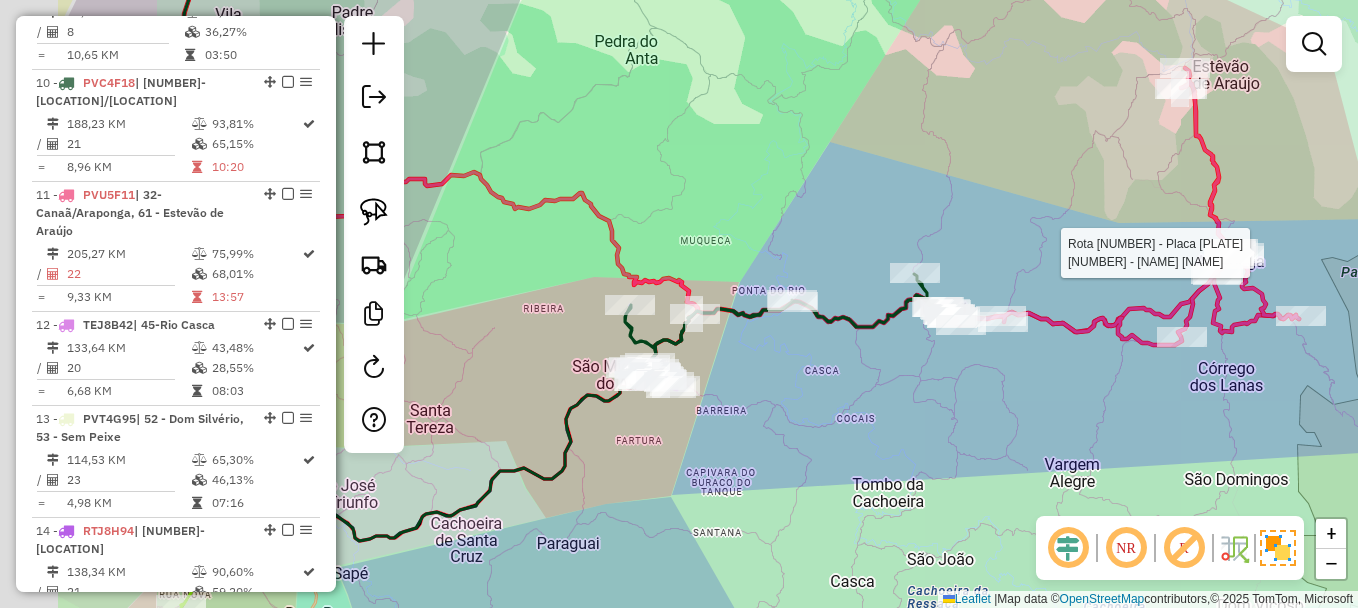 drag, startPoint x: 689, startPoint y: 159, endPoint x: 1009, endPoint y: 135, distance: 320.89874 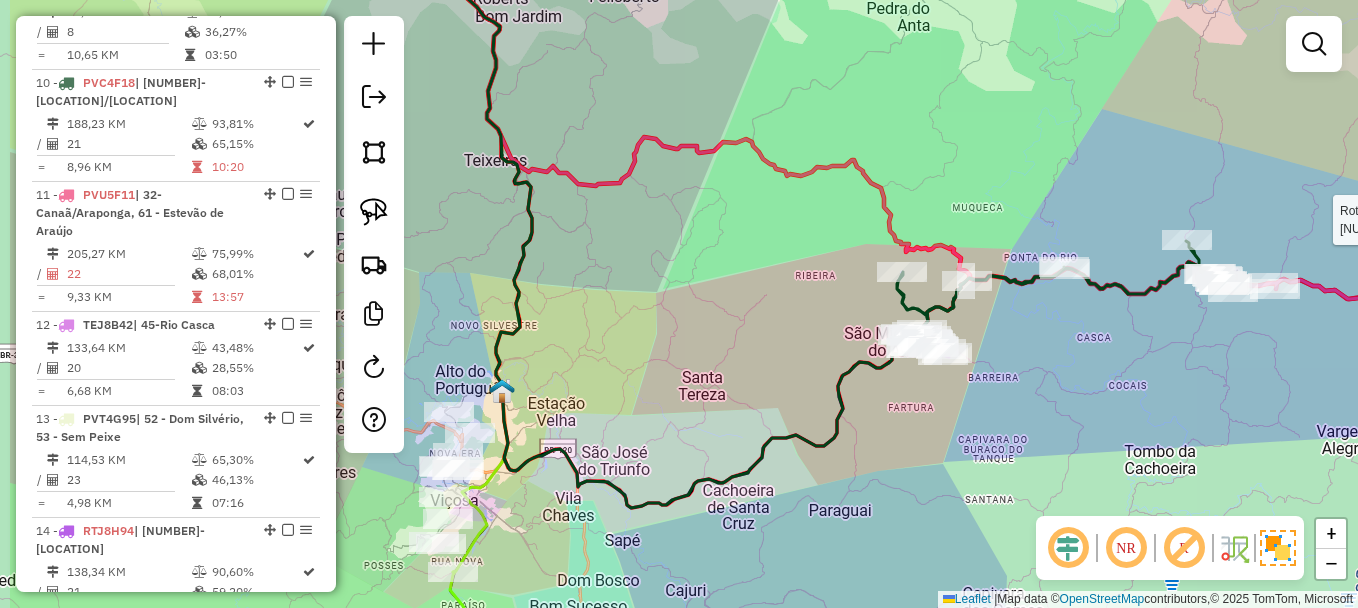 drag, startPoint x: 613, startPoint y: 166, endPoint x: 764, endPoint y: 147, distance: 152.19067 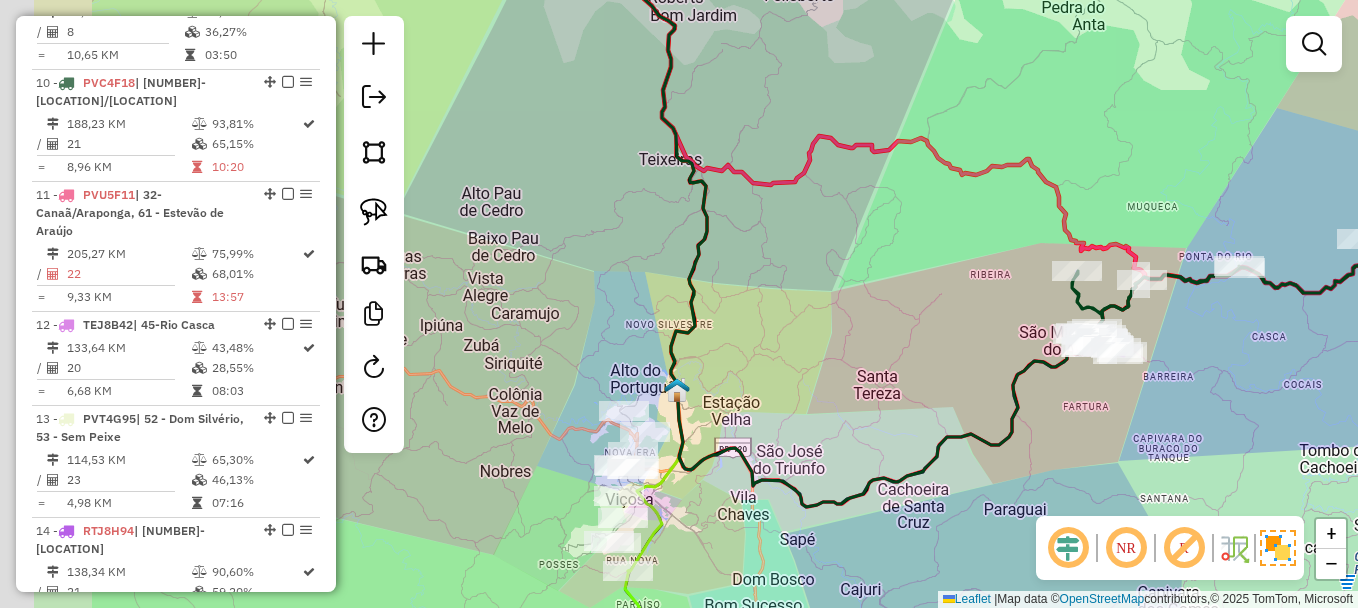 drag, startPoint x: 566, startPoint y: 251, endPoint x: 811, endPoint y: 241, distance: 245.204 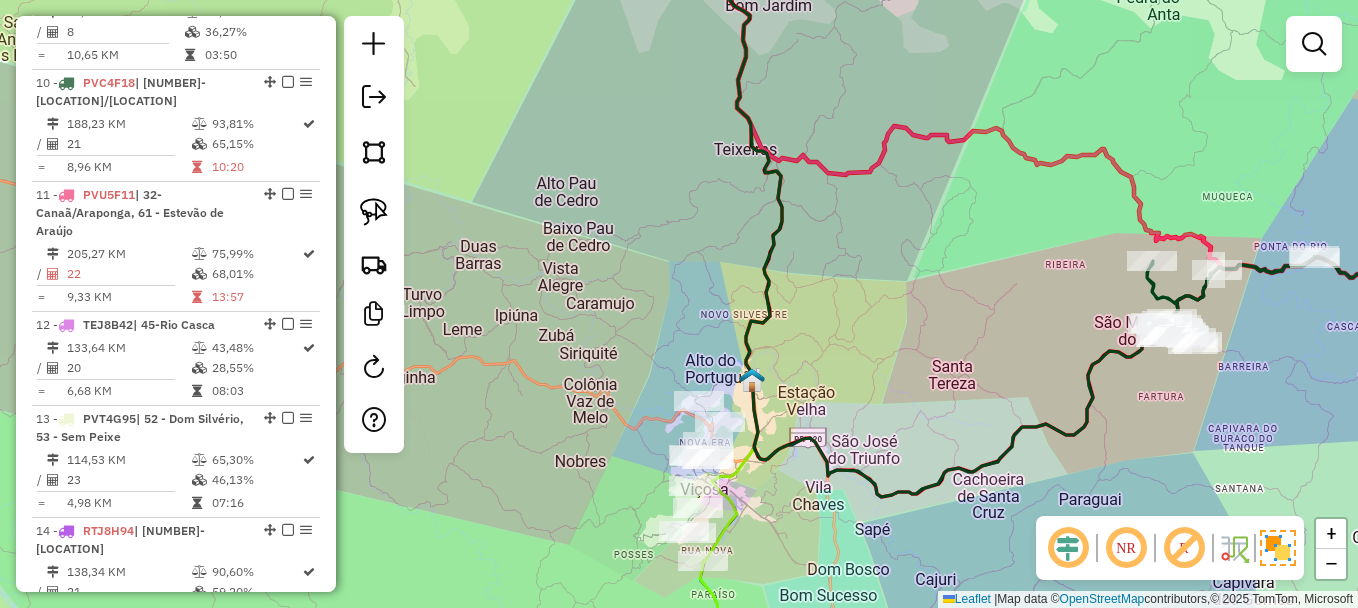 click on "Rota 11 - Placa PVU5F11  21812 - MERCEARIA ROYAL Janela de atendimento Grade de atendimento Capacidade Transportadoras Veículos Cliente Pedidos  Rotas Selecione os dias de semana para filtrar as janelas de atendimento  Seg   Ter   Qua   Qui   Sex   Sáb   Dom  Informe o período da janela de atendimento: De: Até:  Filtrar exatamente a janela do cliente  Considerar janela de atendimento padrão  Selecione os dias de semana para filtrar as grades de atendimento  Seg   Ter   Qua   Qui   Sex   Sáb   Dom   Considerar clientes sem dia de atendimento cadastrado  Clientes fora do dia de atendimento selecionado Filtrar as atividades entre os valores definidos abaixo:  Peso mínimo:   Peso máximo:   Cubagem mínima:   Cubagem máxima:   De:   Até:  Filtrar as atividades entre o tempo de atendimento definido abaixo:  De:   Até:   Considerar capacidade total dos clientes não roteirizados Transportadora: Selecione um ou mais itens Tipo de veículo: Selecione um ou mais itens Veículo: Selecione um ou mais itens De:" 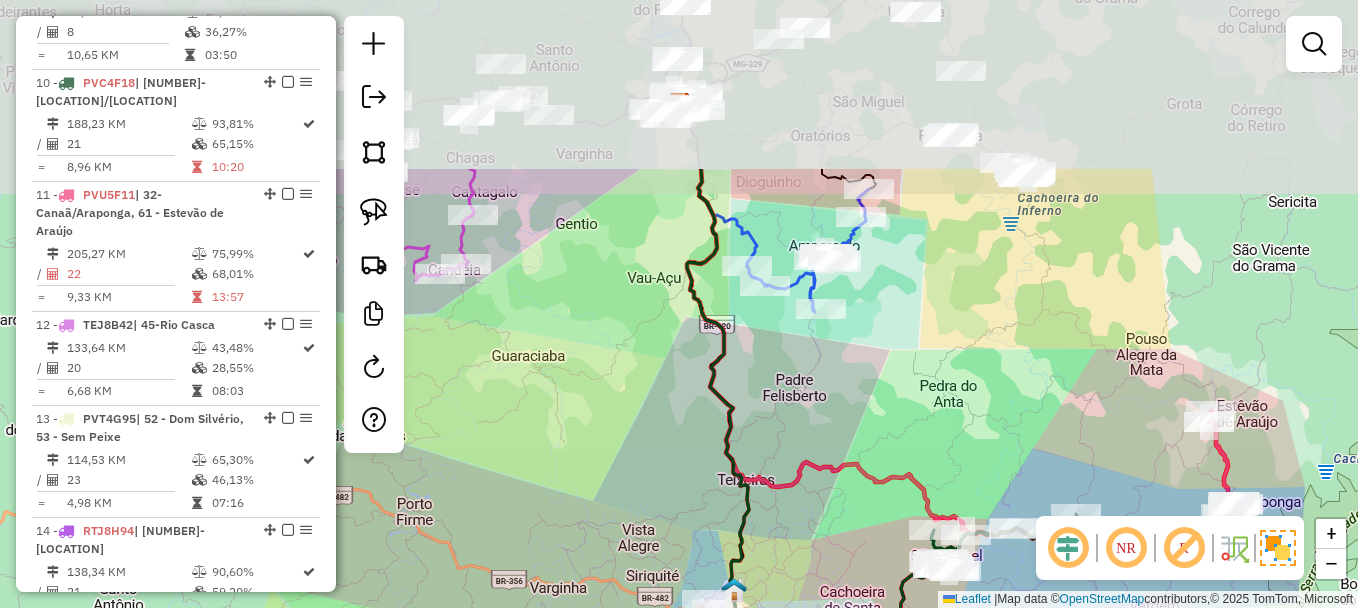 drag, startPoint x: 911, startPoint y: 143, endPoint x: 846, endPoint y: 430, distance: 294.2686 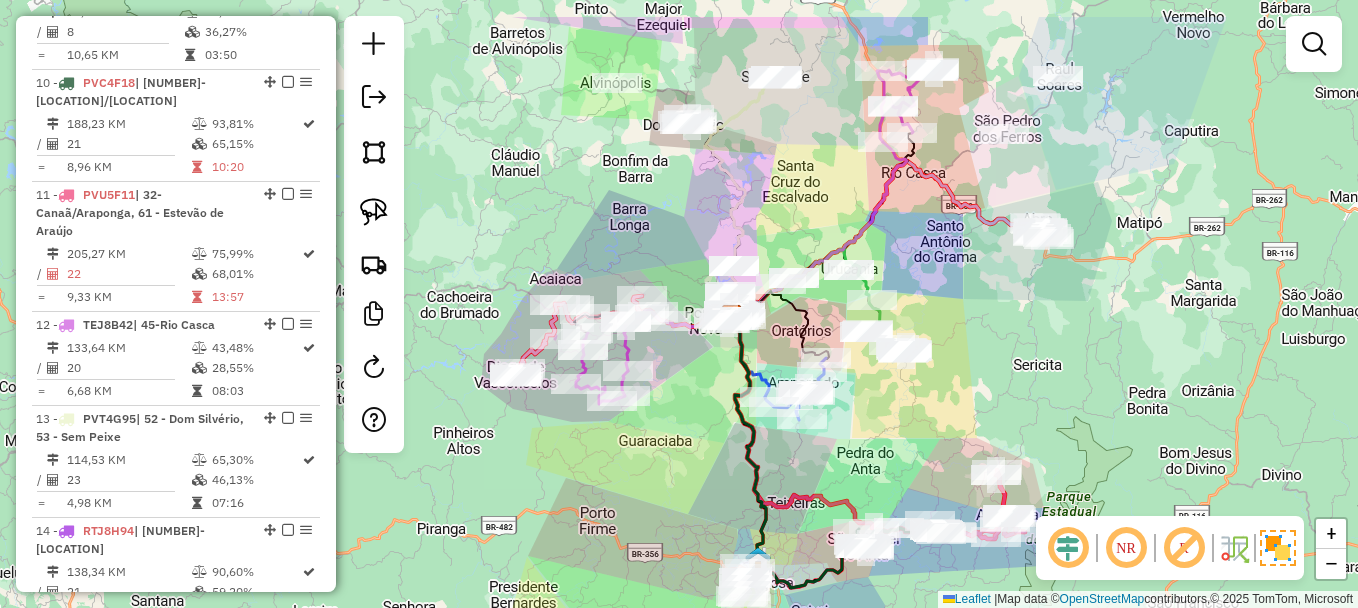 drag, startPoint x: 1122, startPoint y: 316, endPoint x: 959, endPoint y: 394, distance: 180.70142 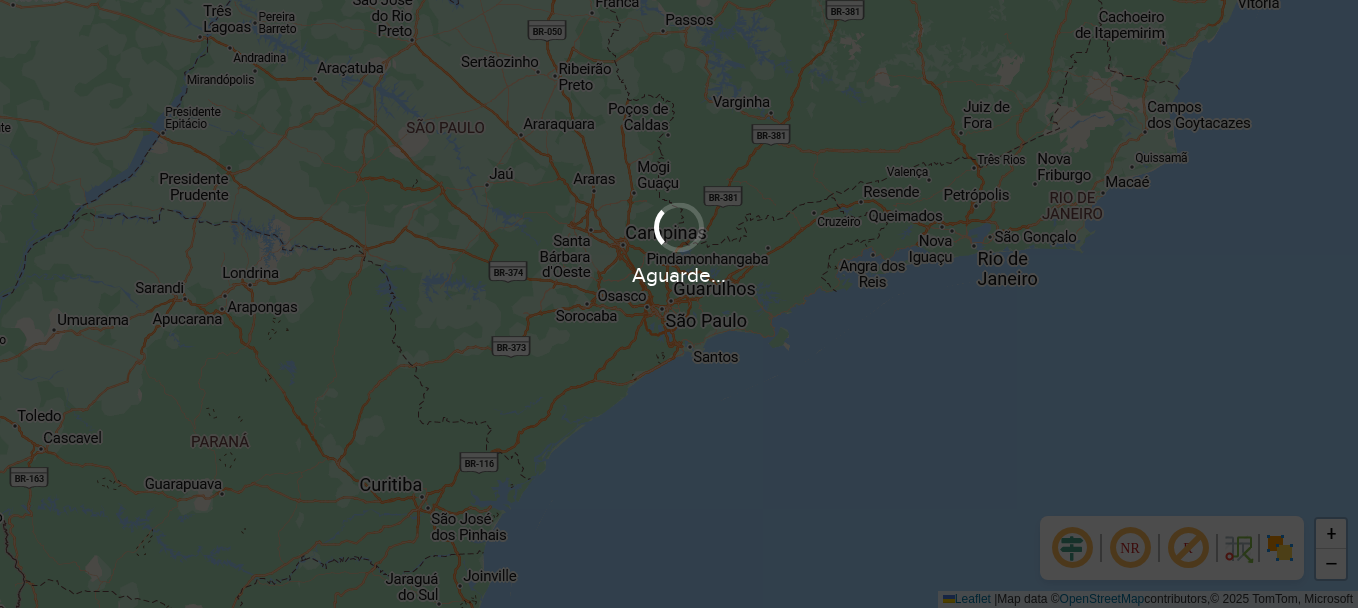 scroll, scrollTop: 0, scrollLeft: 0, axis: both 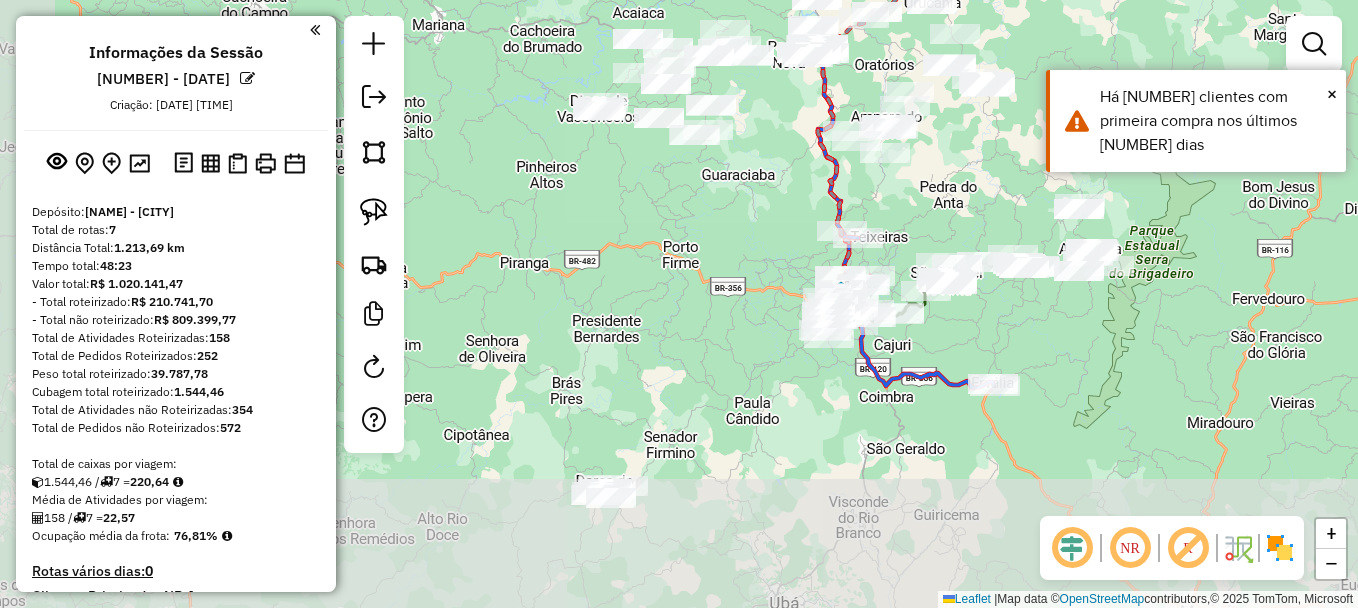 drag, startPoint x: 798, startPoint y: 398, endPoint x: 934, endPoint y: 145, distance: 287.23685 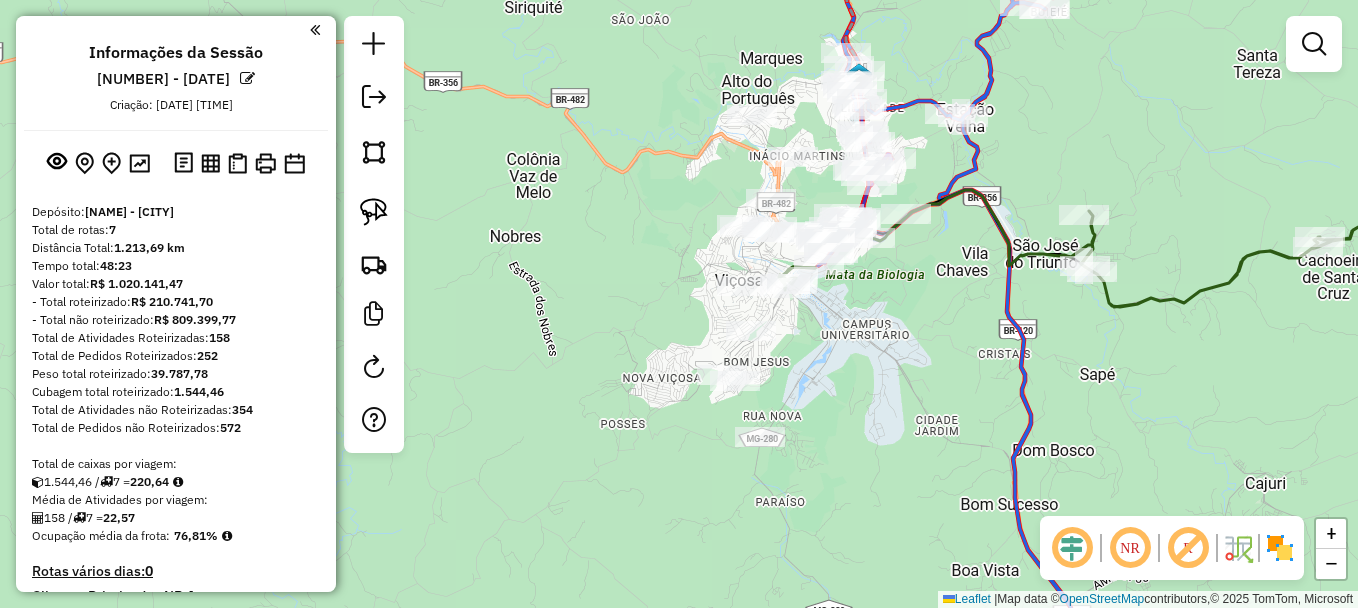 click on "Janela de atendimento Grade de atendimento Capacidade Transportadoras Veículos Cliente Pedidos  Rotas Selecione os dias de semana para filtrar as janelas de atendimento  Seg   Ter   Qua   Qui   Sex   Sáb   Dom  Informe o período da janela de atendimento: De: Até:  Filtrar exatamente a janela do cliente  Considerar janela de atendimento padrão  Selecione os dias de semana para filtrar as grades de atendimento  Seg   Ter   Qua   Qui   Sex   Sáb   Dom   Considerar clientes sem dia de atendimento cadastrado  Clientes fora do dia de atendimento selecionado Filtrar as atividades entre os valores definidos abaixo:  Peso mínimo:   Peso máximo:   Cubagem mínima:   Cubagem máxima:   De:   Até:  Filtrar as atividades entre o tempo de atendimento definido abaixo:  De:   Até:   Considerar capacidade total dos clientes não roteirizados Transportadora: Selecione um ou mais itens Tipo de veículo: Selecione um ou mais itens Veículo: Selecione um ou mais itens Motorista: Selecione um ou mais itens Nome: Rótulo:" 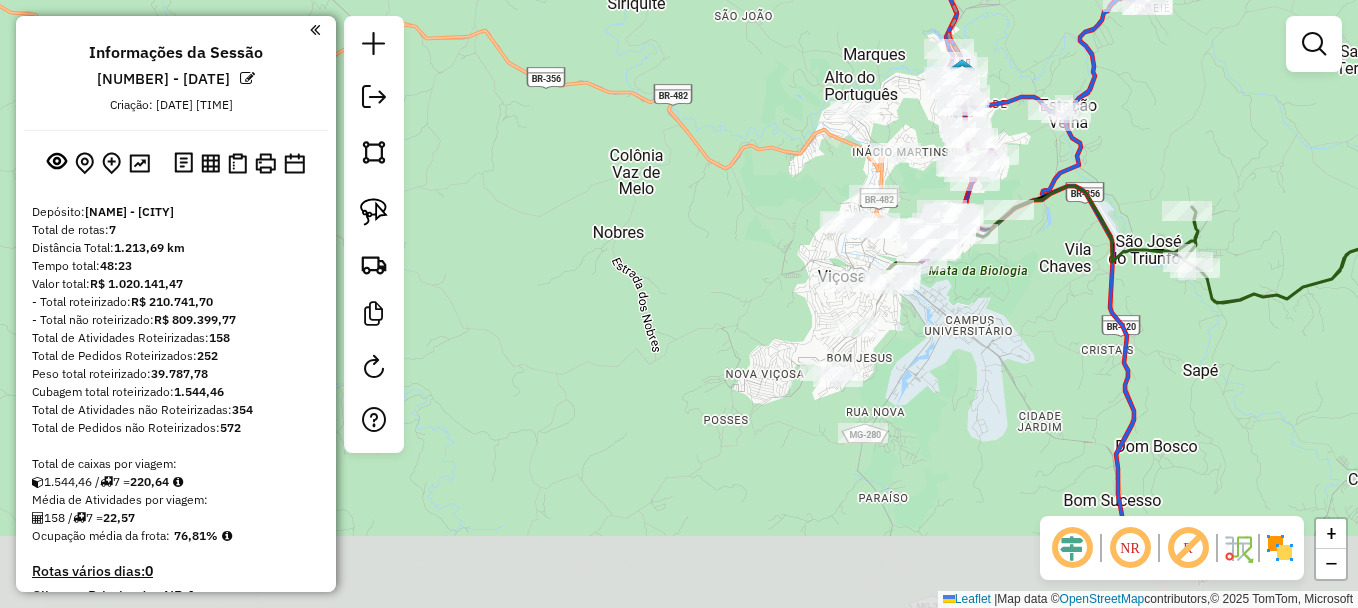 drag, startPoint x: 933, startPoint y: 404, endPoint x: 968, endPoint y: 305, distance: 105.00476 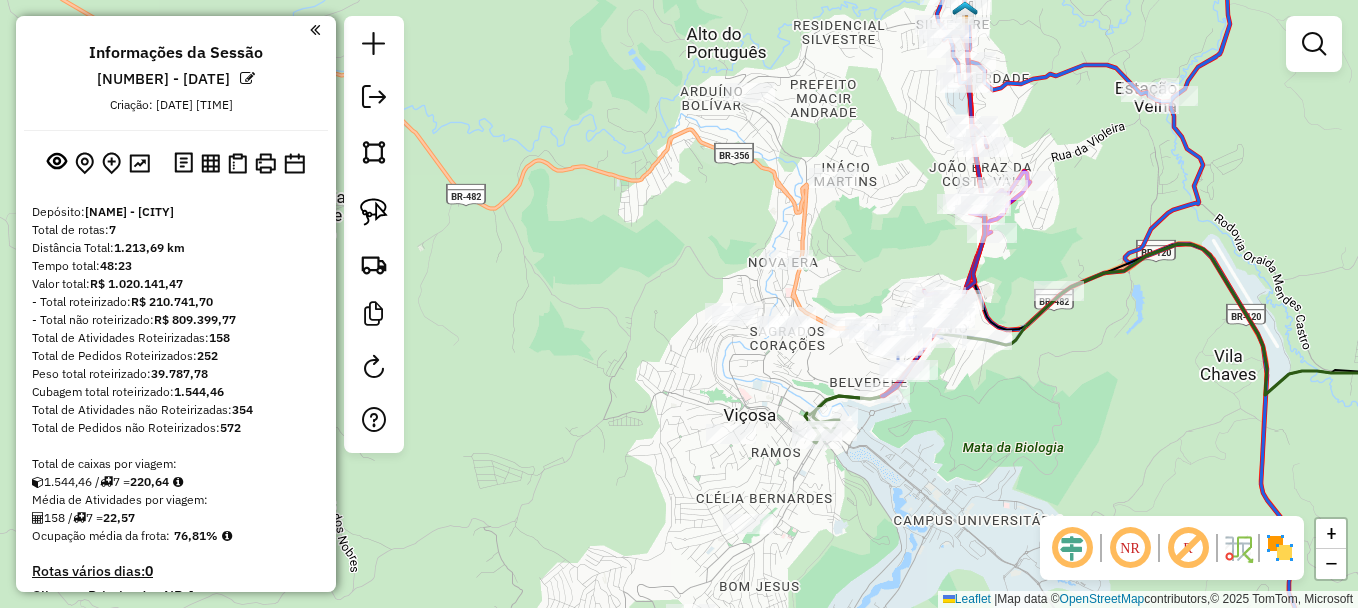 drag, startPoint x: 940, startPoint y: 214, endPoint x: 881, endPoint y: 265, distance: 77.987175 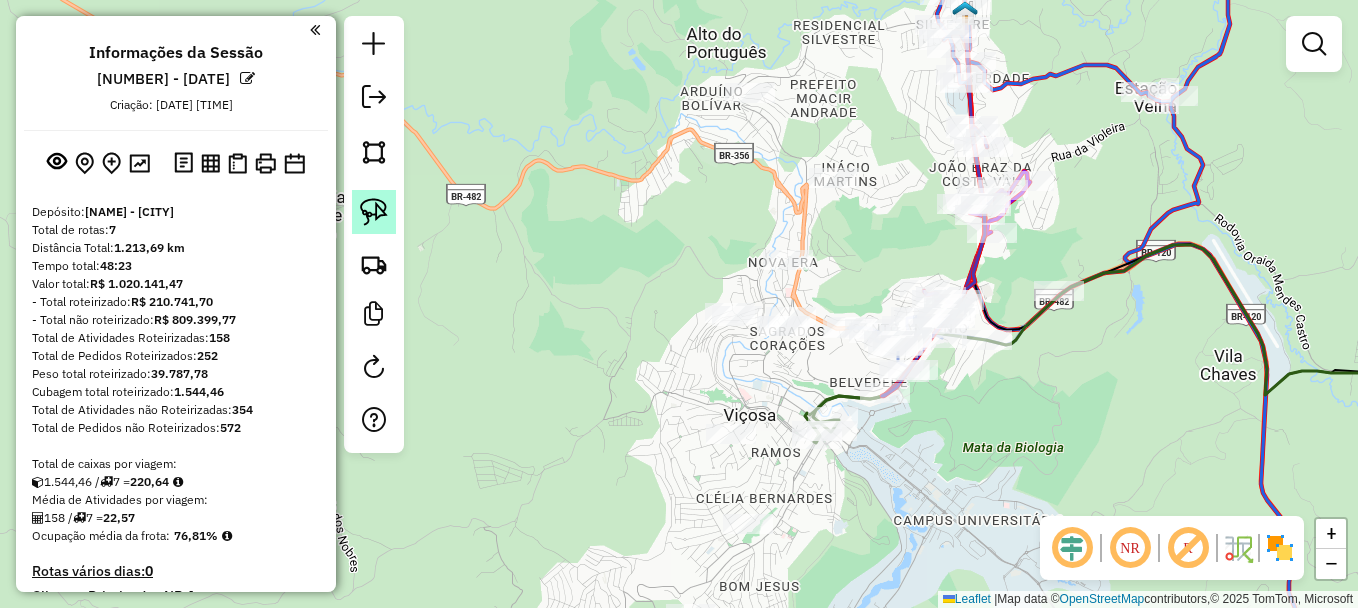 click 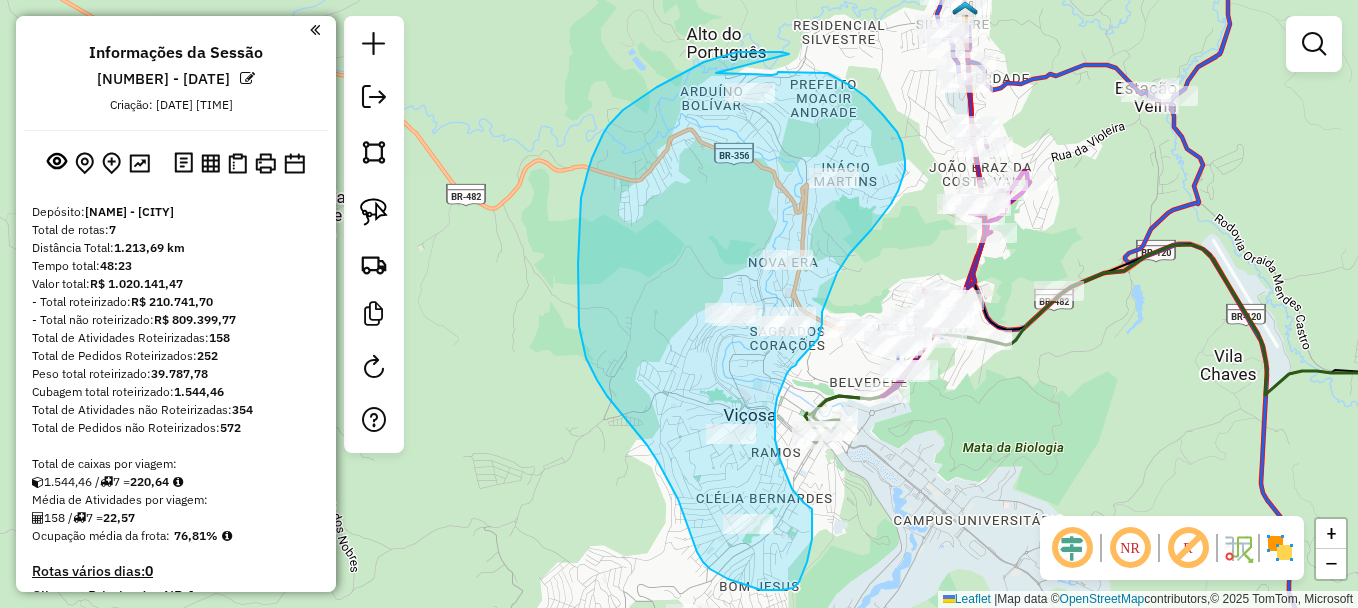 drag, startPoint x: 789, startPoint y: 54, endPoint x: 716, endPoint y: 73, distance: 75.43209 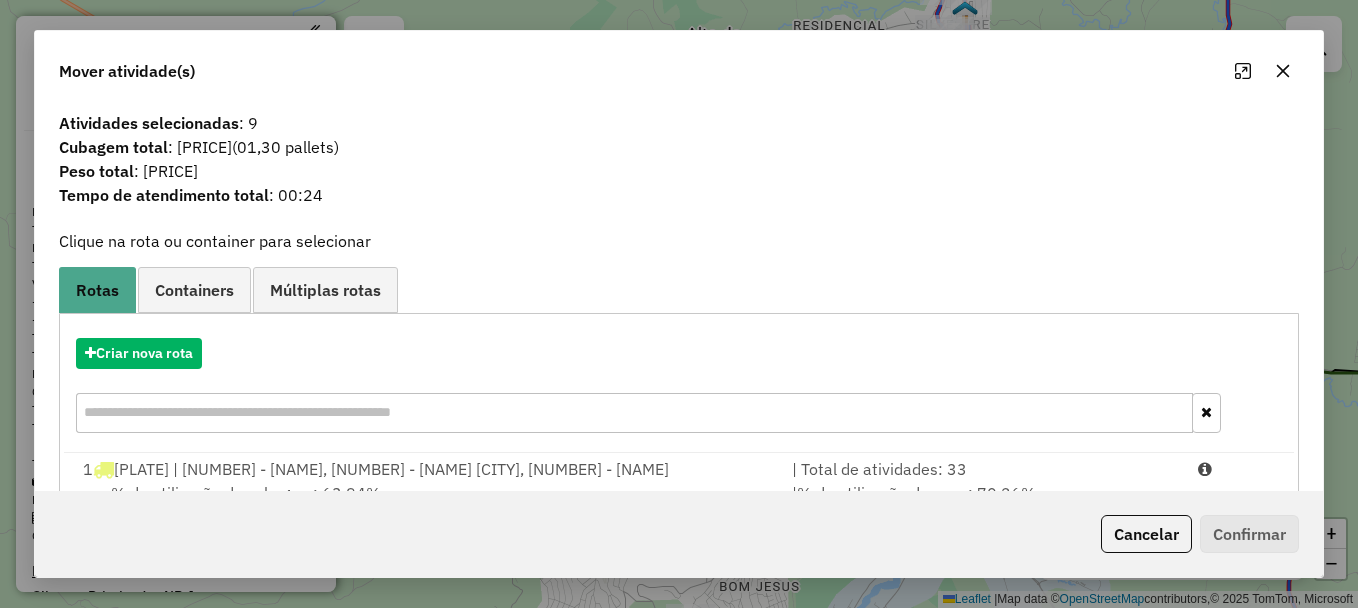 click 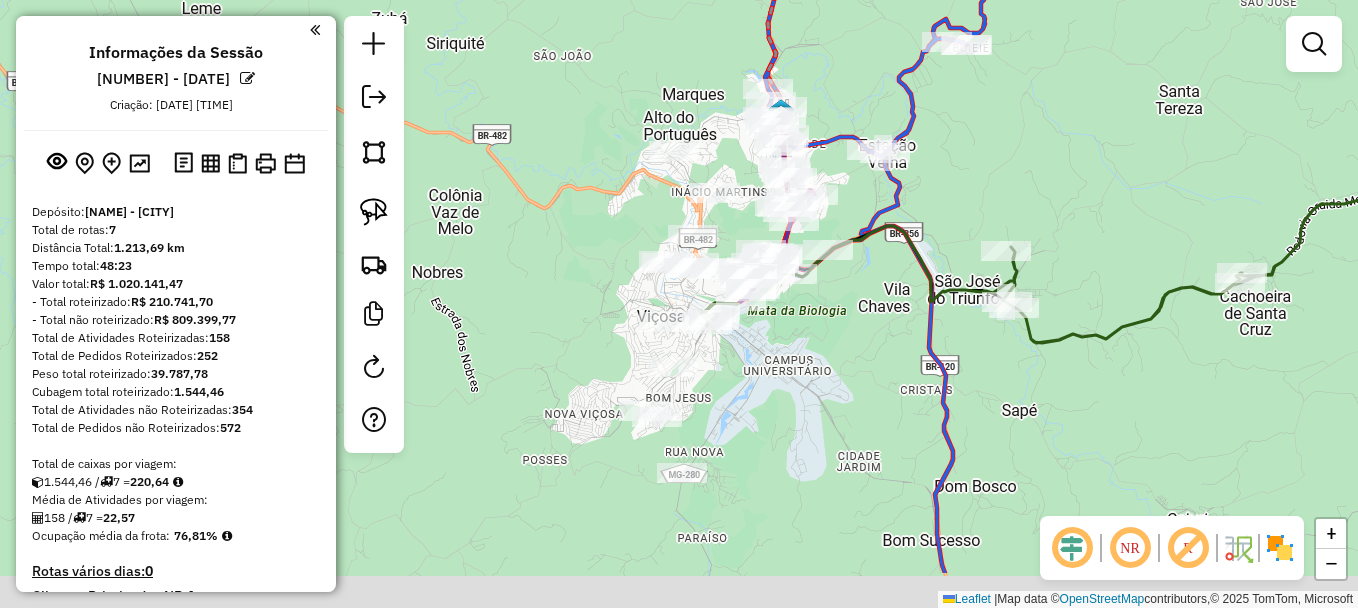 drag, startPoint x: 908, startPoint y: 437, endPoint x: 802, endPoint y: 336, distance: 146.4138 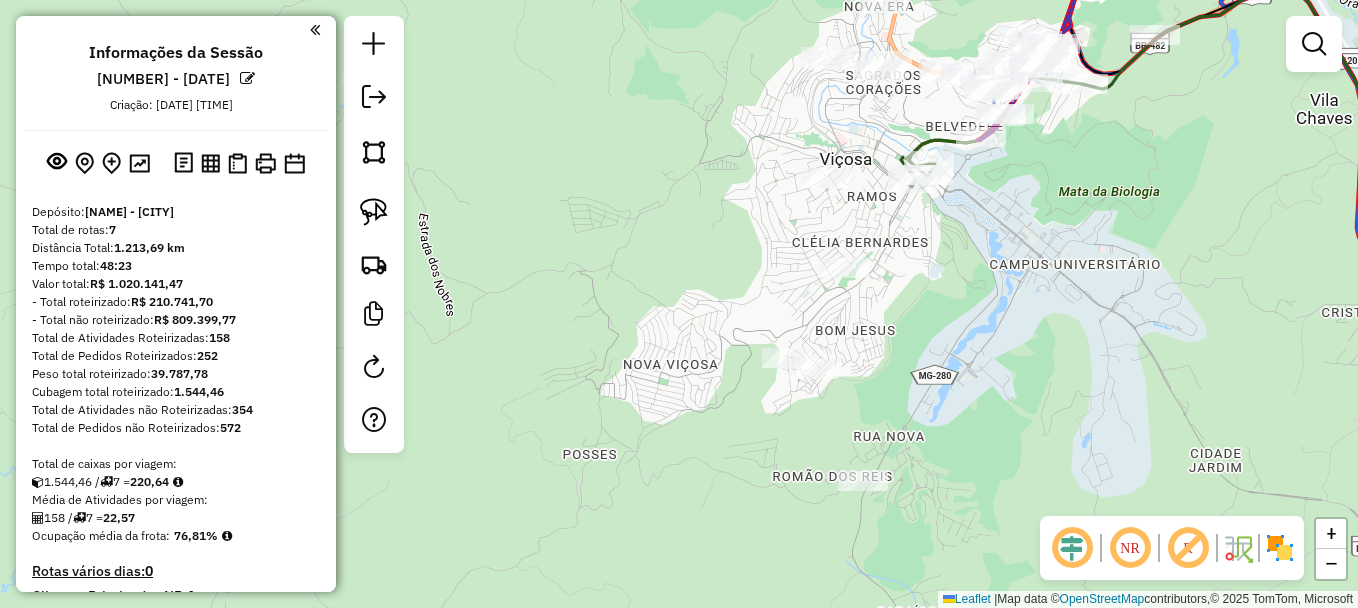 drag, startPoint x: 699, startPoint y: 357, endPoint x: 839, endPoint y: 254, distance: 173.80736 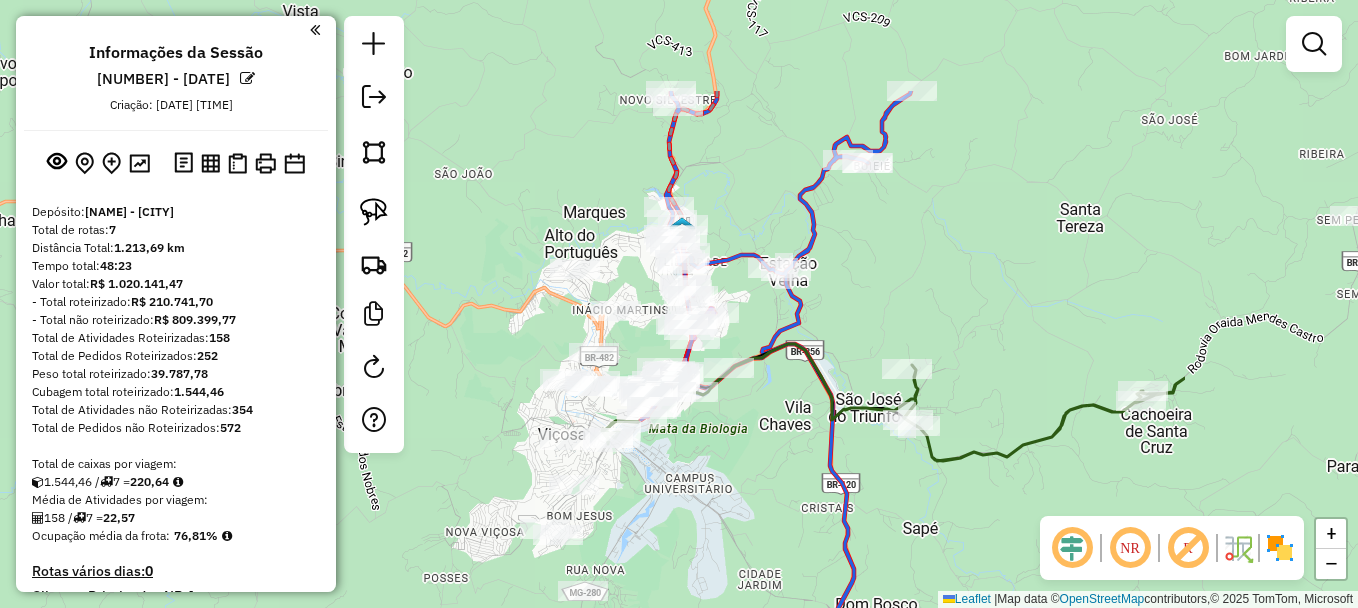 drag, startPoint x: 970, startPoint y: 323, endPoint x: 661, endPoint y: 475, distance: 344.36172 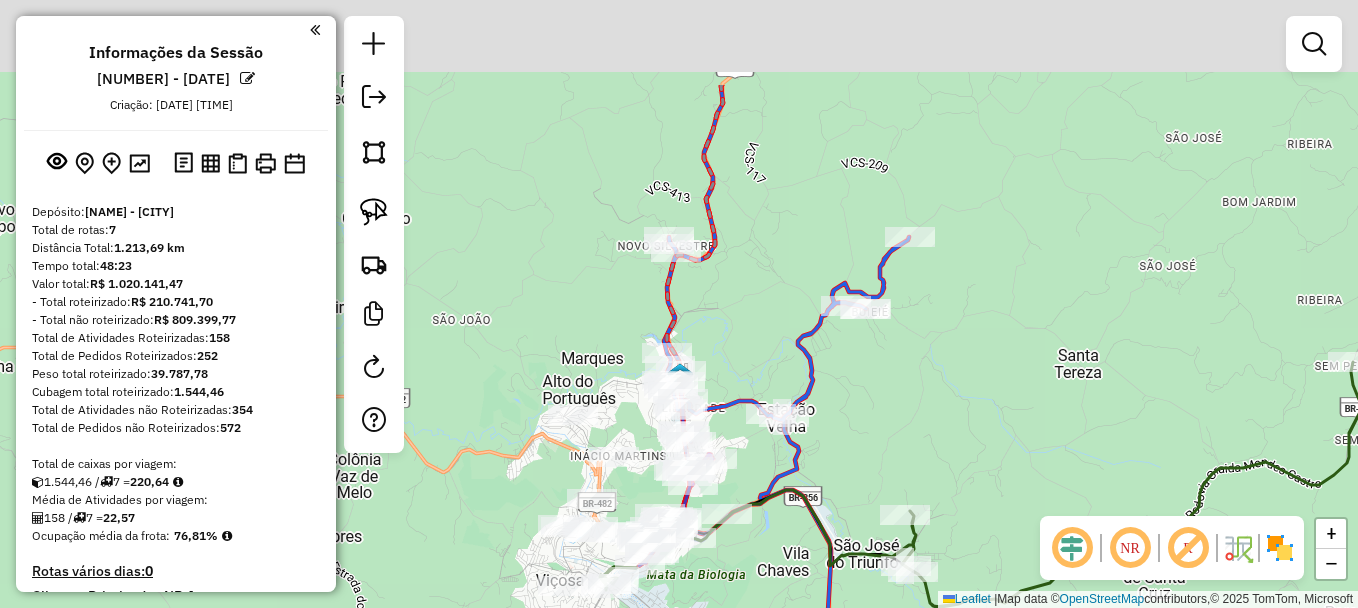 drag, startPoint x: 917, startPoint y: 260, endPoint x: 915, endPoint y: 406, distance: 146.0137 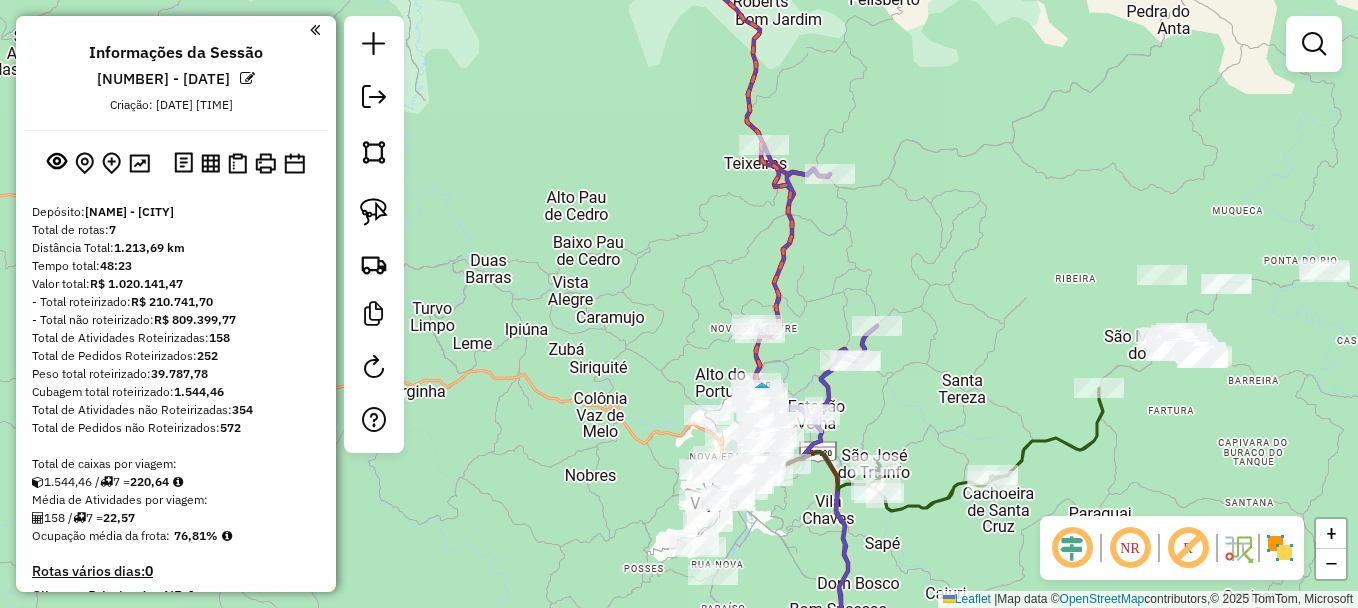 drag, startPoint x: 854, startPoint y: 201, endPoint x: 855, endPoint y: 263, distance: 62.008064 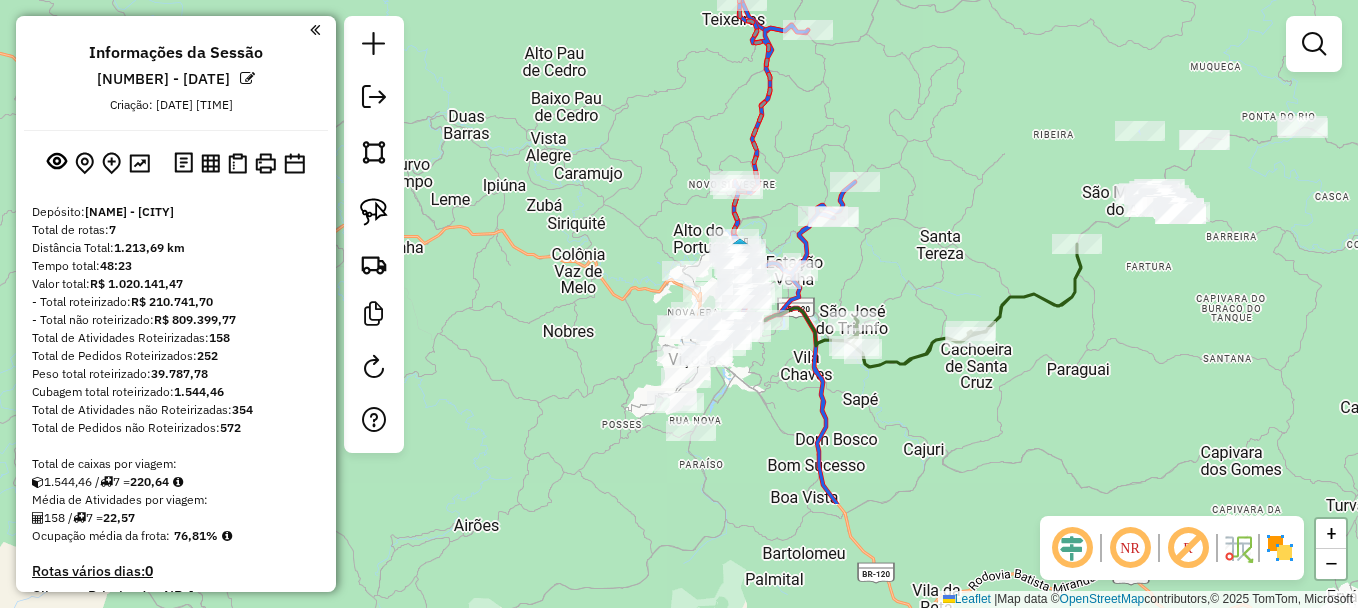 drag, startPoint x: 826, startPoint y: 305, endPoint x: 804, endPoint y: 140, distance: 166.4602 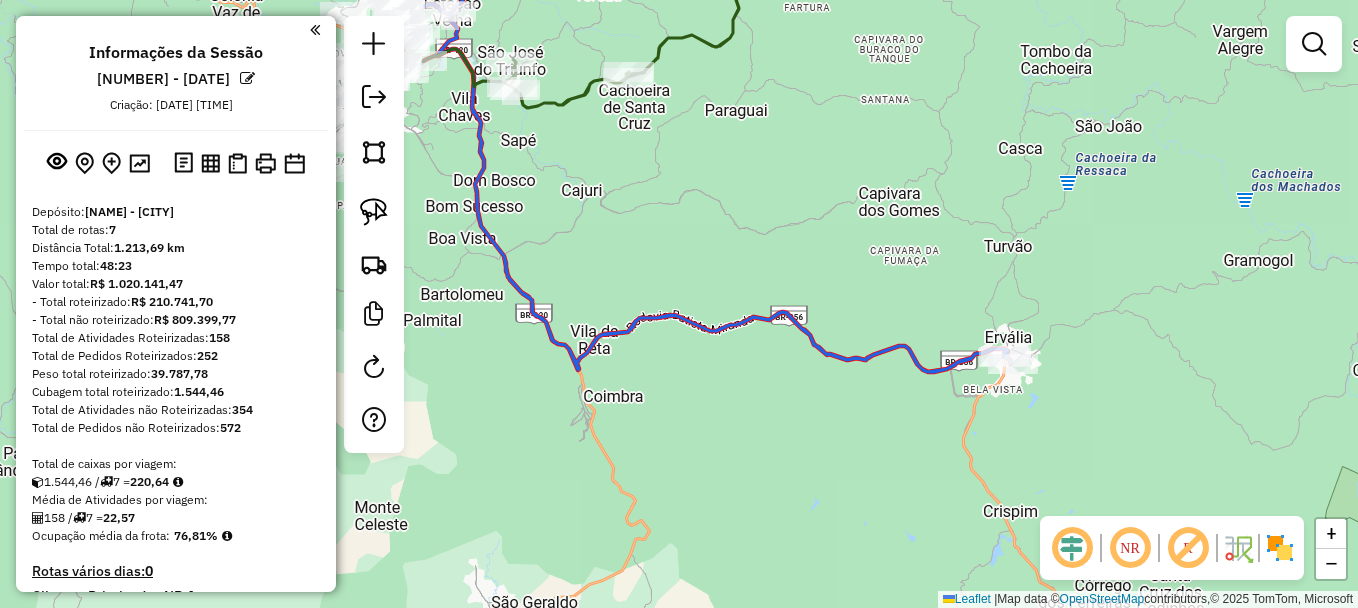 drag, startPoint x: 964, startPoint y: 442, endPoint x: 688, endPoint y: 244, distance: 339.67633 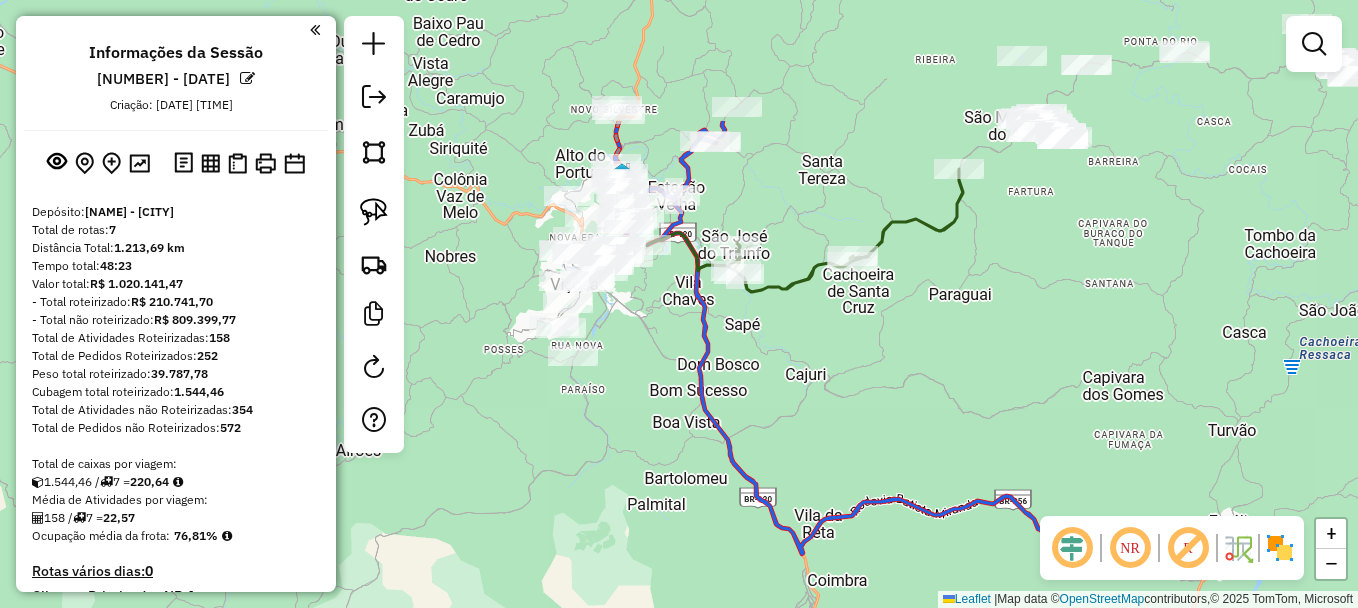 drag, startPoint x: 745, startPoint y: 250, endPoint x: 930, endPoint y: 401, distance: 238.80118 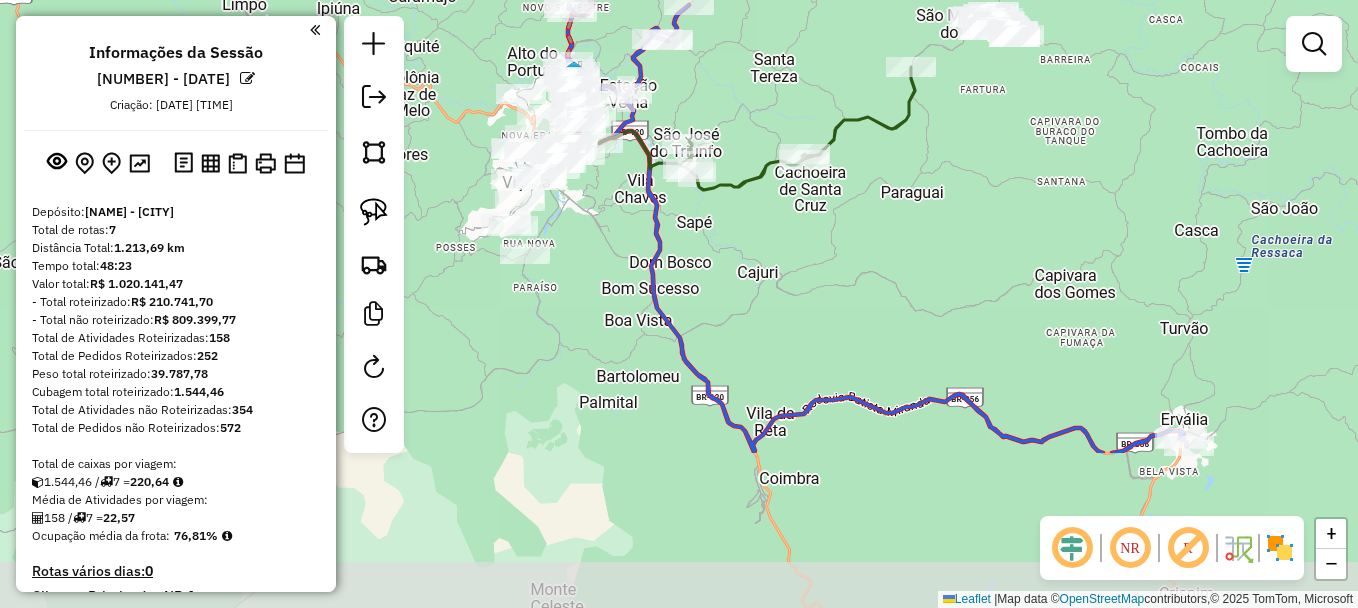 drag, startPoint x: 962, startPoint y: 416, endPoint x: 778, endPoint y: 200, distance: 283.74637 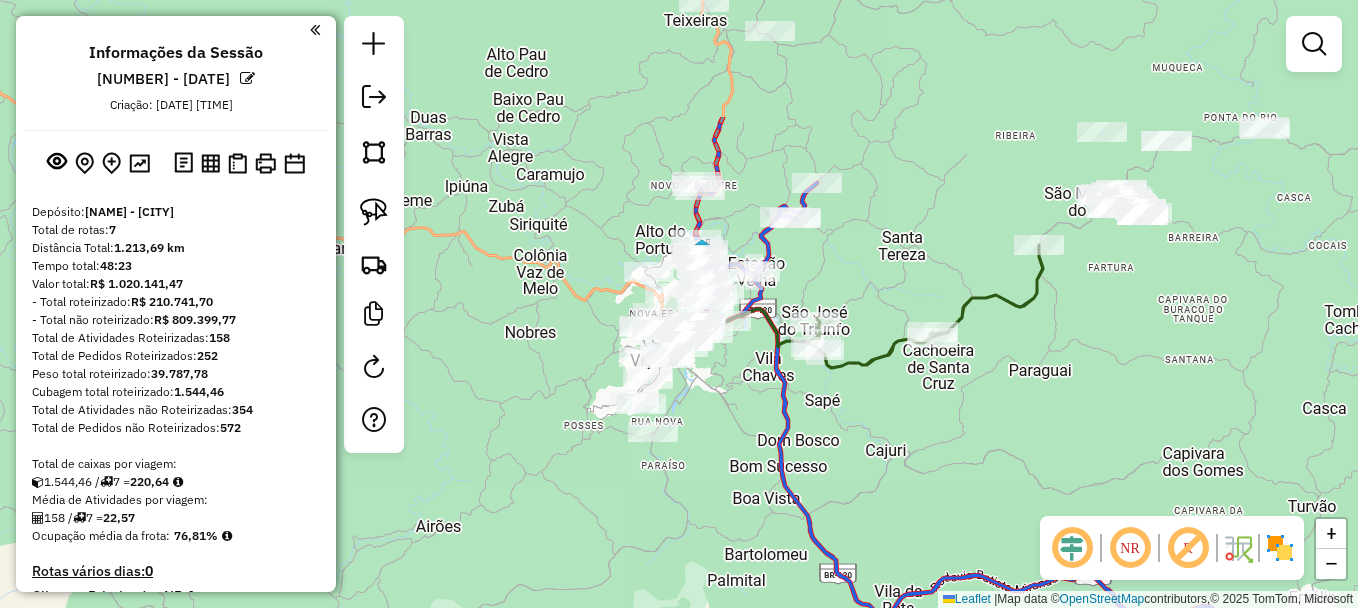 drag, startPoint x: 833, startPoint y: 318, endPoint x: 941, endPoint y: 489, distance: 202.24985 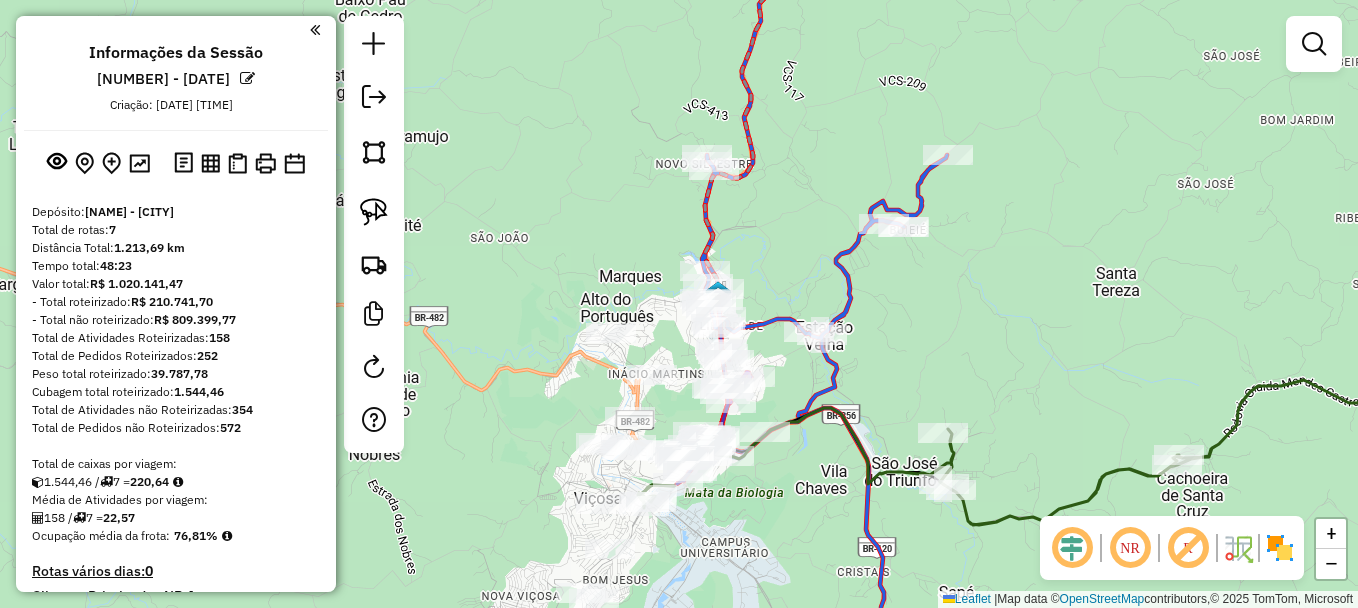 drag, startPoint x: 790, startPoint y: 421, endPoint x: 789, endPoint y: 342, distance: 79.00633 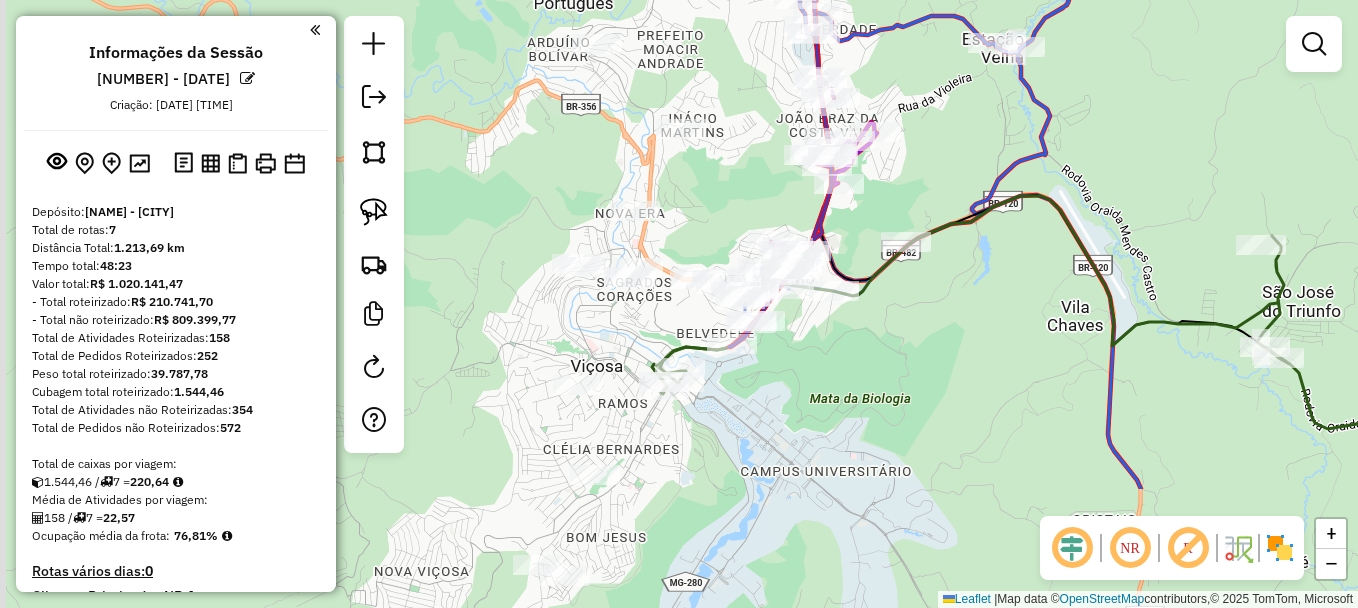 drag, startPoint x: 789, startPoint y: 428, endPoint x: 866, endPoint y: 248, distance: 195.77794 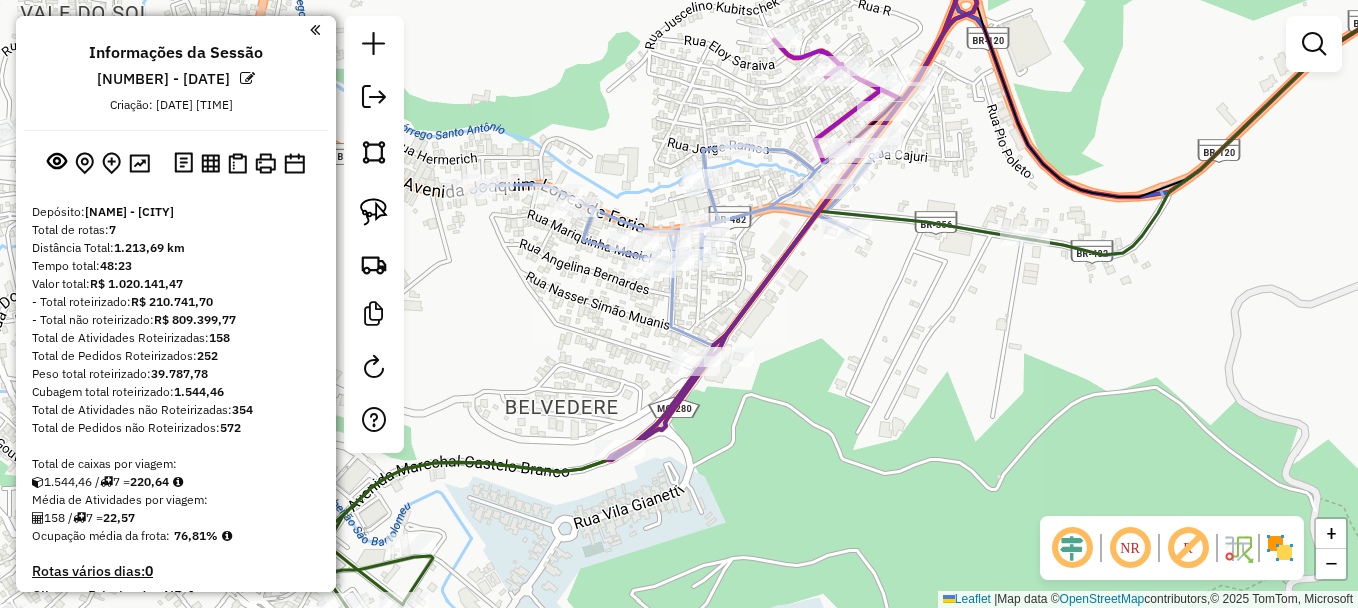 click 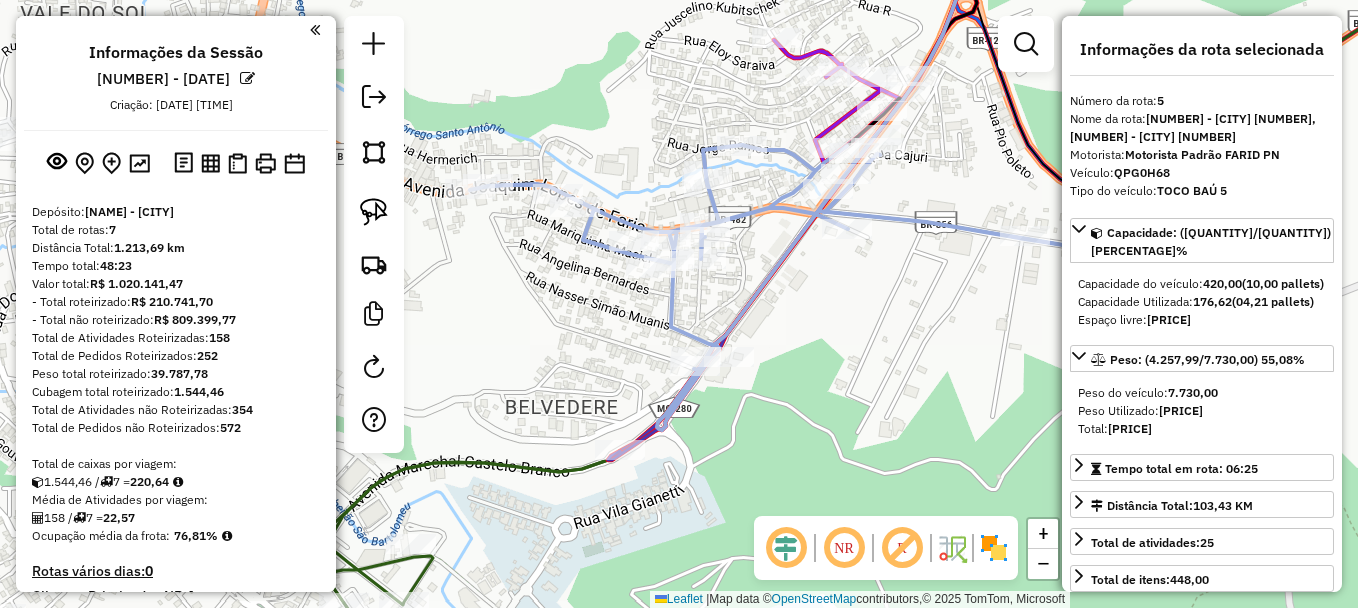 scroll, scrollTop: 1180, scrollLeft: 0, axis: vertical 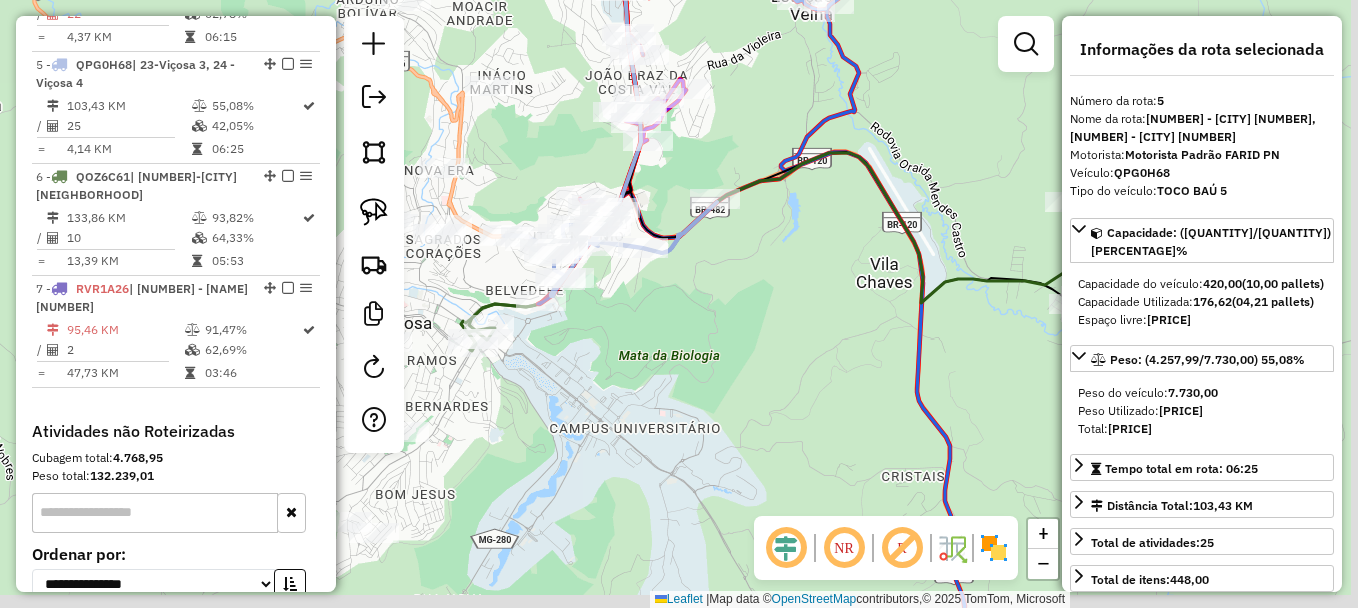 drag, startPoint x: 806, startPoint y: 386, endPoint x: 585, endPoint y: 341, distance: 225.53491 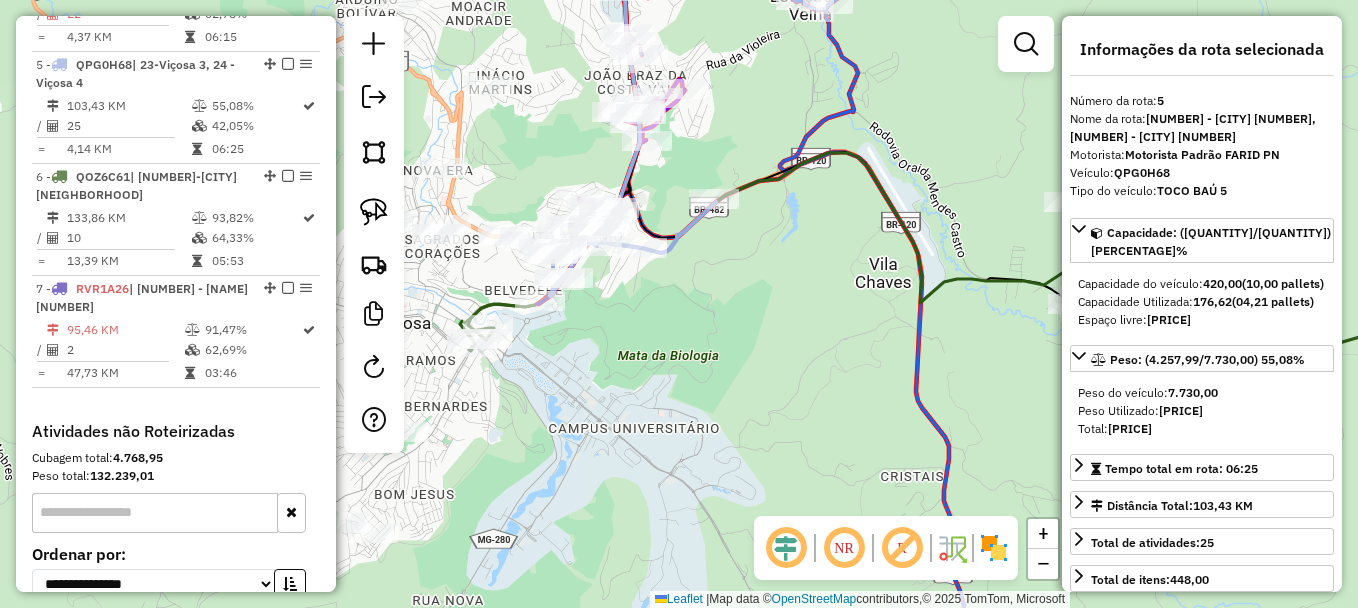click 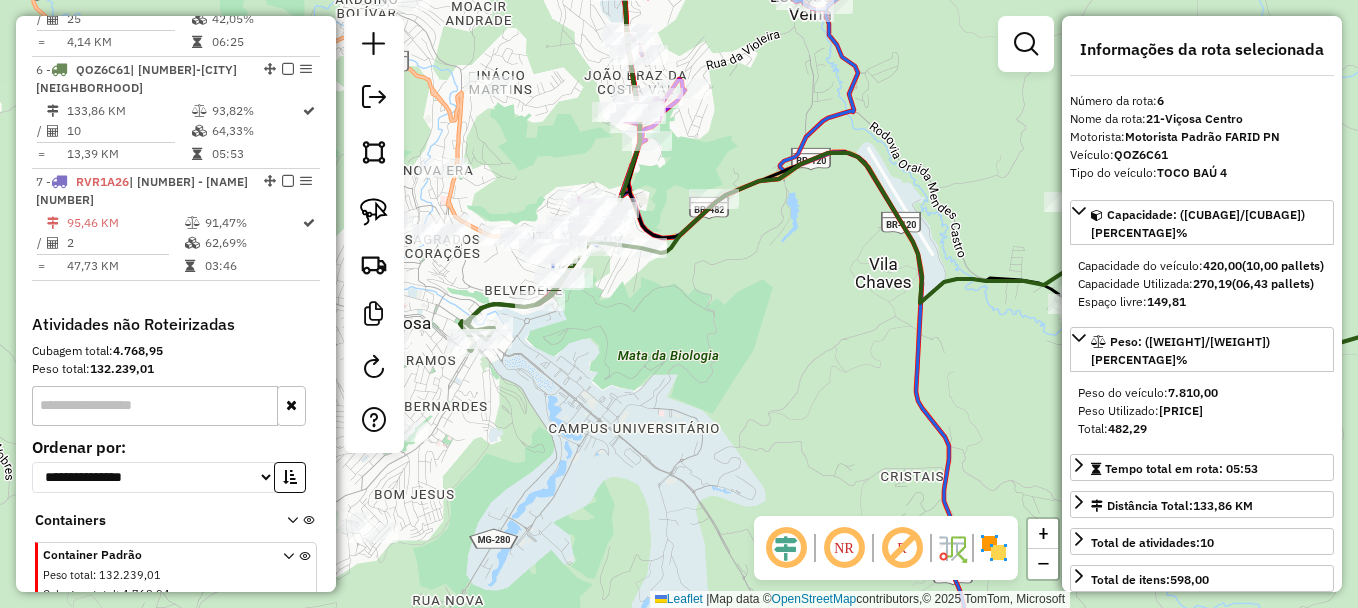 scroll, scrollTop: 1292, scrollLeft: 0, axis: vertical 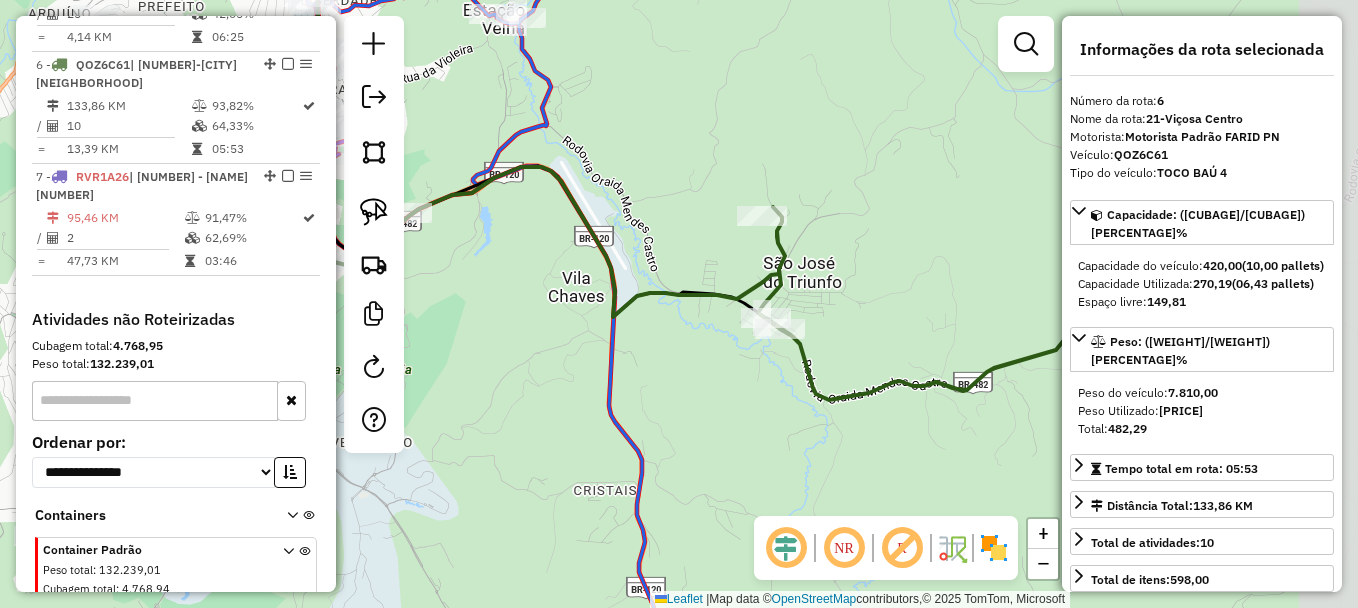 drag, startPoint x: 825, startPoint y: 378, endPoint x: 504, endPoint y: 391, distance: 321.26312 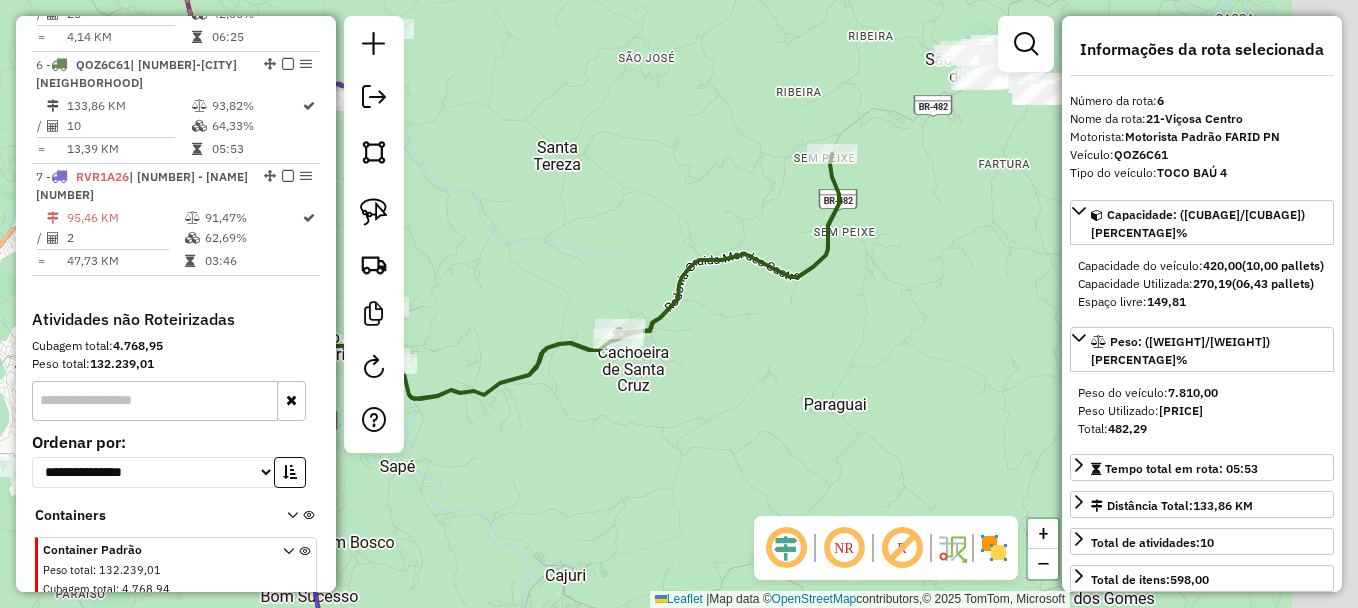 drag, startPoint x: 788, startPoint y: 417, endPoint x: 462, endPoint y: 418, distance: 326.00153 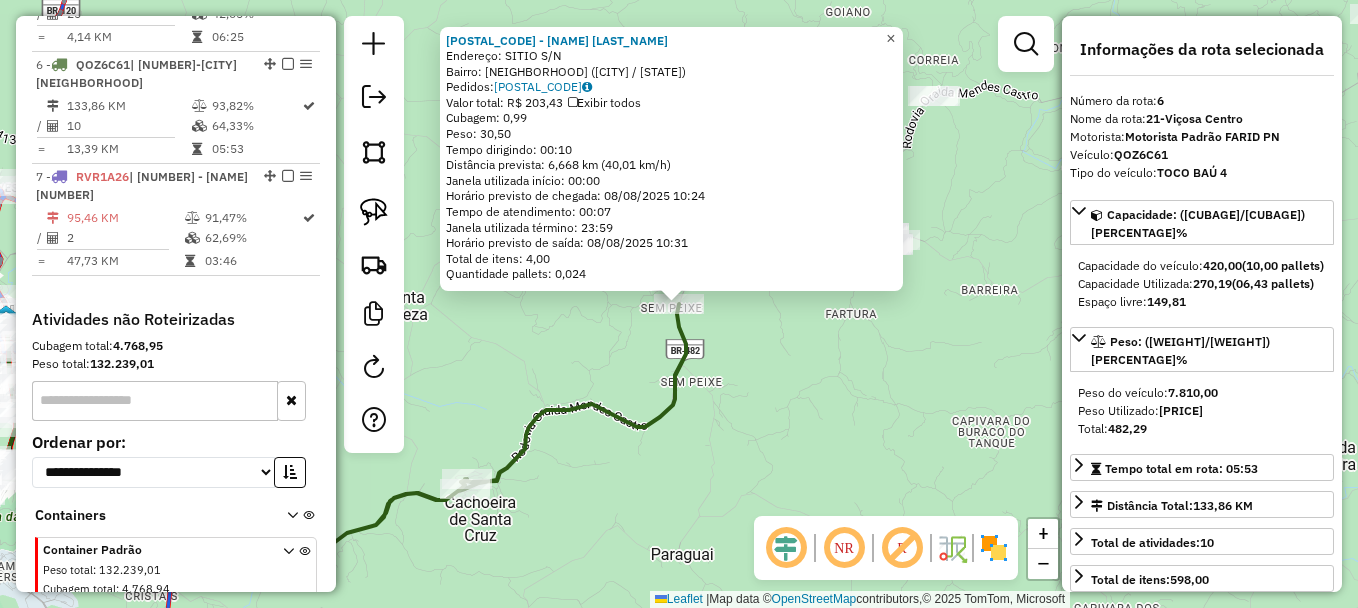 click on "×" 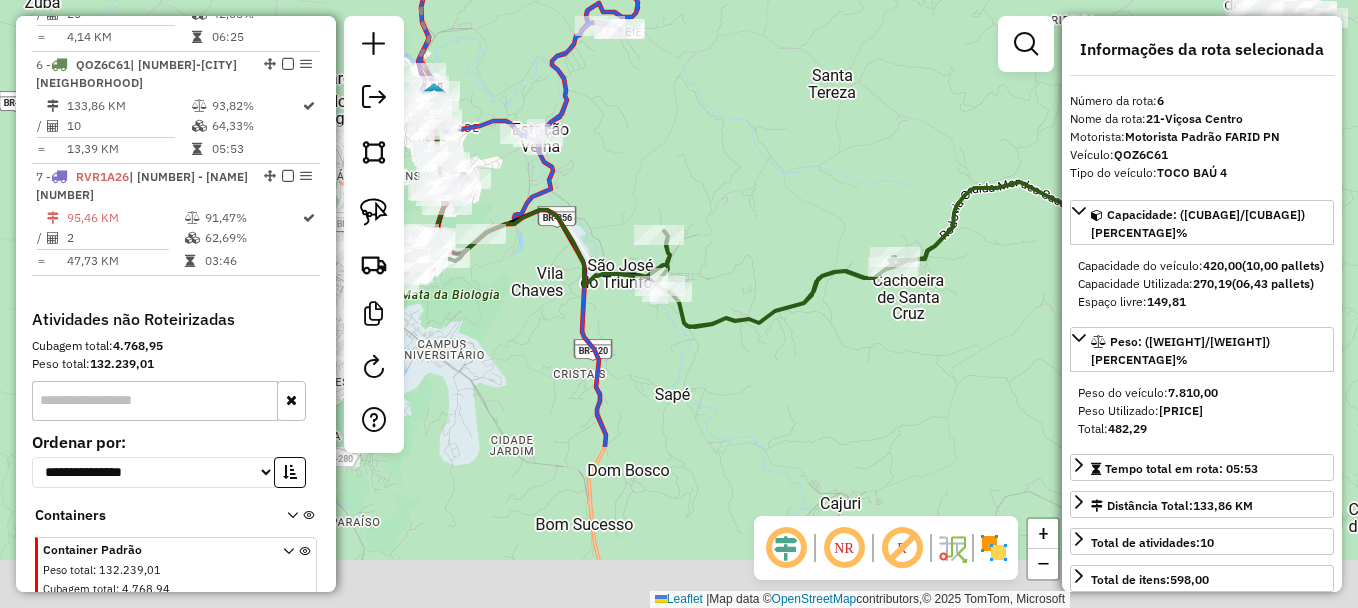 drag, startPoint x: 673, startPoint y: 461, endPoint x: 1106, endPoint y: 237, distance: 487.50897 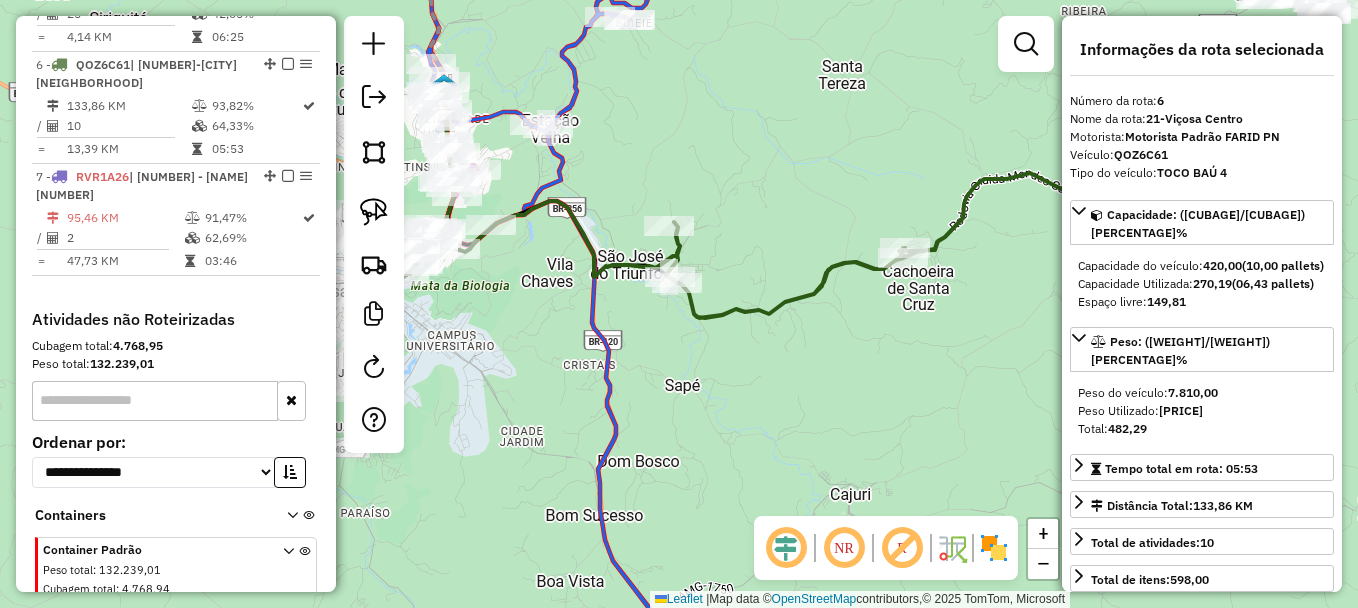 click on "Janela de atendimento Grade de atendimento Capacidade Transportadoras Veículos Cliente Pedidos  Rotas Selecione os dias de semana para filtrar as janelas de atendimento  Seg   Ter   Qua   Qui   Sex   Sáb   Dom  Informe o período da janela de atendimento: De: Até:  Filtrar exatamente a janela do cliente  Considerar janela de atendimento padrão  Selecione os dias de semana para filtrar as grades de atendimento  Seg   Ter   Qua   Qui   Sex   Sáb   Dom   Considerar clientes sem dia de atendimento cadastrado  Clientes fora do dia de atendimento selecionado Filtrar as atividades entre os valores definidos abaixo:  Peso mínimo:   Peso máximo:   Cubagem mínima:   Cubagem máxima:   De:   Até:  Filtrar as atividades entre o tempo de atendimento definido abaixo:  De:   Até:   Considerar capacidade total dos clientes não roteirizados Transportadora: Selecione um ou mais itens Tipo de veículo: Selecione um ou mais itens Veículo: Selecione um ou mais itens Motorista: Selecione um ou mais itens Nome: Rótulo:" 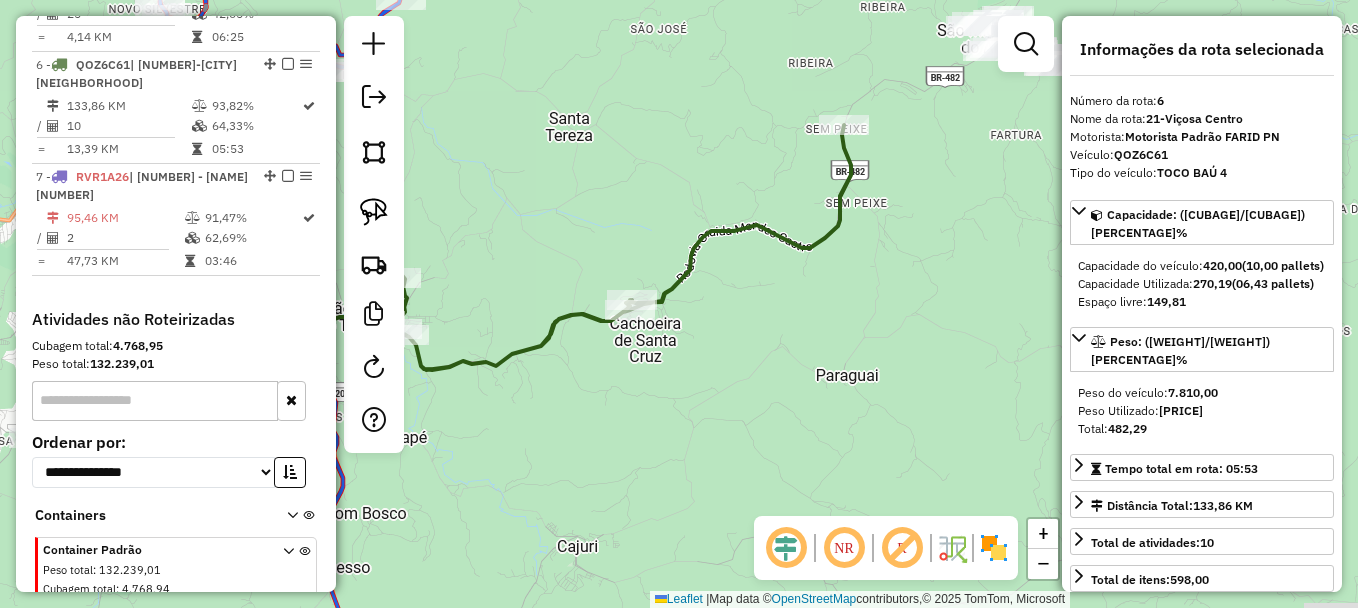 drag, startPoint x: 707, startPoint y: 333, endPoint x: 483, endPoint y: 397, distance: 232.96352 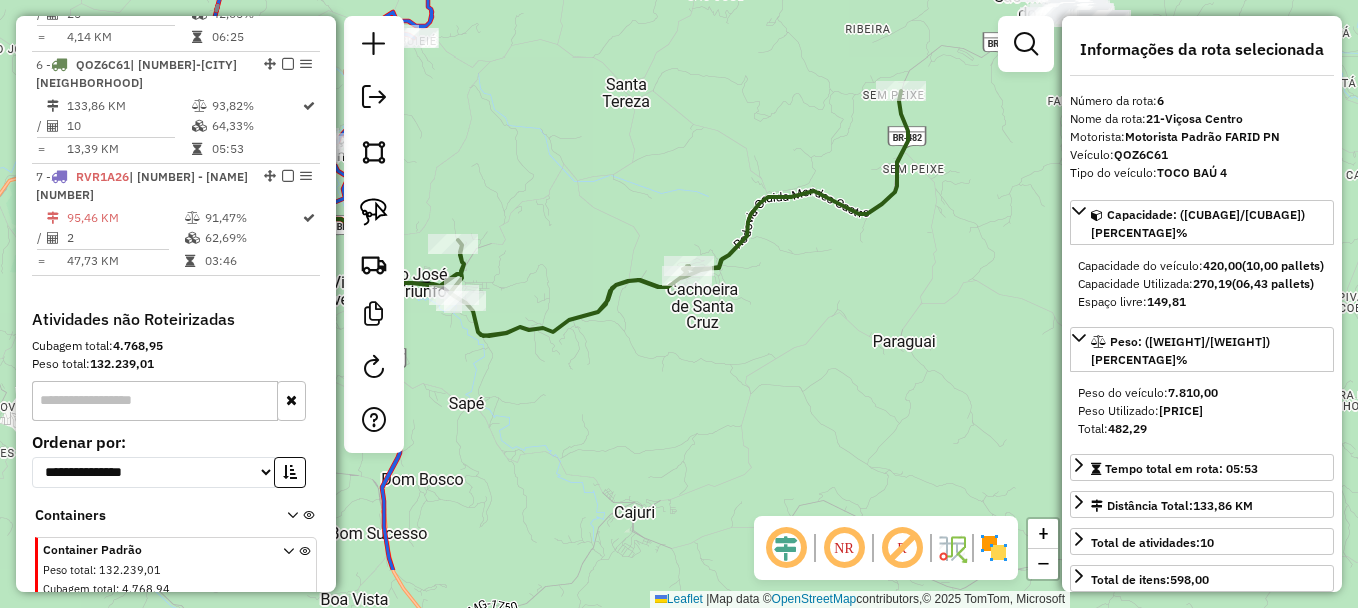 drag, startPoint x: 851, startPoint y: 329, endPoint x: 1041, endPoint y: 239, distance: 210.23796 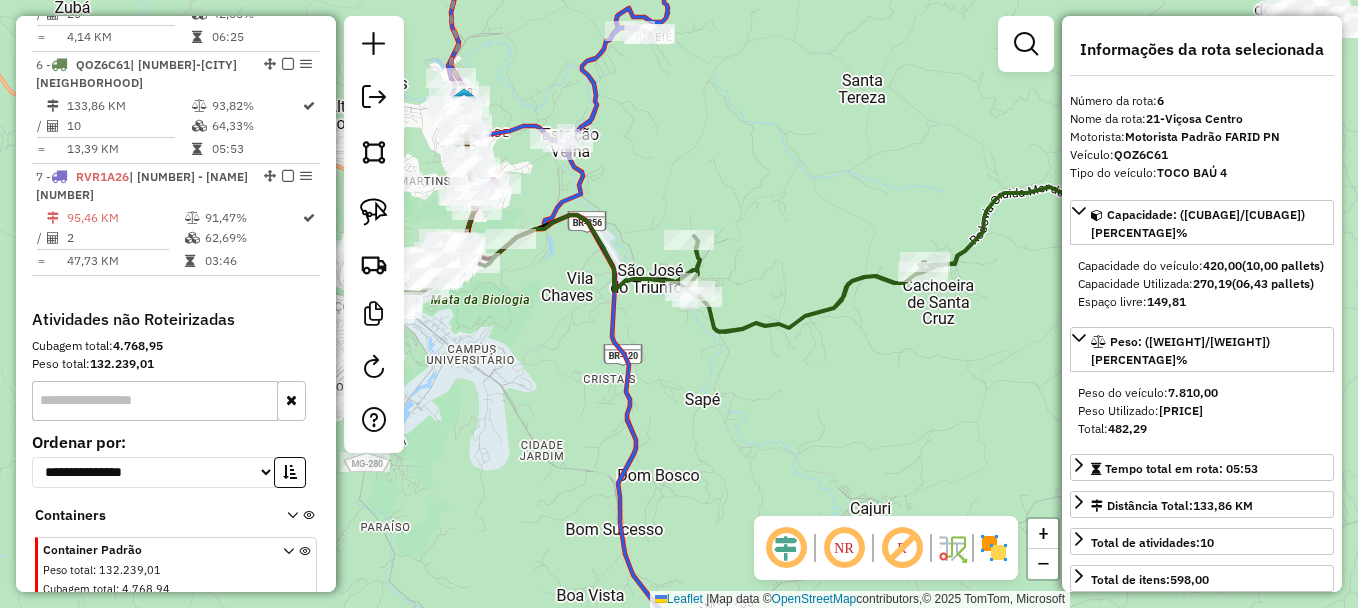drag, startPoint x: 709, startPoint y: 426, endPoint x: 865, endPoint y: 415, distance: 156.38734 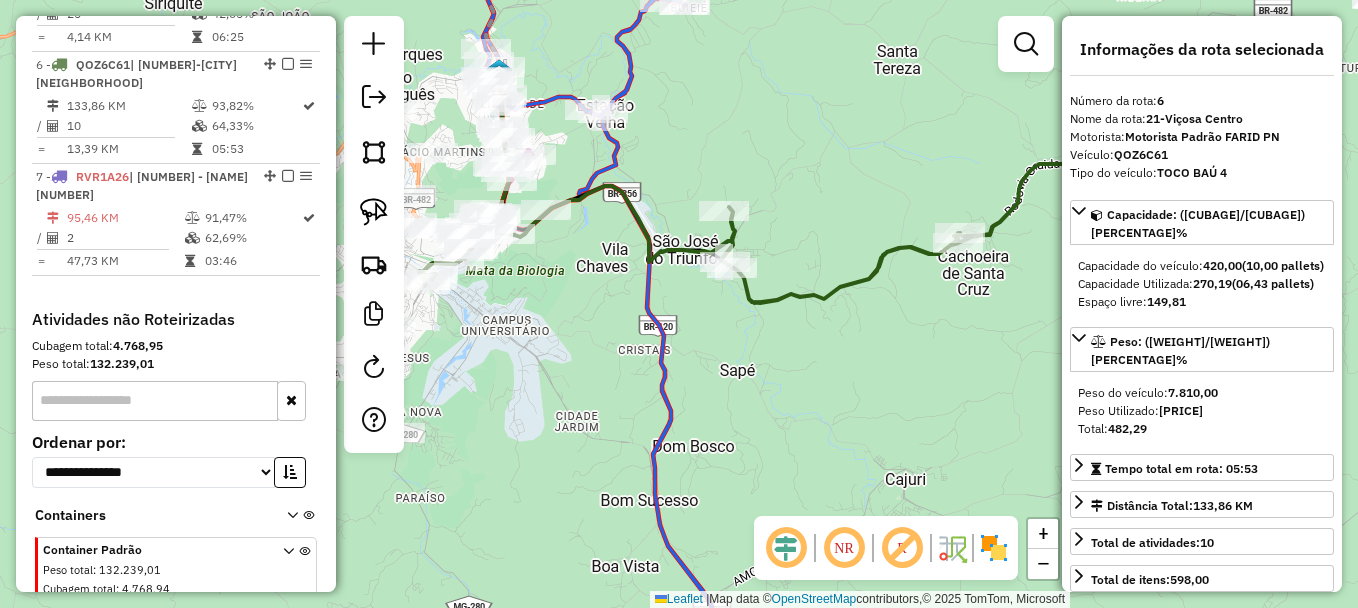 drag, startPoint x: 859, startPoint y: 429, endPoint x: 896, endPoint y: 401, distance: 46.400433 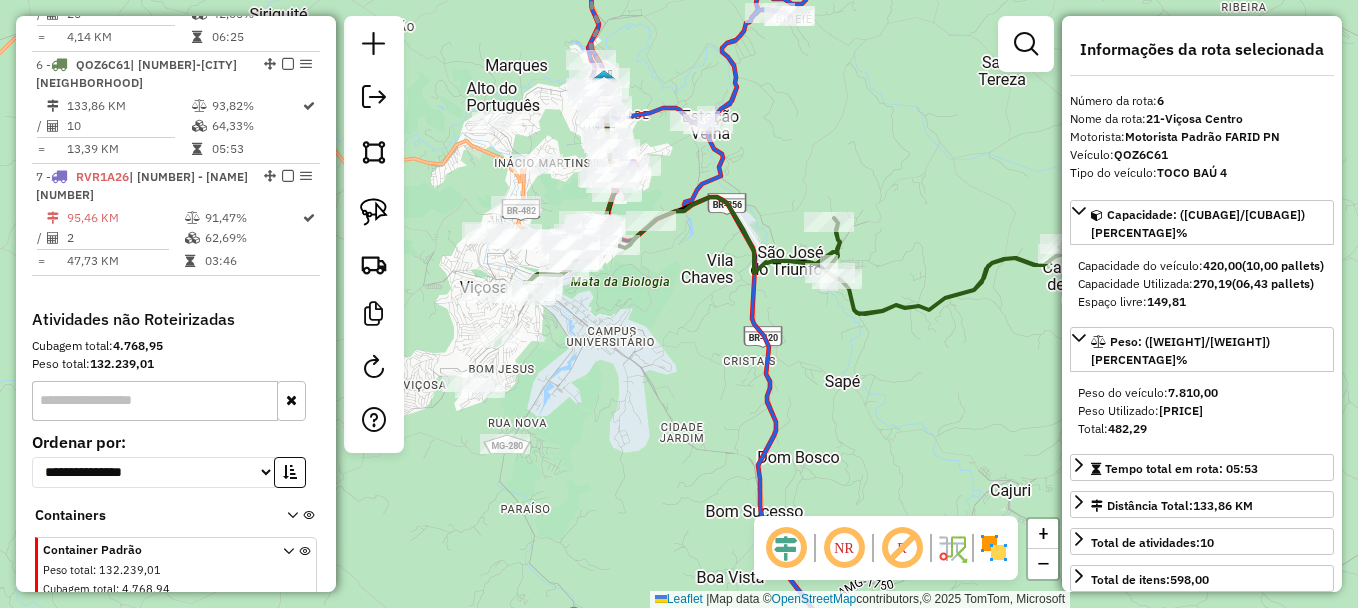 drag, startPoint x: 896, startPoint y: 401, endPoint x: 1000, endPoint y: 412, distance: 104.58012 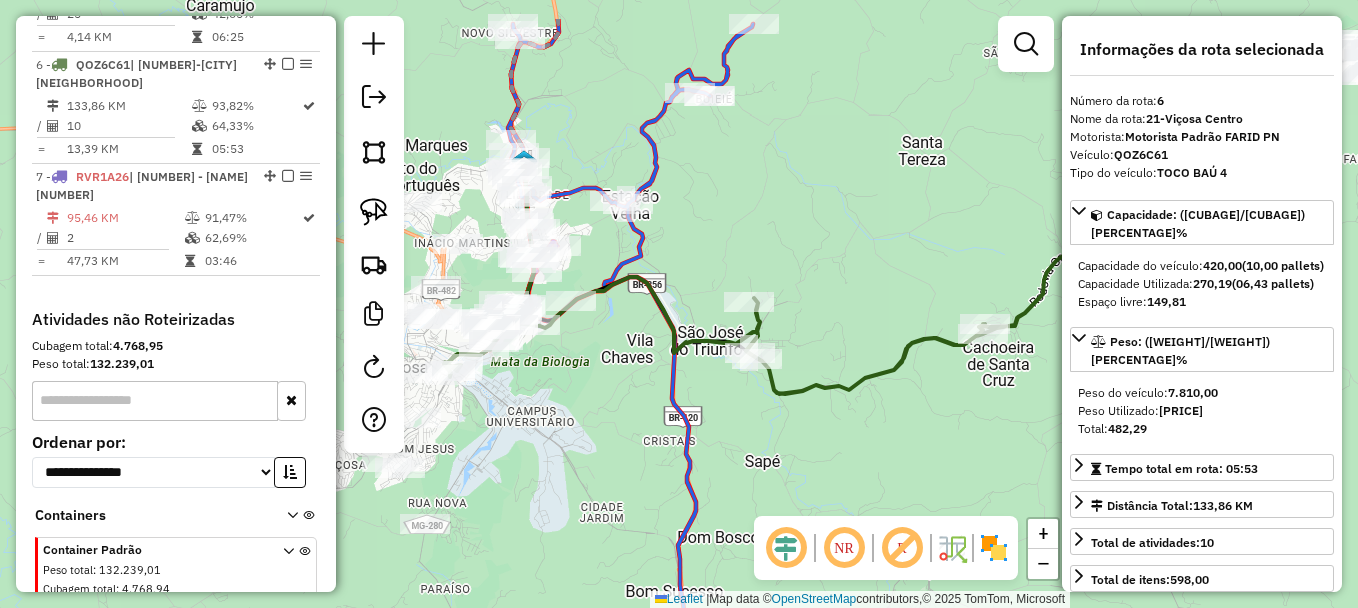 drag, startPoint x: 966, startPoint y: 321, endPoint x: 887, endPoint y: 400, distance: 111.72287 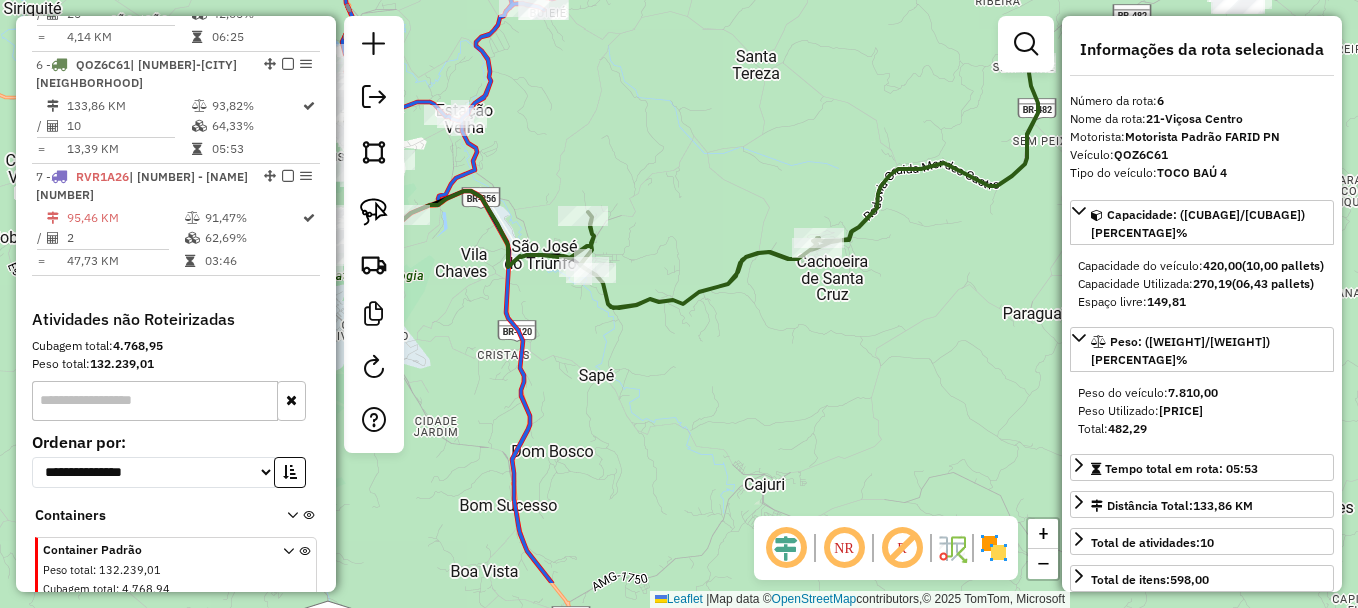 drag, startPoint x: 707, startPoint y: 414, endPoint x: 540, endPoint y: 327, distance: 188.30295 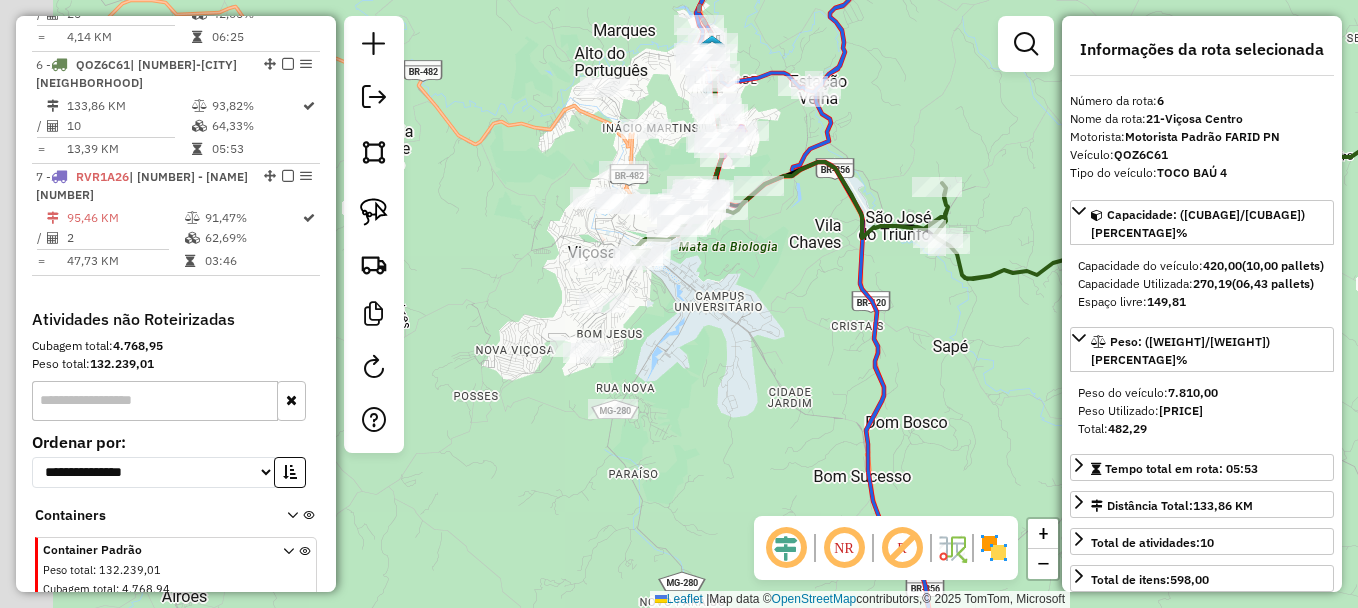 drag, startPoint x: 892, startPoint y: 346, endPoint x: 1161, endPoint y: 320, distance: 270.25357 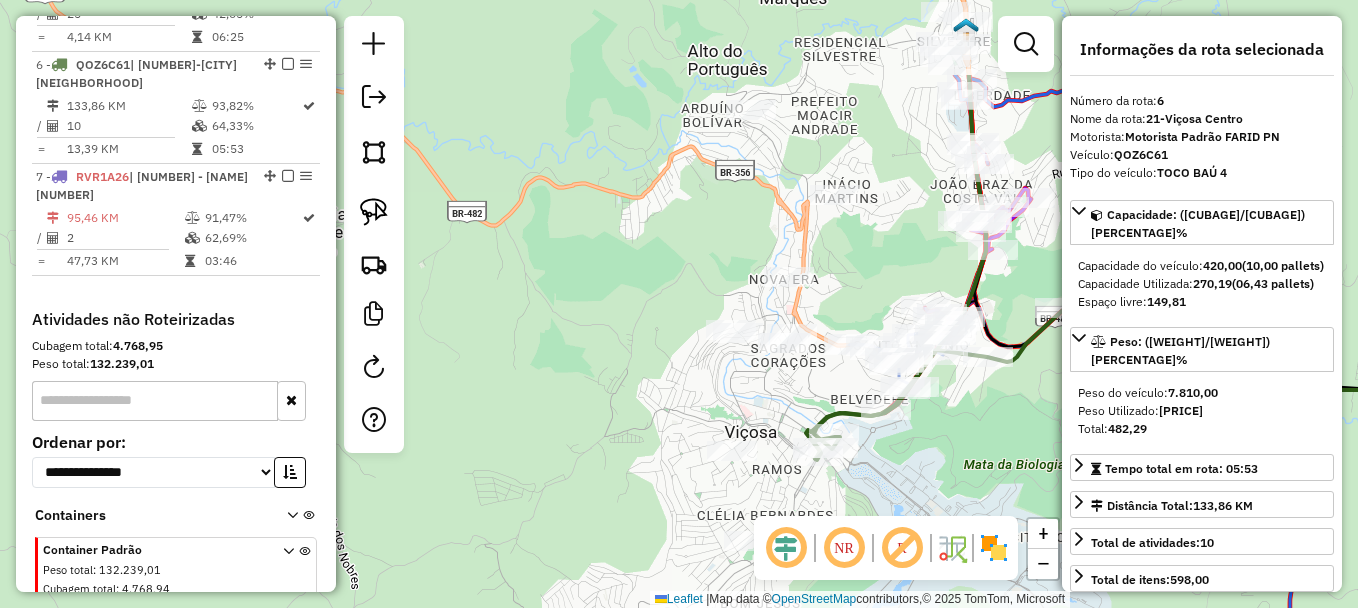 drag, startPoint x: 817, startPoint y: 341, endPoint x: 957, endPoint y: 517, distance: 224.89108 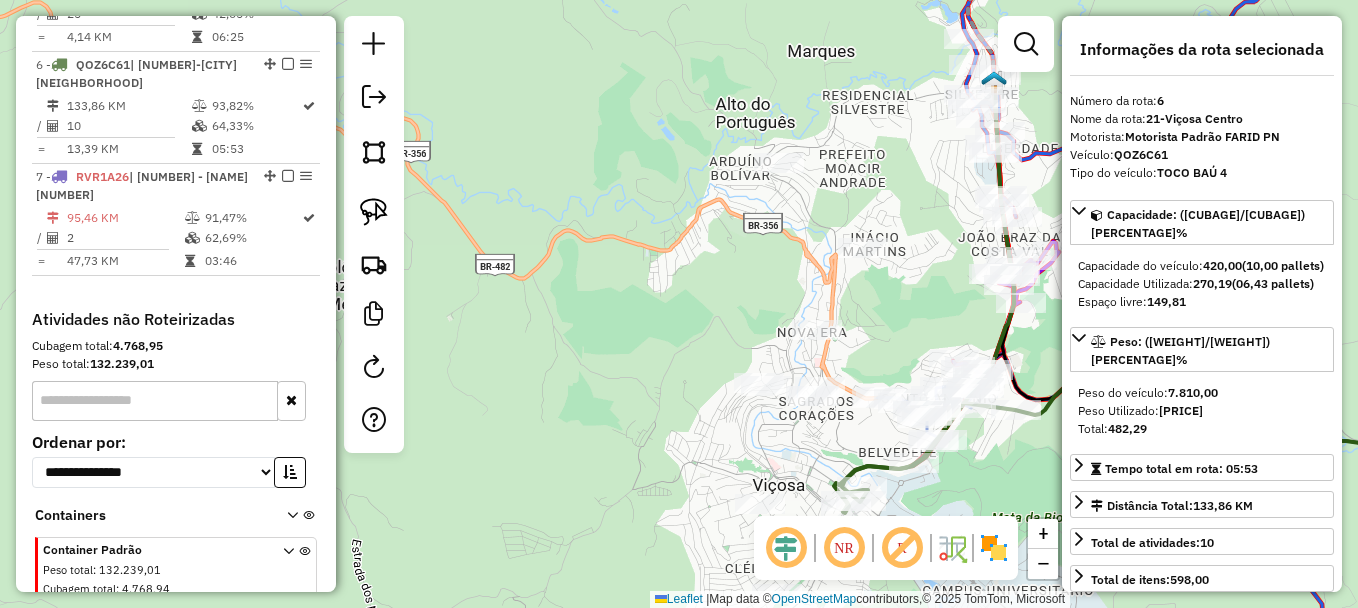 click on "Rota [NUMBER] - Placa [PLATE]  [NUMBER] - [BUSINESS_NAME] Janela de atendimento Grade de atendimento Capacidade Transportadoras Veículos Cliente Pedidos  Rotas Selecione os dias de semana para filtrar as janelas de atendimento  Seg   Ter   Qua   Qui   Sex   Sáb   Dom  Informe o período da janela de atendimento: De: Até:  Filtrar exatamente a janela do cliente  Considerar janela de atendimento padrão  Selecione os dias de semana para filtrar as grades de atendimento  Seg   Ter   Qua   Qui   Sex   Sáb   Dom   Considerar clientes sem dia de atendimento cadastrado  Clientes fora do dia de atendimento selecionado Filtrar as atividades entre os valores definidos abaixo:  Peso mínimo:   Peso máximo:   Cubagem mínima:   Cubagem máxima:   De:   Até:  Filtrar as atividades entre o tempo de atendimento definido abaixo:  De:   Até:   Considerar capacidade total dos clientes não roteirizados Transportadora: Selecione um ou mais itens Tipo de veículo: Selecione um ou mais itens Veículo: Selecione um ou mais itens Nome: +" 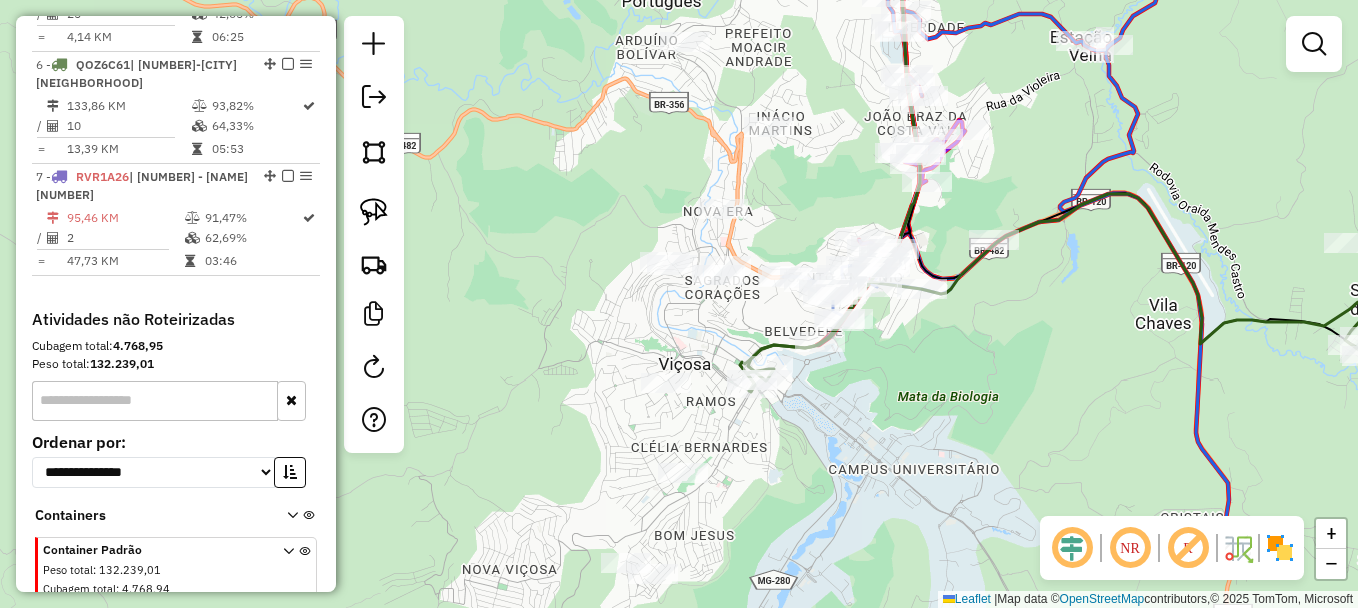 drag, startPoint x: 928, startPoint y: 301, endPoint x: 834, endPoint y: 180, distance: 153.22206 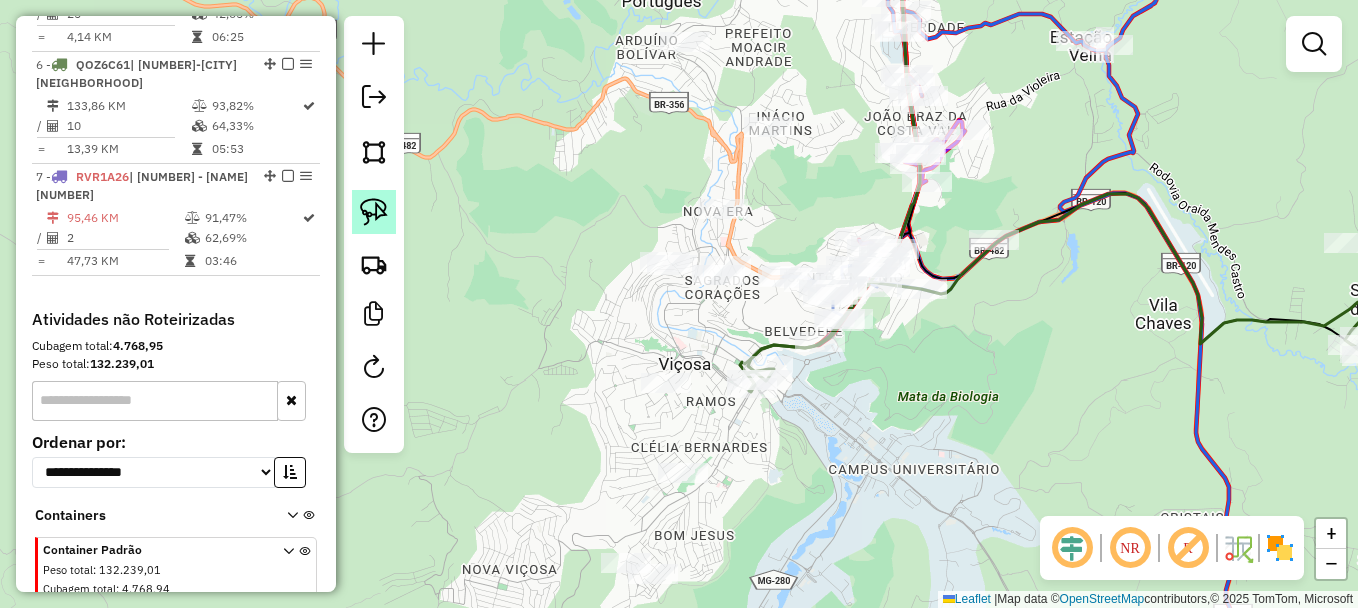 click 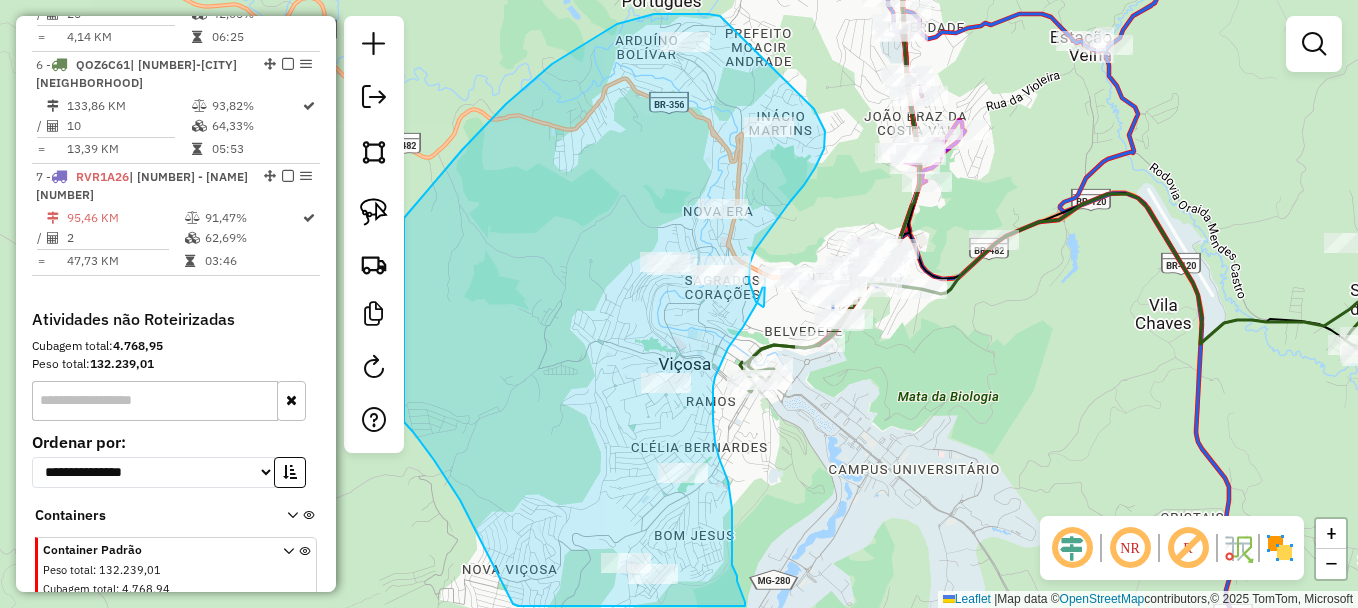 drag, startPoint x: 720, startPoint y: 16, endPoint x: 808, endPoint y: 91, distance: 115.62439 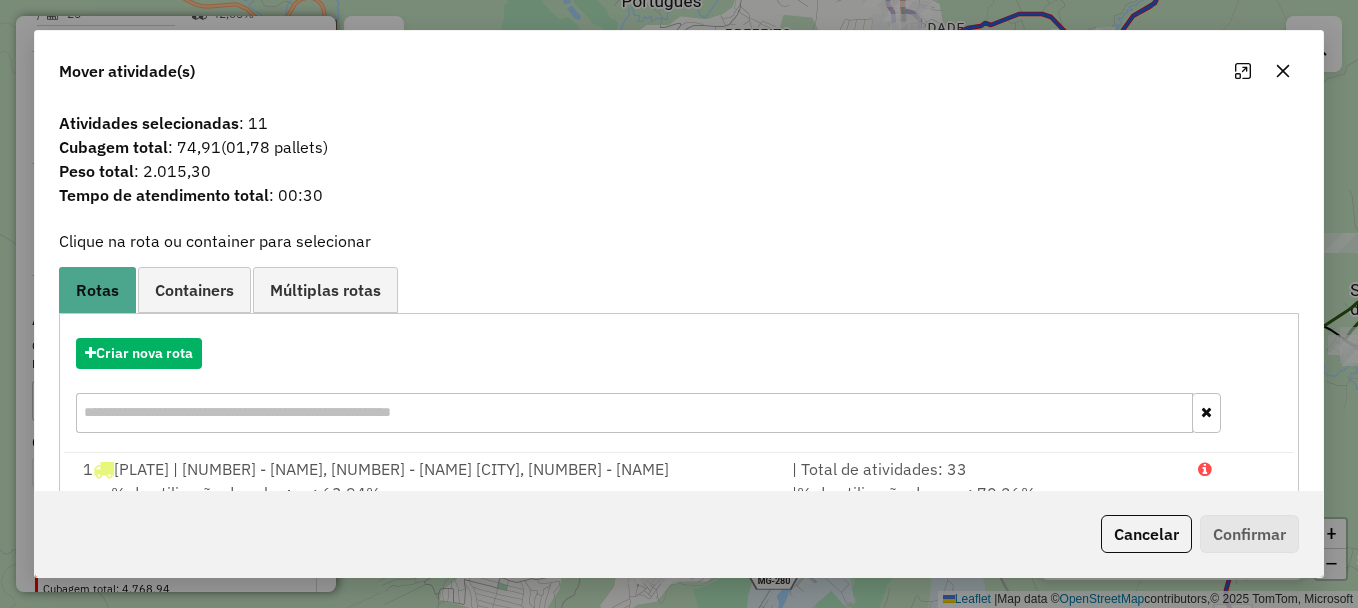 click 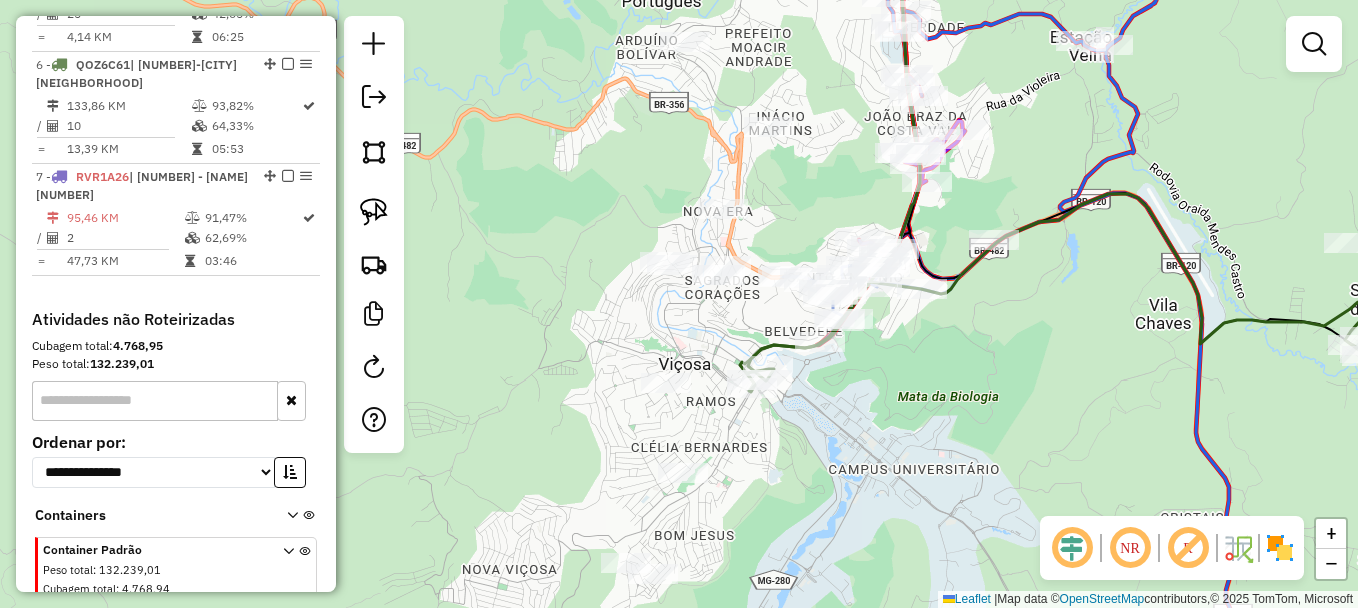 click 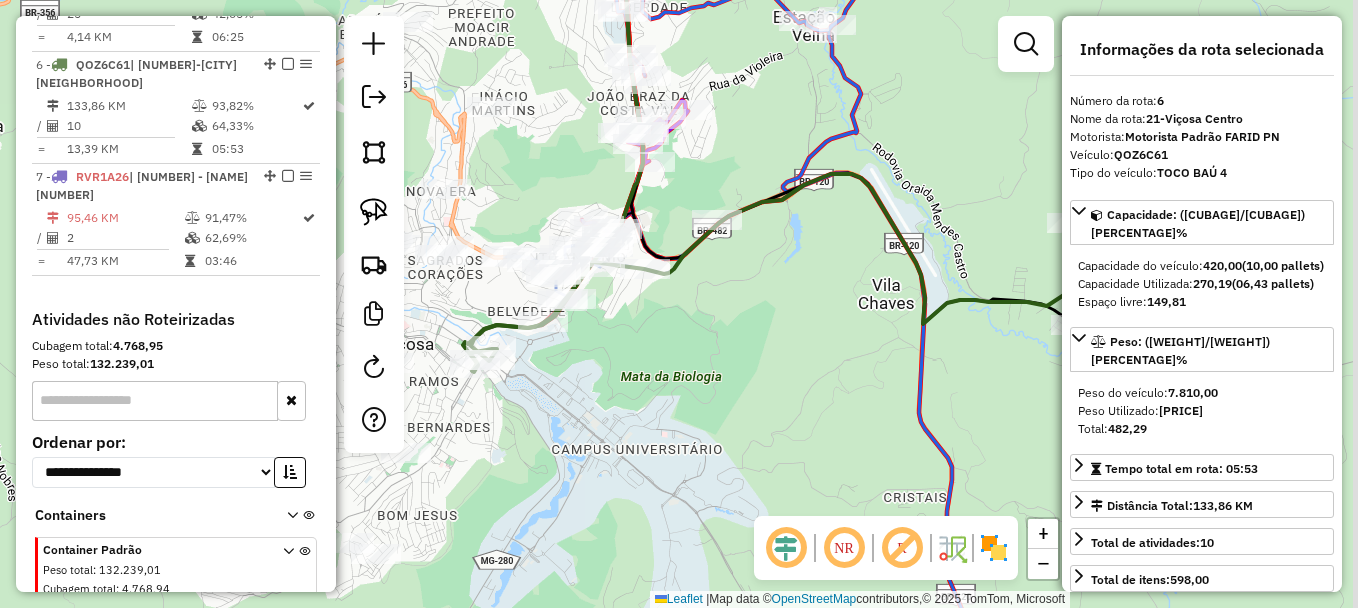 drag, startPoint x: 962, startPoint y: 419, endPoint x: 685, endPoint y: 399, distance: 277.72107 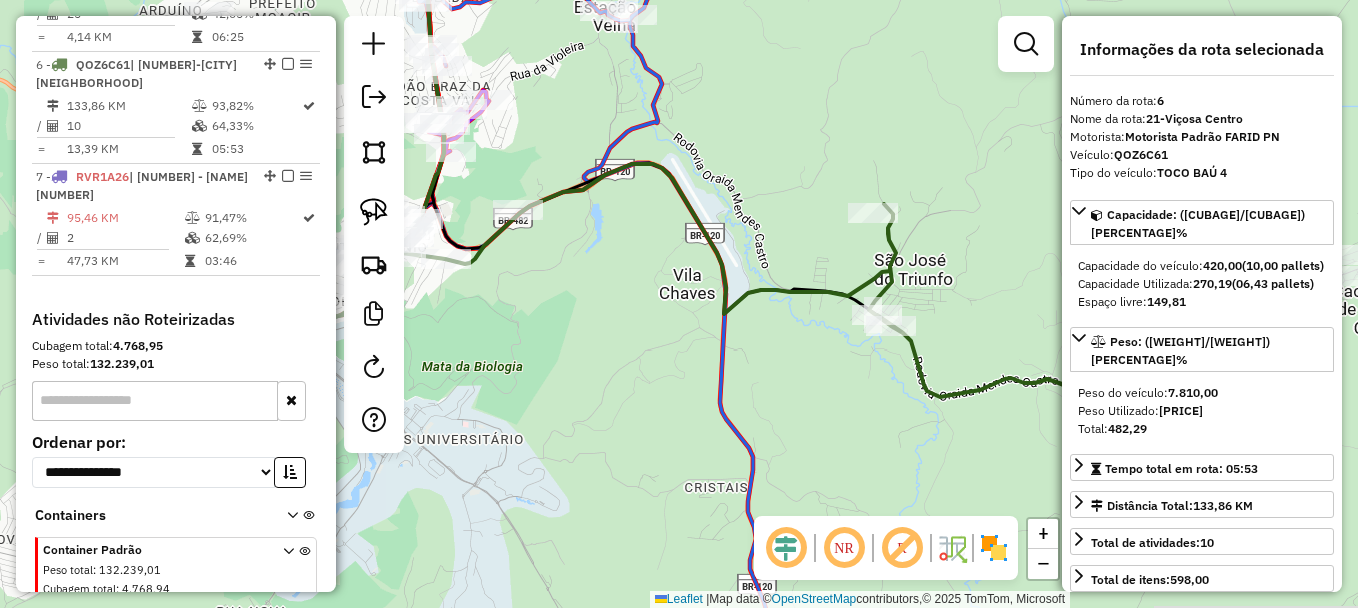 drag, startPoint x: 764, startPoint y: 392, endPoint x: 508, endPoint y: 380, distance: 256.2811 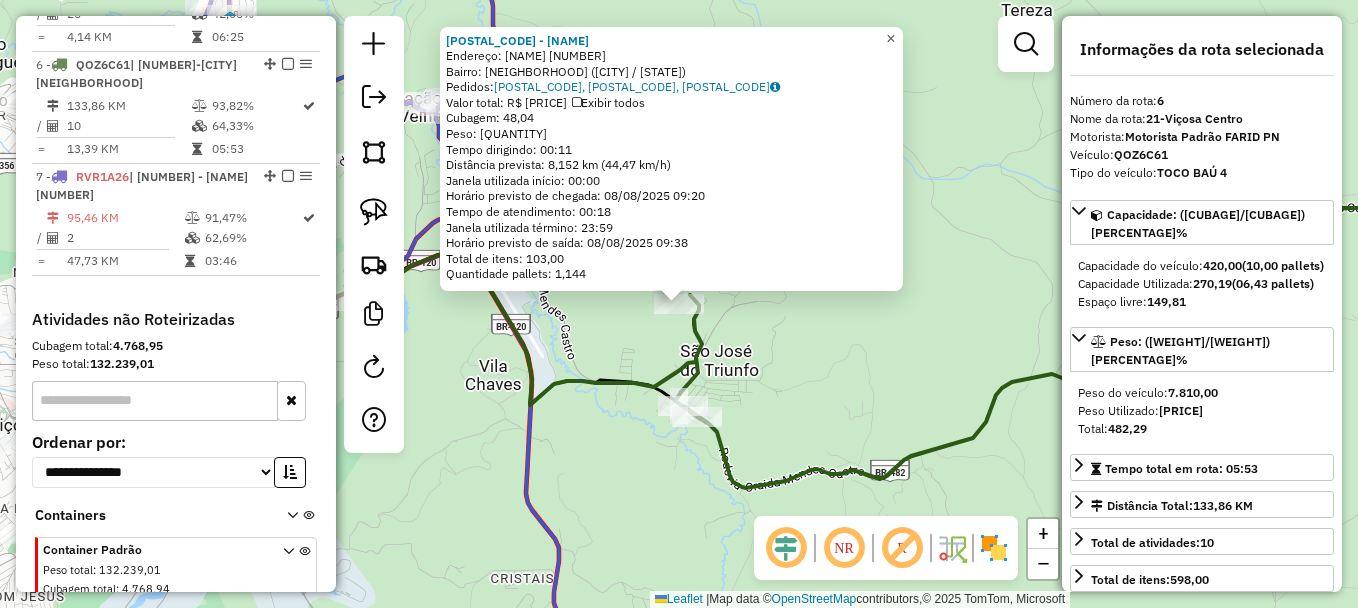 click on "×" 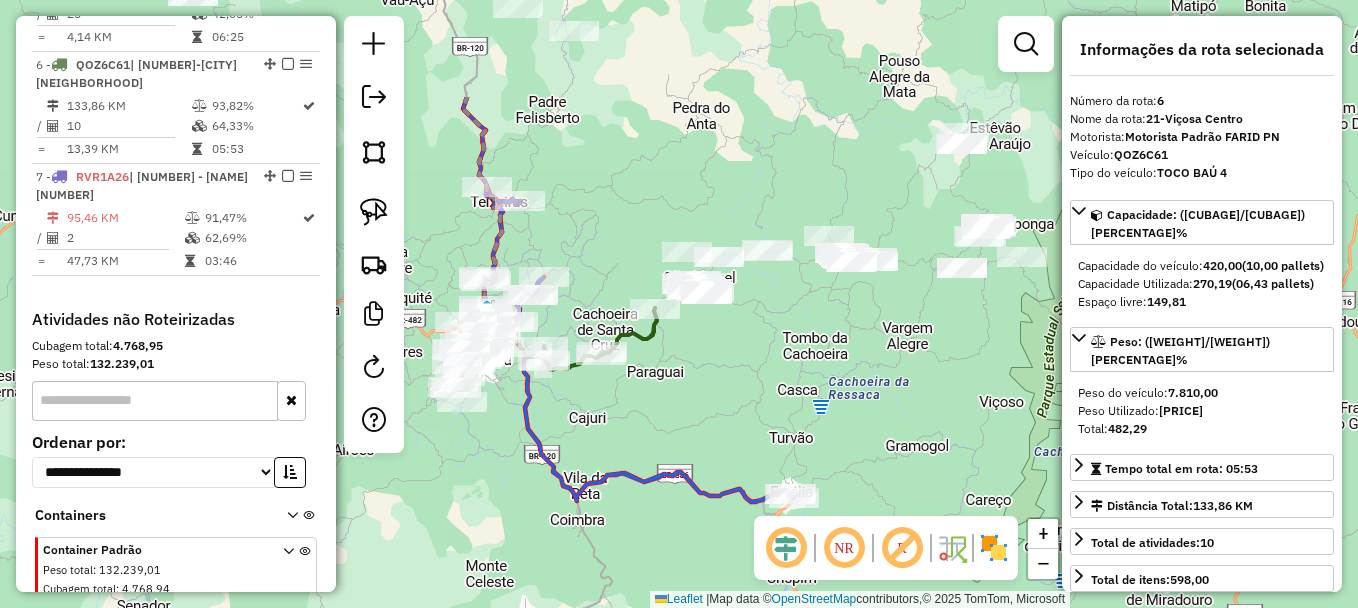 drag, startPoint x: 893, startPoint y: 249, endPoint x: 560, endPoint y: 422, distance: 375.25723 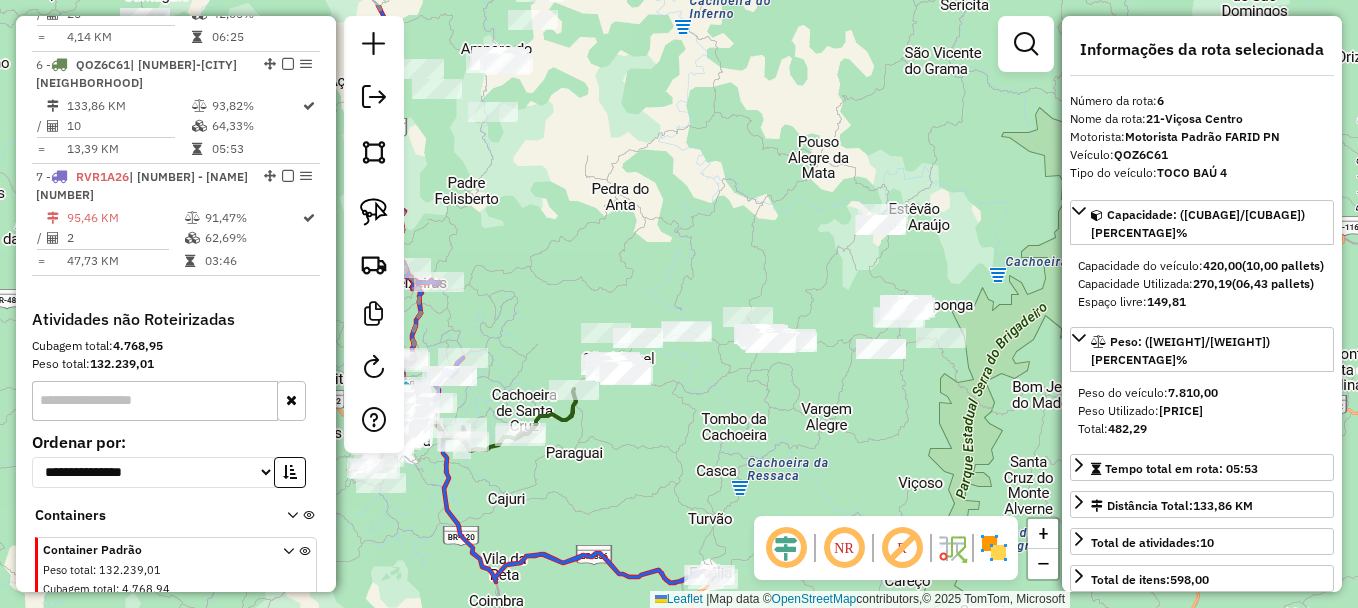 drag, startPoint x: 694, startPoint y: 398, endPoint x: 622, endPoint y: 464, distance: 97.67292 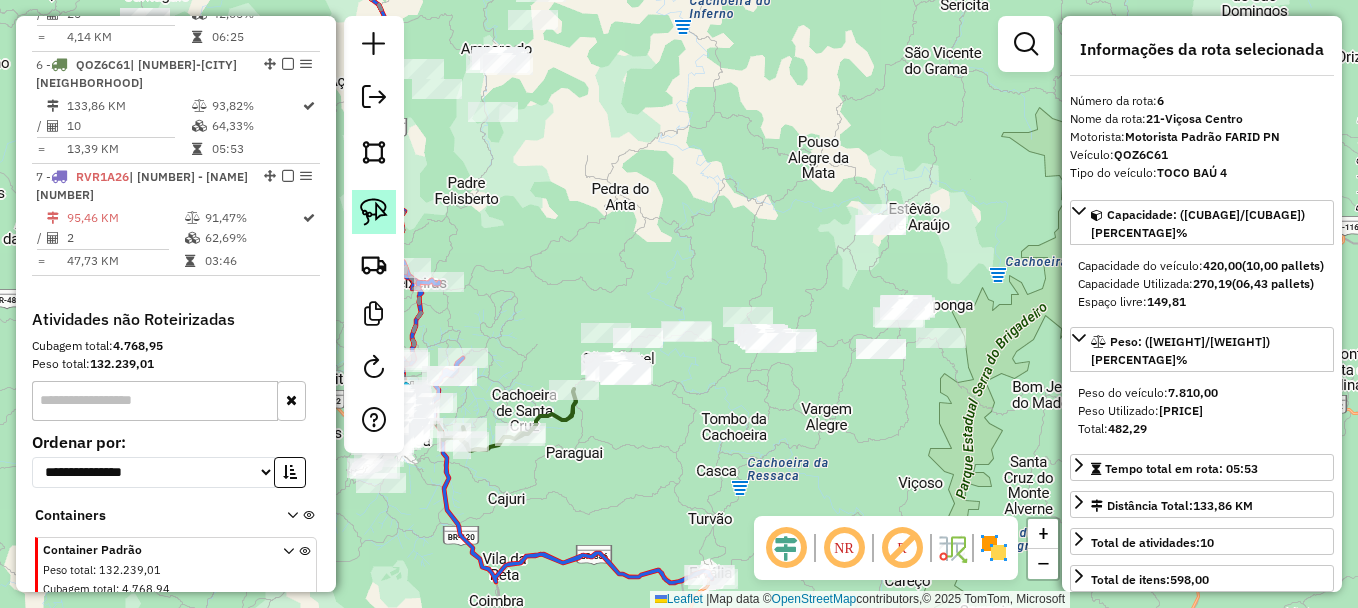 click 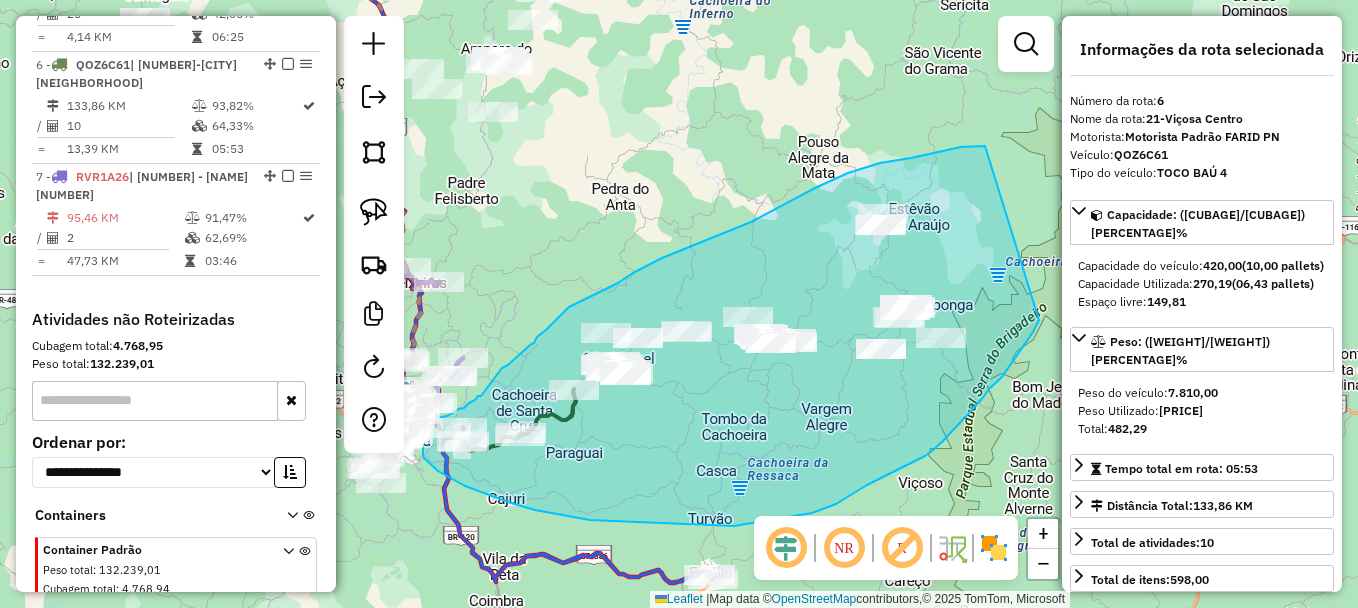 drag, startPoint x: 936, startPoint y: 152, endPoint x: 1039, endPoint y: 320, distance: 197.0609 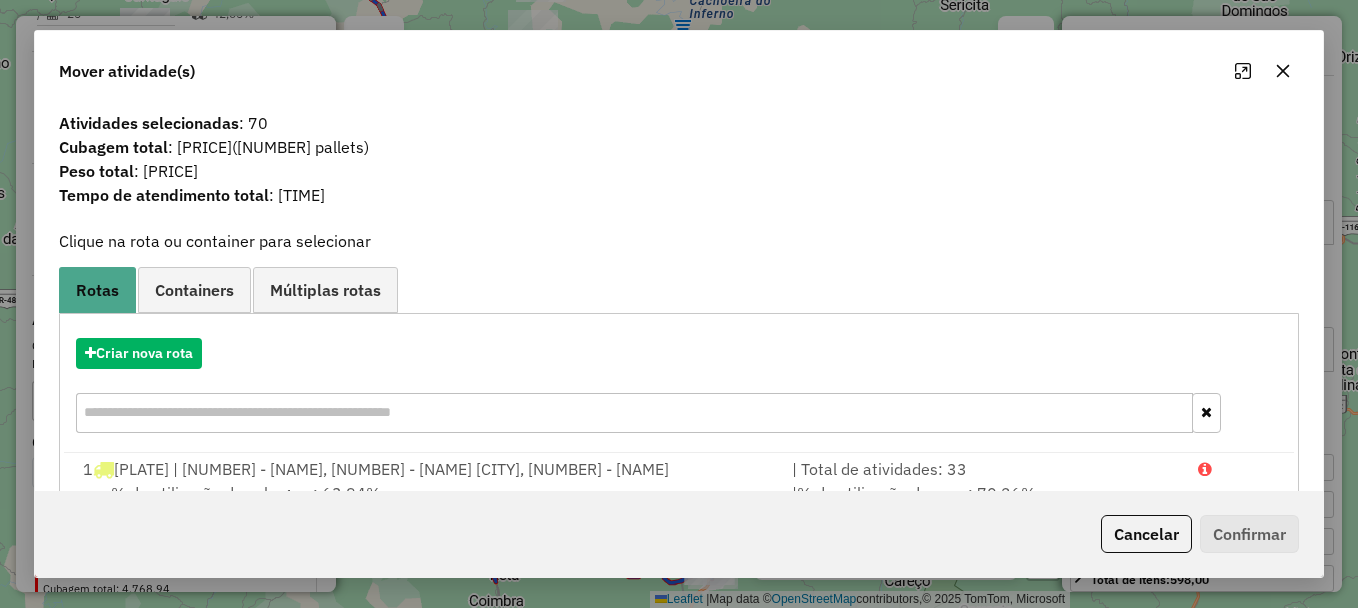 click 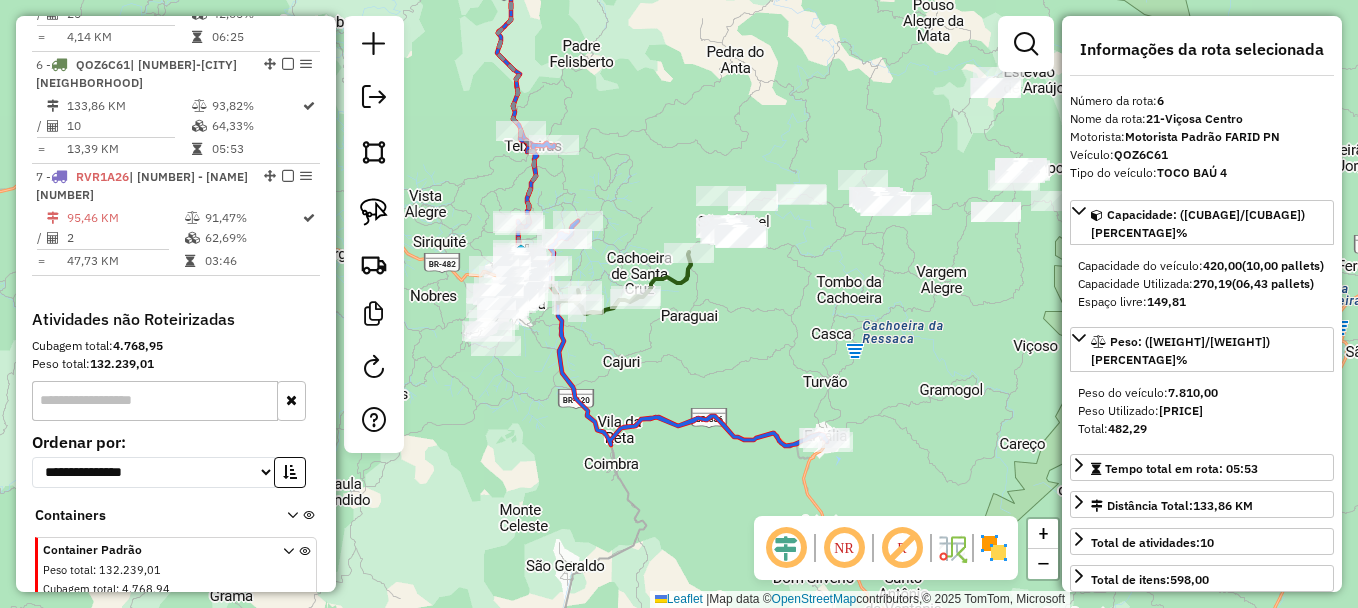 drag, startPoint x: 658, startPoint y: 262, endPoint x: 761, endPoint y: 123, distance: 173.00288 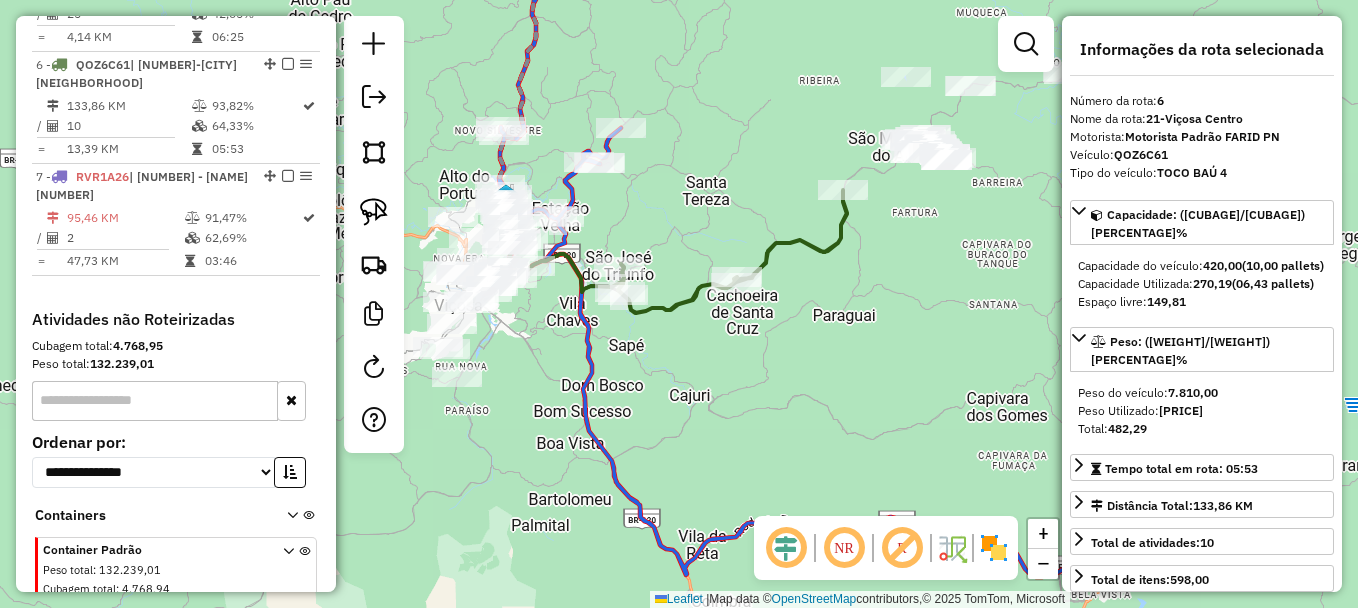 drag, startPoint x: 714, startPoint y: 375, endPoint x: 945, endPoint y: 374, distance: 231.00217 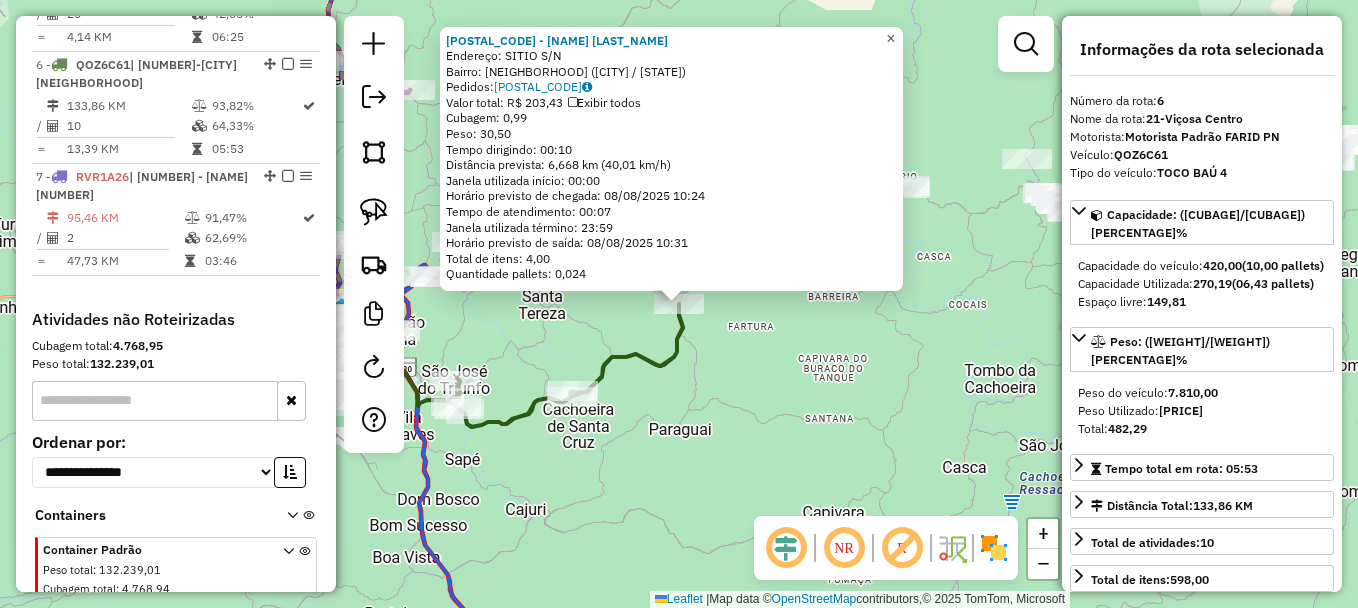 click on "×" 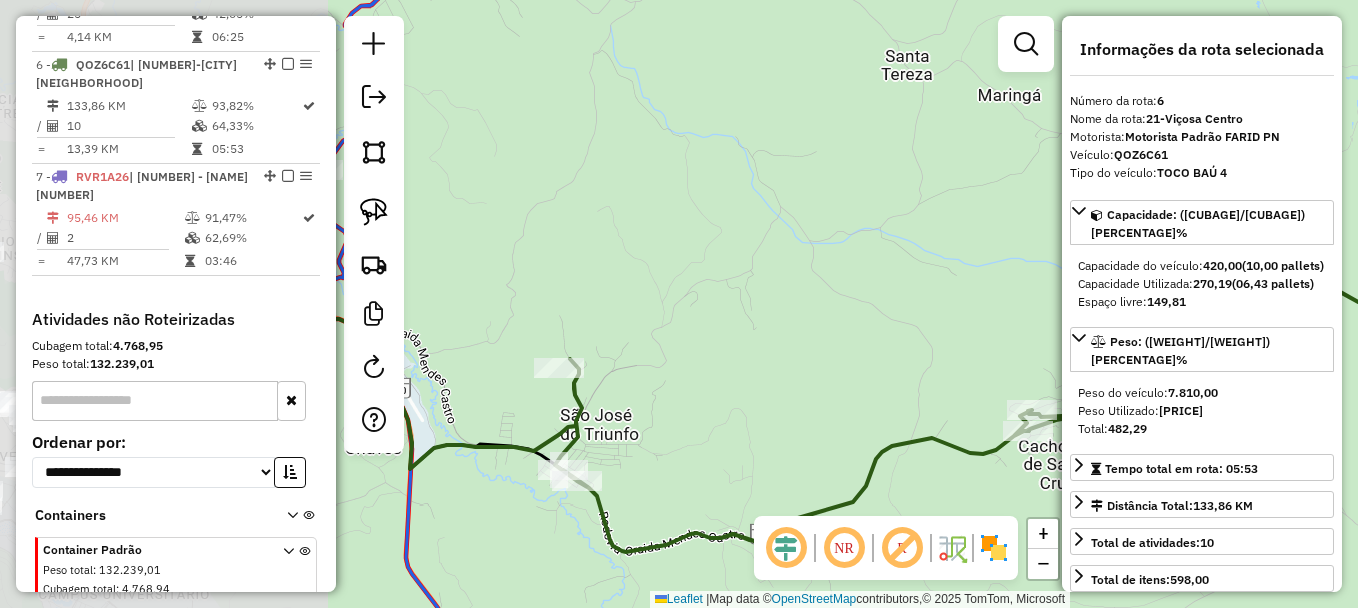 drag, startPoint x: 577, startPoint y: 290, endPoint x: 1030, endPoint y: 296, distance: 453.03973 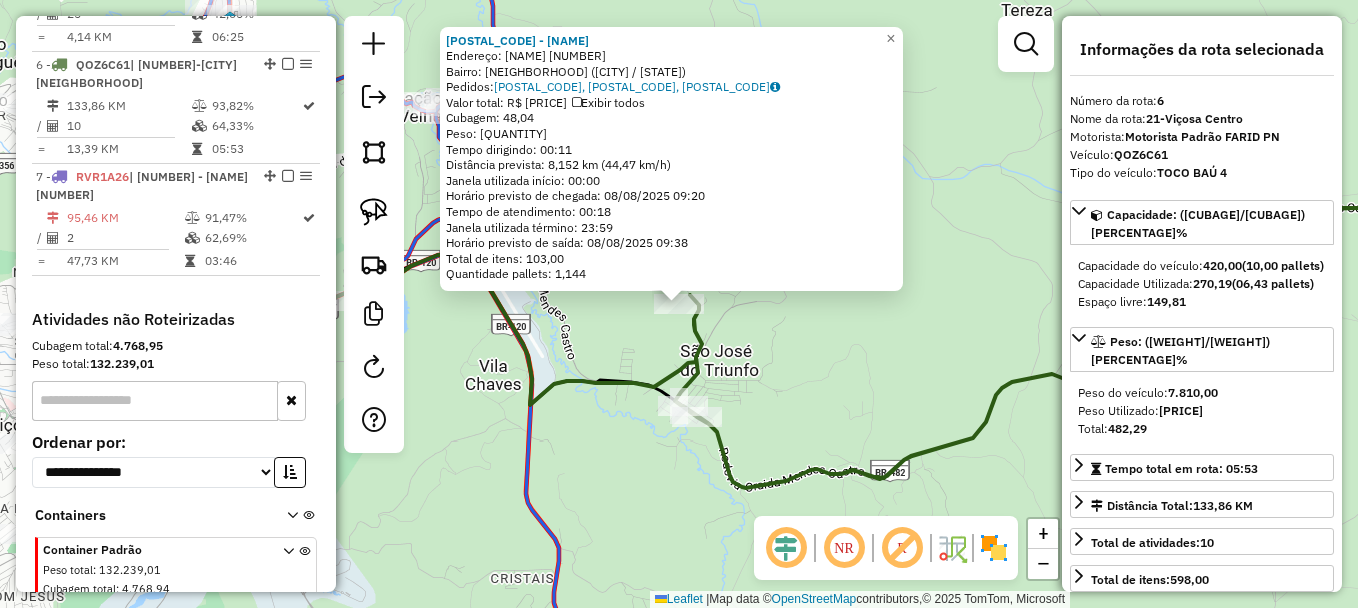 drag, startPoint x: 469, startPoint y: 132, endPoint x: 726, endPoint y: 141, distance: 257.15753 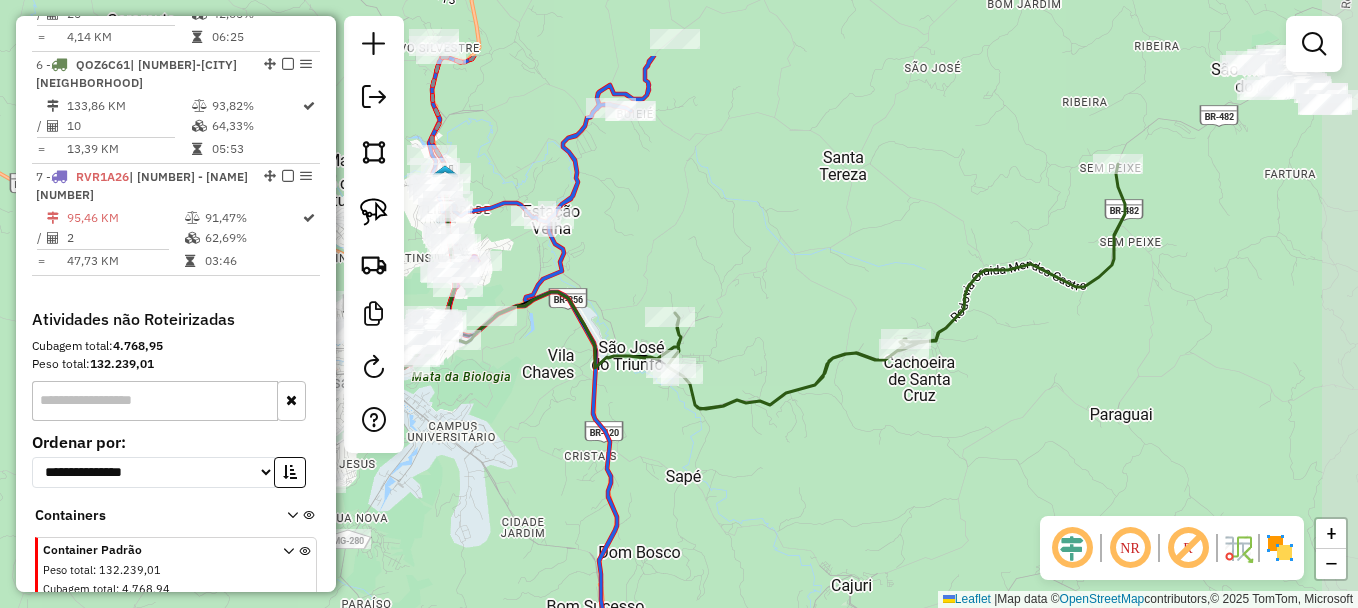 drag, startPoint x: 910, startPoint y: 159, endPoint x: 808, endPoint y: 276, distance: 155.2192 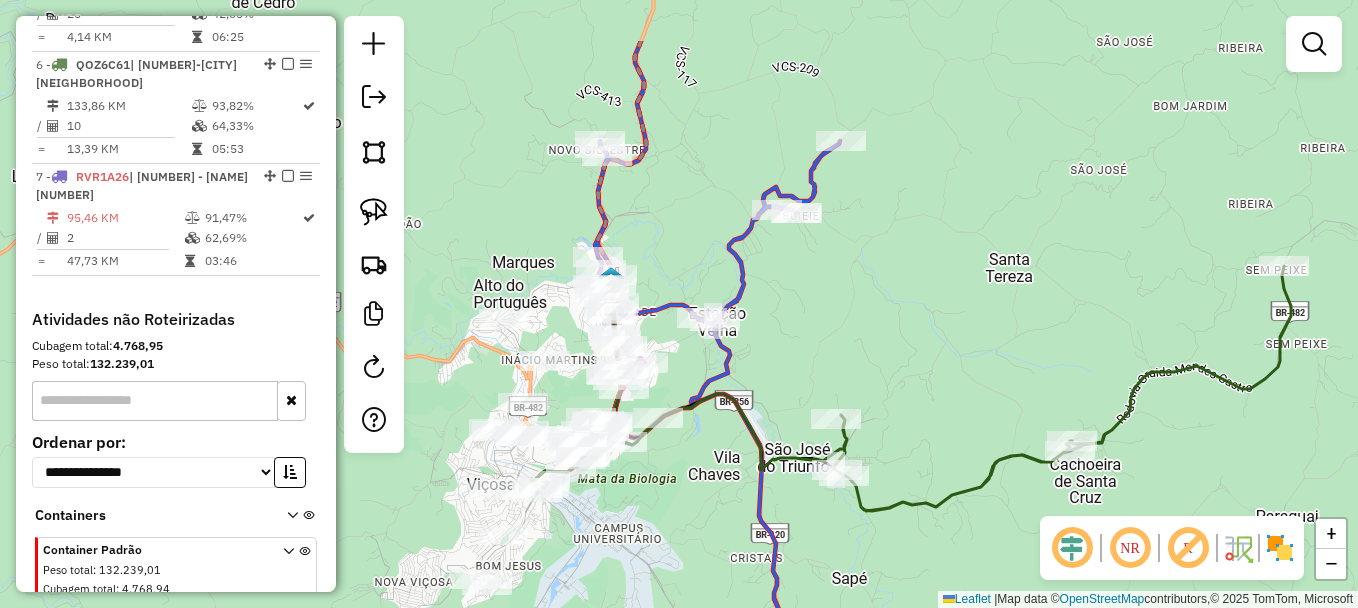drag, startPoint x: 797, startPoint y: 141, endPoint x: 973, endPoint y: 189, distance: 182.42807 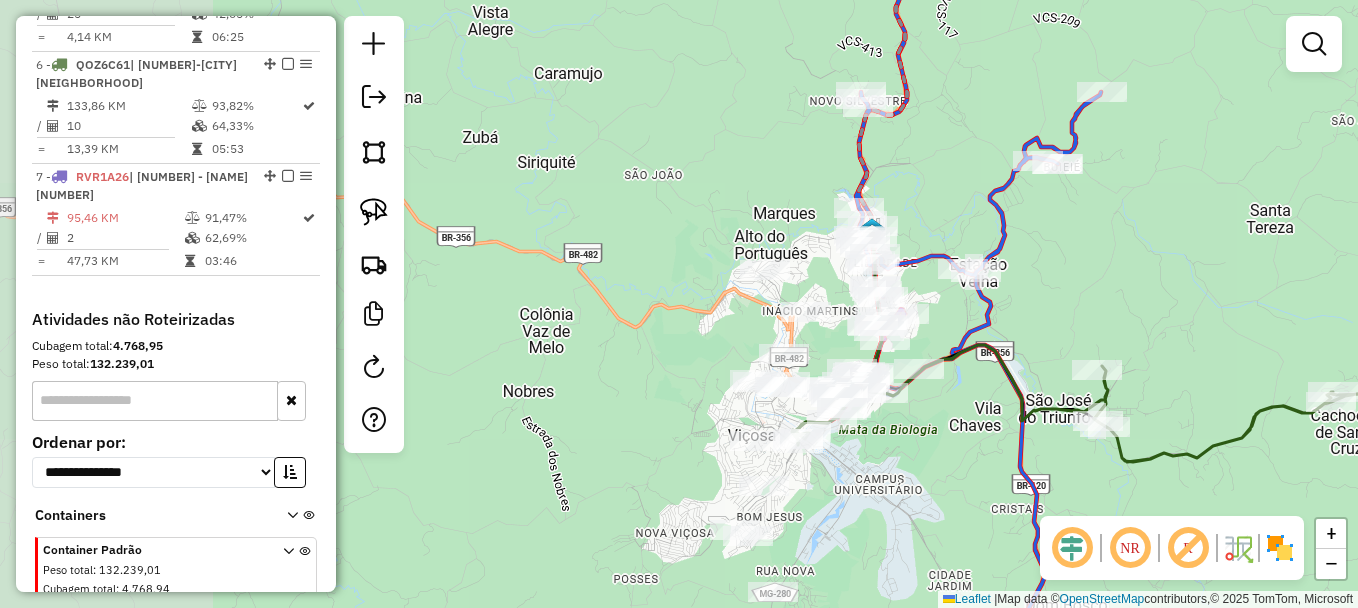 drag, startPoint x: 733, startPoint y: 134, endPoint x: 963, endPoint y: 103, distance: 232.07973 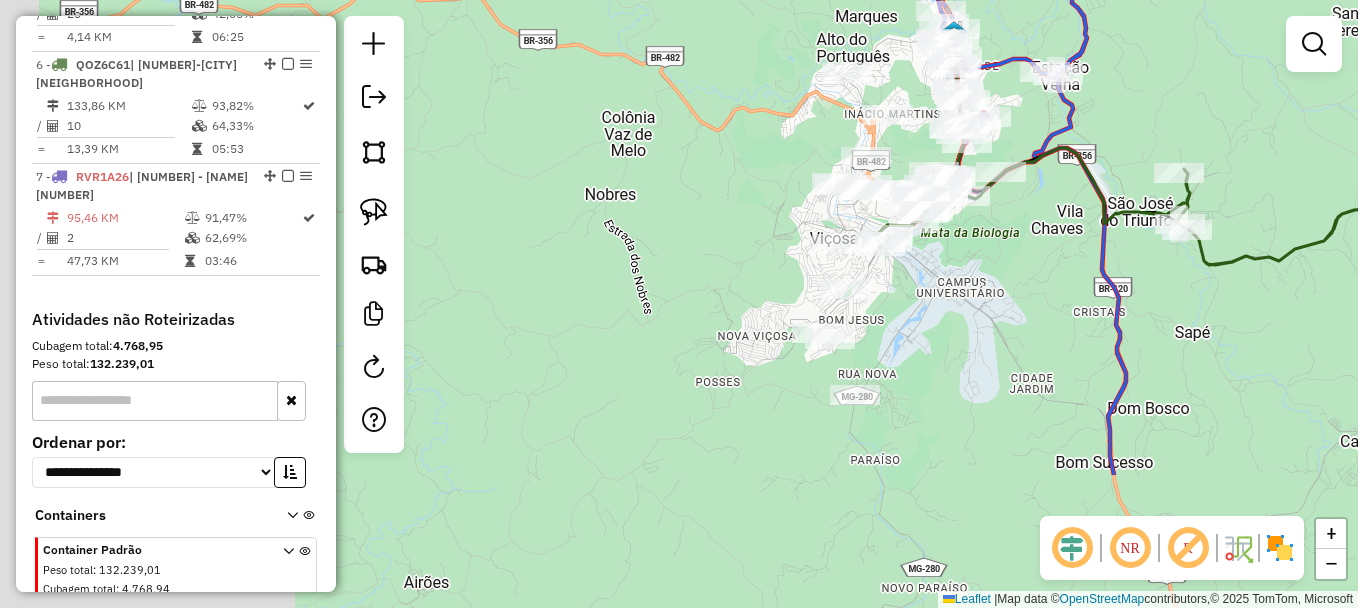 drag, startPoint x: 674, startPoint y: 296, endPoint x: 732, endPoint y: 172, distance: 136.89412 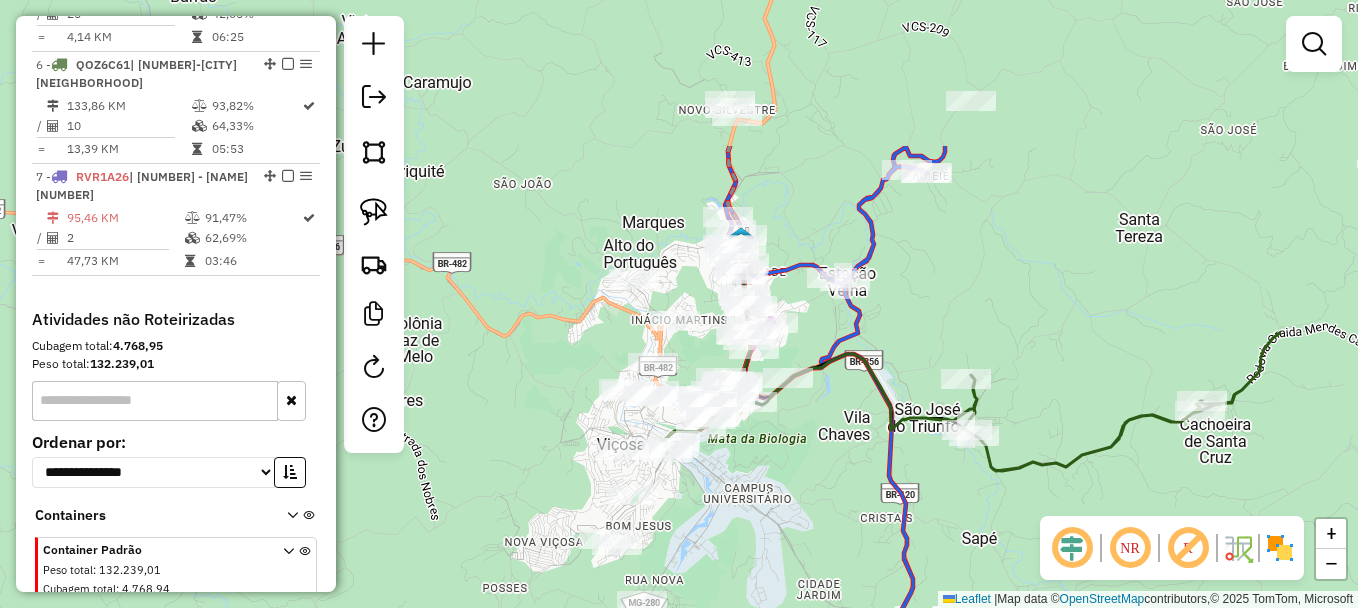 drag, startPoint x: 718, startPoint y: 102, endPoint x: 505, endPoint y: 309, distance: 297.01514 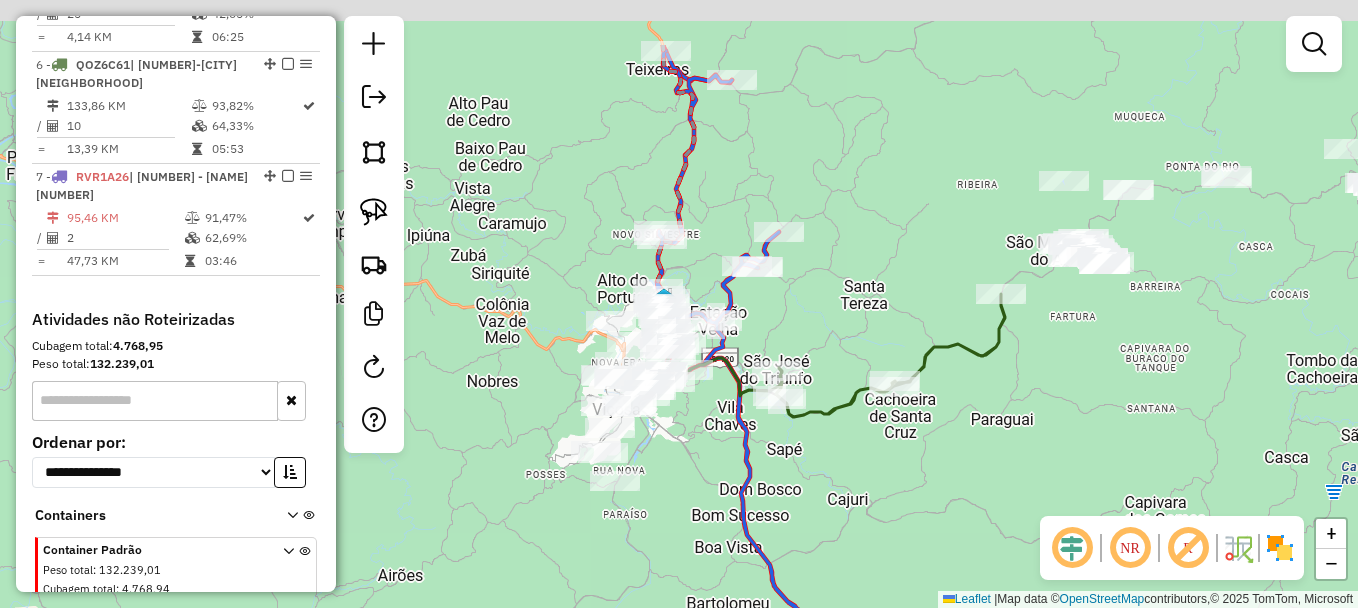 drag, startPoint x: 699, startPoint y: 63, endPoint x: 698, endPoint y: 171, distance: 108.00463 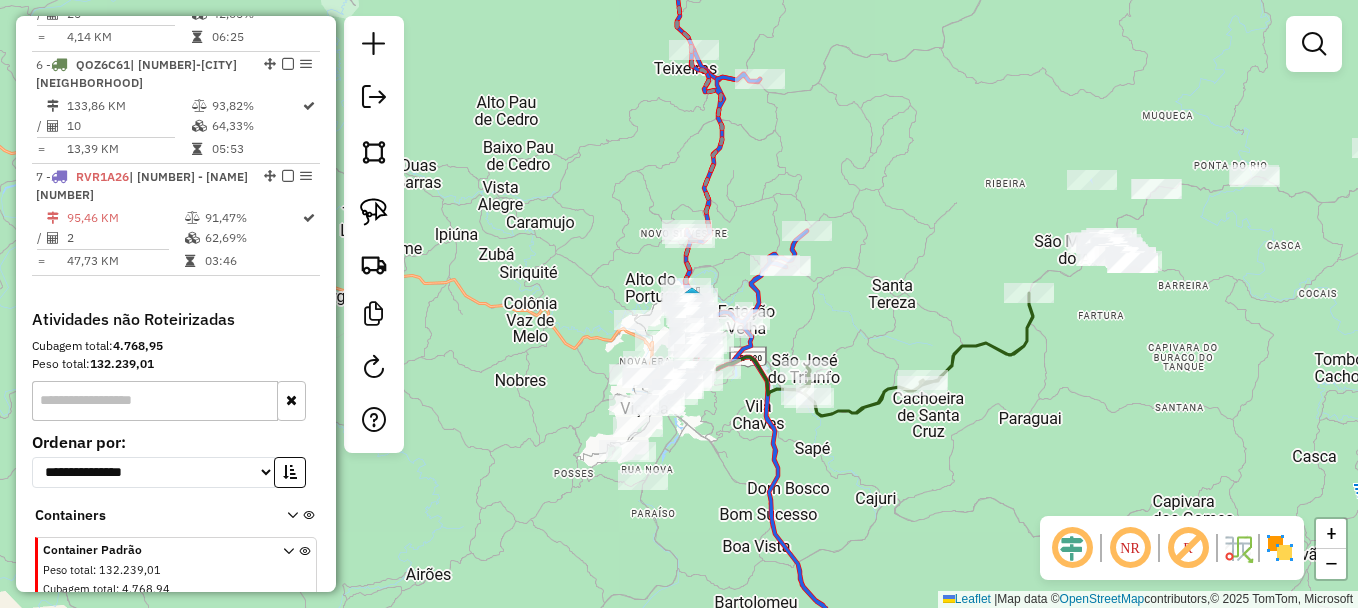 drag, startPoint x: 729, startPoint y: 156, endPoint x: 757, endPoint y: 155, distance: 28.01785 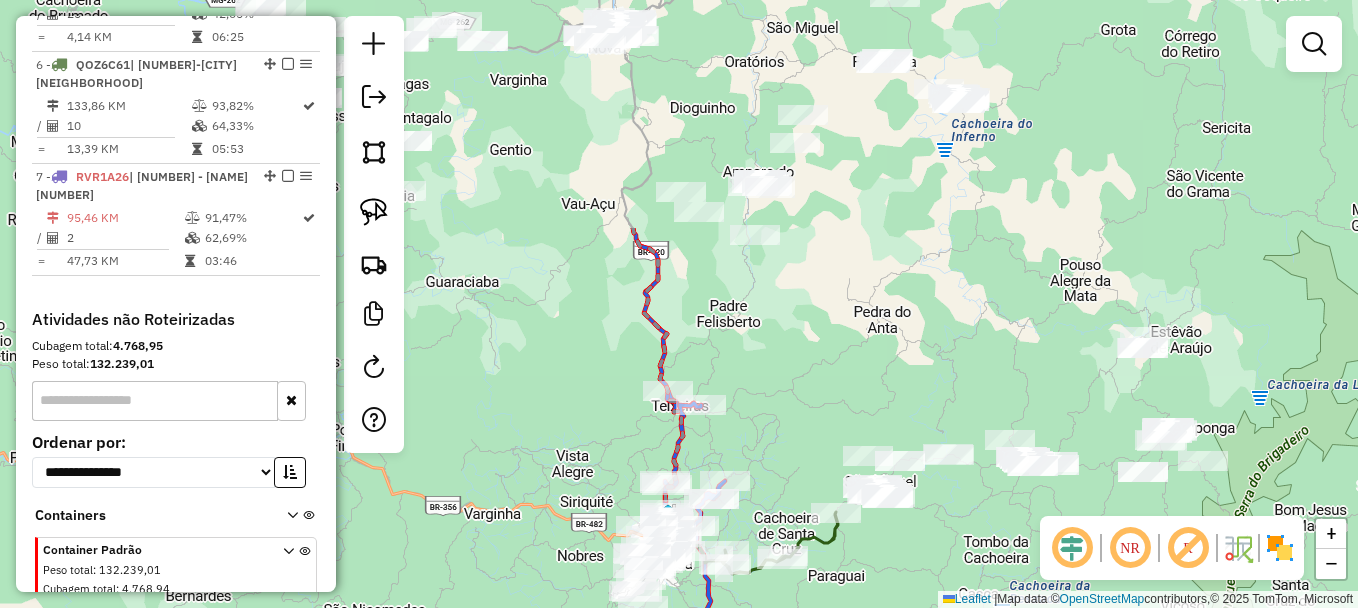 drag, startPoint x: 841, startPoint y: 97, endPoint x: 780, endPoint y: 386, distance: 295.36755 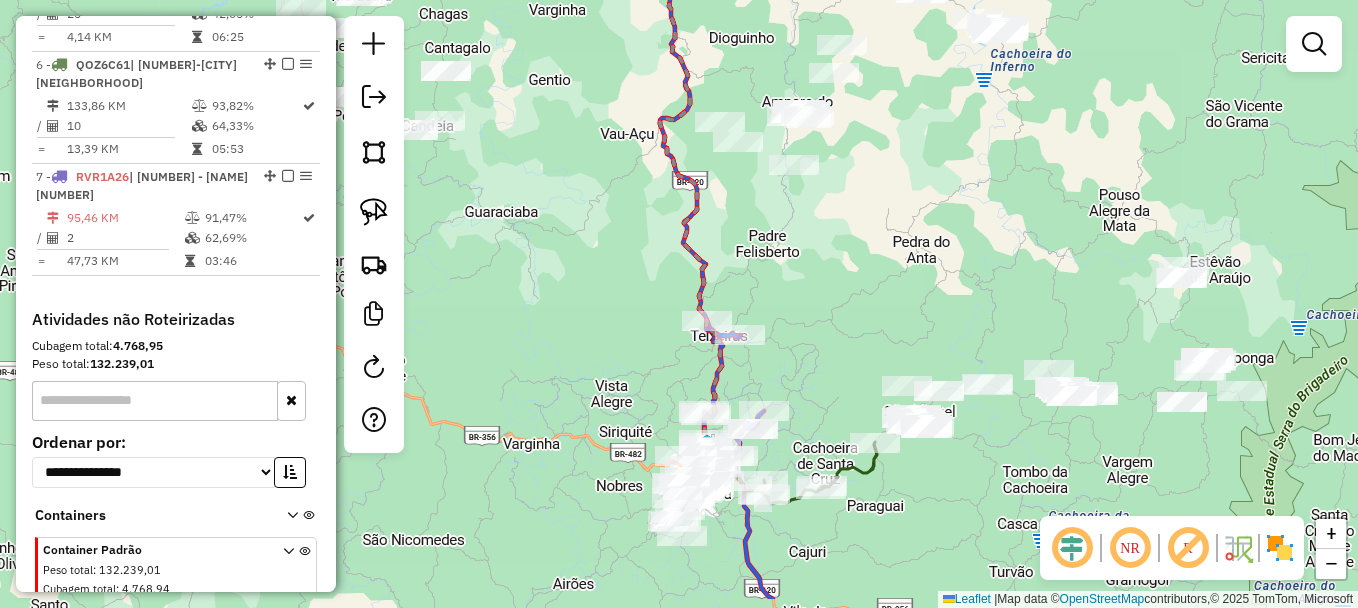 drag, startPoint x: 795, startPoint y: 295, endPoint x: 898, endPoint y: 106, distance: 215.24405 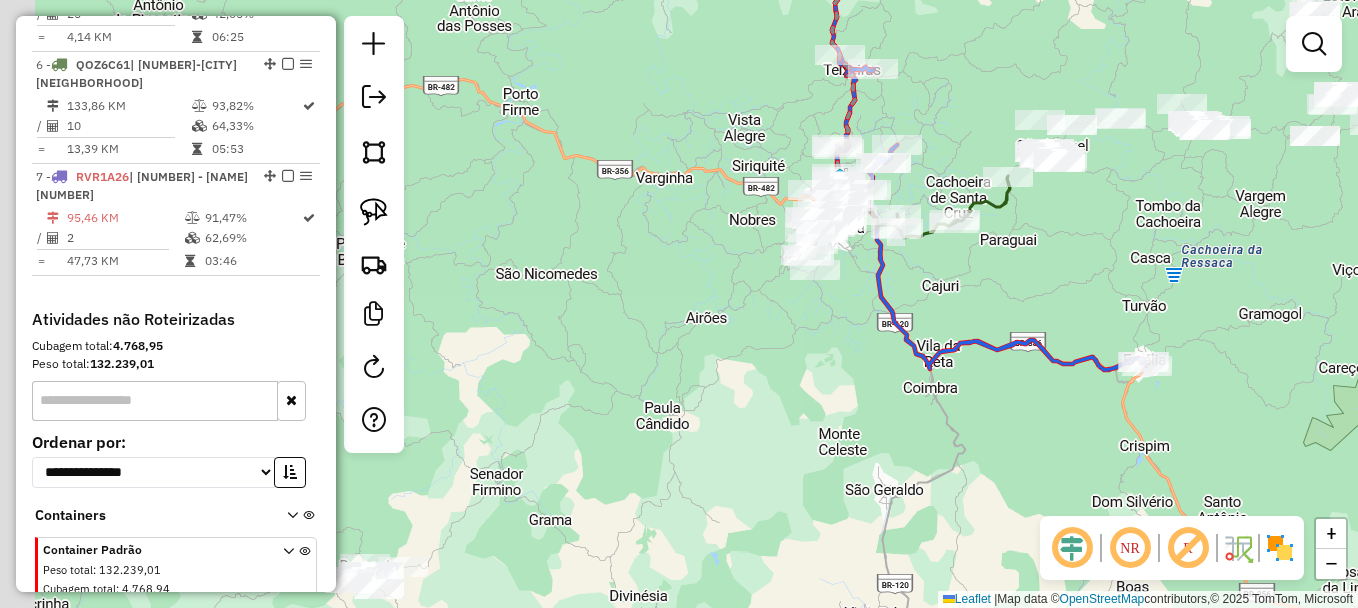 drag, startPoint x: 861, startPoint y: 211, endPoint x: 931, endPoint y: 64, distance: 162.81584 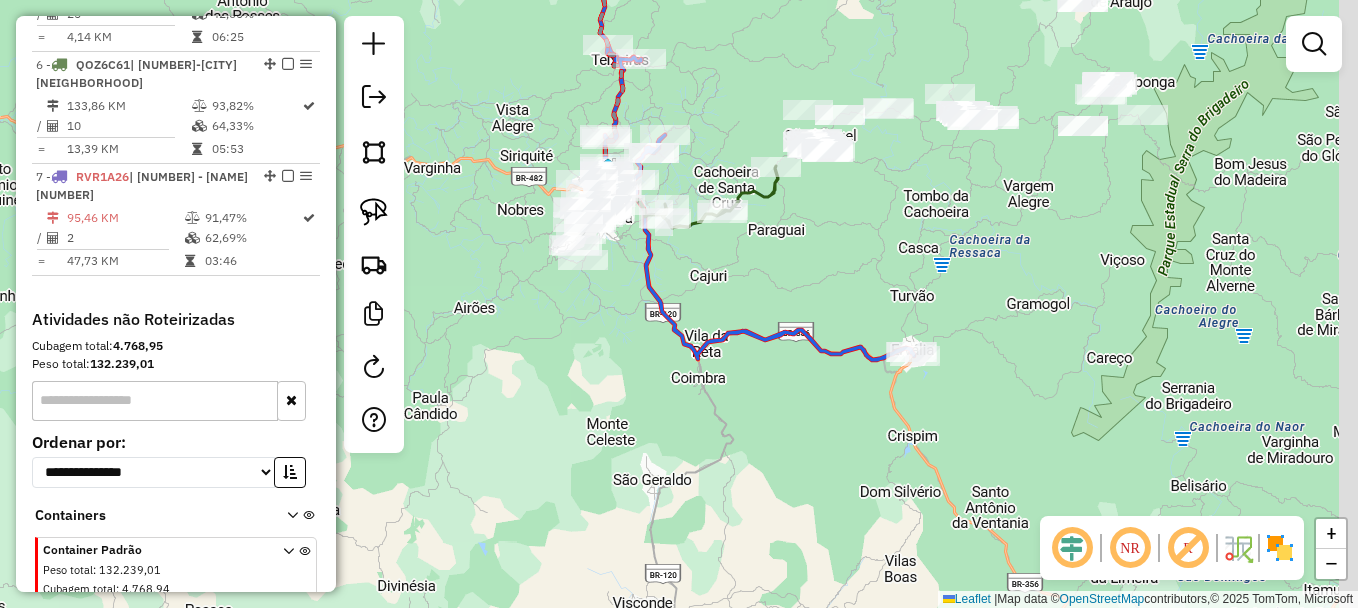 drag, startPoint x: 939, startPoint y: 139, endPoint x: 699, endPoint y: 131, distance: 240.1333 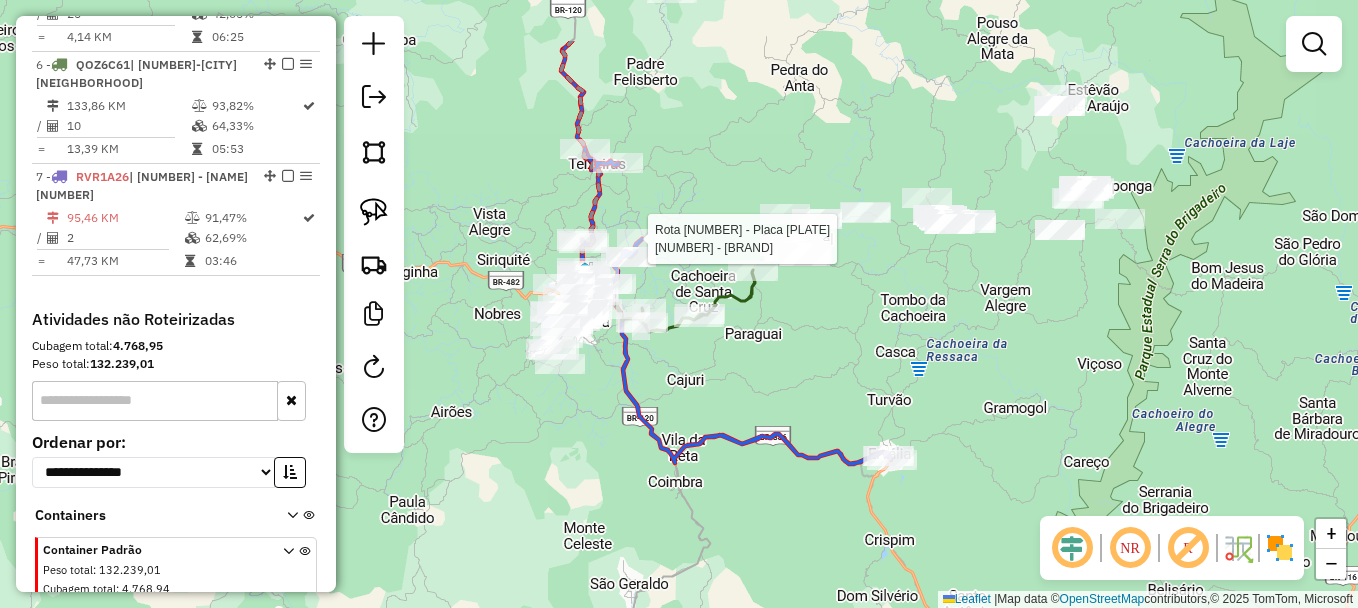 drag, startPoint x: 681, startPoint y: 283, endPoint x: 665, endPoint y: 385, distance: 103.24728 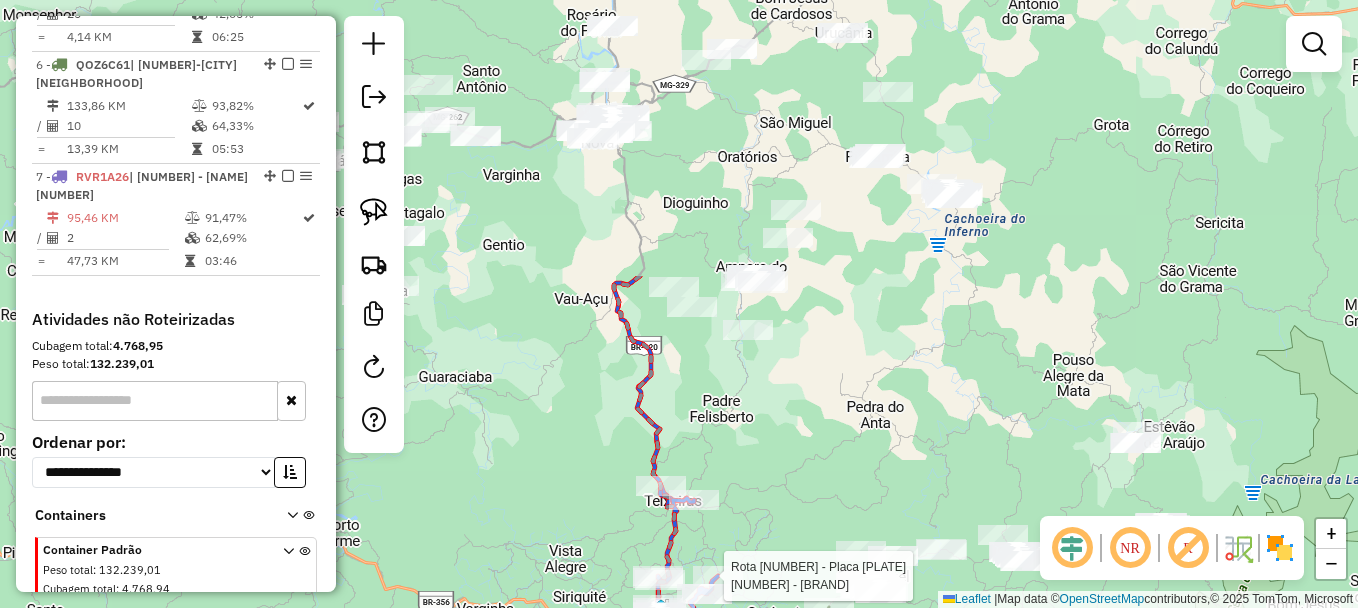 drag, startPoint x: 813, startPoint y: 119, endPoint x: 896, endPoint y: 479, distance: 369.44418 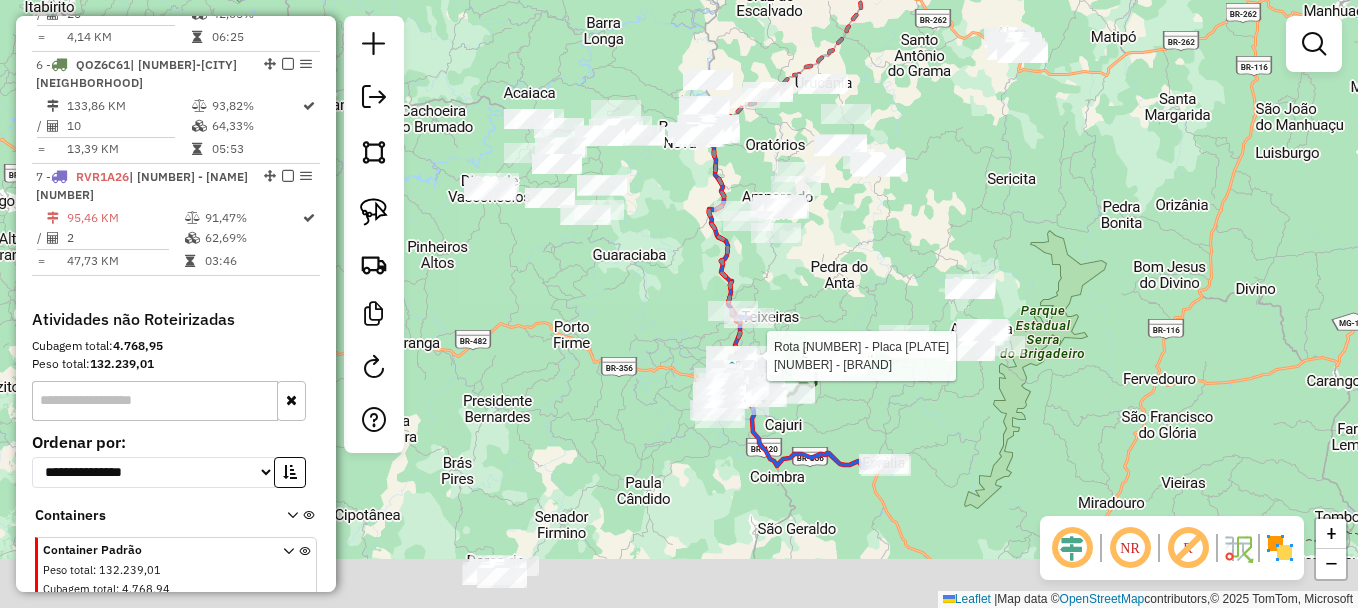 drag, startPoint x: 571, startPoint y: 333, endPoint x: 638, endPoint y: 109, distance: 233.80548 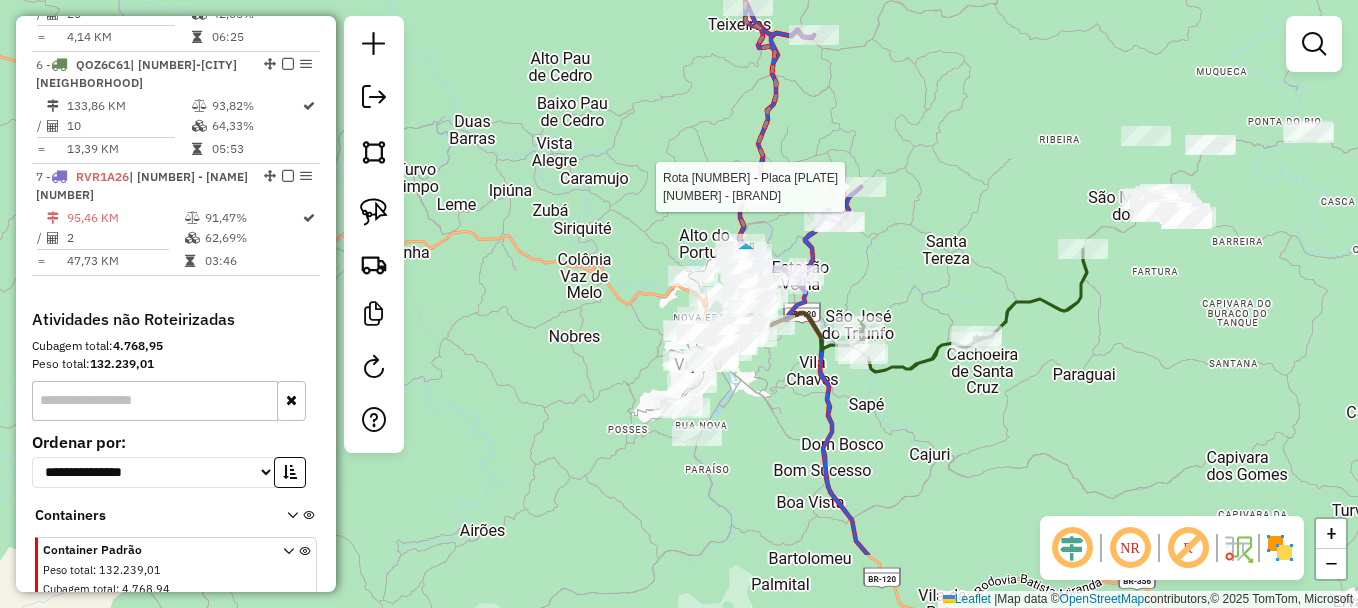 drag, startPoint x: 690, startPoint y: 381, endPoint x: 531, endPoint y: 177, distance: 258.64453 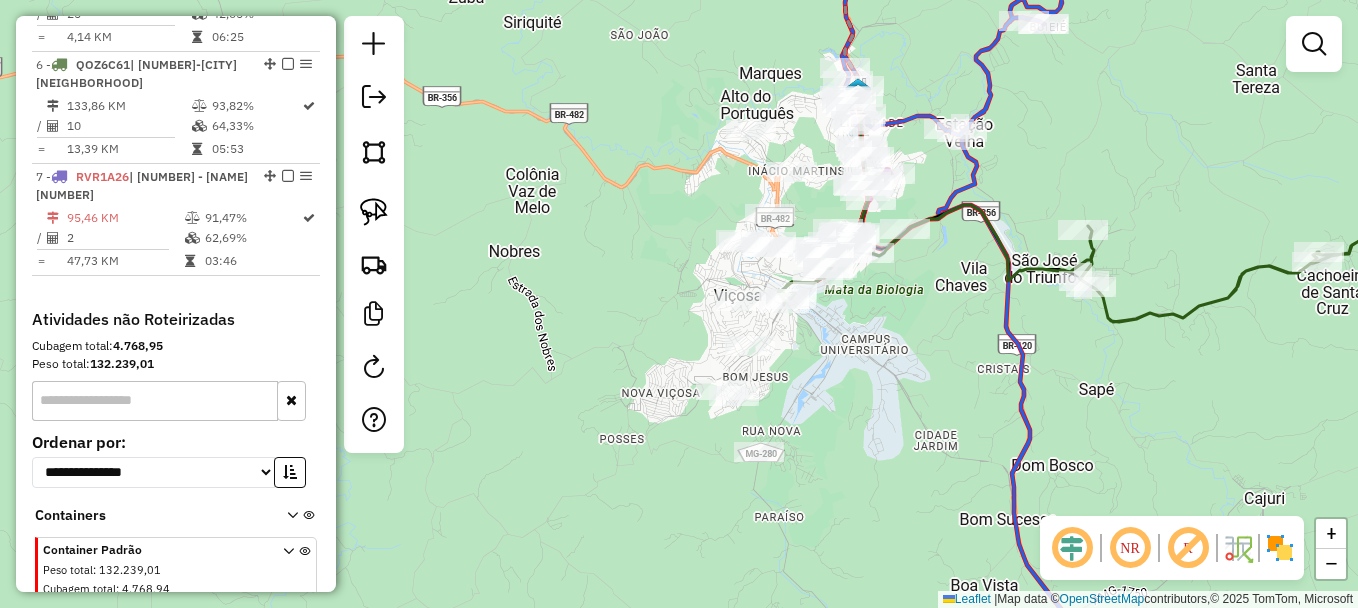 drag, startPoint x: 913, startPoint y: 390, endPoint x: 928, endPoint y: 391, distance: 15.033297 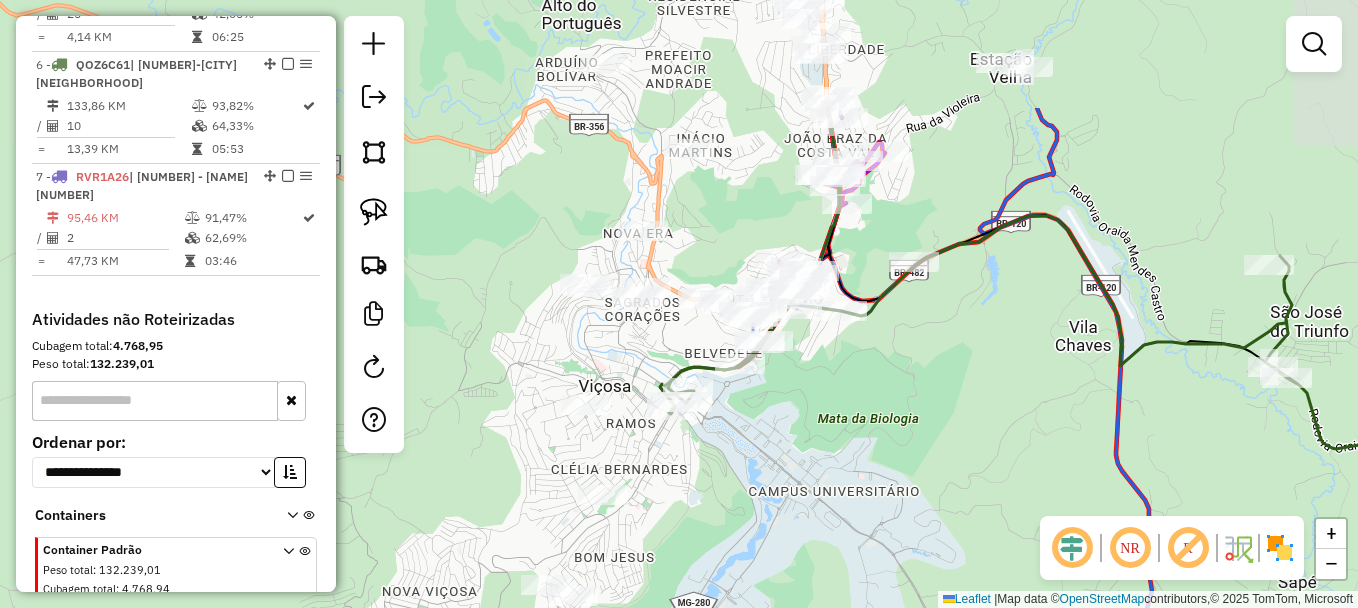 drag, startPoint x: 793, startPoint y: 342, endPoint x: 779, endPoint y: 511, distance: 169.57889 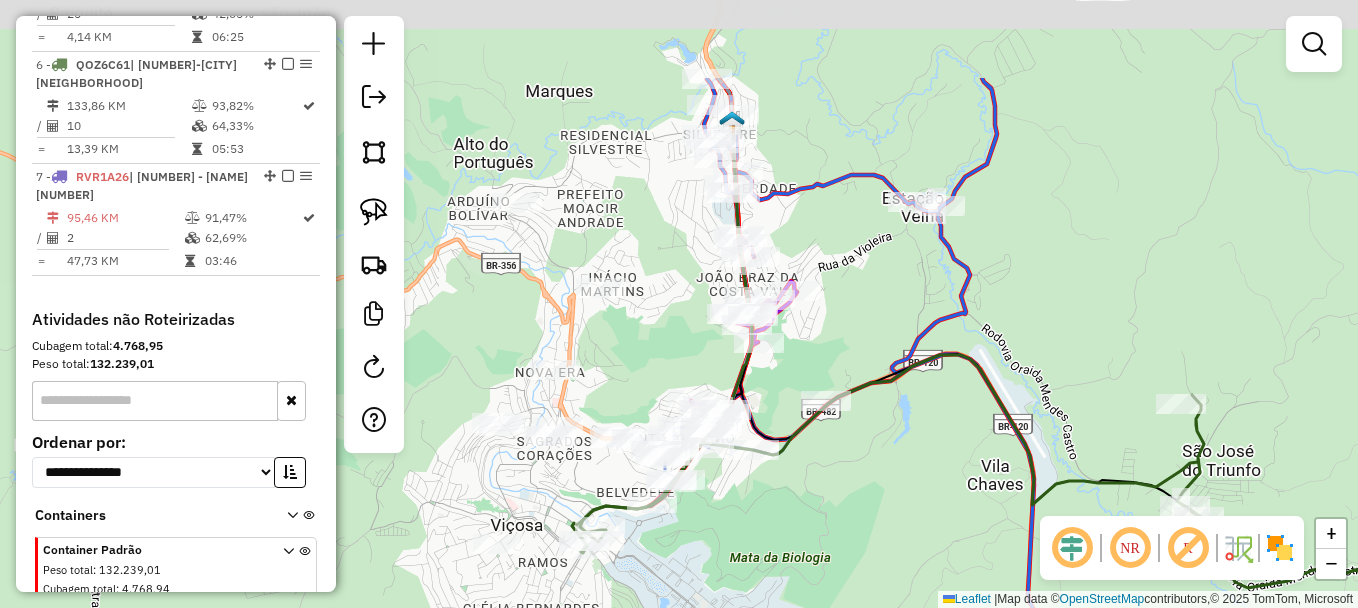 drag, startPoint x: 721, startPoint y: 222, endPoint x: 631, endPoint y: 361, distance: 165.59288 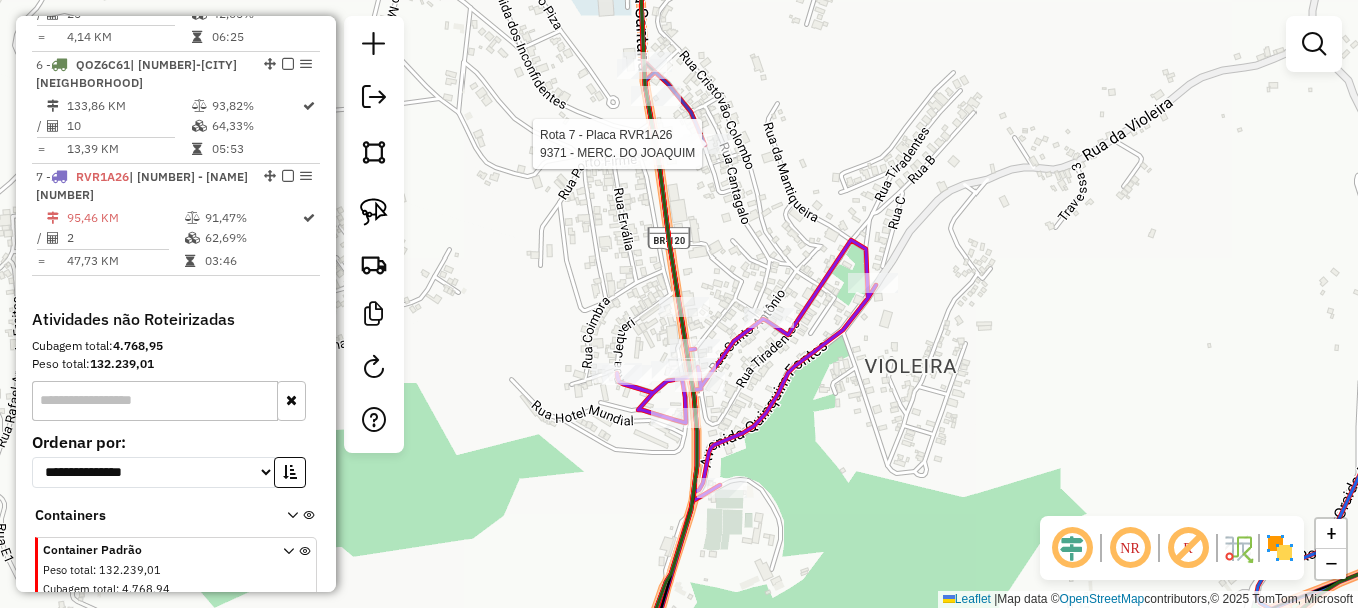 select on "**********" 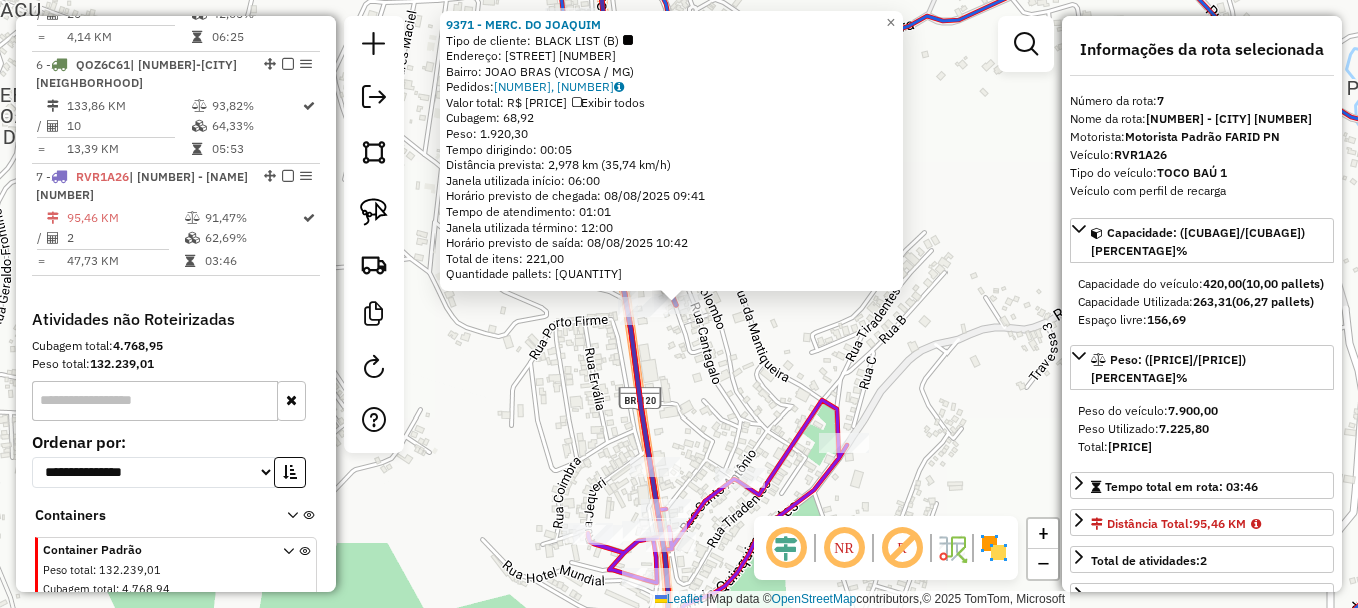 scroll, scrollTop: 1297, scrollLeft: 0, axis: vertical 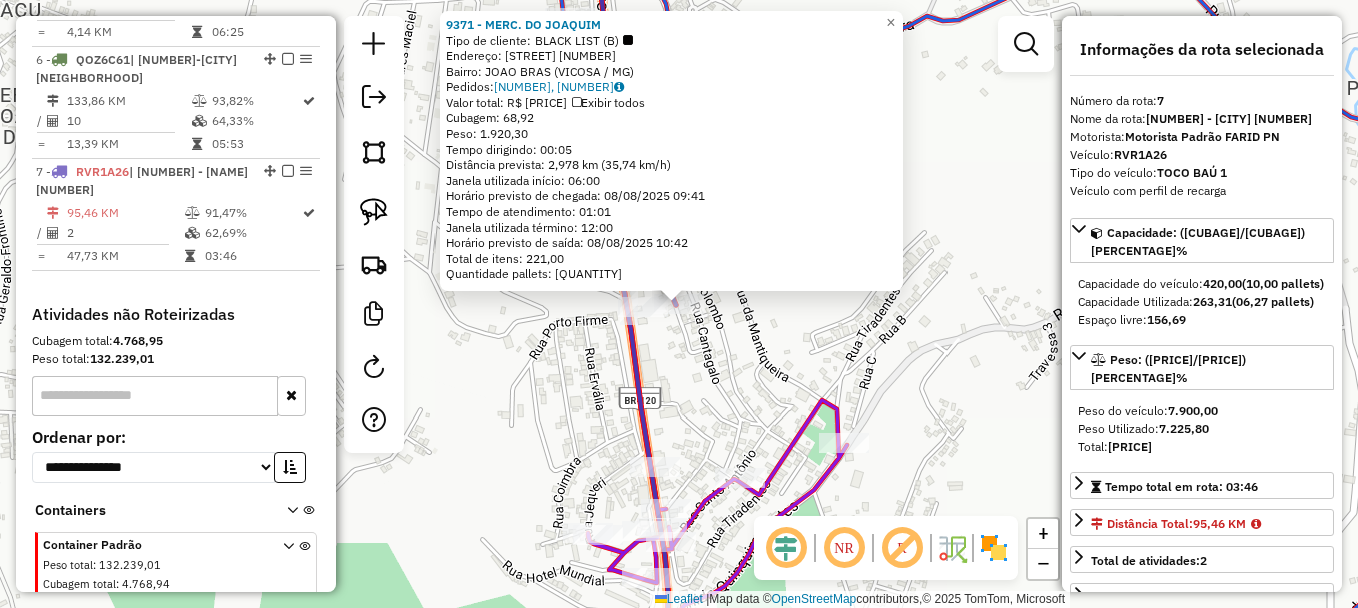 click on "[NUMBER] - [BRAND]  Tipo de cliente:   [STATUS] ([LETTER])   Endereço:  [STREET] [NUMBER]   Bairro: [NEIGHBORHOOD] ([CITY] / [STATE])   Pedidos:  [NUMBER], [NUMBER]   Valor total: R$ [PRICE]   Exibir todos   Cubagem: [NUMBER]  Peso: [NUMBER]  Tempo dirigindo: [TIME]   Distância prevista: [DISTANCE] km ([SPEED] km/h)   Janela utilizada início: [TIME]   Horário previsto de chegada: [DATE] [TIME]   Tempo de atendimento: [TIME]   Janela utilizada término: [TIME]   Horário previsto de saída: [DATE] [TIME]   Total de itens: [NUMBER]   Quantidade pallets: [NUMBER]  × Janela de atendimento Grade de atendimento Capacidade Transportadoras Veículos Cliente Pedidos  Rotas Selecione os dias de semana para filtrar as janelas de atendimento  Seg   Ter   Qua   Qui   Sex   Sáb   Dom  Informe o período da janela de atendimento: De: Até:  Filtrar exatamente a janela do cliente  Considerar janela de atendimento padrão  Selecione os dias de semana para filtrar as grades de atendimento  Seg   Ter   Qua   Qui   Sex   Sáb   Dom  De:" 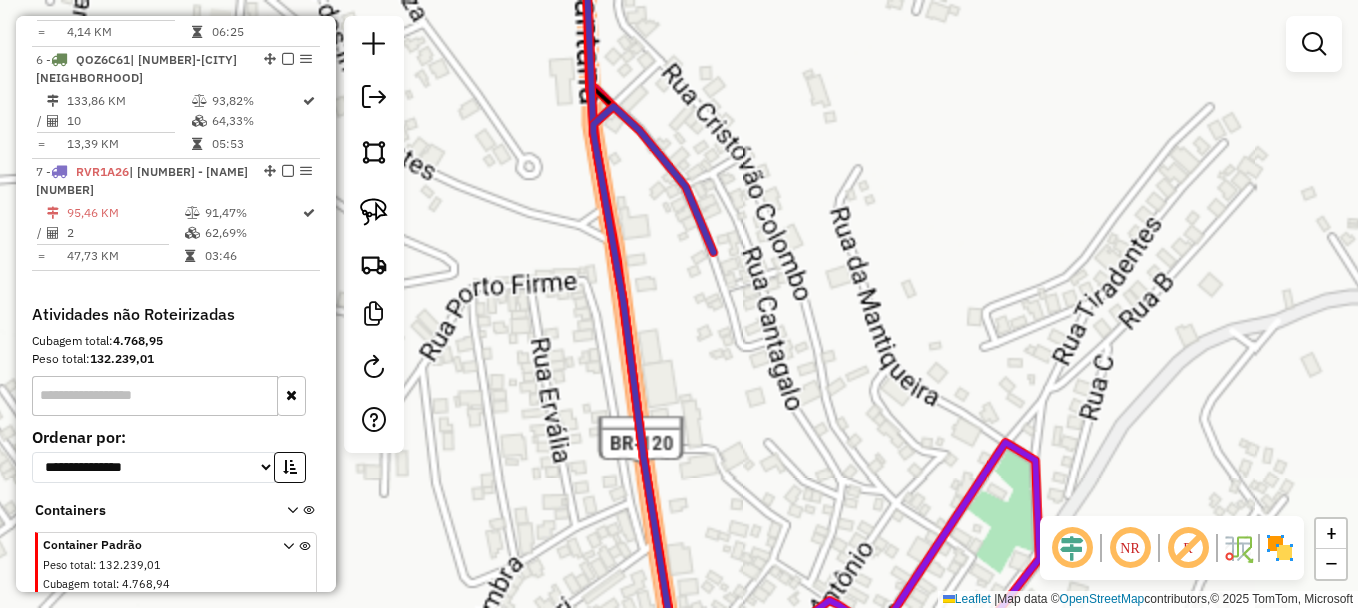 drag, startPoint x: 700, startPoint y: 370, endPoint x: 756, endPoint y: 380, distance: 56.88585 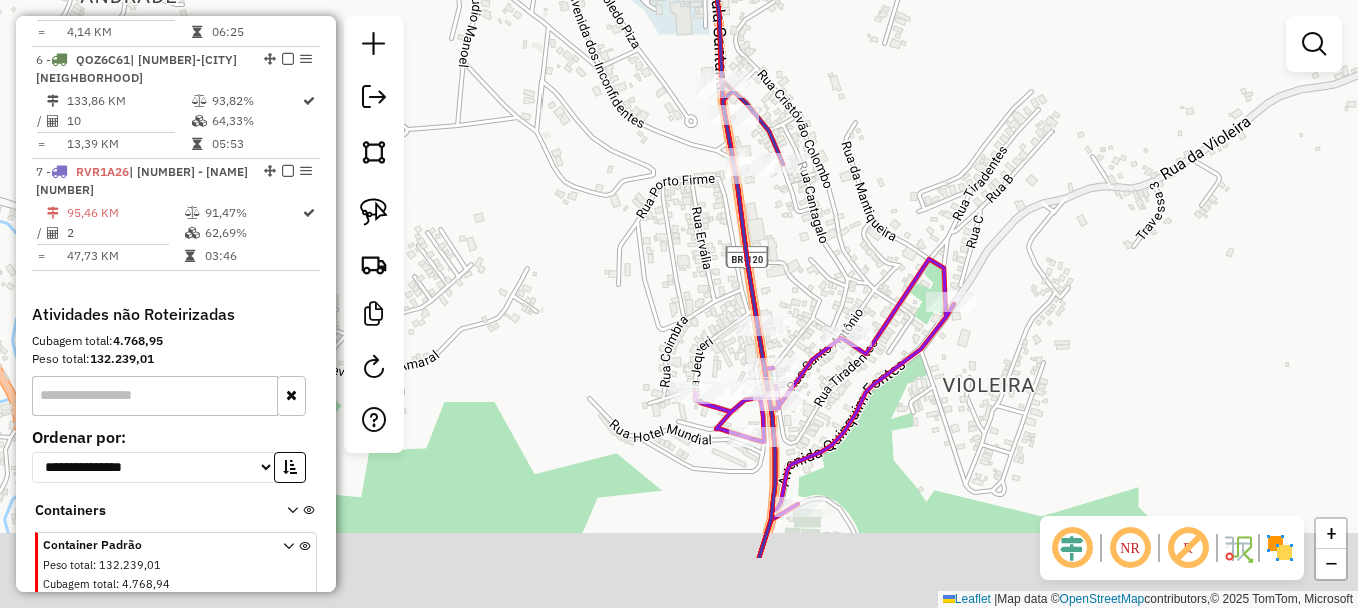 drag, startPoint x: 1008, startPoint y: 394, endPoint x: 1005, endPoint y: 212, distance: 182.02472 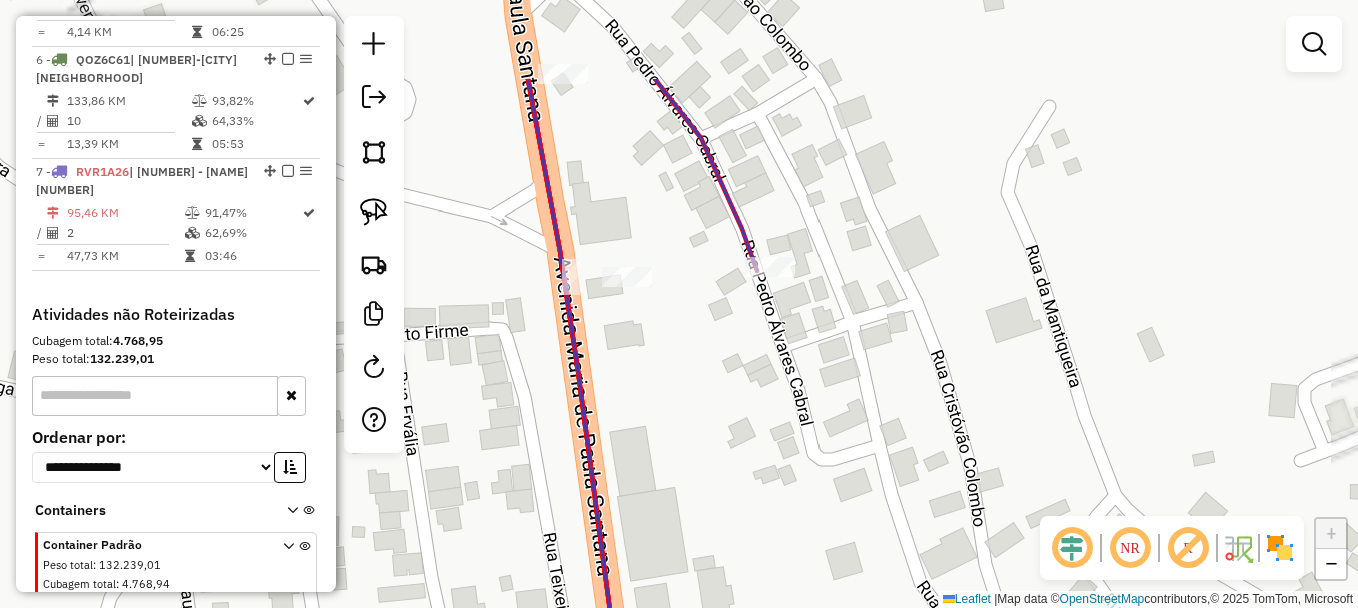 drag, startPoint x: 806, startPoint y: 167, endPoint x: 798, endPoint y: 351, distance: 184.17383 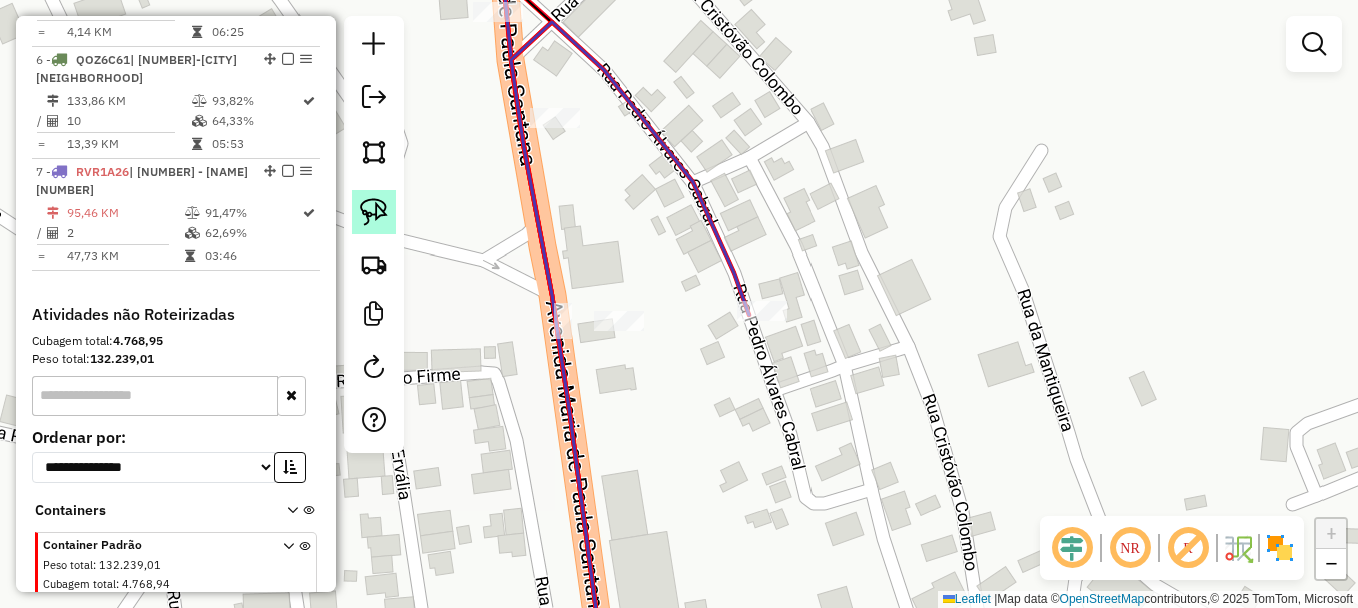 click 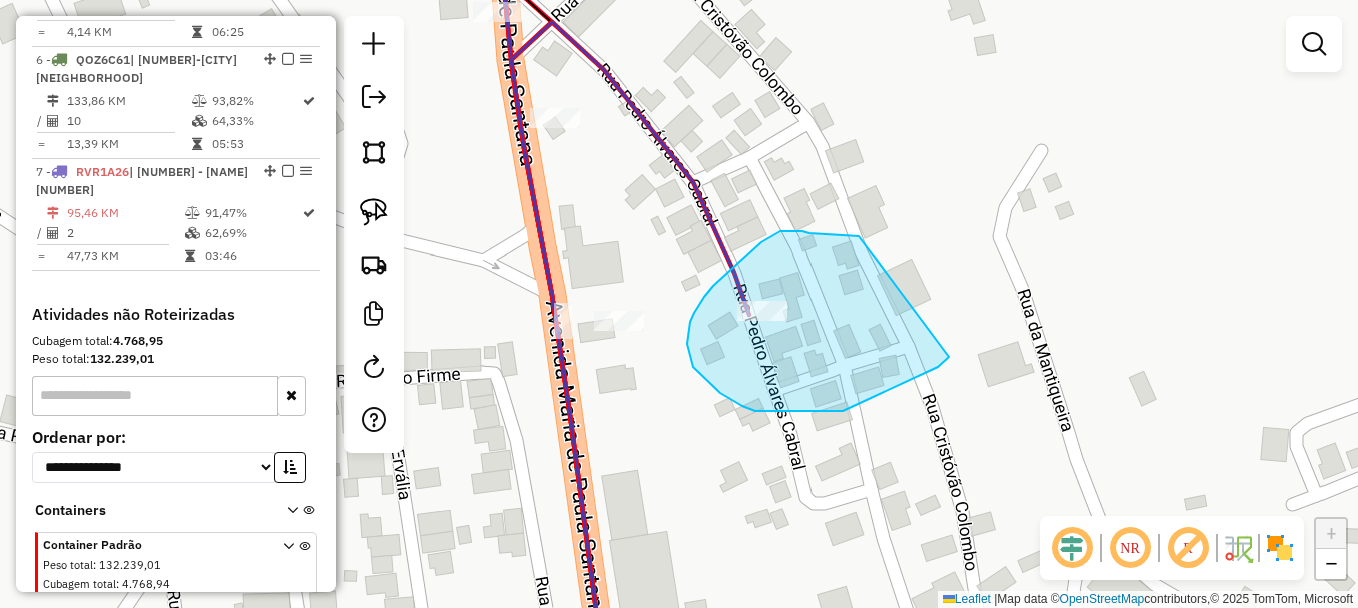 drag, startPoint x: 848, startPoint y: 236, endPoint x: 840, endPoint y: 202, distance: 34.928497 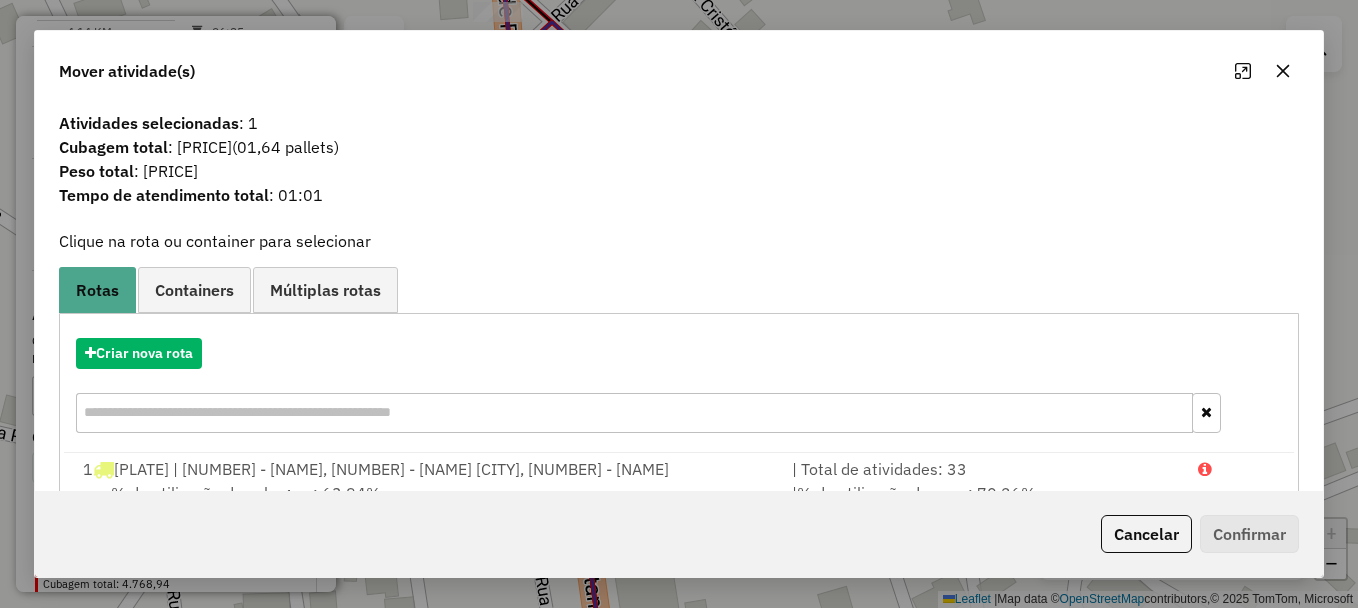 click 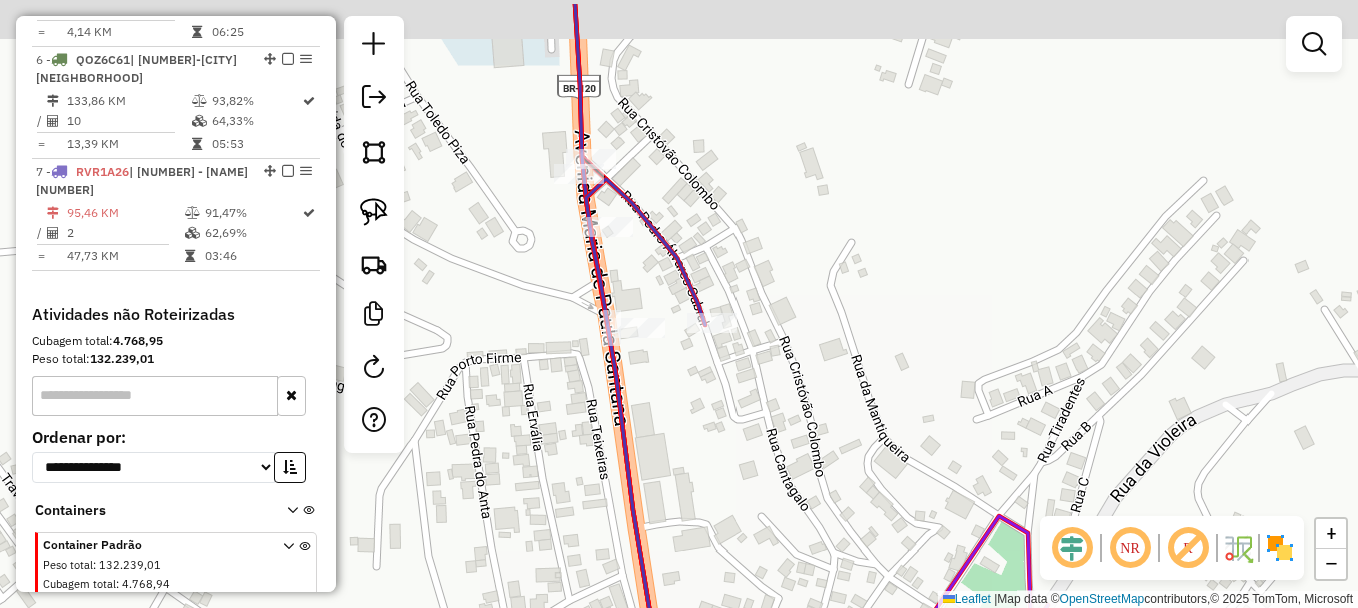 drag, startPoint x: 680, startPoint y: 170, endPoint x: 728, endPoint y: 278, distance: 118.186295 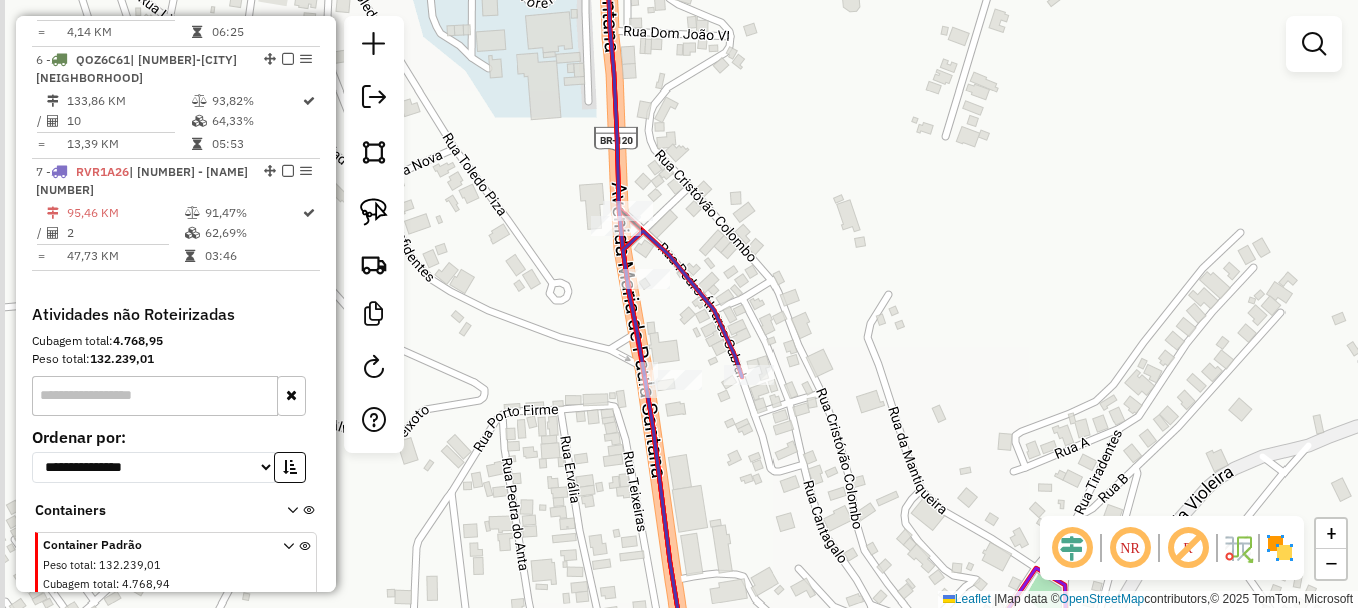 drag, startPoint x: 845, startPoint y: 257, endPoint x: 857, endPoint y: 262, distance: 13 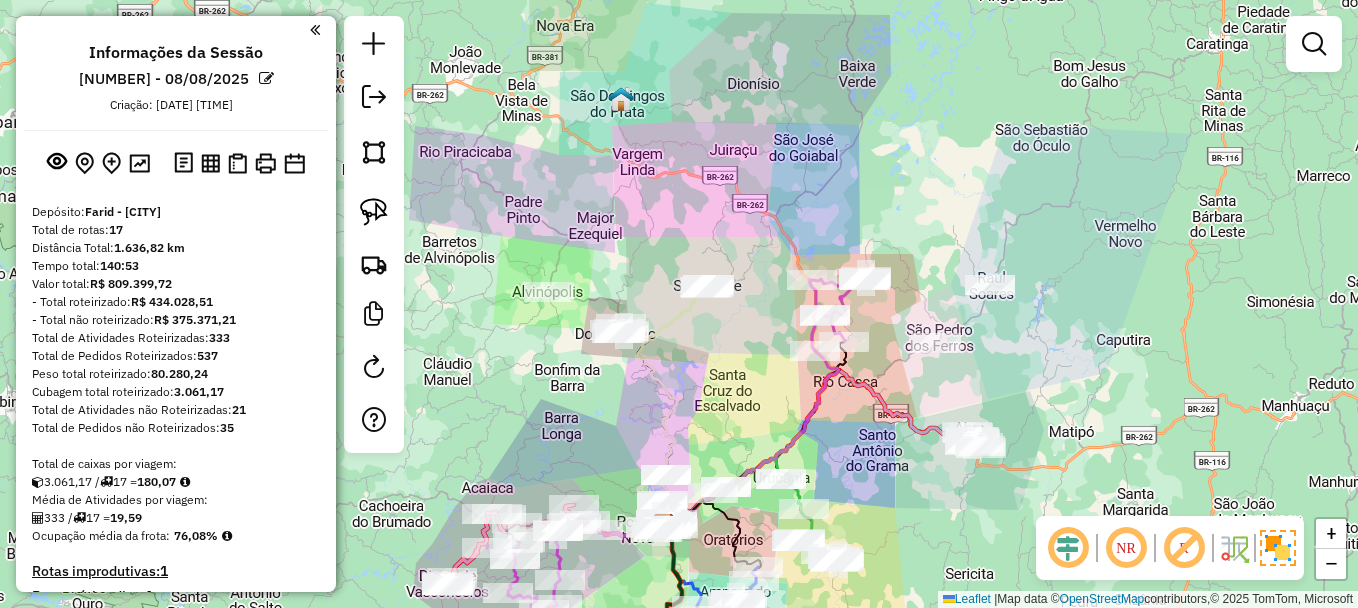 scroll, scrollTop: 0, scrollLeft: 0, axis: both 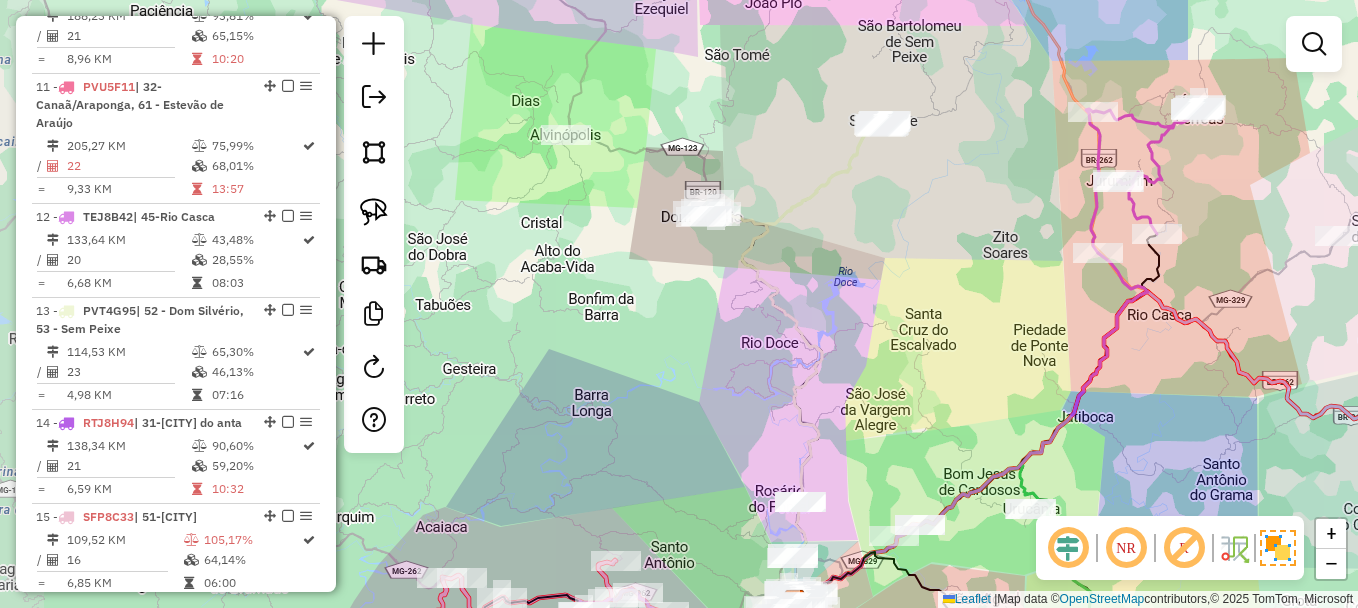 drag, startPoint x: 811, startPoint y: 468, endPoint x: 1165, endPoint y: 464, distance: 354.02258 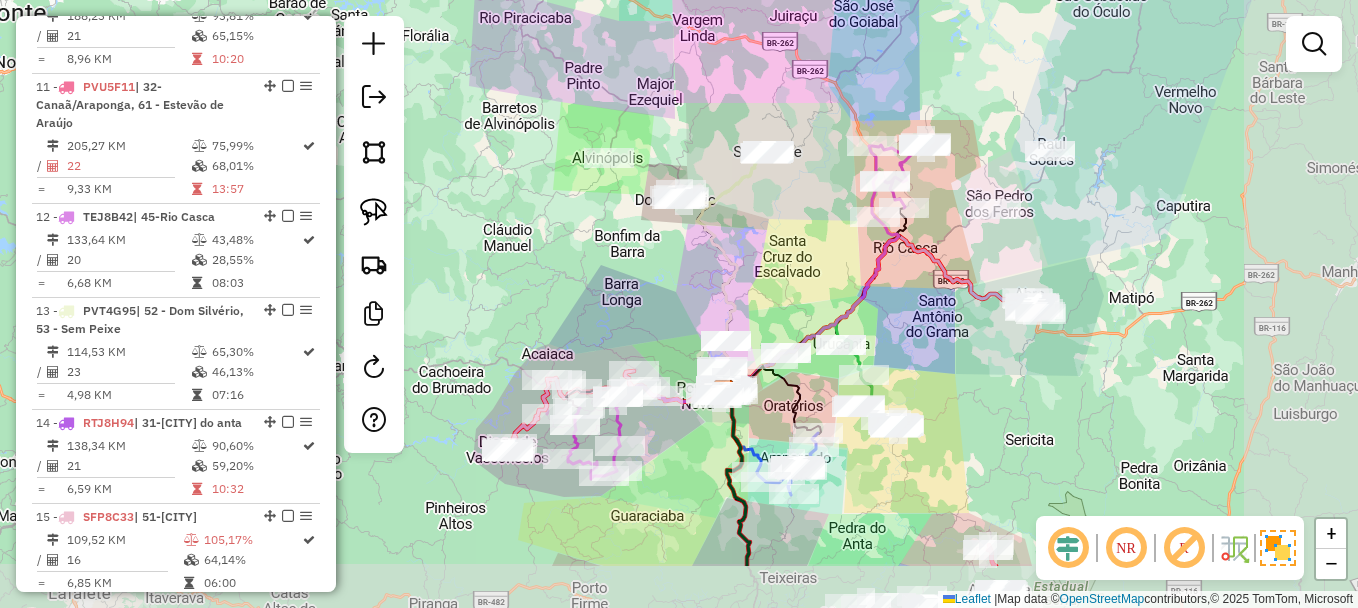 drag, startPoint x: 996, startPoint y: 378, endPoint x: 827, endPoint y: 273, distance: 198.96231 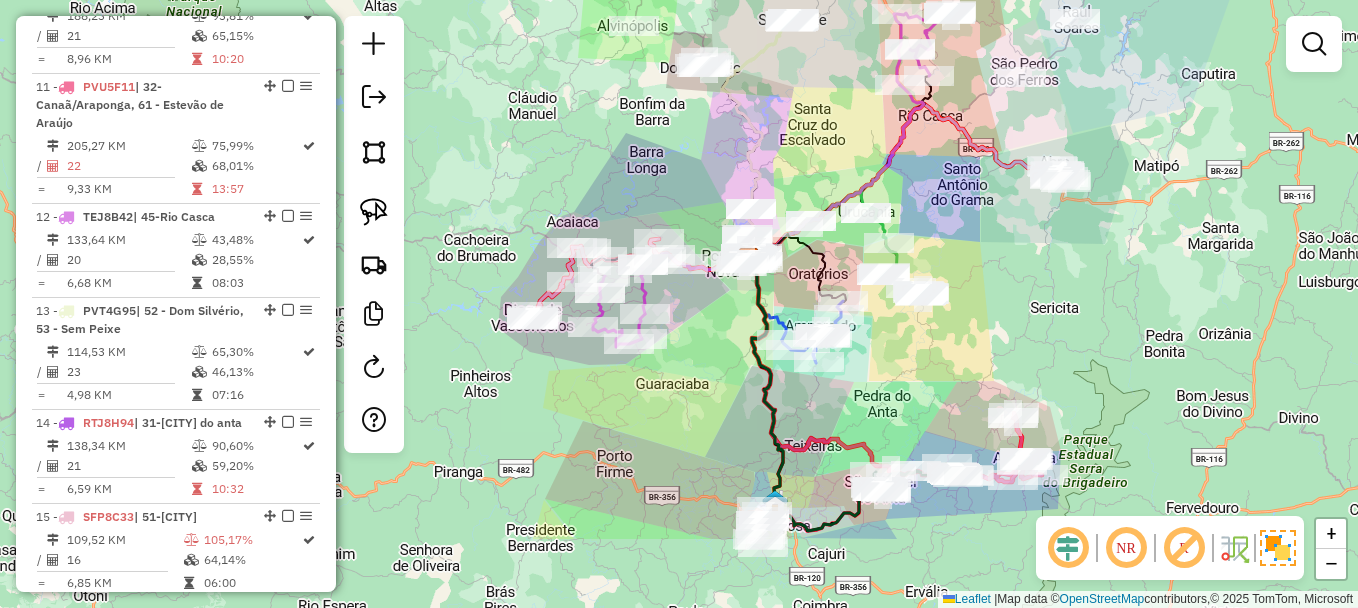 drag, startPoint x: 801, startPoint y: 321, endPoint x: 849, endPoint y: 145, distance: 182.42807 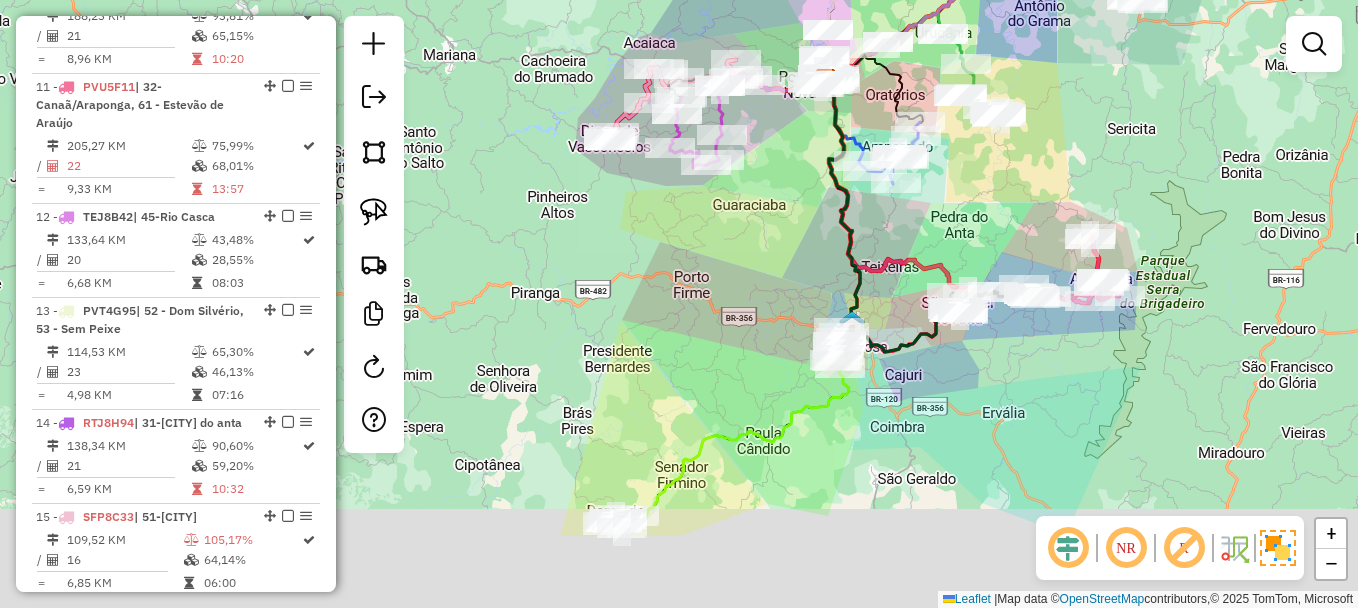drag, startPoint x: 724, startPoint y: 399, endPoint x: 786, endPoint y: 258, distance: 154.02922 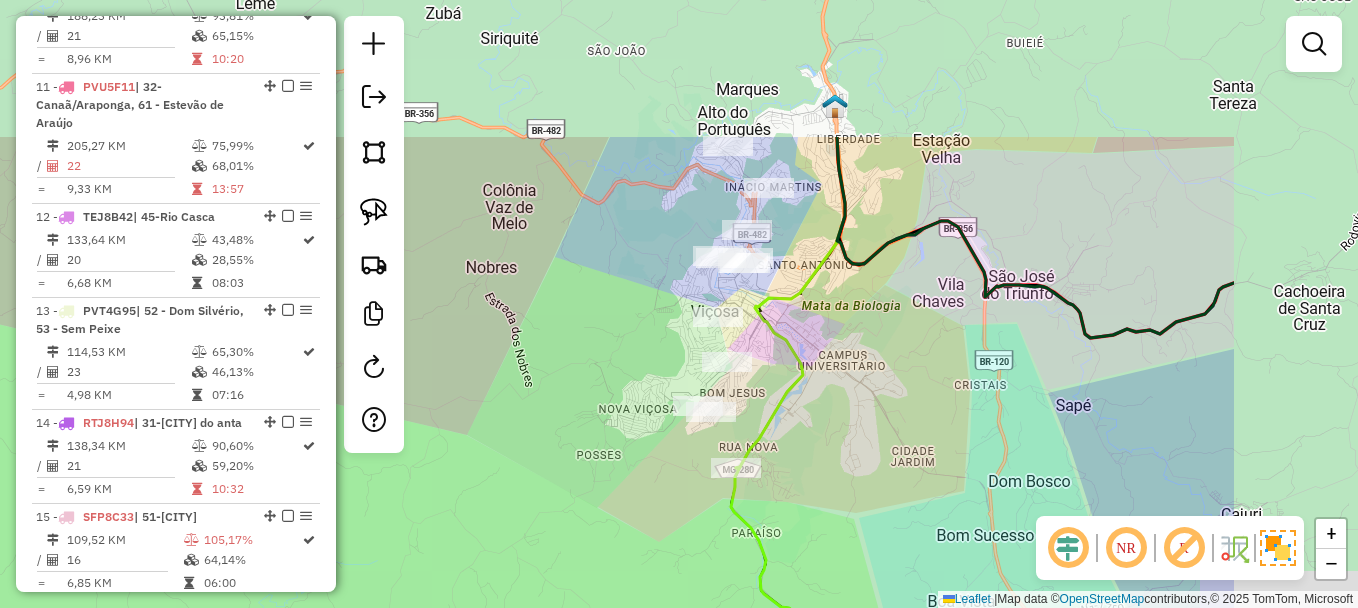 drag, startPoint x: 808, startPoint y: 169, endPoint x: 490, endPoint y: 340, distance: 361.06094 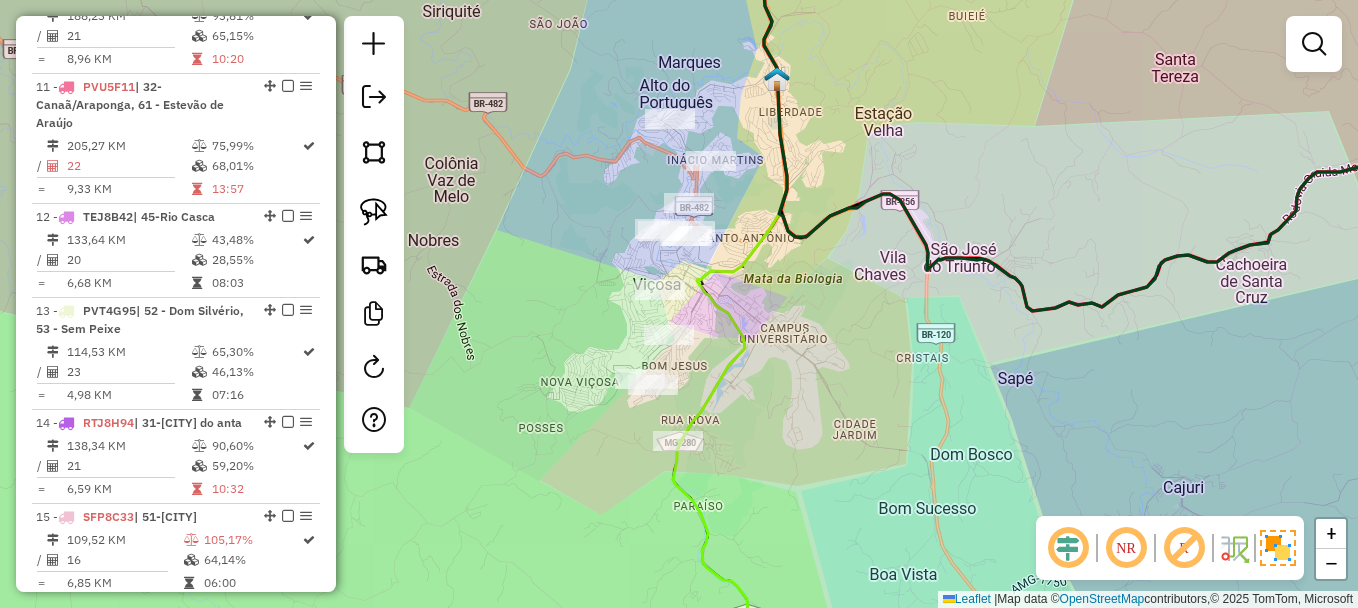 drag, startPoint x: 368, startPoint y: 213, endPoint x: 410, endPoint y: 199, distance: 44.27189 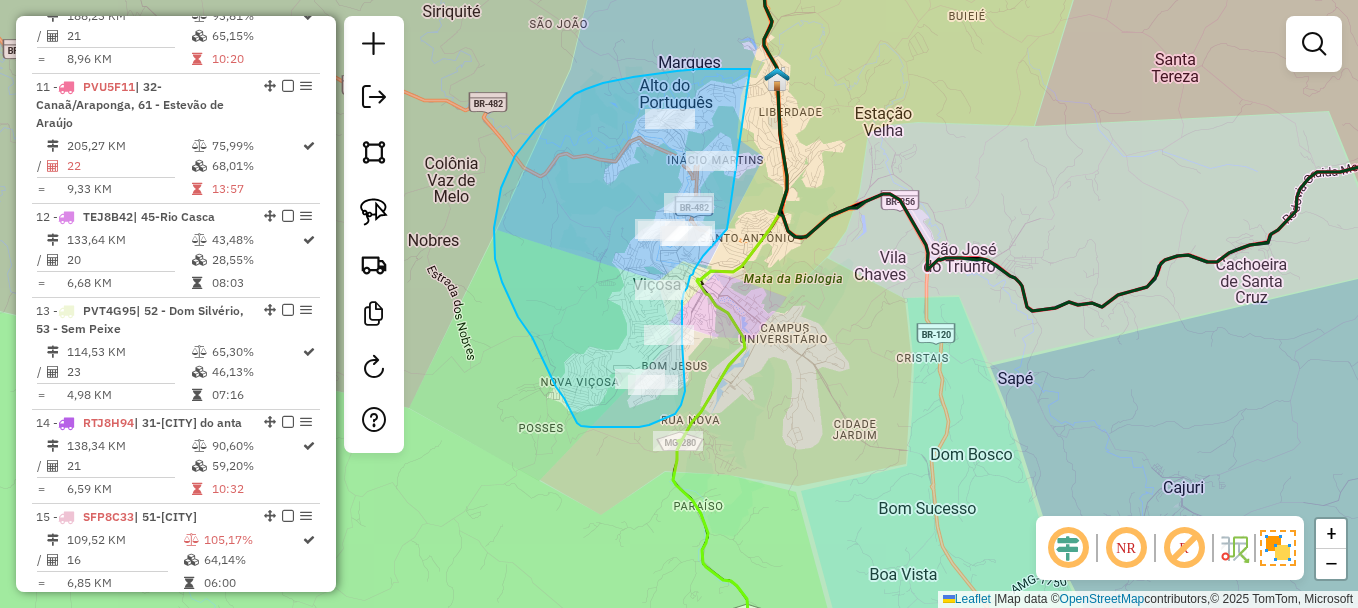 drag, startPoint x: 727, startPoint y: 69, endPoint x: 764, endPoint y: 116, distance: 59.816387 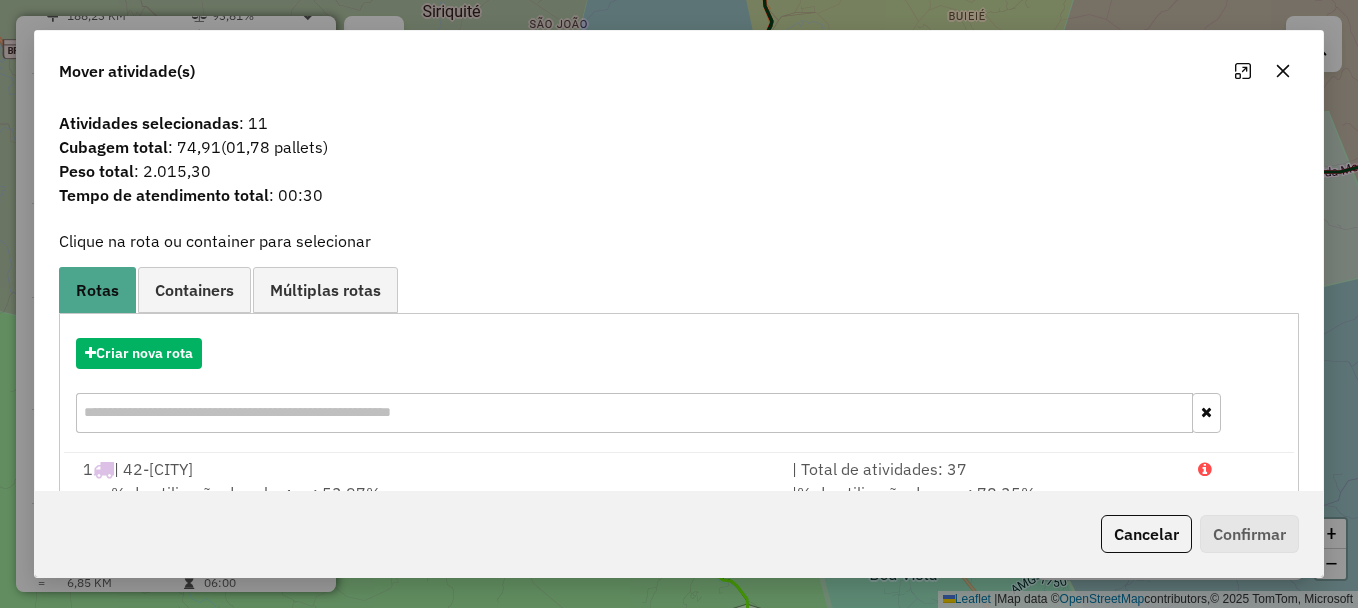 click 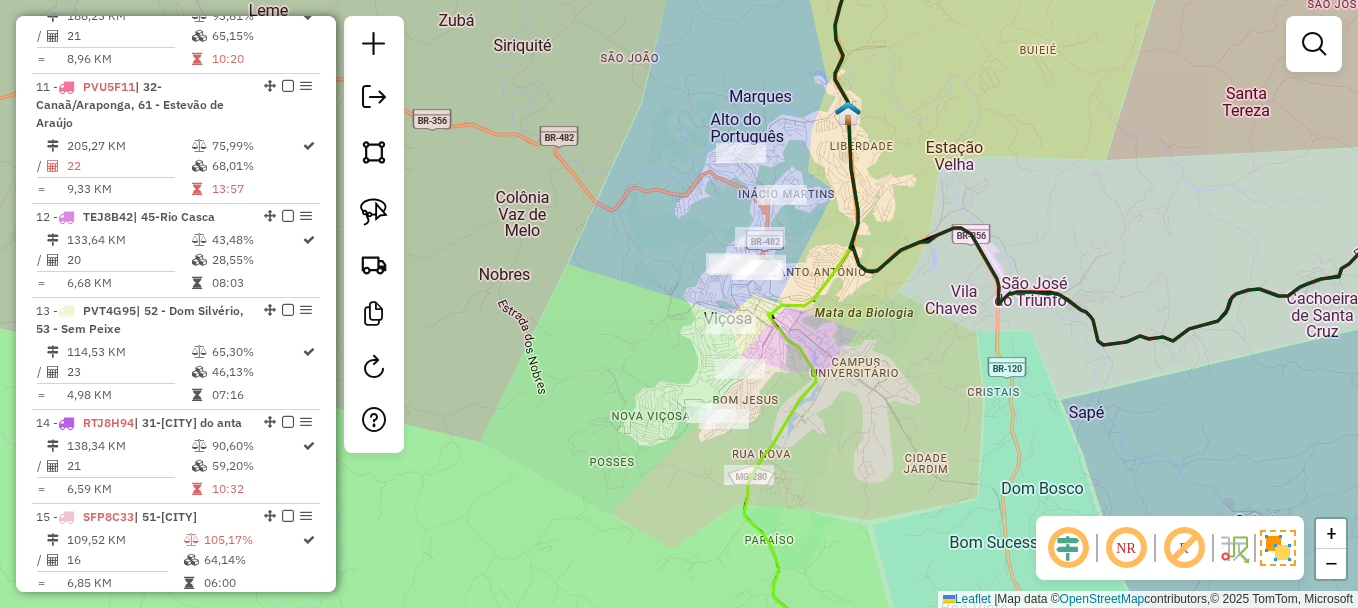 drag, startPoint x: 791, startPoint y: 412, endPoint x: 862, endPoint y: 446, distance: 78.72102 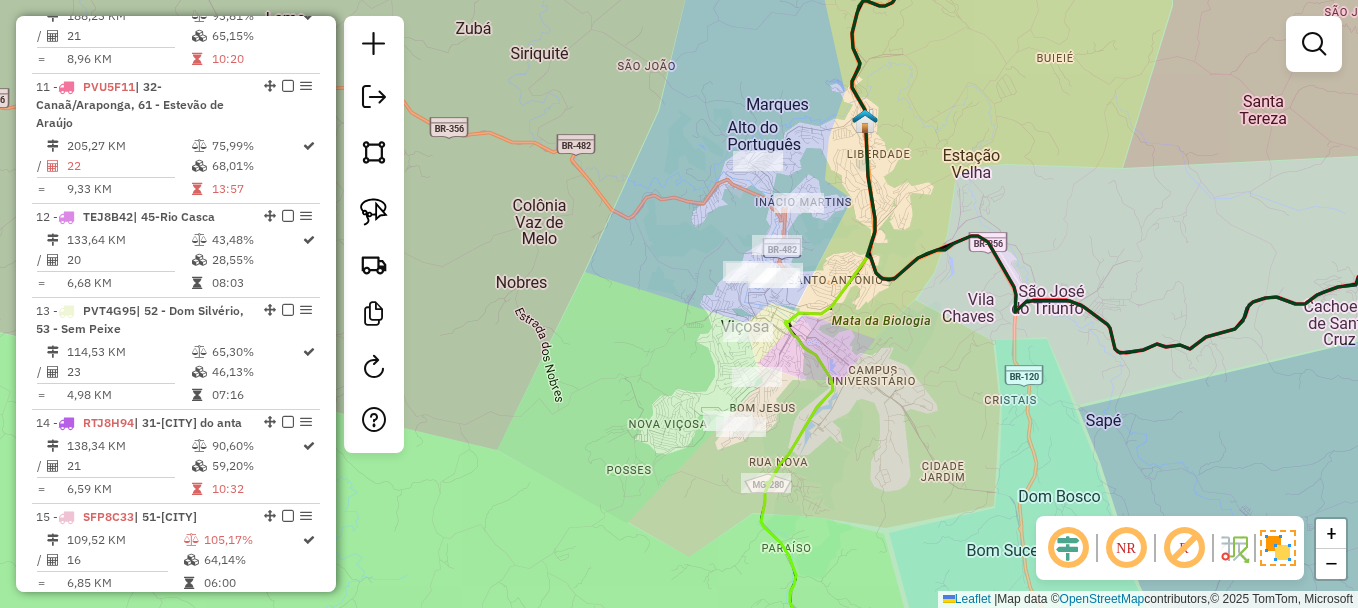 drag, startPoint x: 917, startPoint y: 346, endPoint x: 934, endPoint y: 354, distance: 18.788294 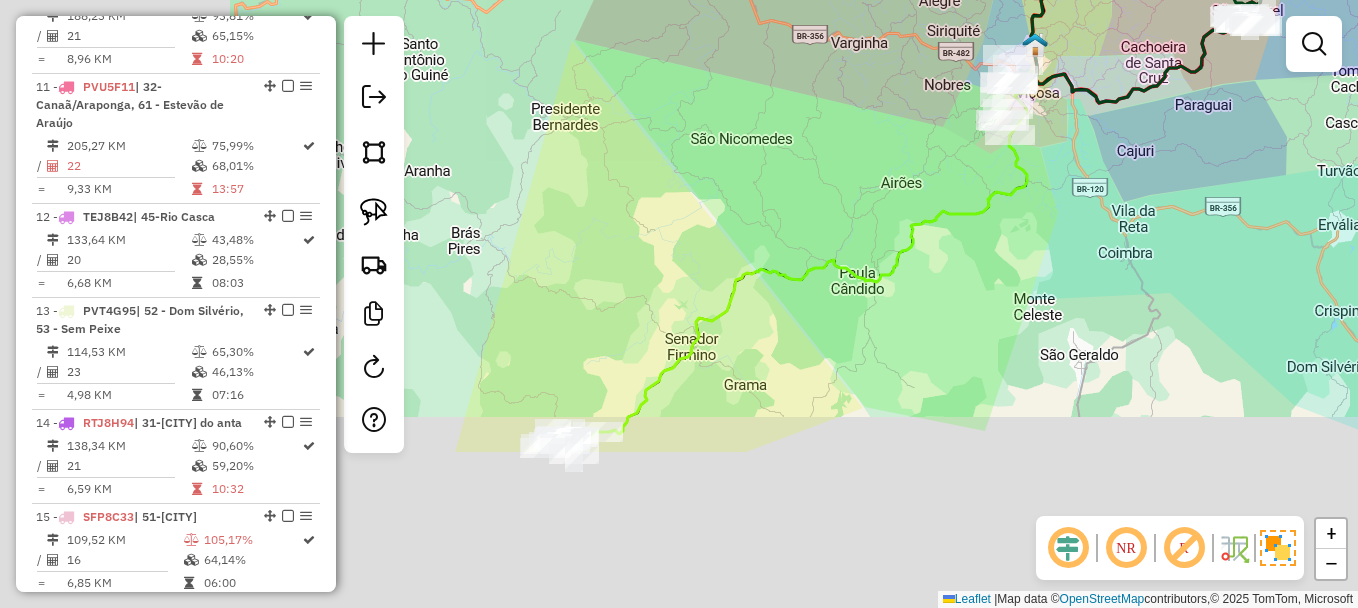 drag, startPoint x: 674, startPoint y: 436, endPoint x: 952, endPoint y: 218, distance: 353.28177 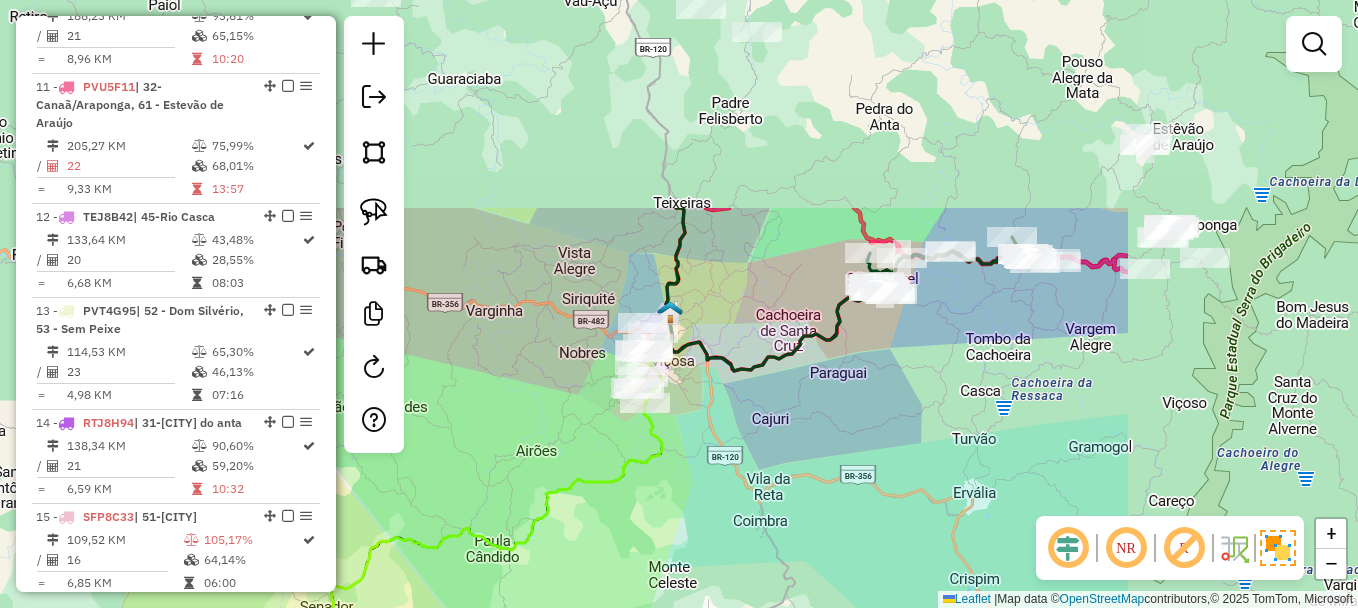drag, startPoint x: 850, startPoint y: 208, endPoint x: 483, endPoint y: 479, distance: 456.21268 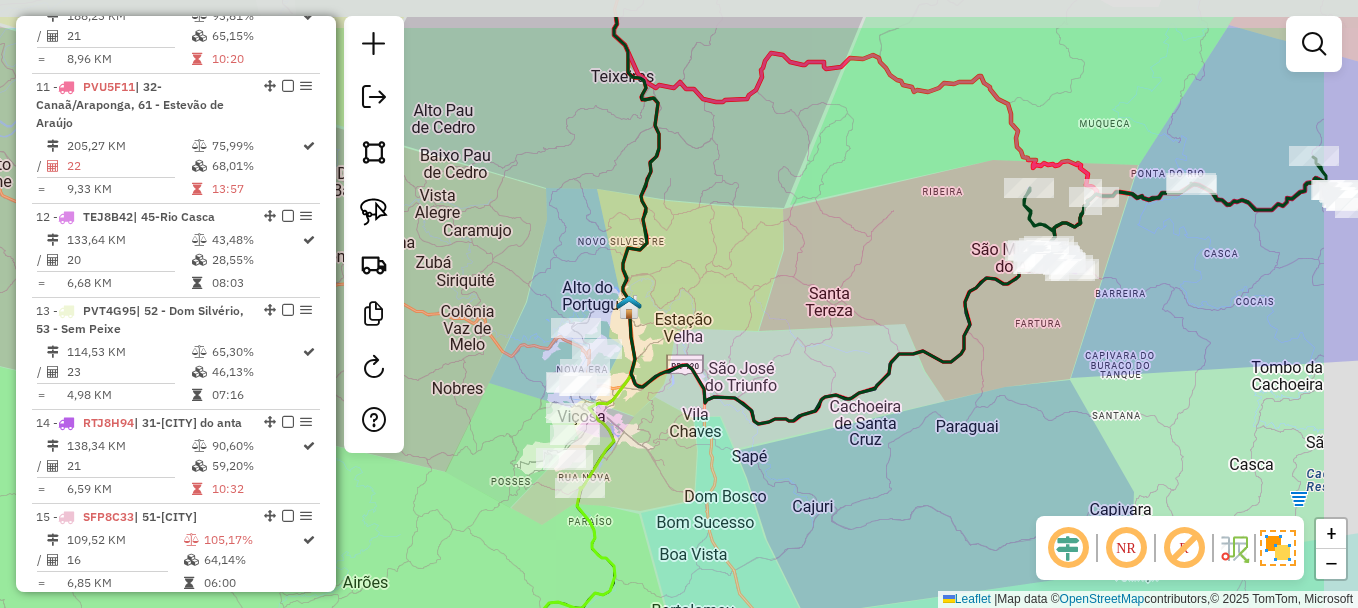 drag, startPoint x: 836, startPoint y: 255, endPoint x: 726, endPoint y: 333, distance: 134.84807 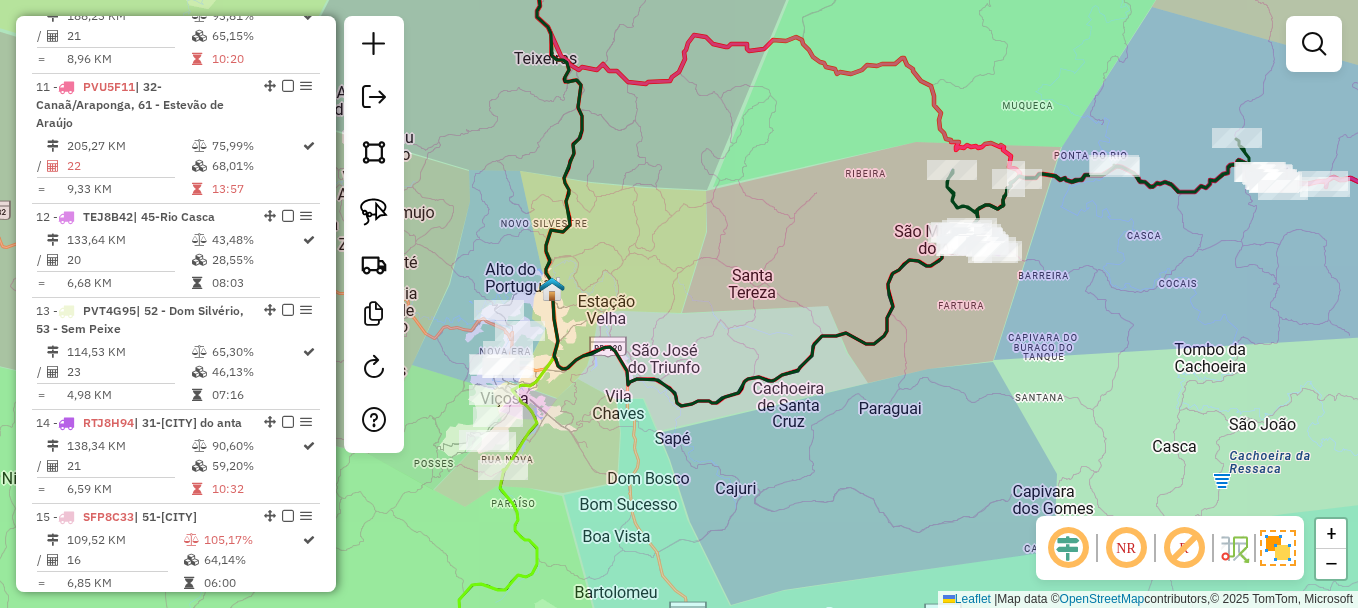 drag, startPoint x: 845, startPoint y: 290, endPoint x: 769, endPoint y: 272, distance: 78.10249 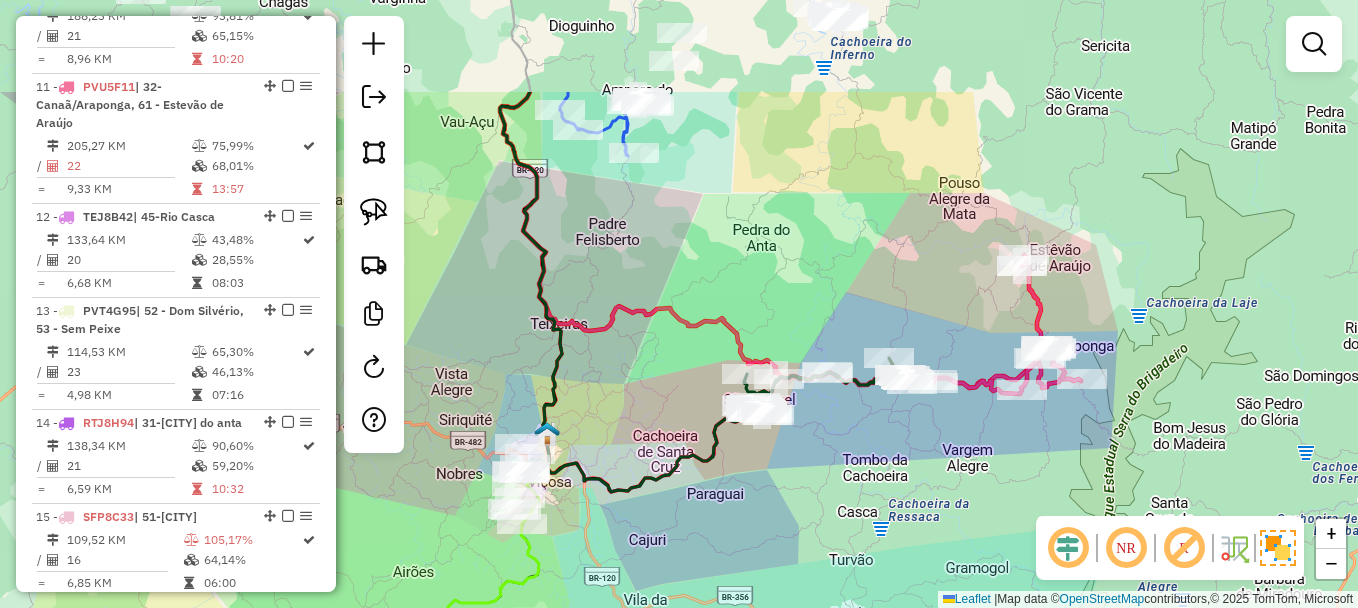 drag, startPoint x: 972, startPoint y: 288, endPoint x: 858, endPoint y: 441, distance: 190.80095 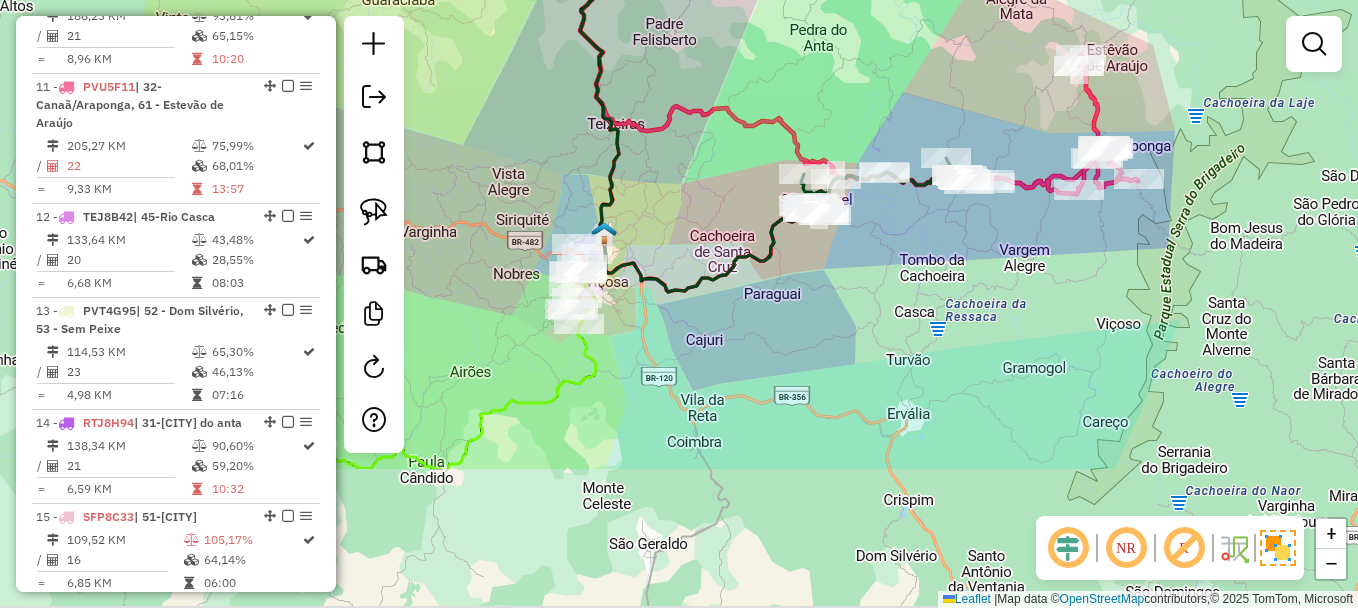 drag, startPoint x: 897, startPoint y: 186, endPoint x: 954, endPoint y: -16, distance: 209.88806 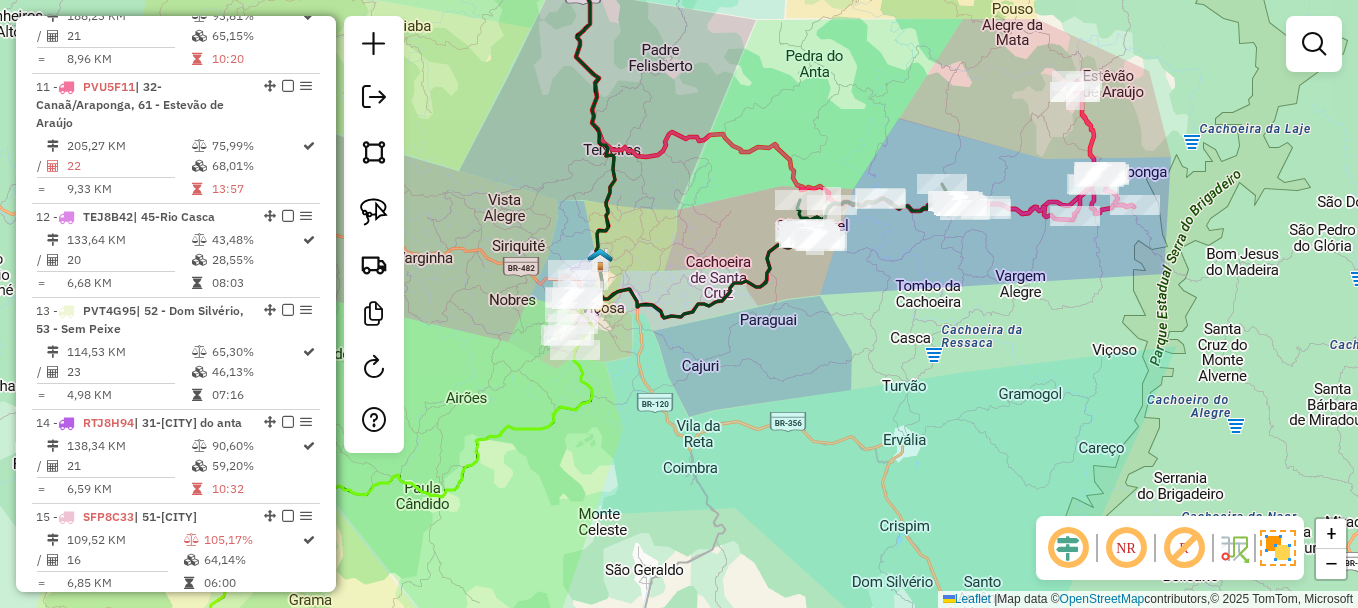 drag, startPoint x: 915, startPoint y: 288, endPoint x: 911, endPoint y: 316, distance: 28.284271 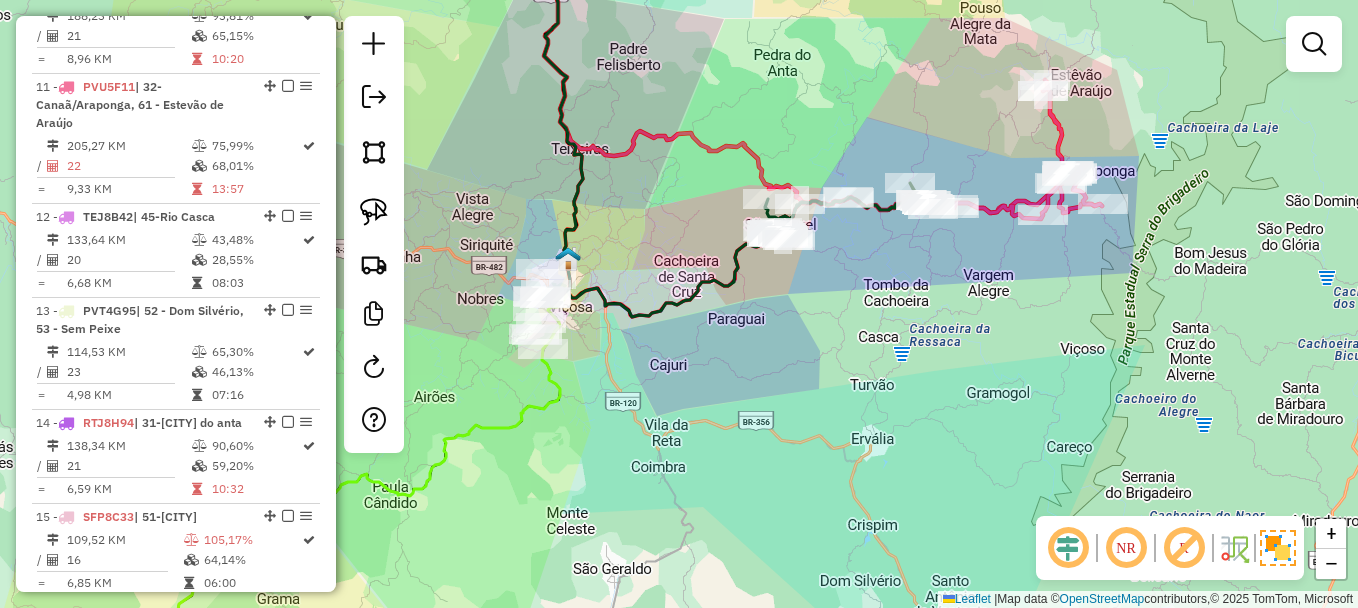 drag, startPoint x: 1067, startPoint y: 289, endPoint x: 1035, endPoint y: 288, distance: 32.01562 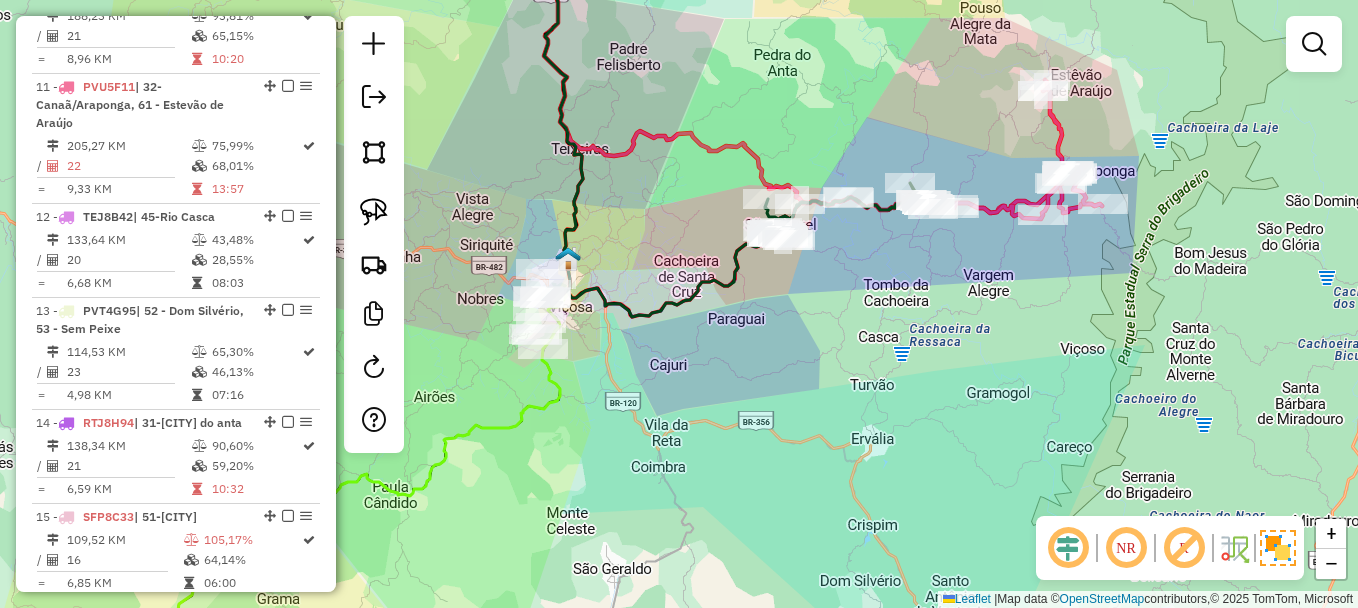 drag, startPoint x: 374, startPoint y: 190, endPoint x: 403, endPoint y: 186, distance: 29.274563 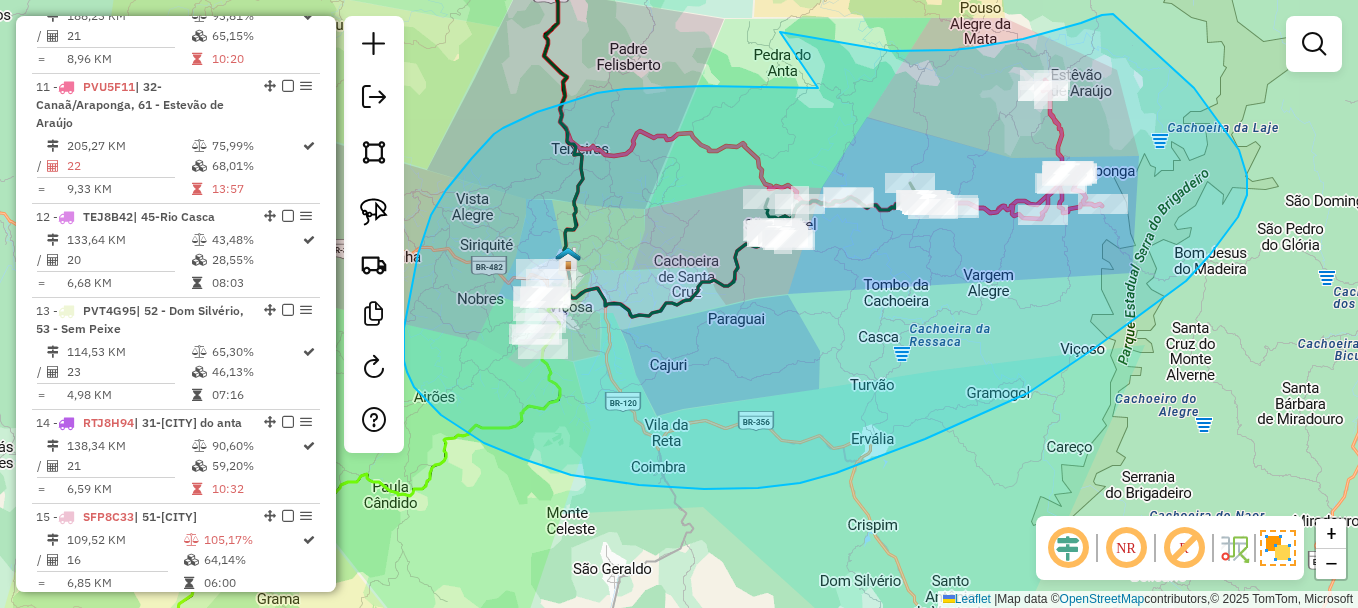 drag, startPoint x: 818, startPoint y: 88, endPoint x: 767, endPoint y: 29, distance: 77.987175 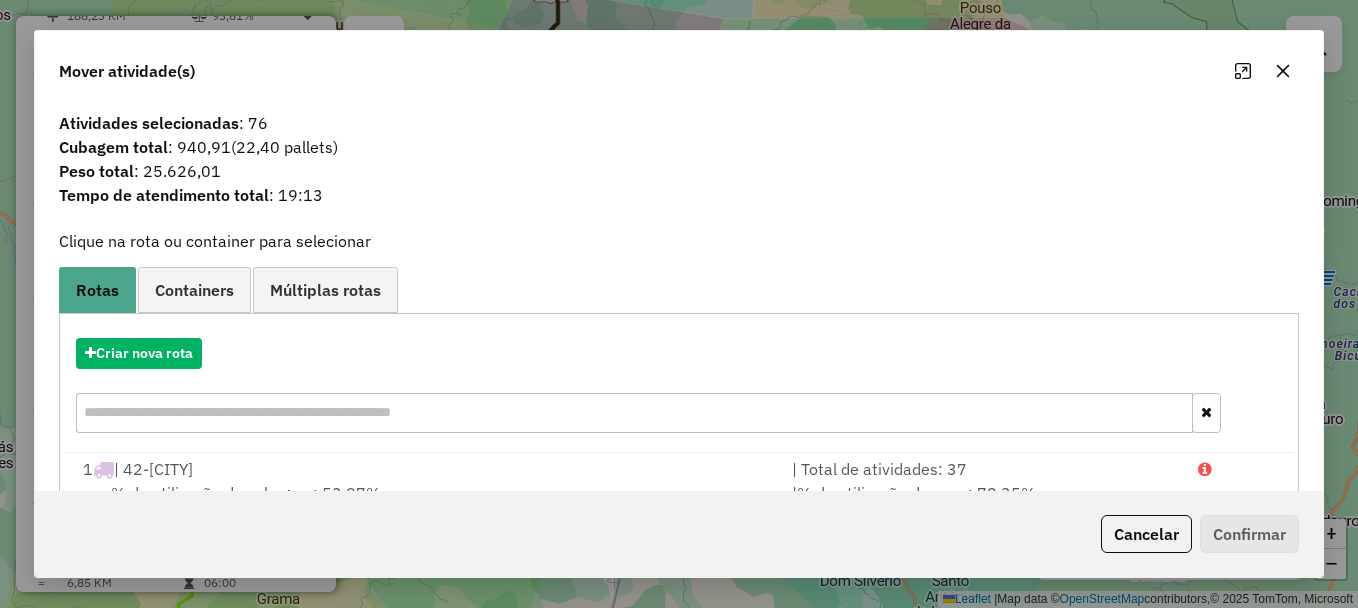 click 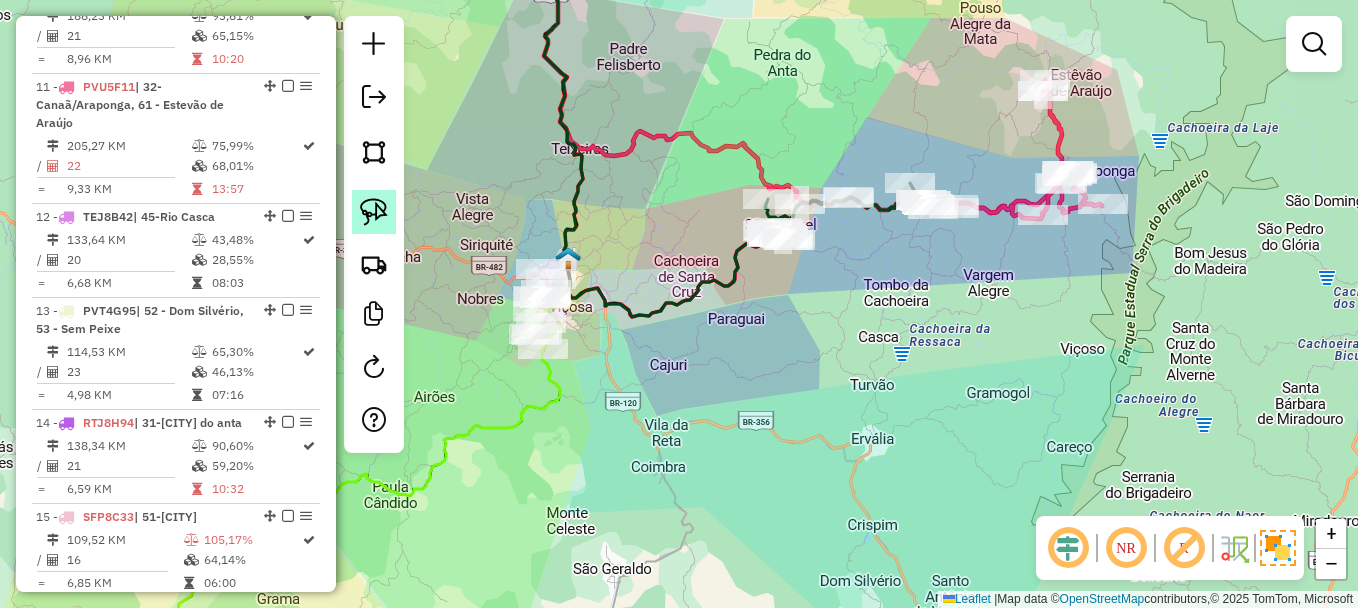 click 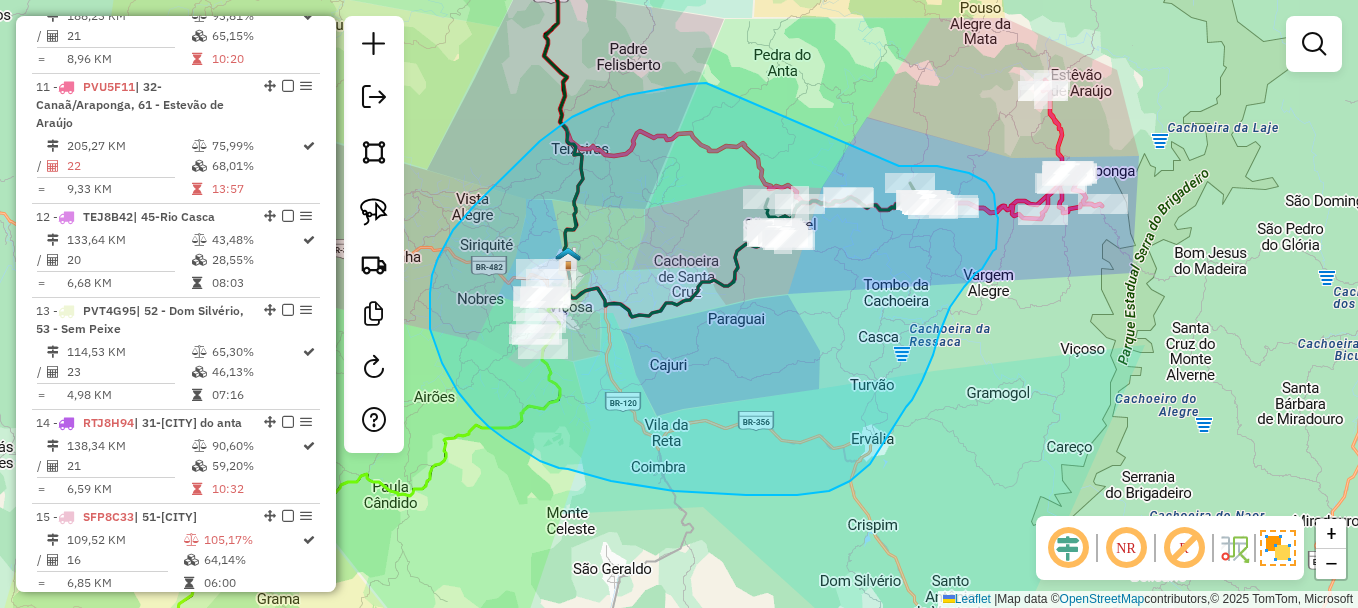 drag, startPoint x: 706, startPoint y: 83, endPoint x: 899, endPoint y: 166, distance: 210.09045 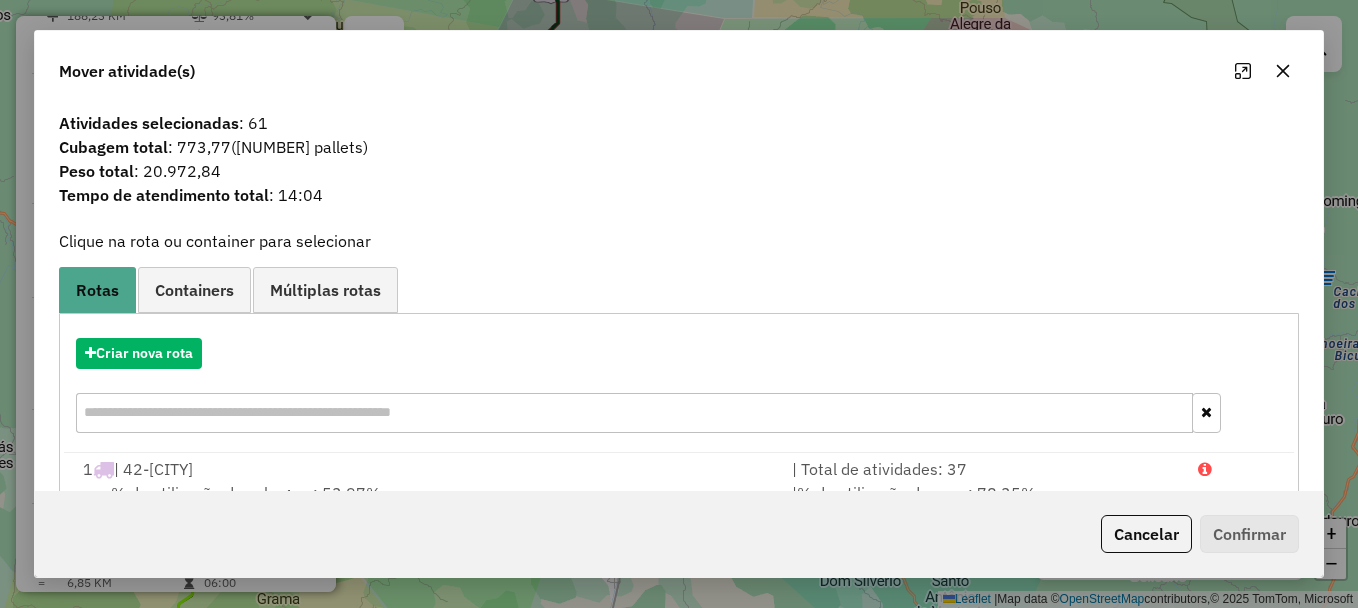 click 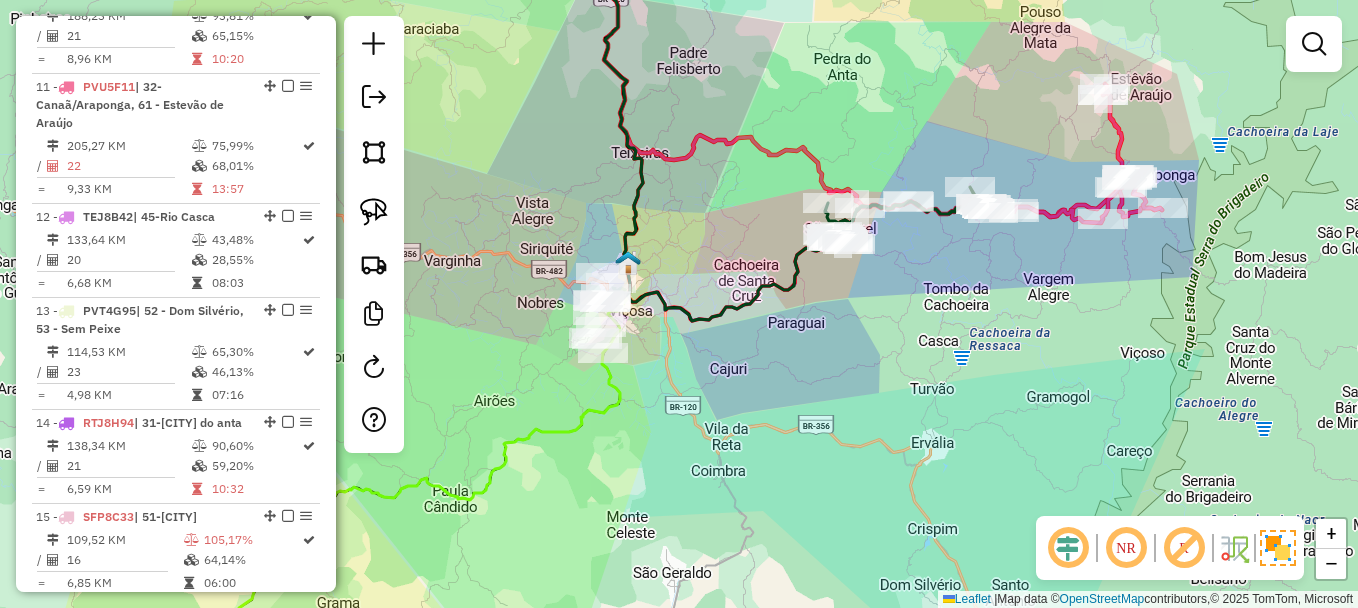 drag, startPoint x: 670, startPoint y: 204, endPoint x: 730, endPoint y: 208, distance: 60.133186 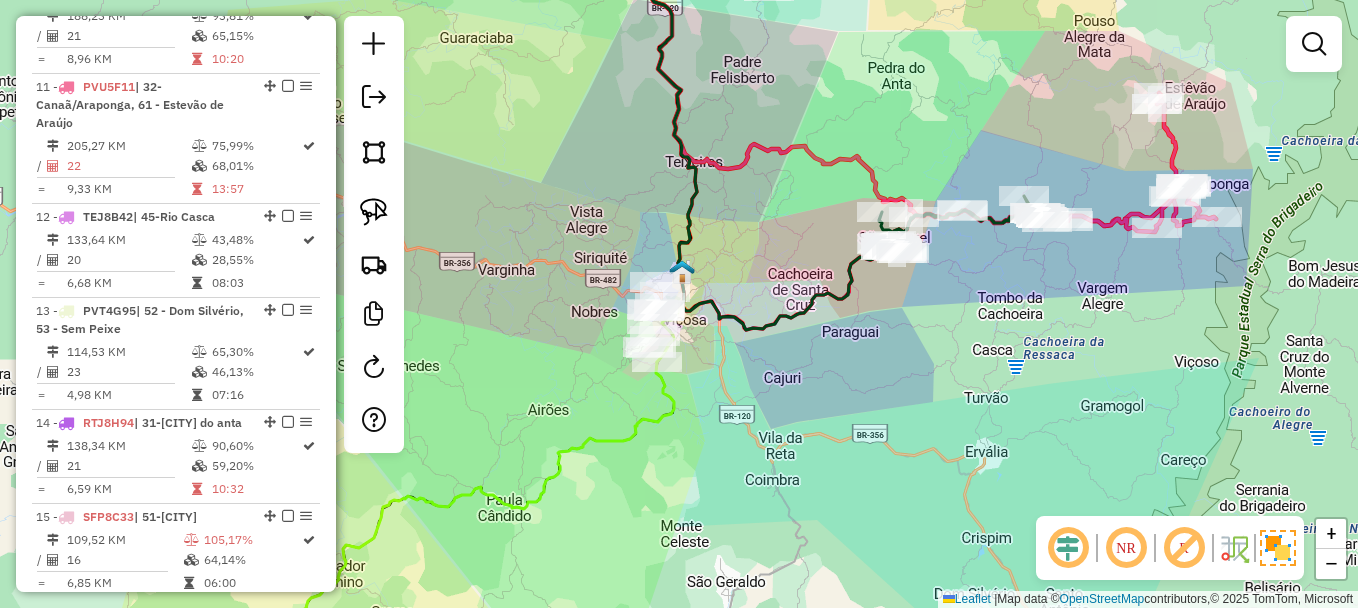 drag, startPoint x: 735, startPoint y: 364, endPoint x: 830, endPoint y: 376, distance: 95.7549 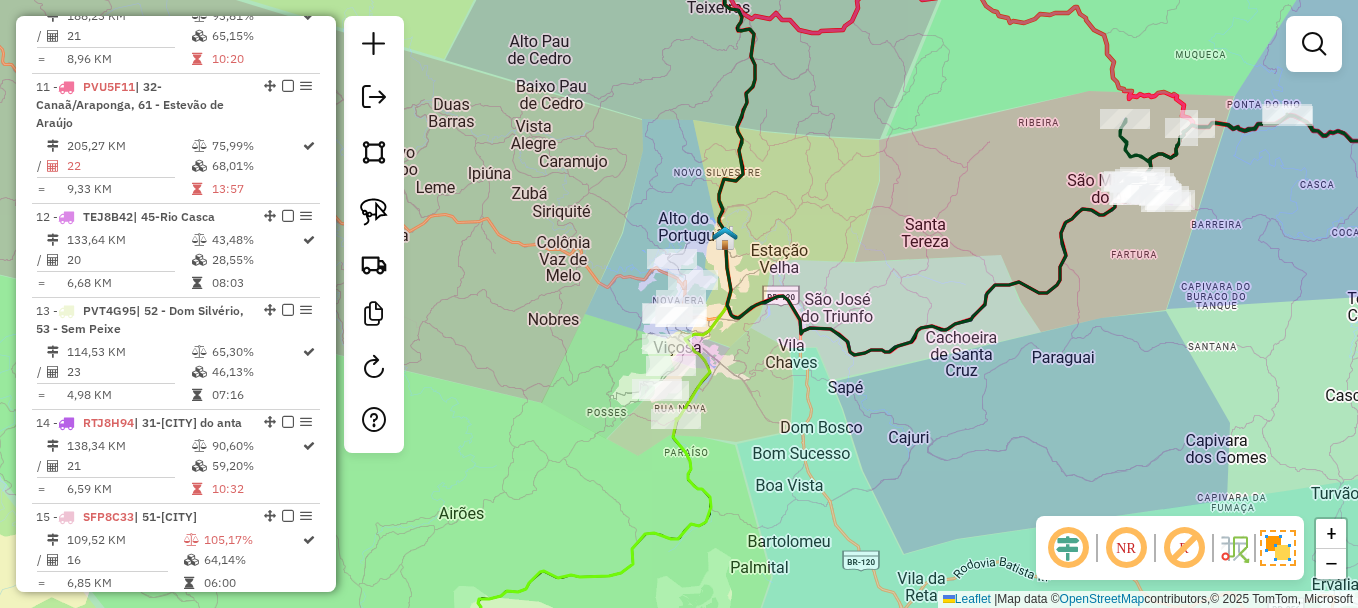 drag, startPoint x: 748, startPoint y: 346, endPoint x: 776, endPoint y: 381, distance: 44.82187 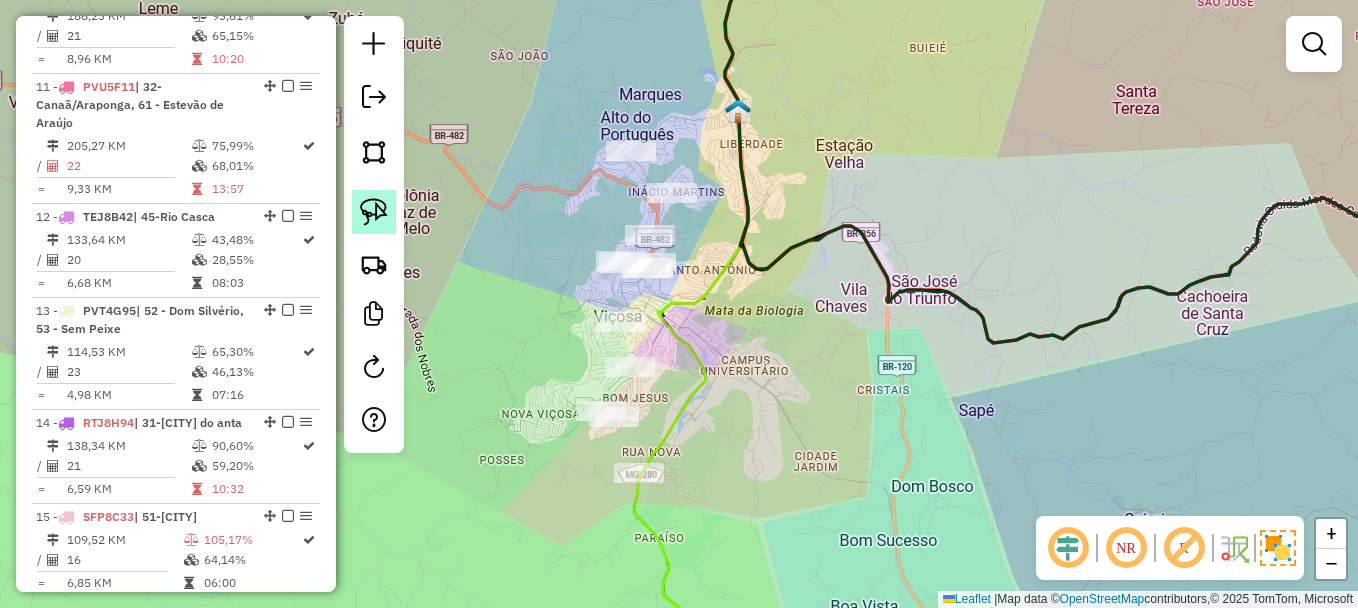 click 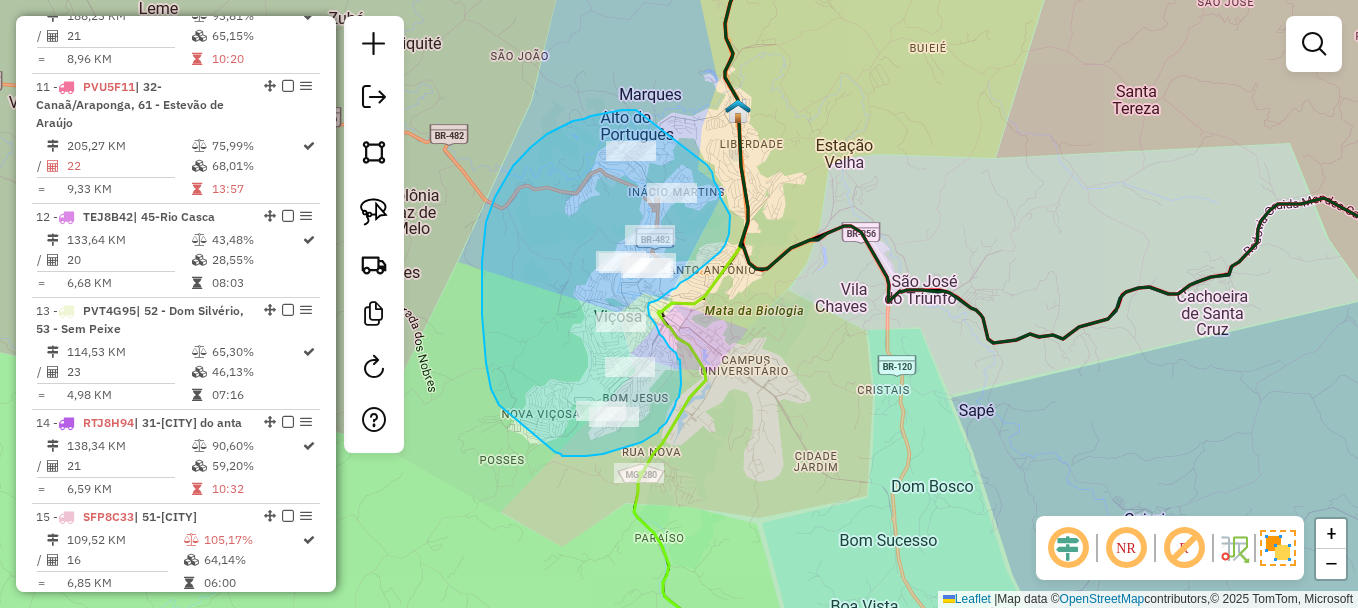 drag, startPoint x: 636, startPoint y: 110, endPoint x: 640, endPoint y: 121, distance: 11.7046995 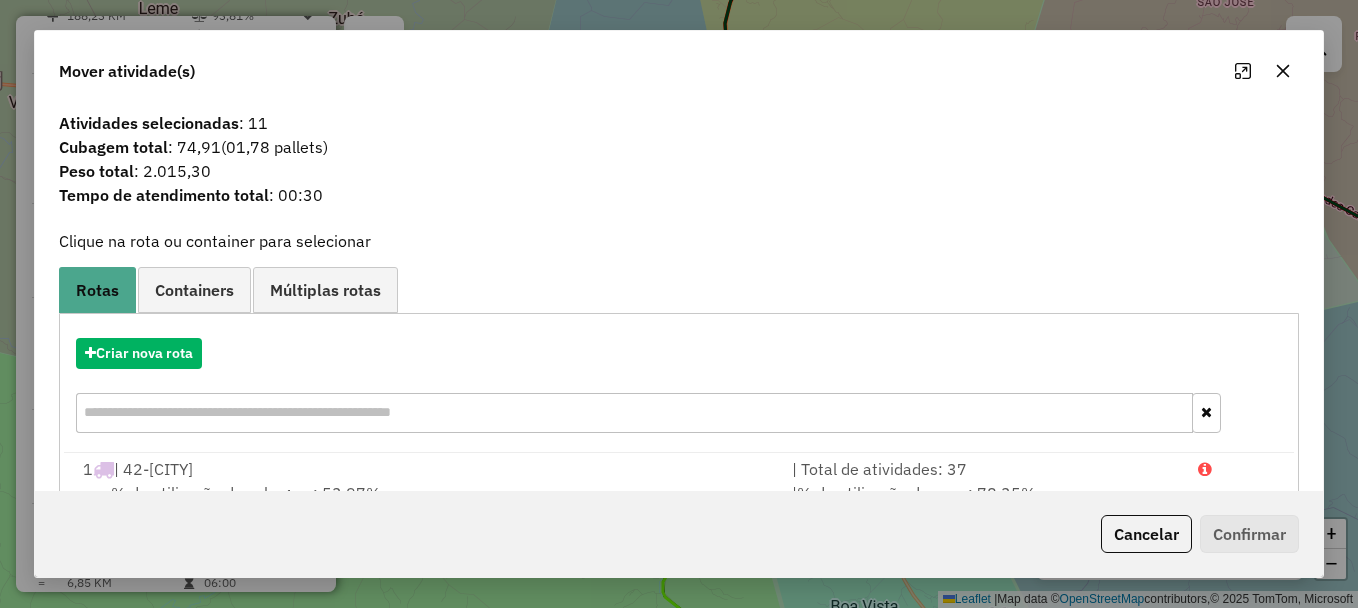 click 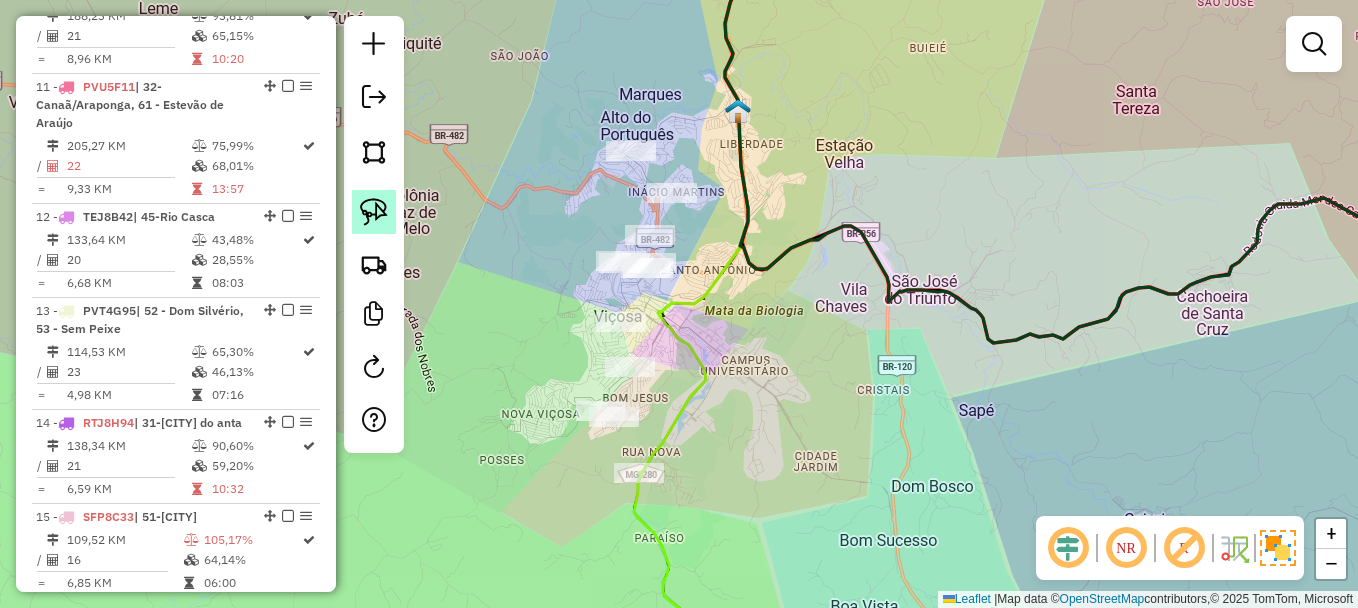 click 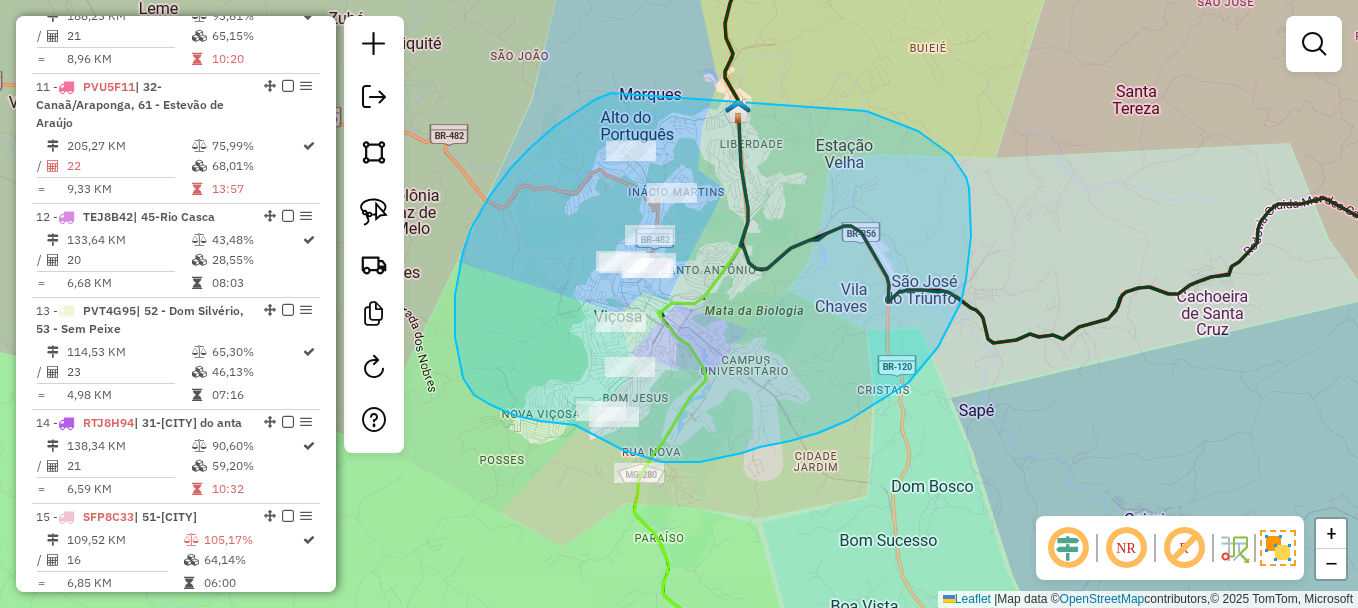 drag, startPoint x: 612, startPoint y: 93, endPoint x: 234, endPoint y: 63, distance: 379.1886 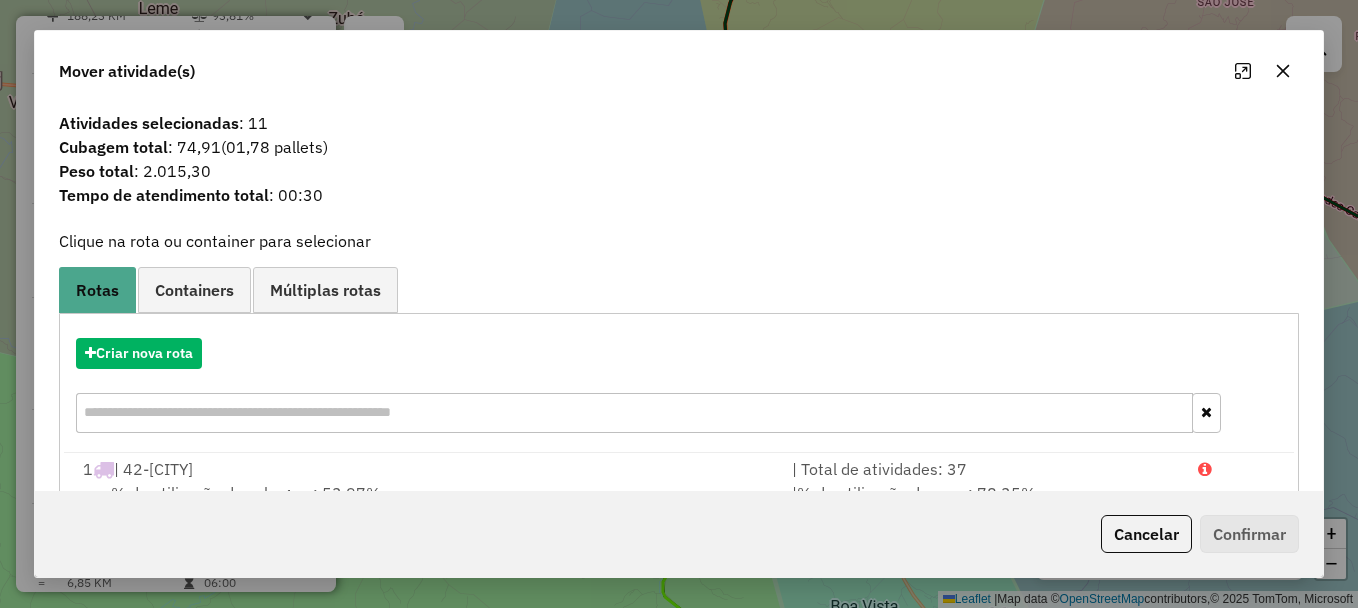 click 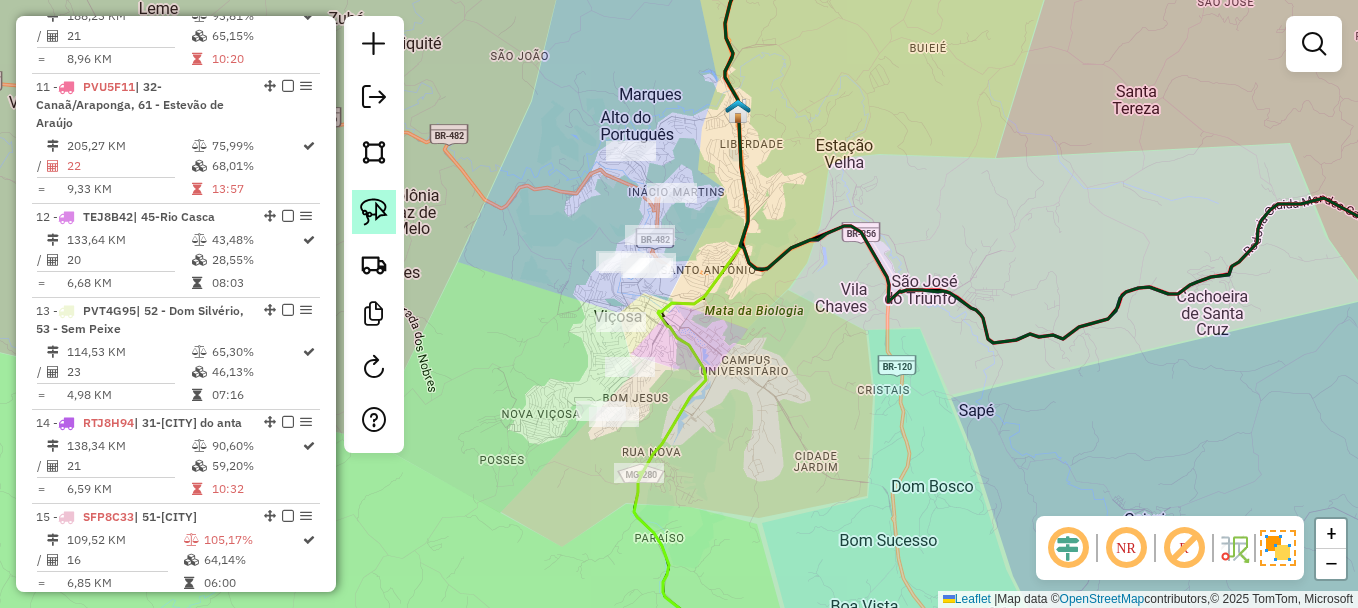 click 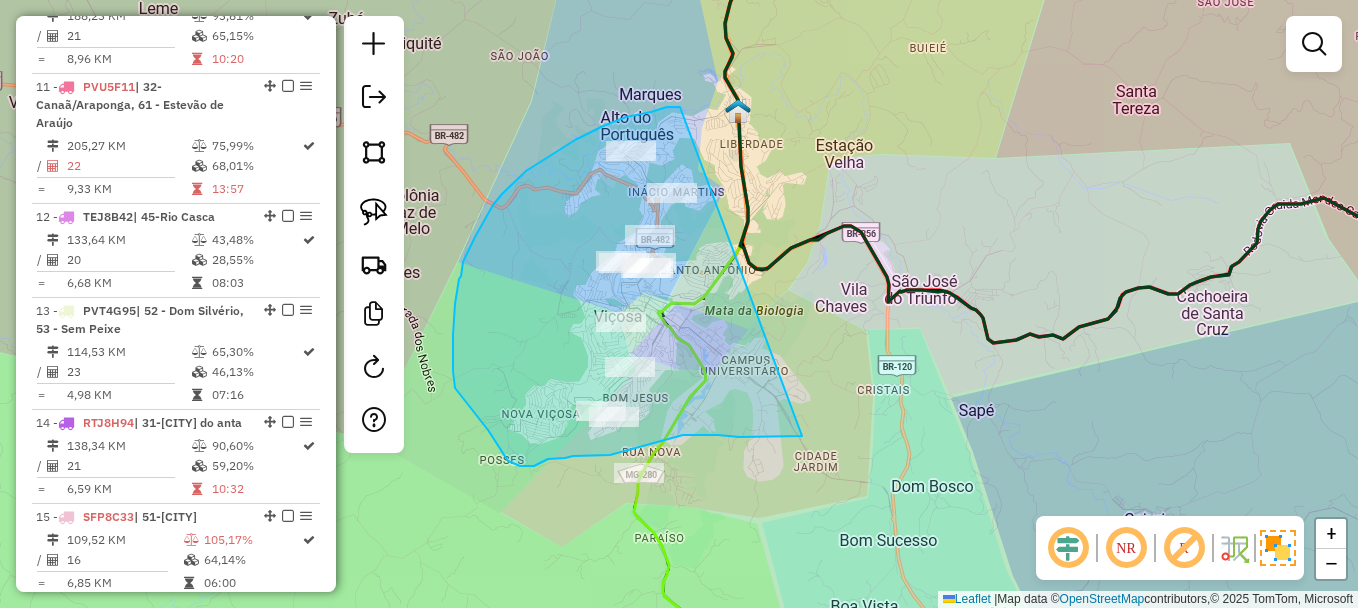 drag, startPoint x: 680, startPoint y: 107, endPoint x: 891, endPoint y: 392, distance: 354.6068 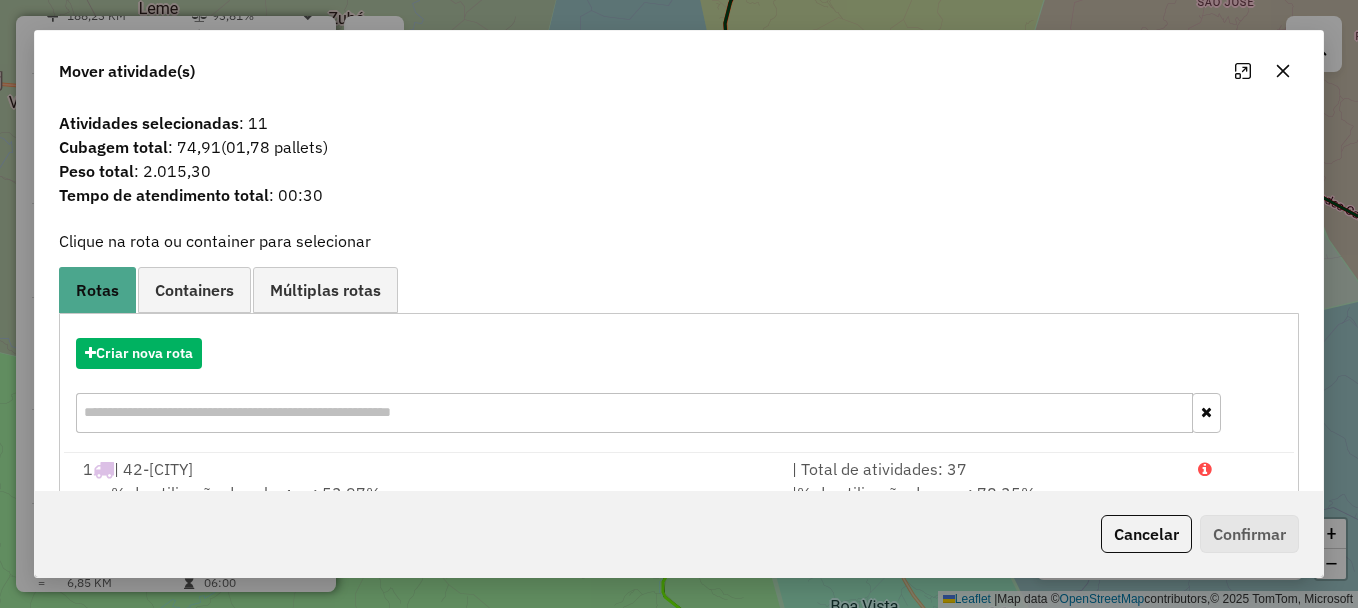 click 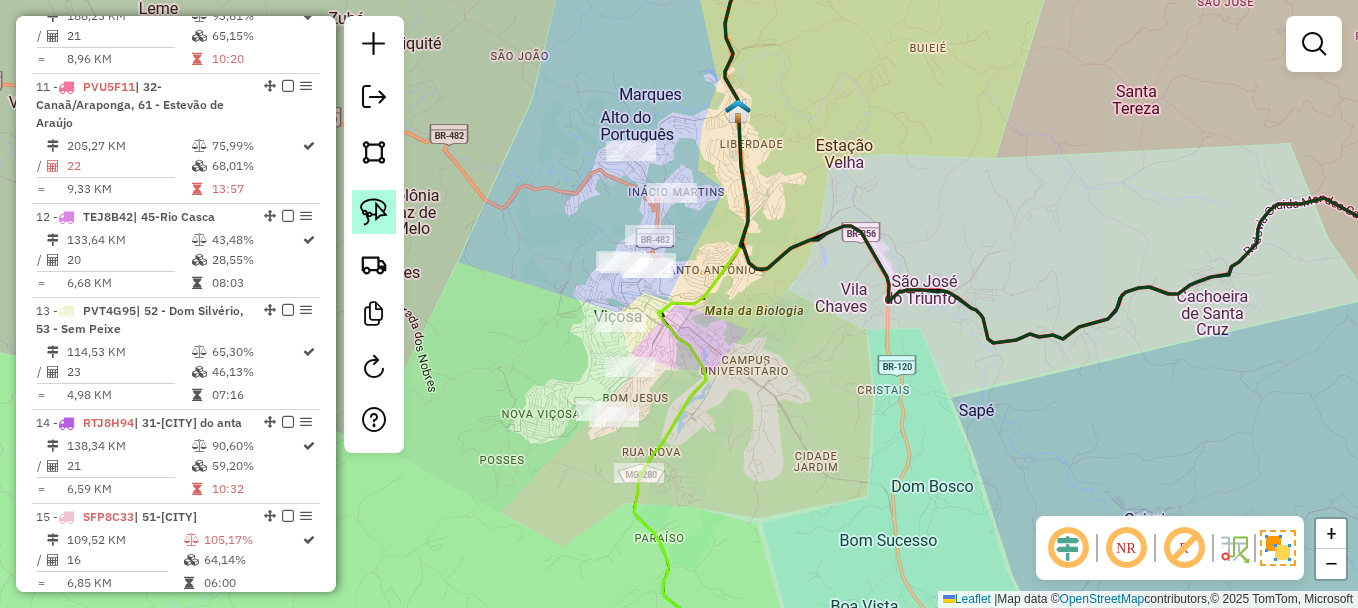 click 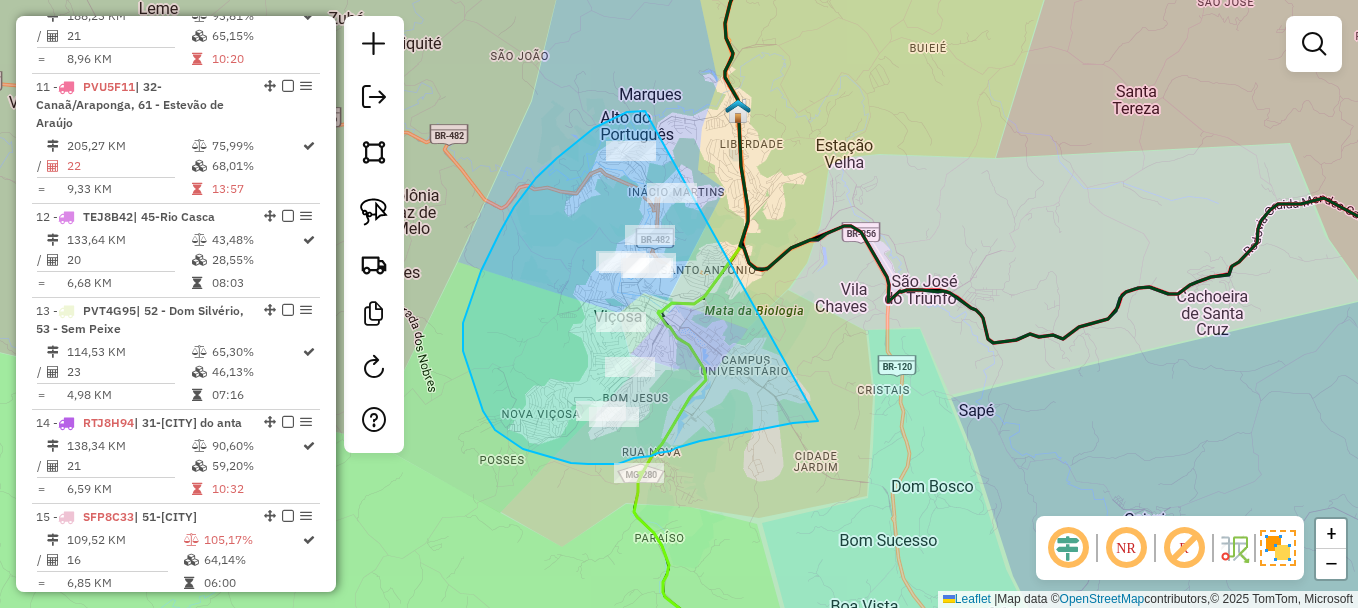 drag, startPoint x: 645, startPoint y: 111, endPoint x: 821, endPoint y: 421, distance: 356.4772 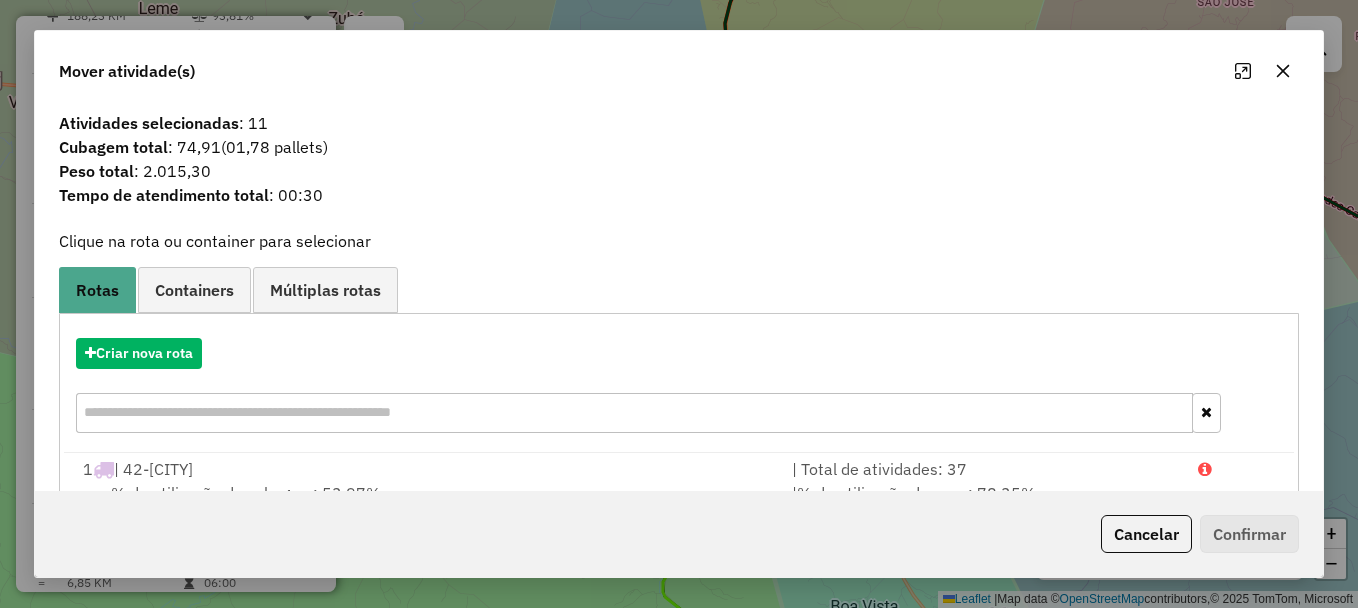 click 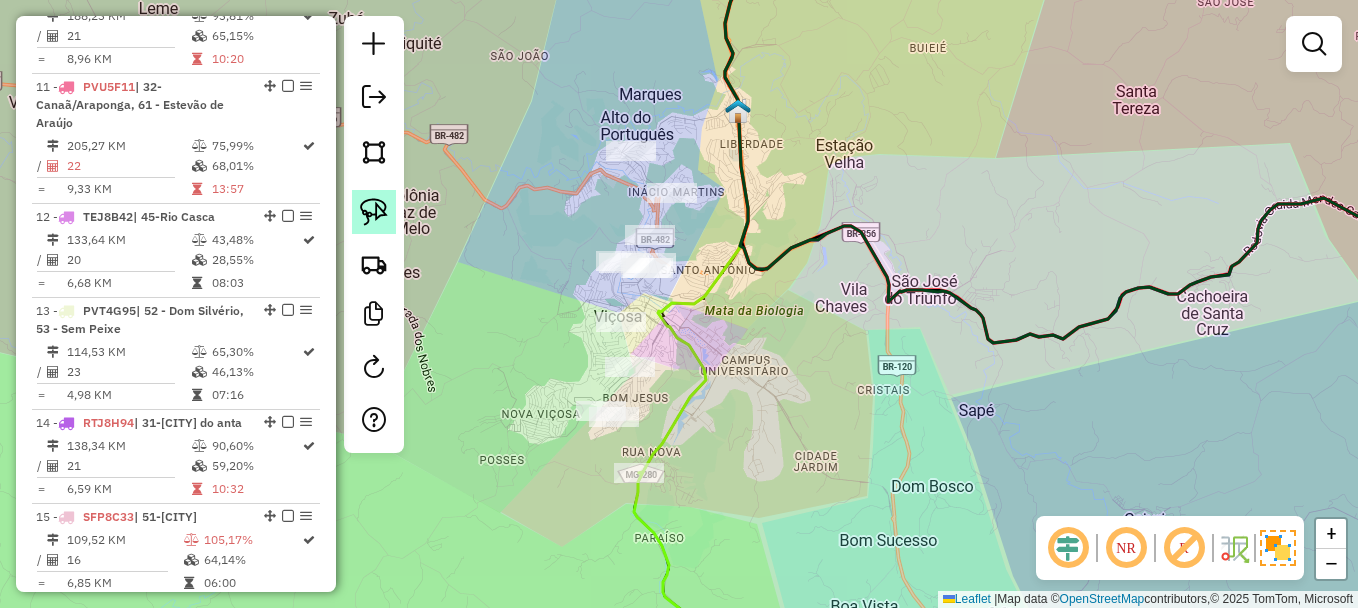 click 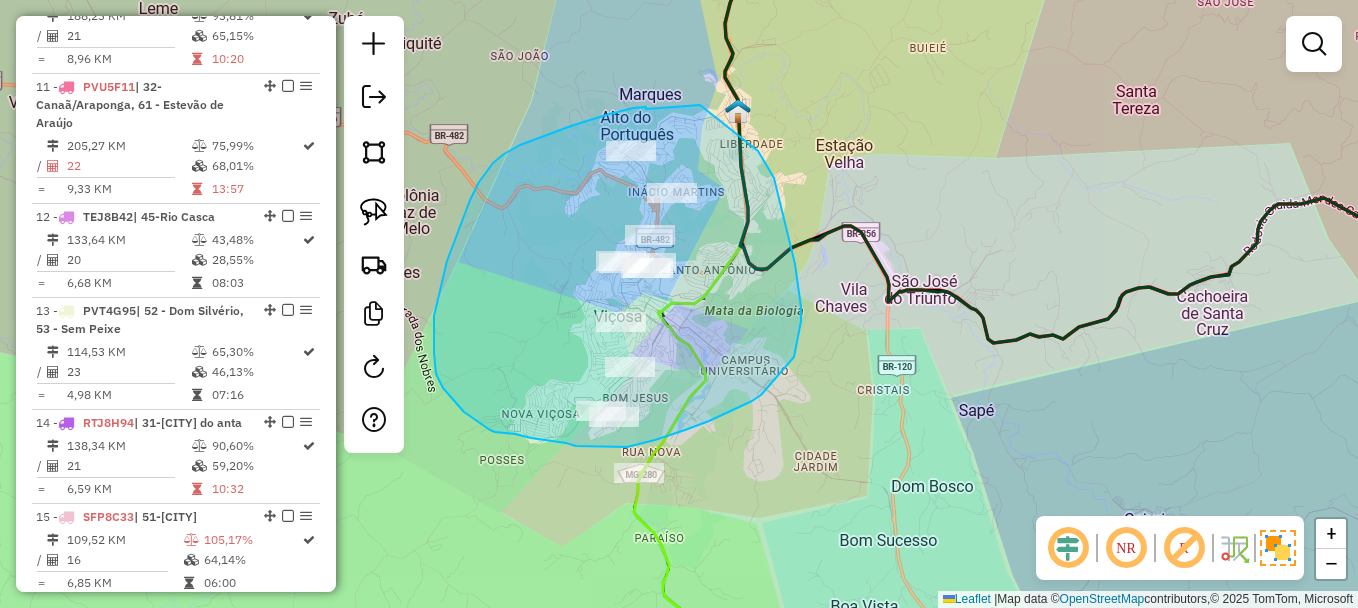 drag, startPoint x: 646, startPoint y: 109, endPoint x: 700, endPoint y: 105, distance: 54.147945 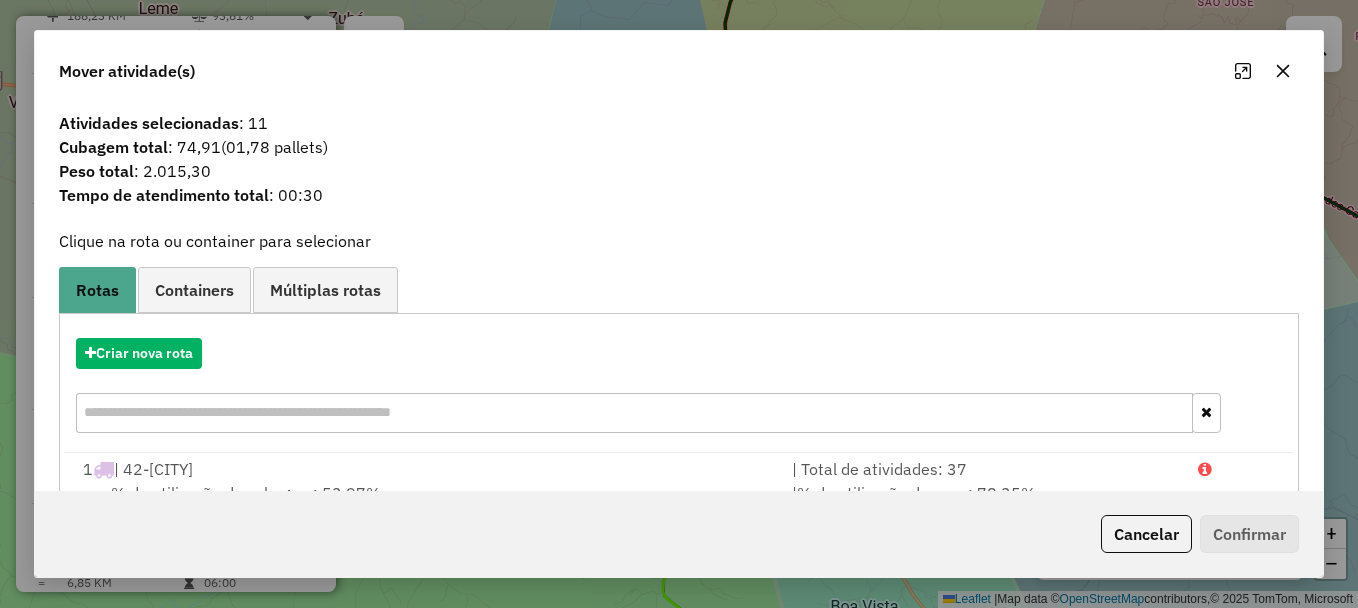 click 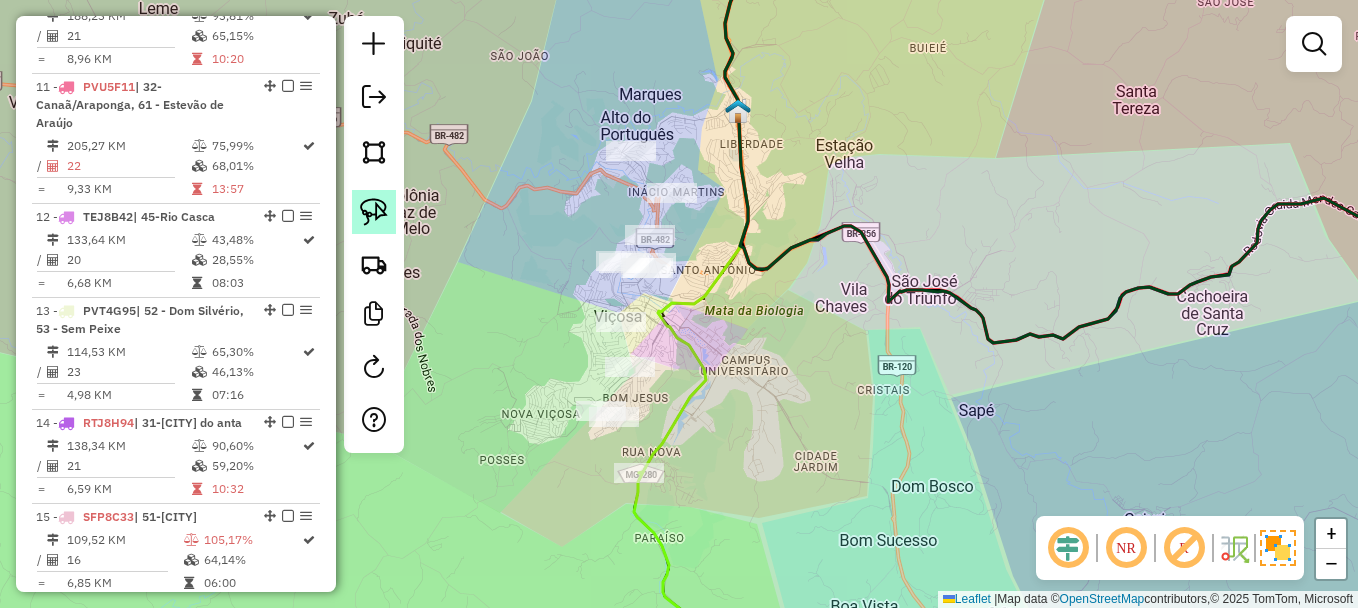 click 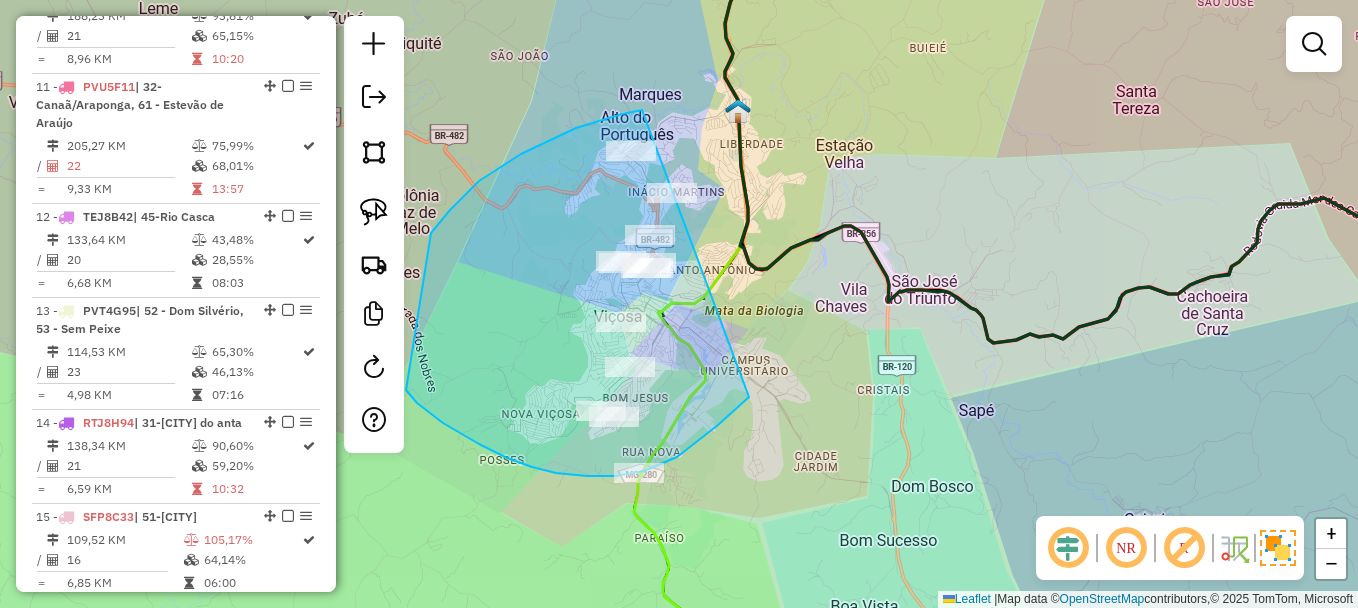 drag, startPoint x: 642, startPoint y: 110, endPoint x: 502, endPoint y: 191, distance: 161.74362 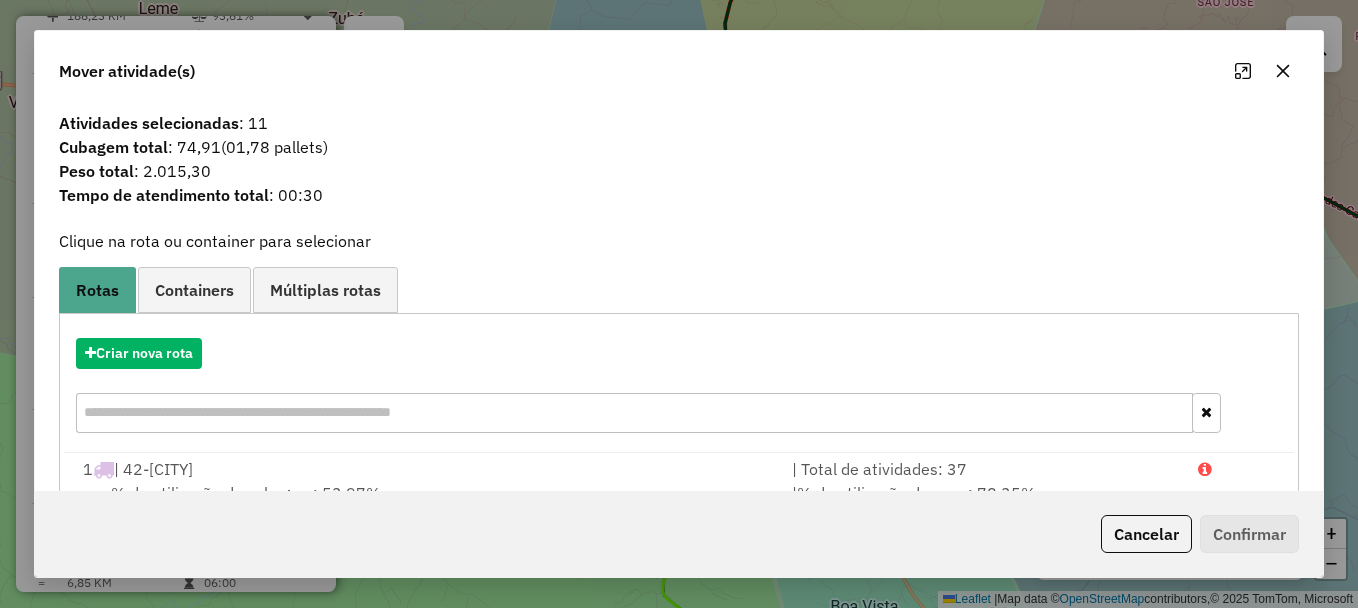 click 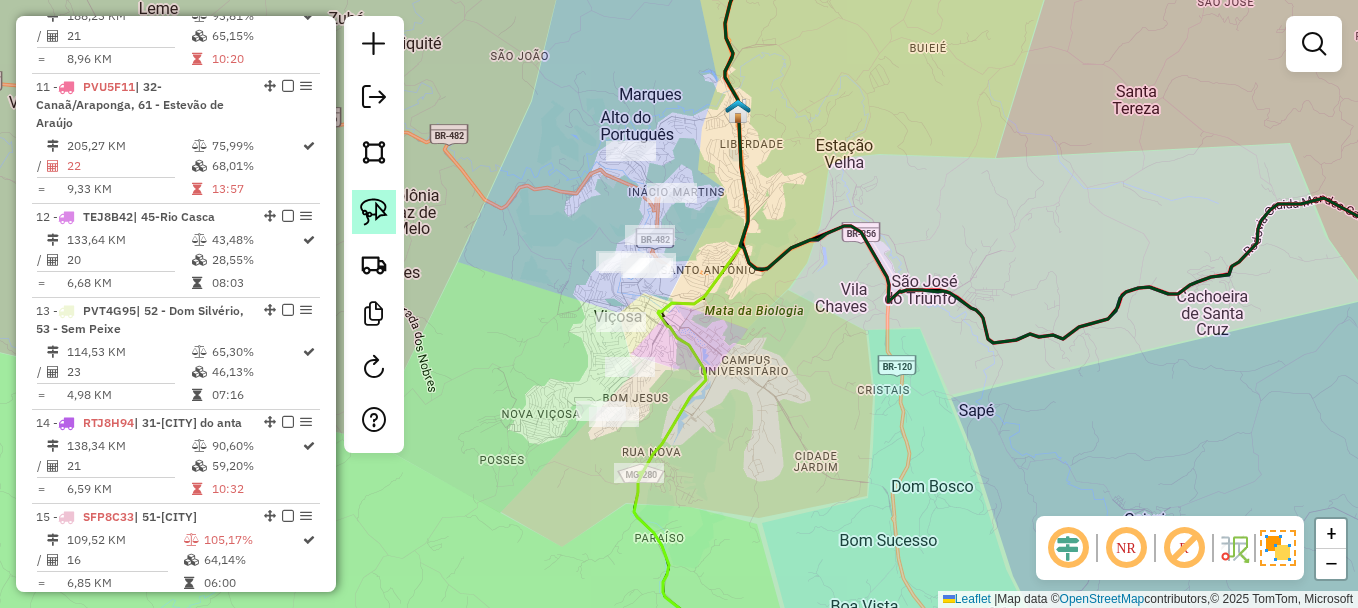 click 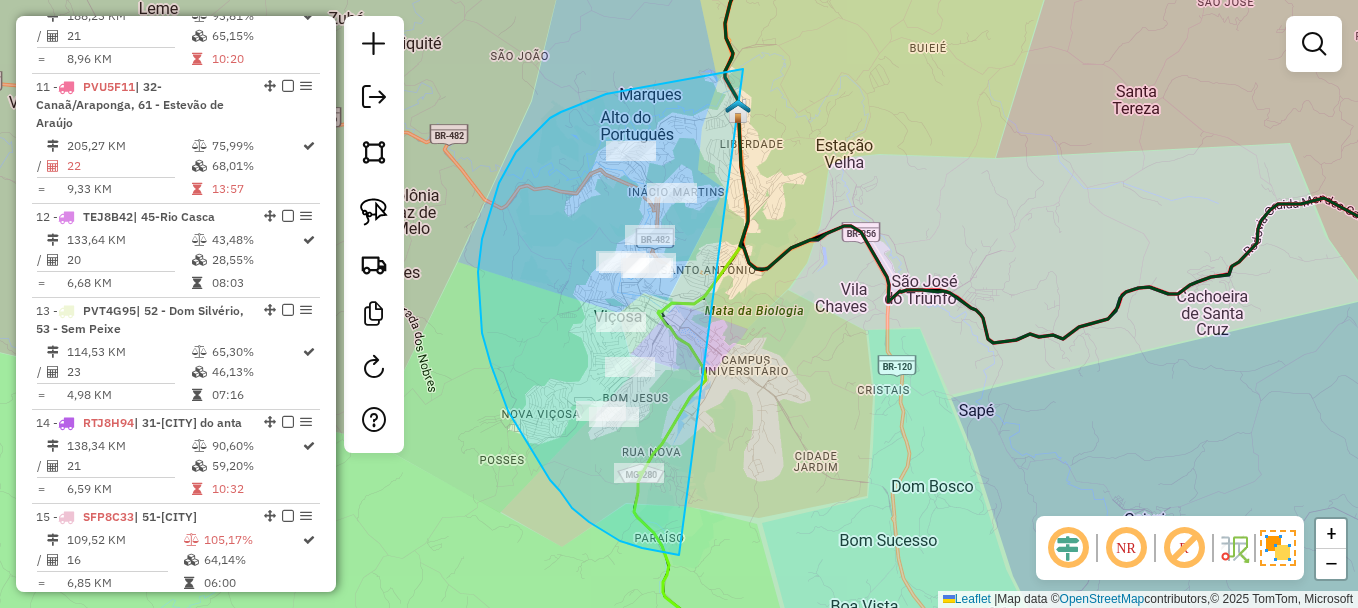 drag, startPoint x: 743, startPoint y: 69, endPoint x: 881, endPoint y: 207, distance: 195.16147 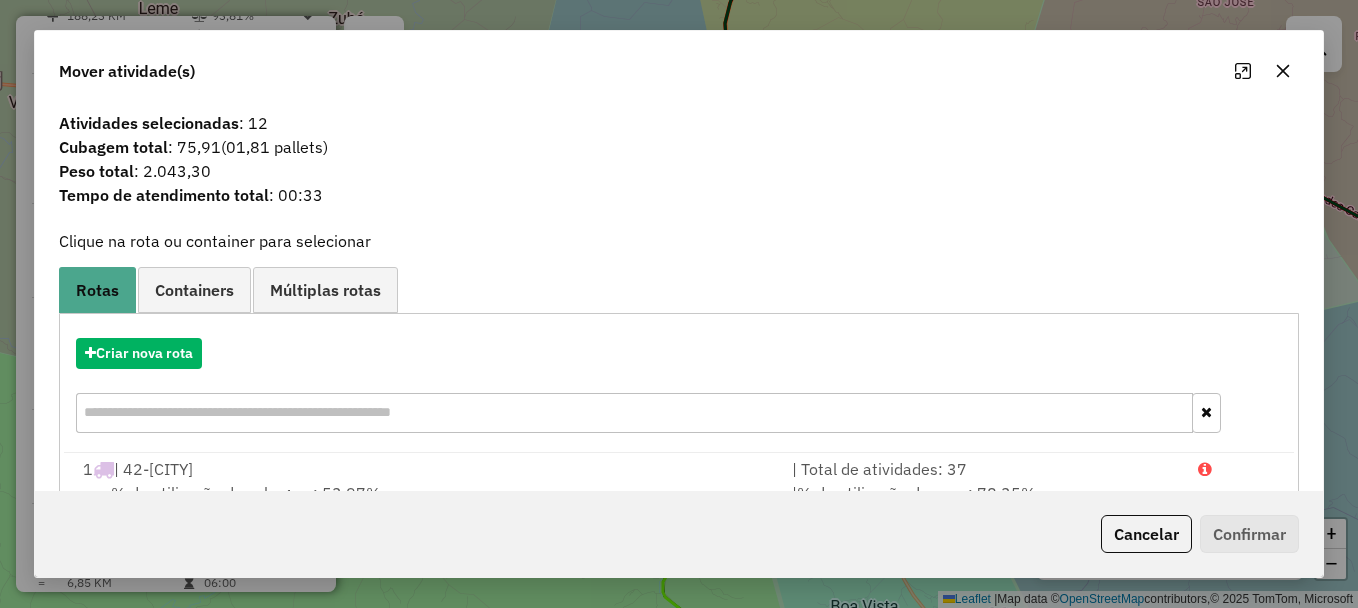 click 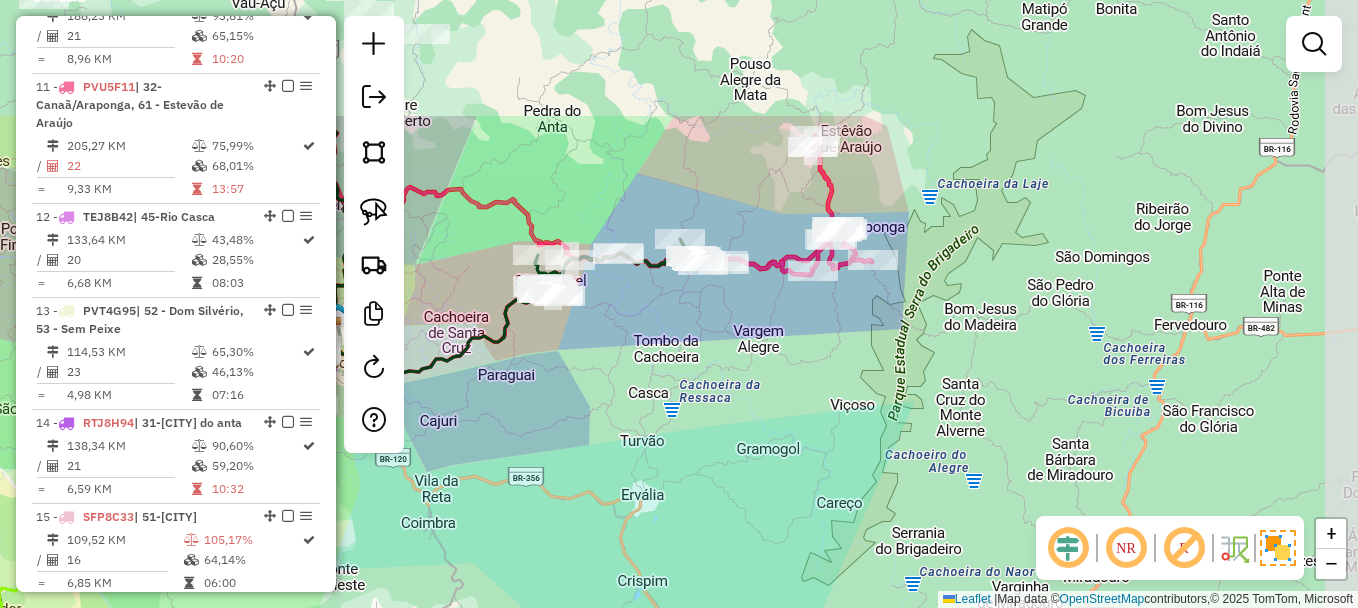 drag, startPoint x: 982, startPoint y: 183, endPoint x: 484, endPoint y: 360, distance: 528.51965 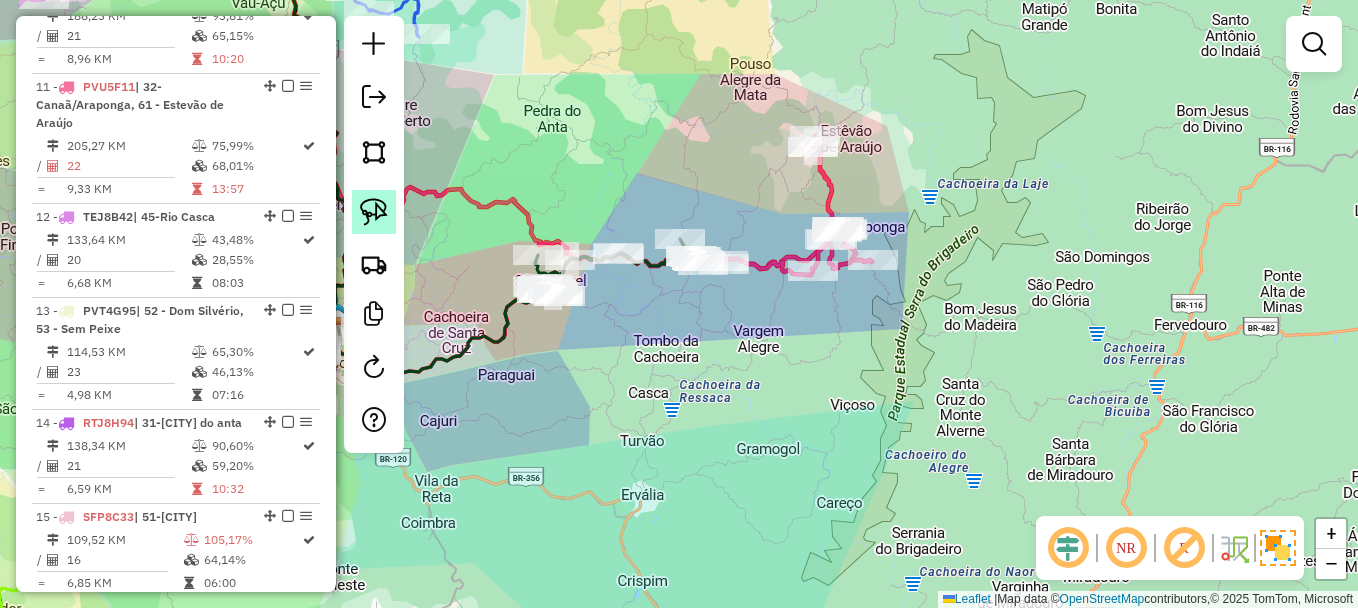 click 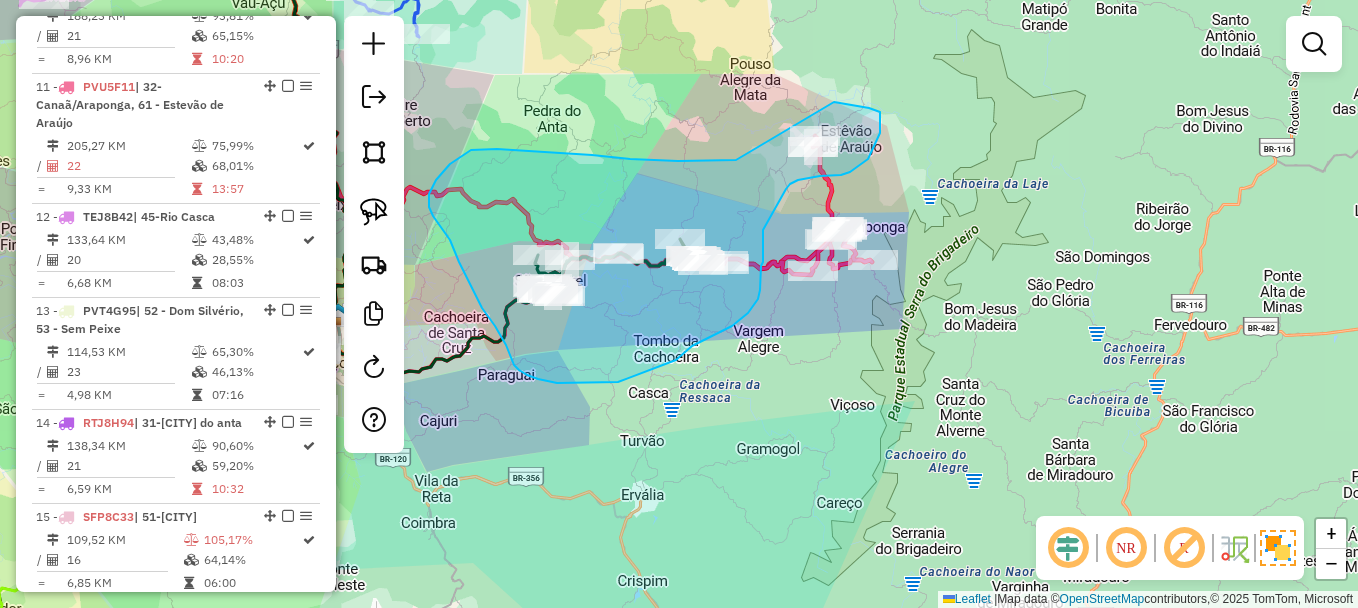 drag, startPoint x: 736, startPoint y: 160, endPoint x: 785, endPoint y: 98, distance: 79.025314 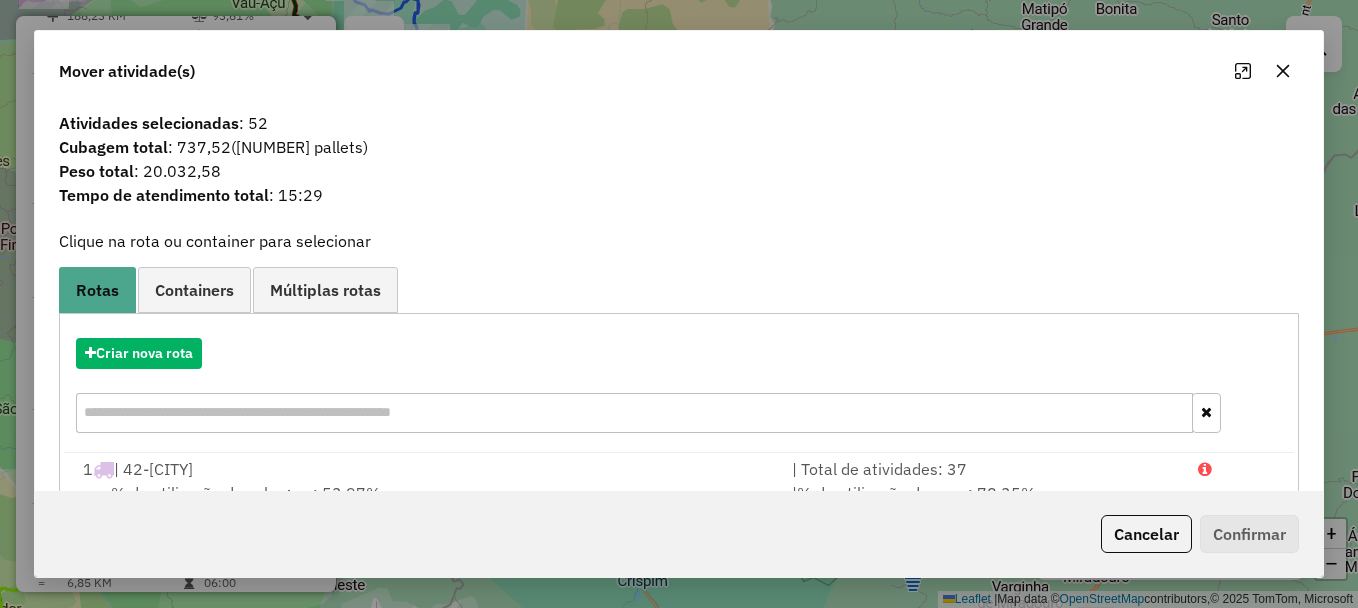 click 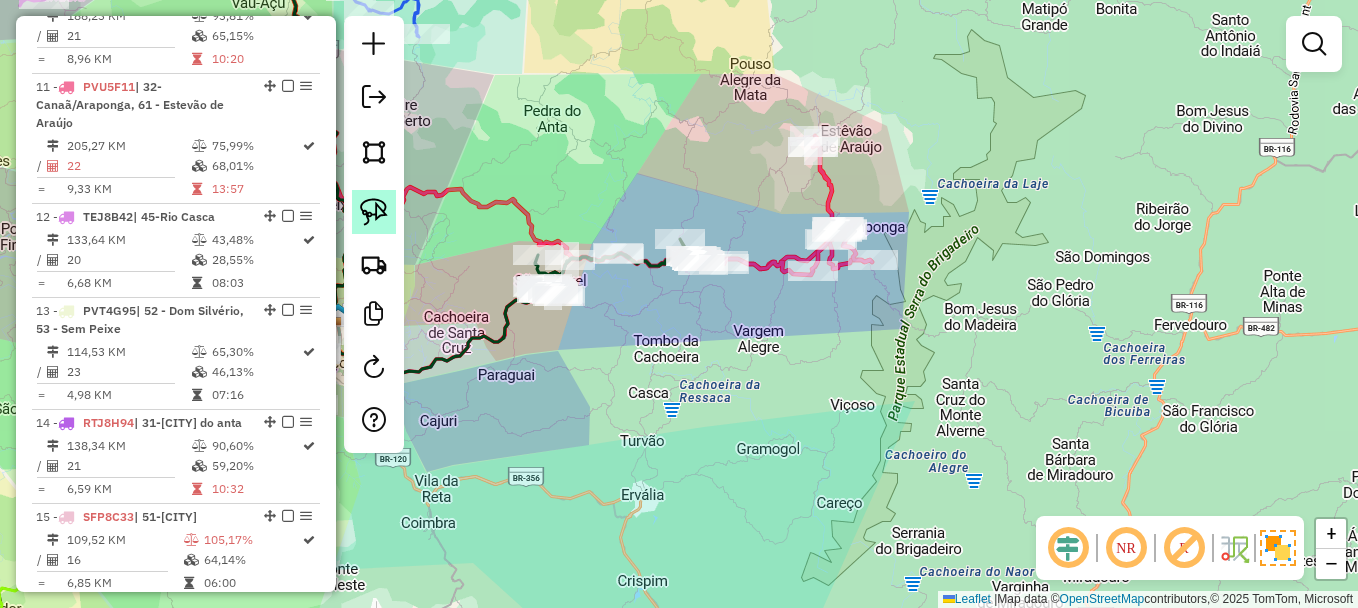click 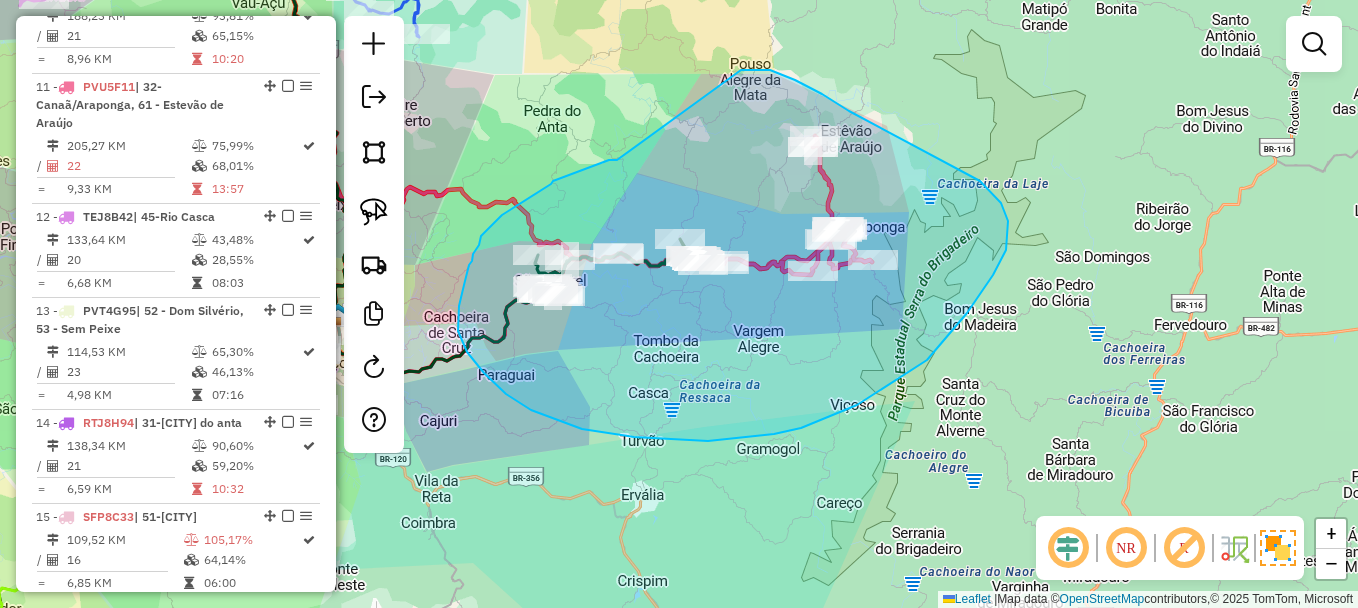 drag, startPoint x: 617, startPoint y: 160, endPoint x: 702, endPoint y: 87, distance: 112.04463 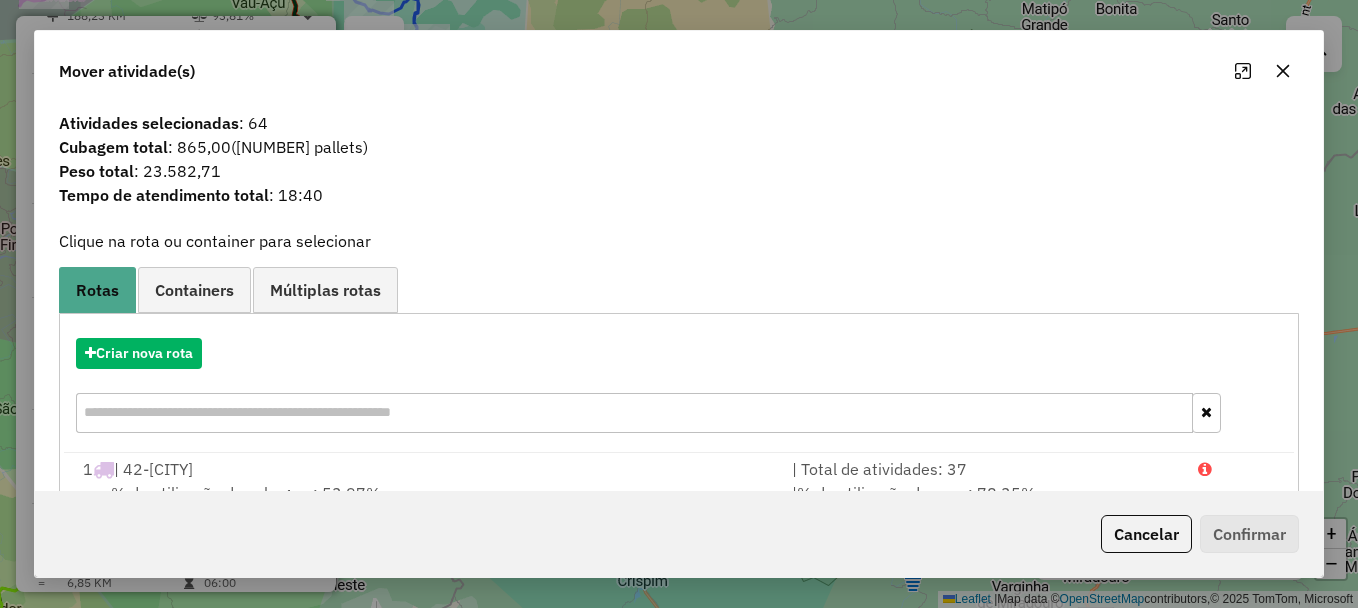 click 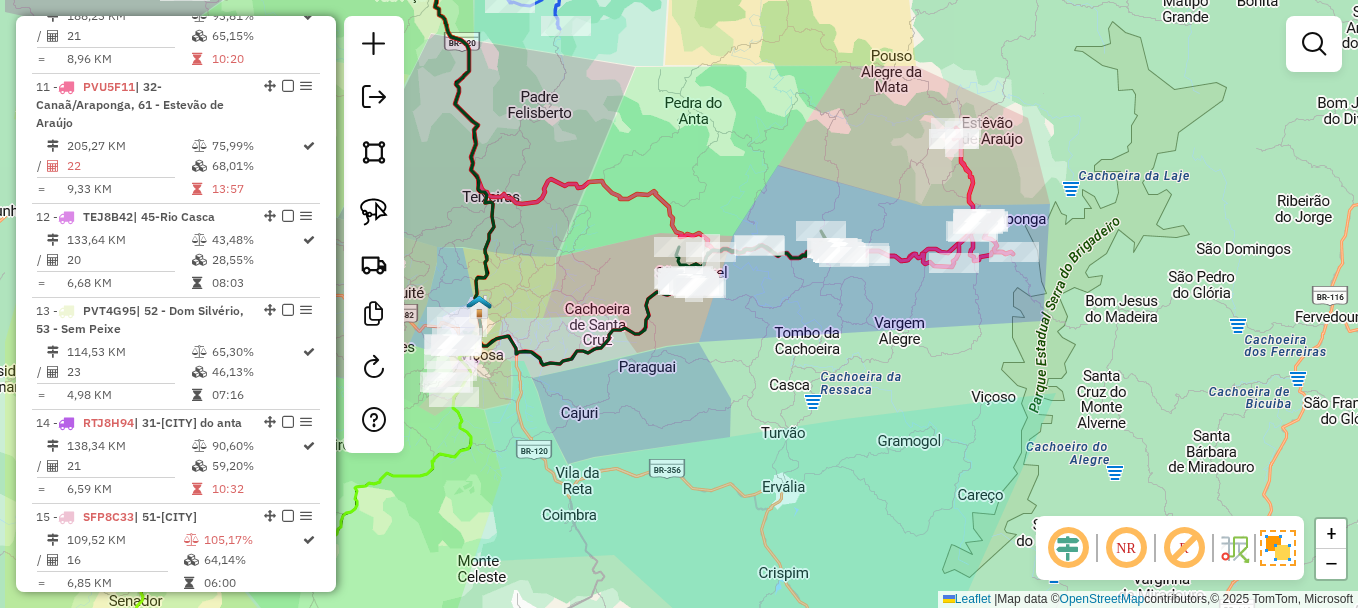 drag, startPoint x: 681, startPoint y: 169, endPoint x: 803, endPoint y: 164, distance: 122.10242 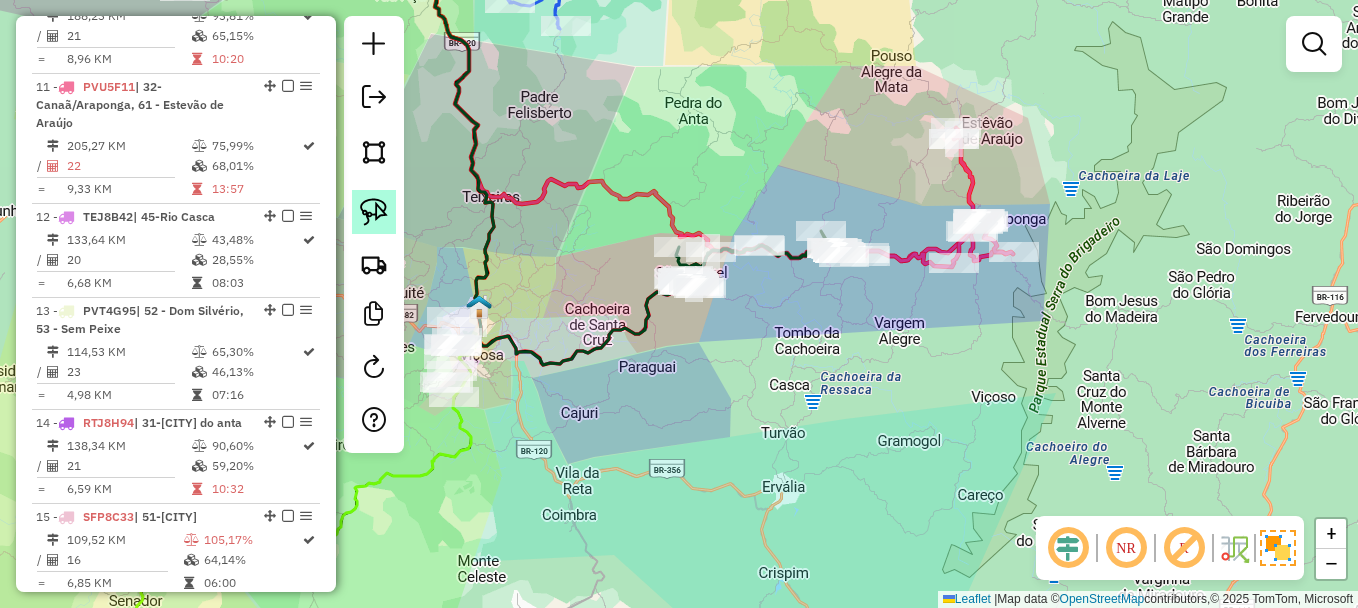 click 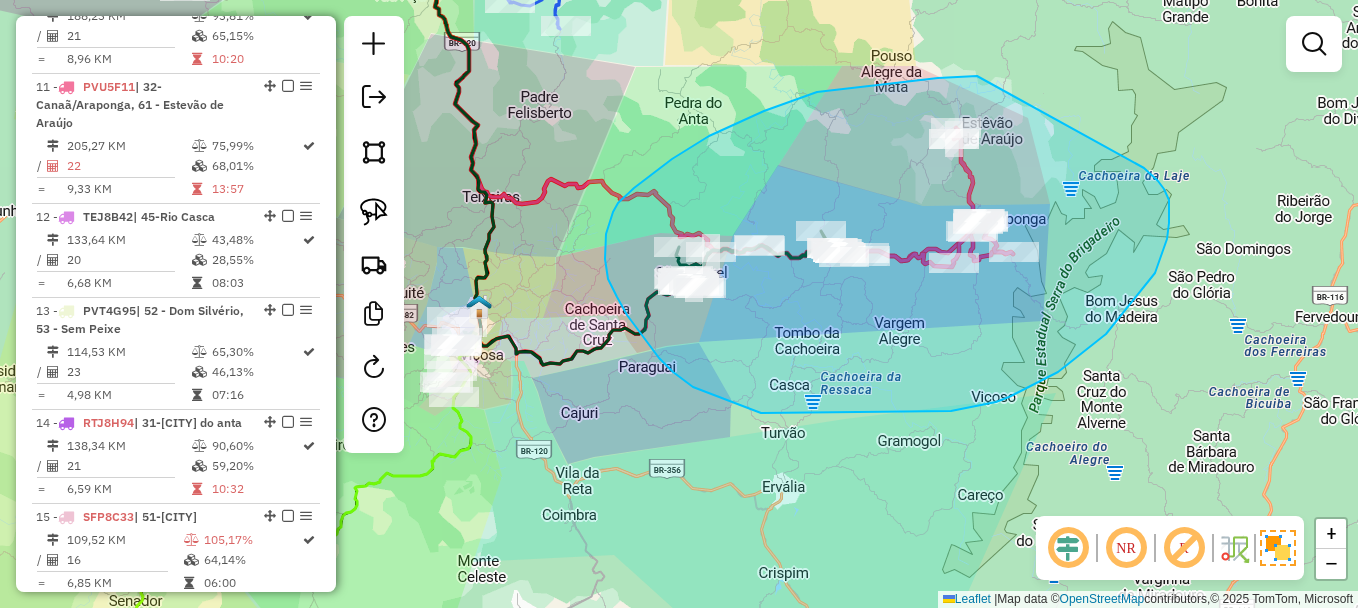 drag, startPoint x: 977, startPoint y: 76, endPoint x: 1134, endPoint y: 160, distance: 178.05898 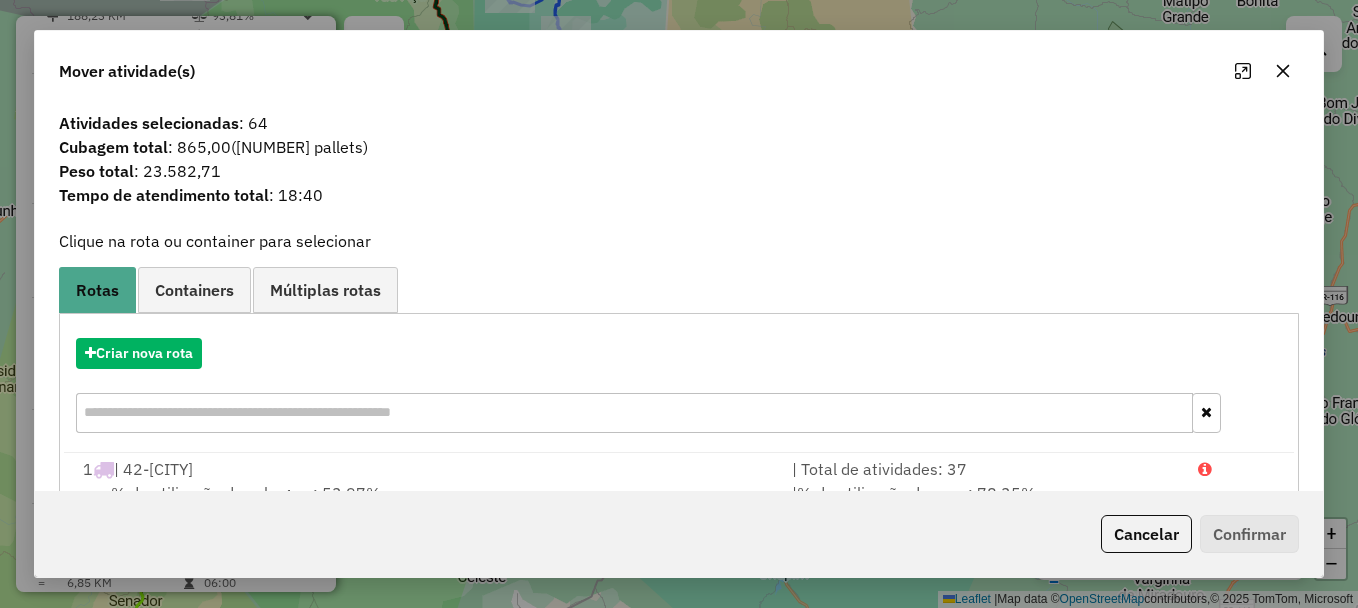 click 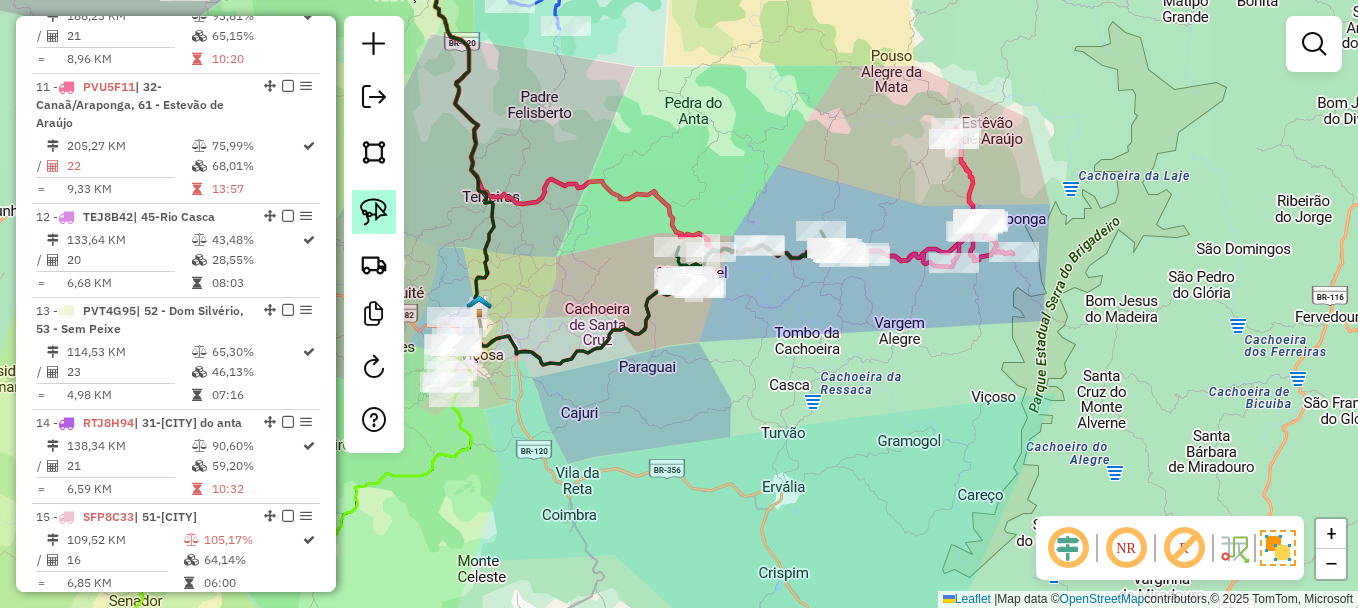click 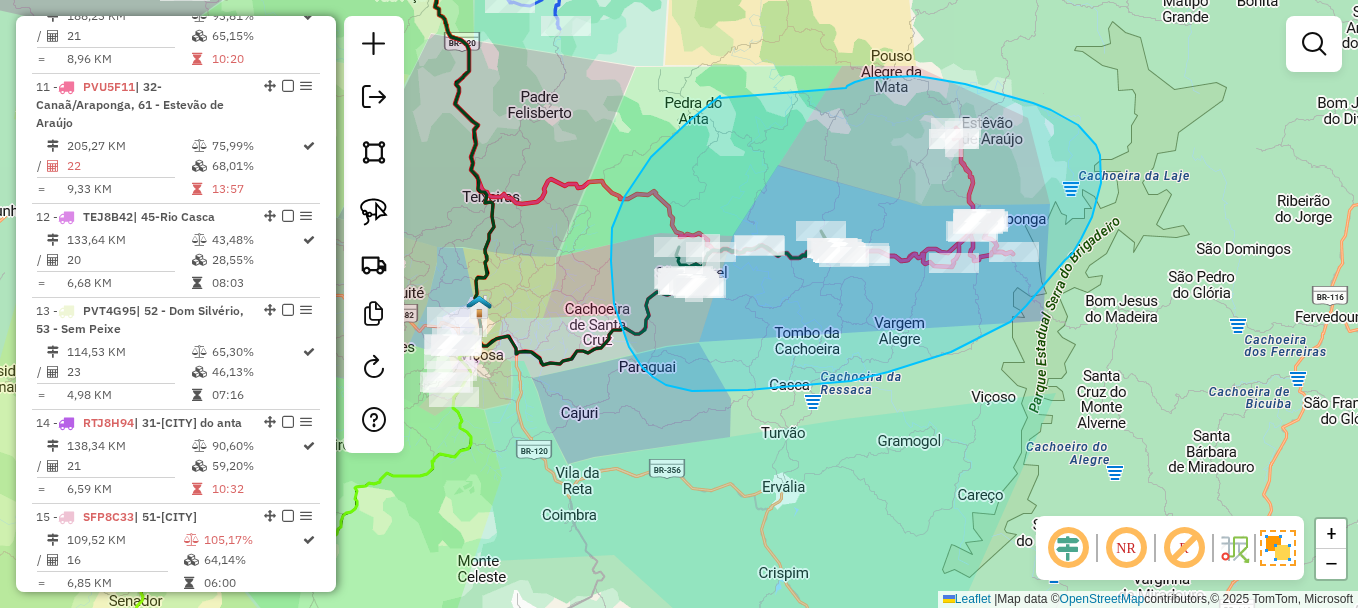 drag, startPoint x: 720, startPoint y: 98, endPoint x: 846, endPoint y: 88, distance: 126.3962 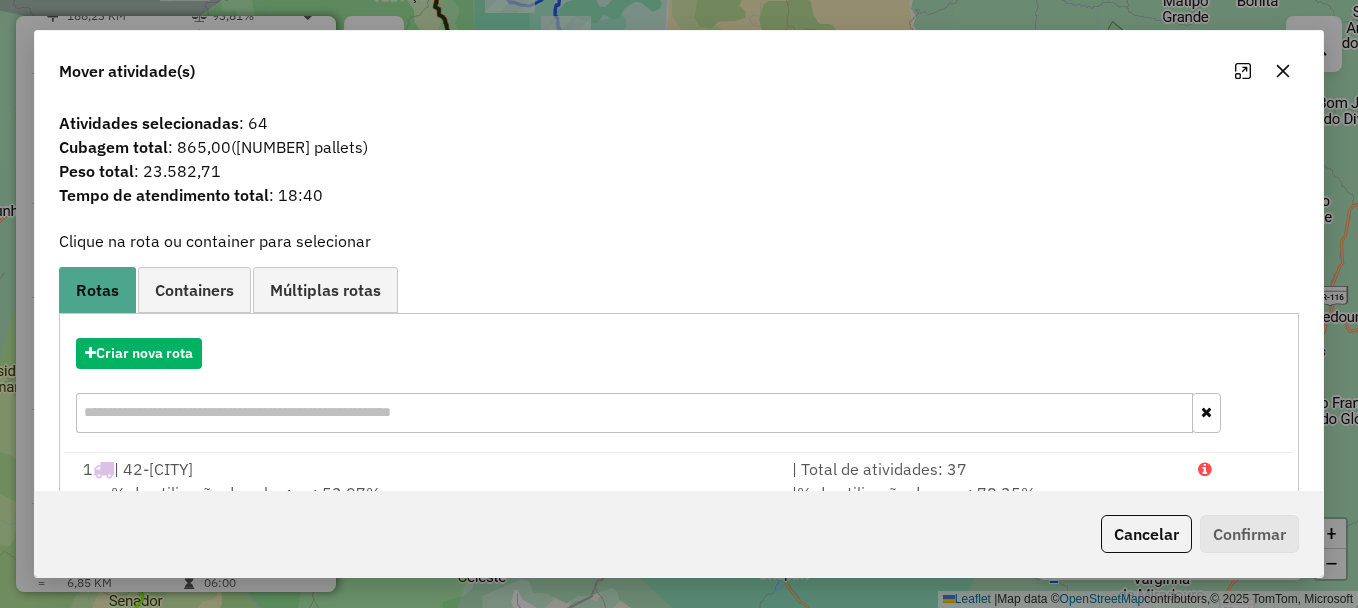 click 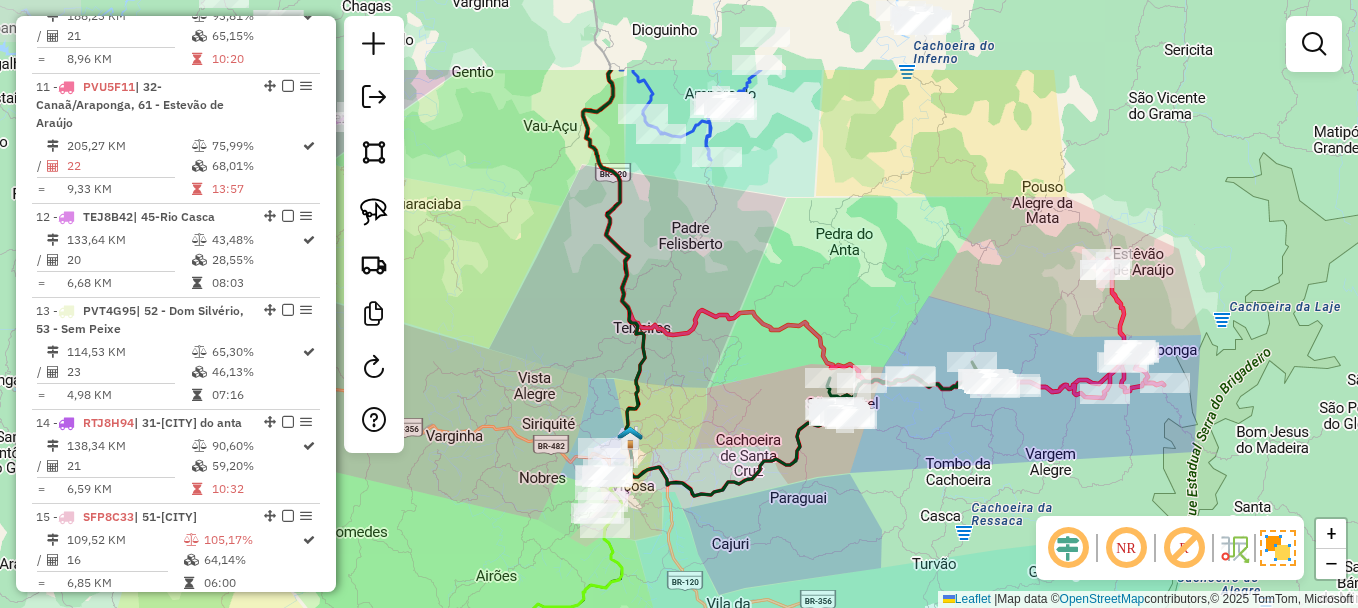 drag, startPoint x: 752, startPoint y: 155, endPoint x: 903, endPoint y: 286, distance: 199.90498 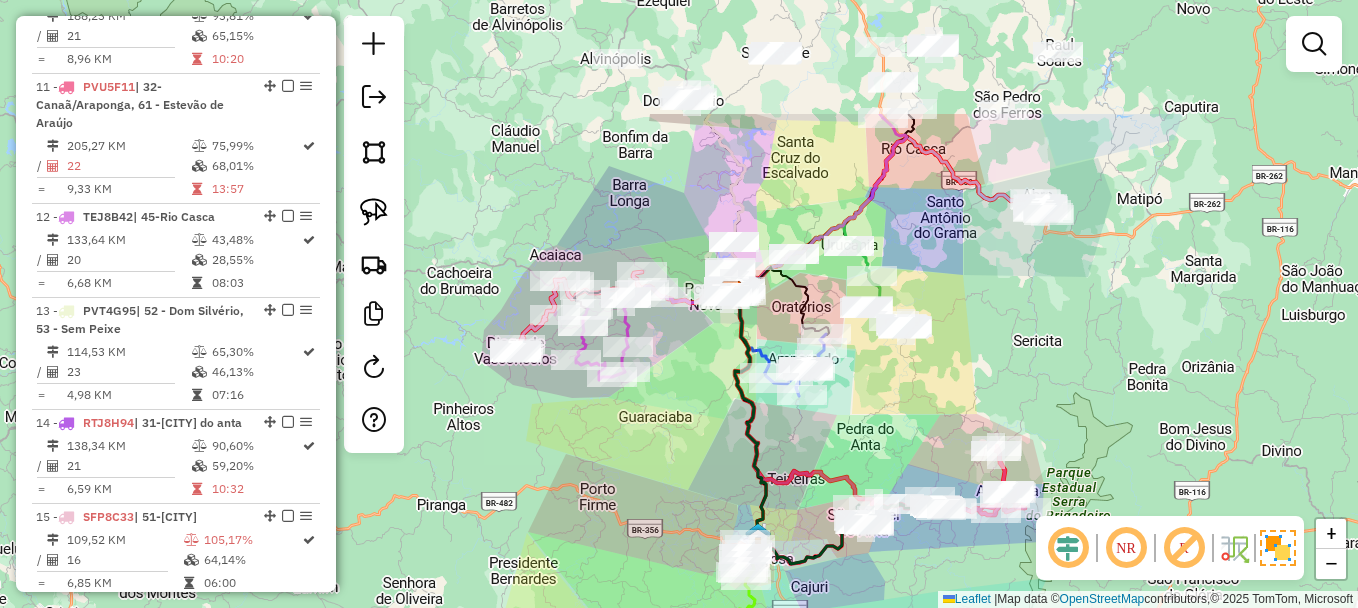 drag, startPoint x: 979, startPoint y: 199, endPoint x: 975, endPoint y: 374, distance: 175.04572 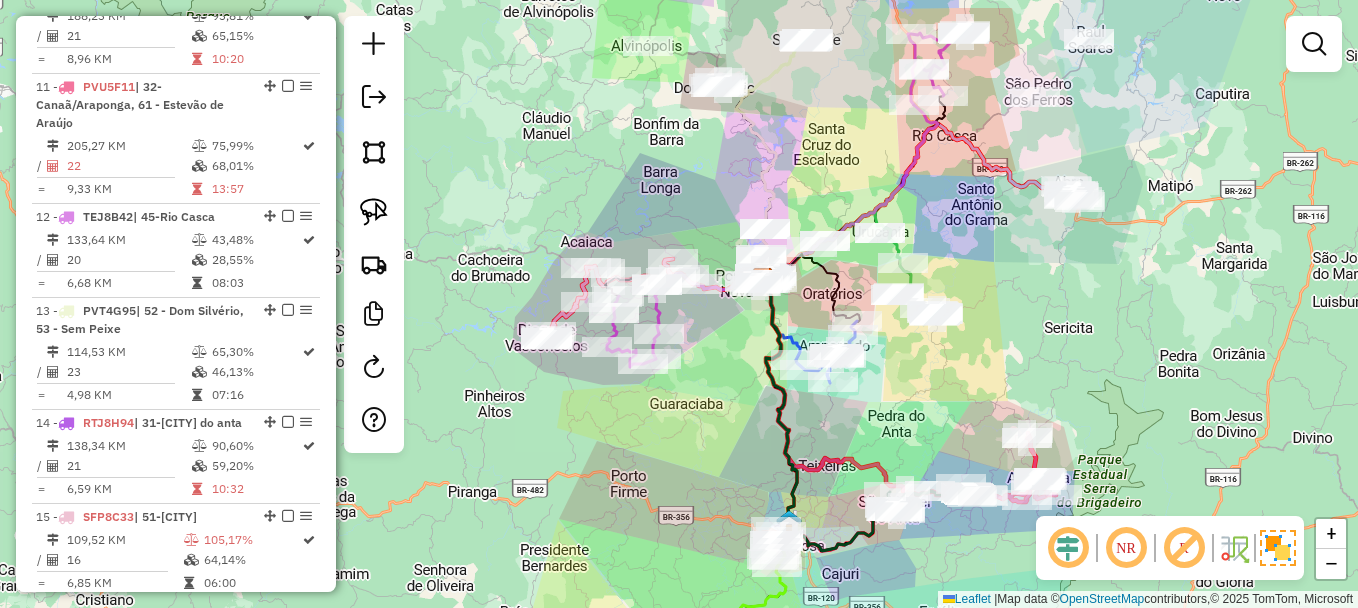 drag, startPoint x: 982, startPoint y: 373, endPoint x: 1060, endPoint y: 374, distance: 78.00641 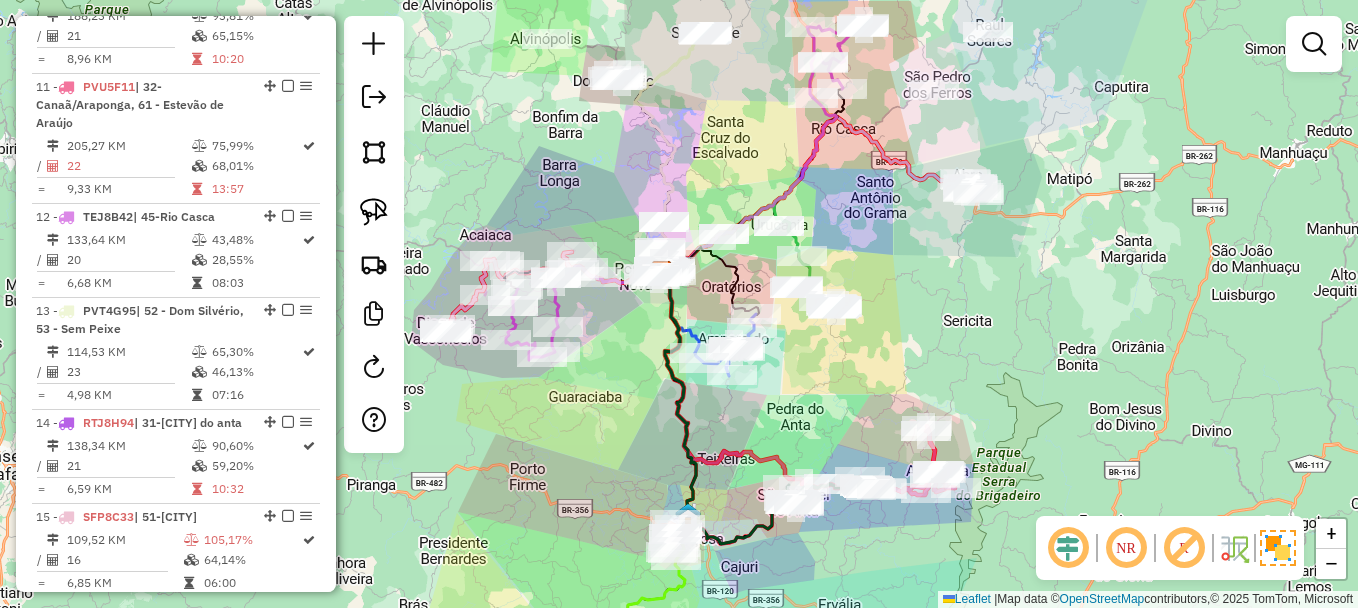 drag, startPoint x: 1053, startPoint y: 363, endPoint x: 952, endPoint y: 356, distance: 101.24229 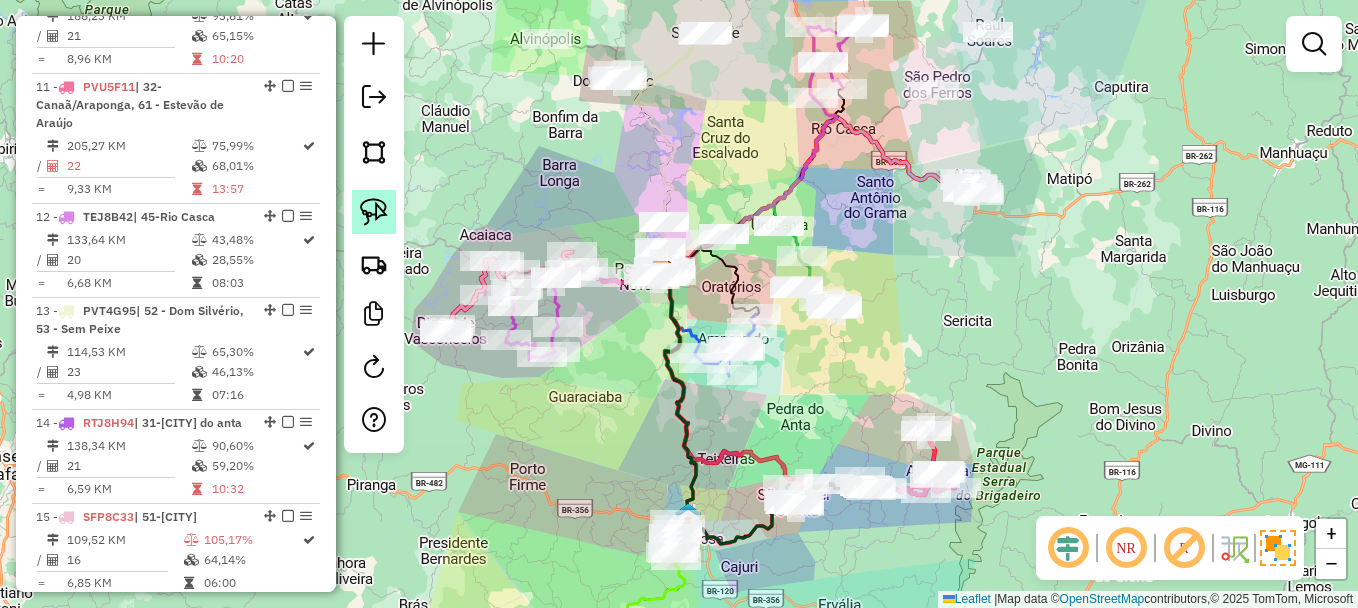 click 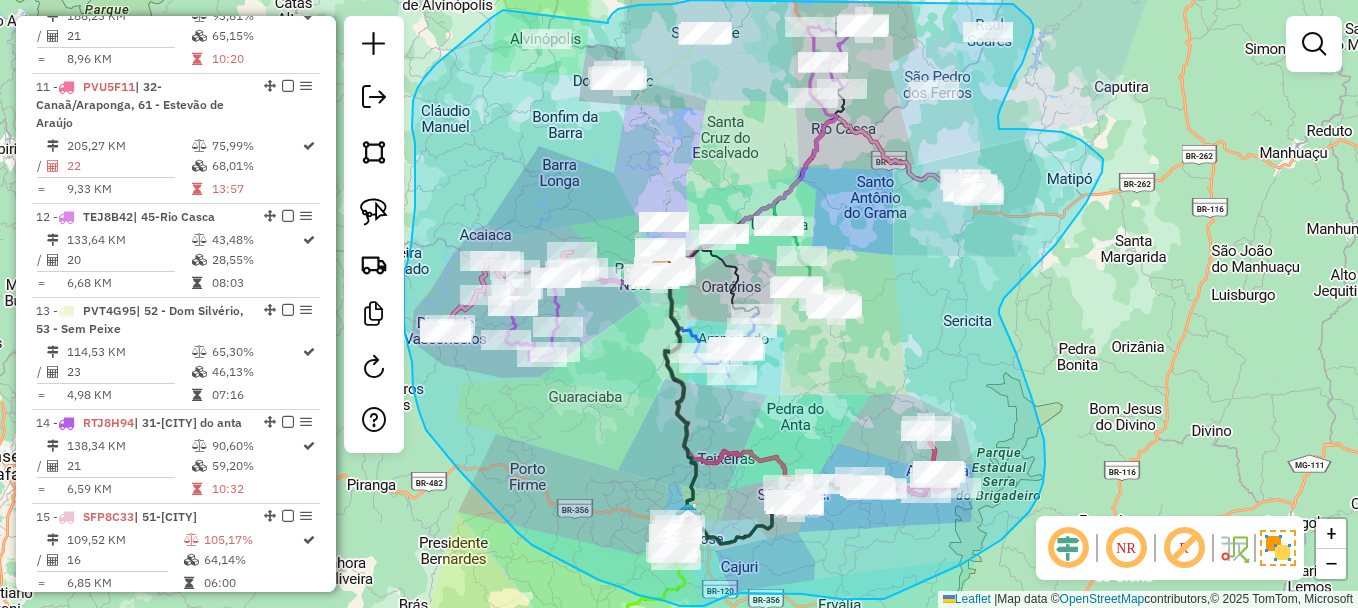 drag, startPoint x: 503, startPoint y: 10, endPoint x: 608, endPoint y: 23, distance: 105.801704 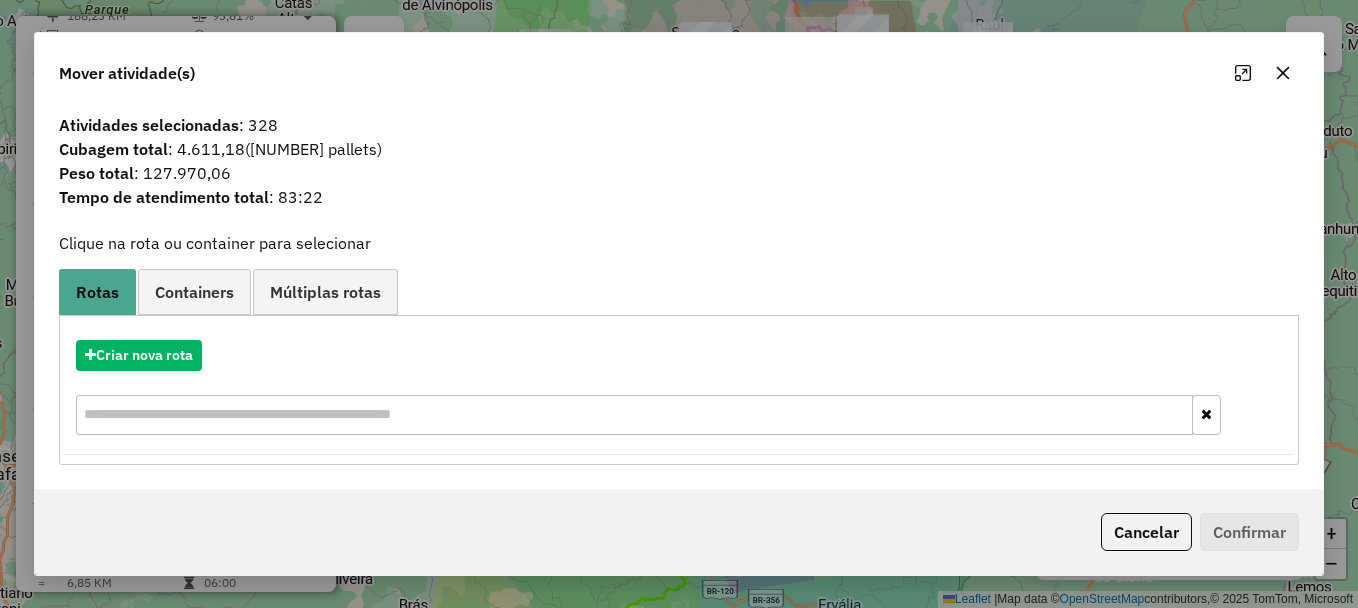 click 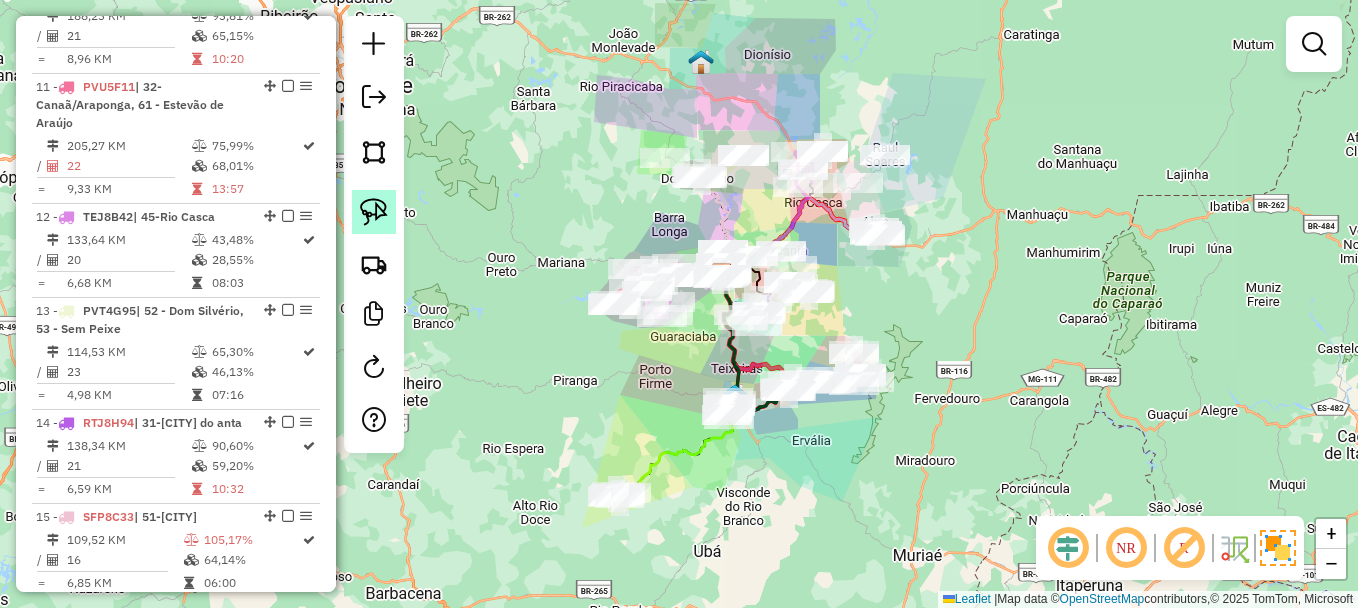 click 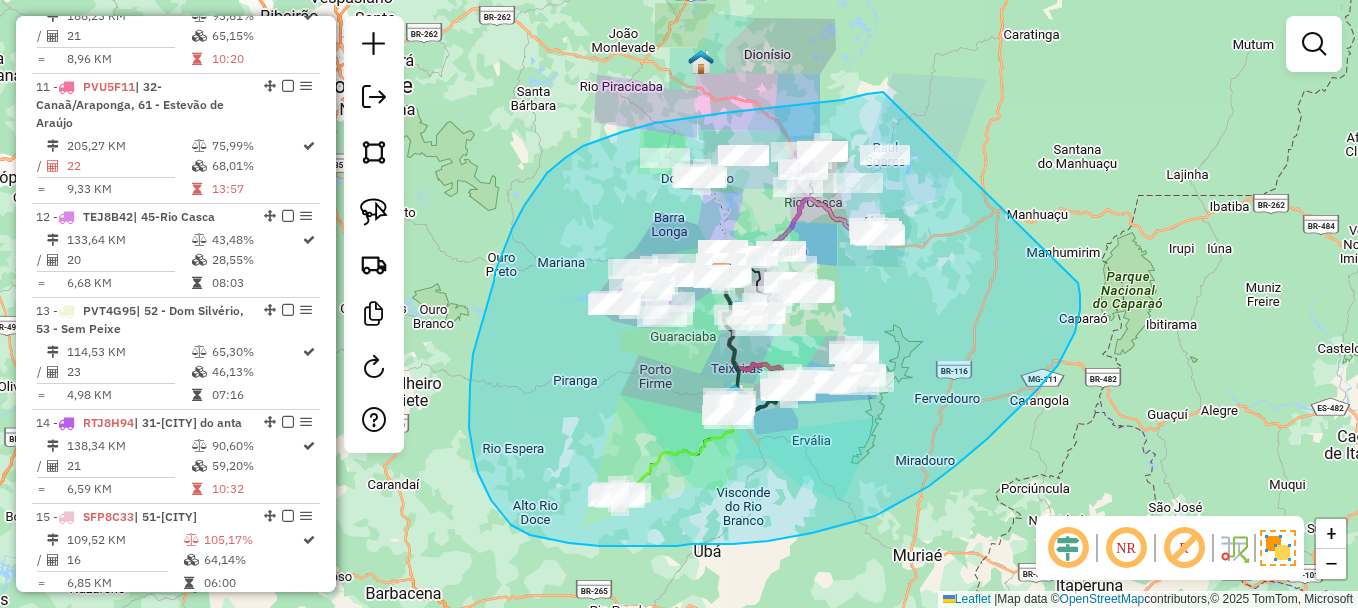 drag, startPoint x: 883, startPoint y: 92, endPoint x: 1065, endPoint y: 245, distance: 237.7667 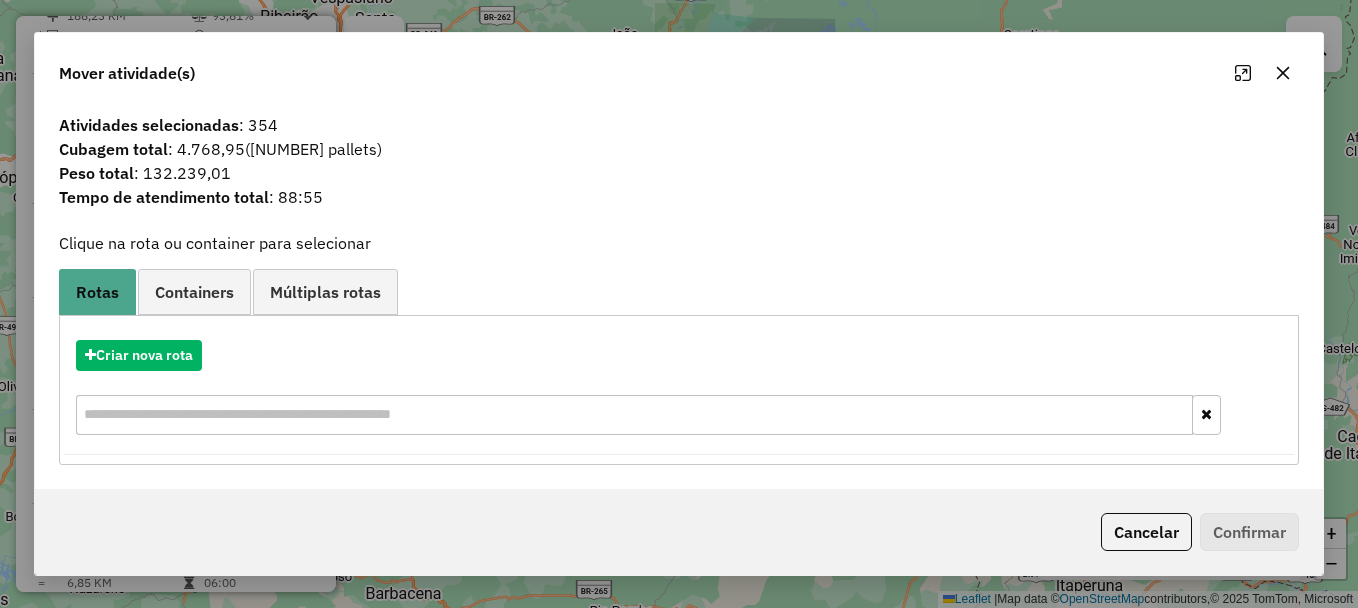 click 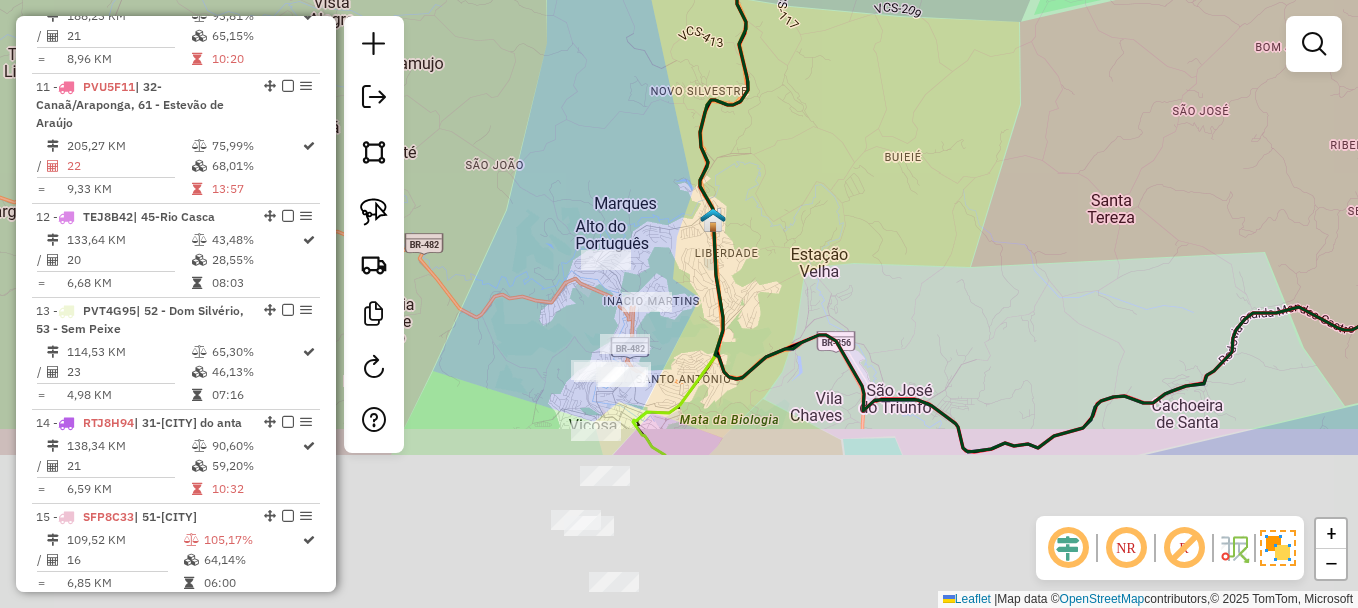 drag, startPoint x: 689, startPoint y: 489, endPoint x: 682, endPoint y: 259, distance: 230.10649 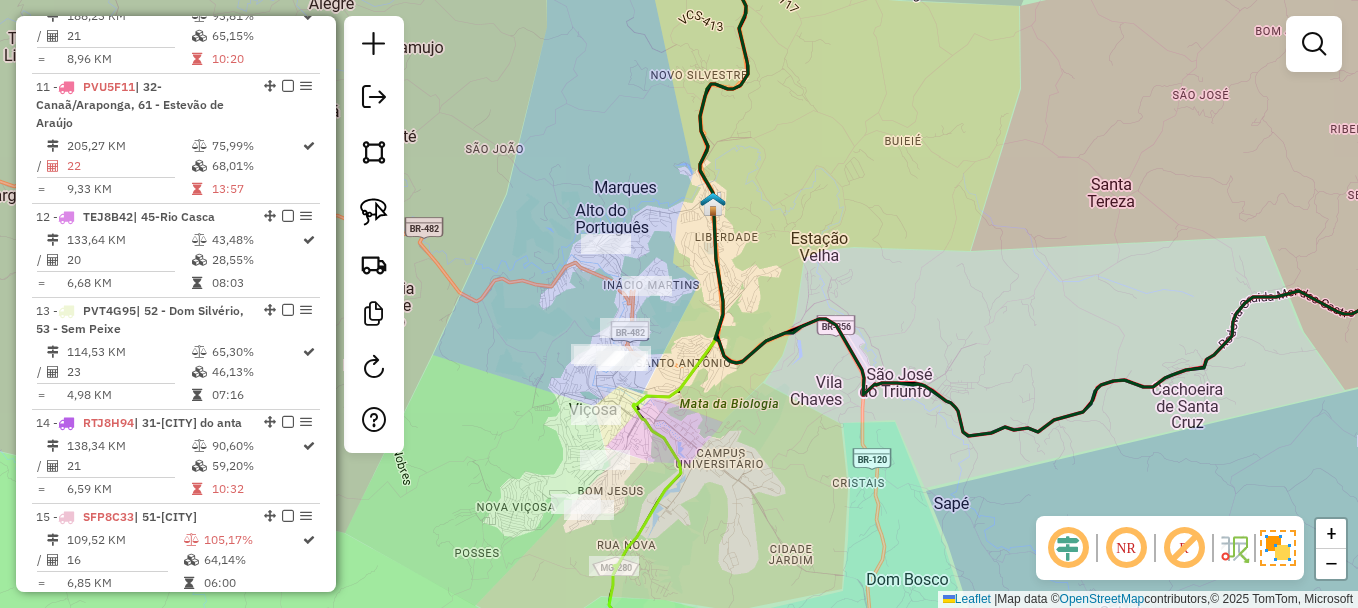click on "Janela de atendimento Grade de atendimento Capacidade Transportadoras Veículos Cliente Pedidos  Rotas Selecione os dias de semana para filtrar as janelas de atendimento  Seg   Ter   Qua   Qui   Sex   Sáb   Dom  Informe o período da janela de atendimento: De: Até:  Filtrar exatamente a janela do cliente  Considerar janela de atendimento padrão  Selecione os dias de semana para filtrar as grades de atendimento  Seg   Ter   Qua   Qui   Sex   Sáb   Dom   Considerar clientes sem dia de atendimento cadastrado  Clientes fora do dia de atendimento selecionado Filtrar as atividades entre os valores definidos abaixo:  Peso mínimo:   Peso máximo:   Cubagem mínima:   Cubagem máxima:   De:   Até:  Filtrar as atividades entre o tempo de atendimento definido abaixo:  De:   Até:   Considerar capacidade total dos clientes não roteirizados Transportadora: Selecione um ou mais itens Tipo de veículo: Selecione um ou mais itens Veículo: Selecione um ou mais itens Motorista: Selecione um ou mais itens Nome: Rótulo:" 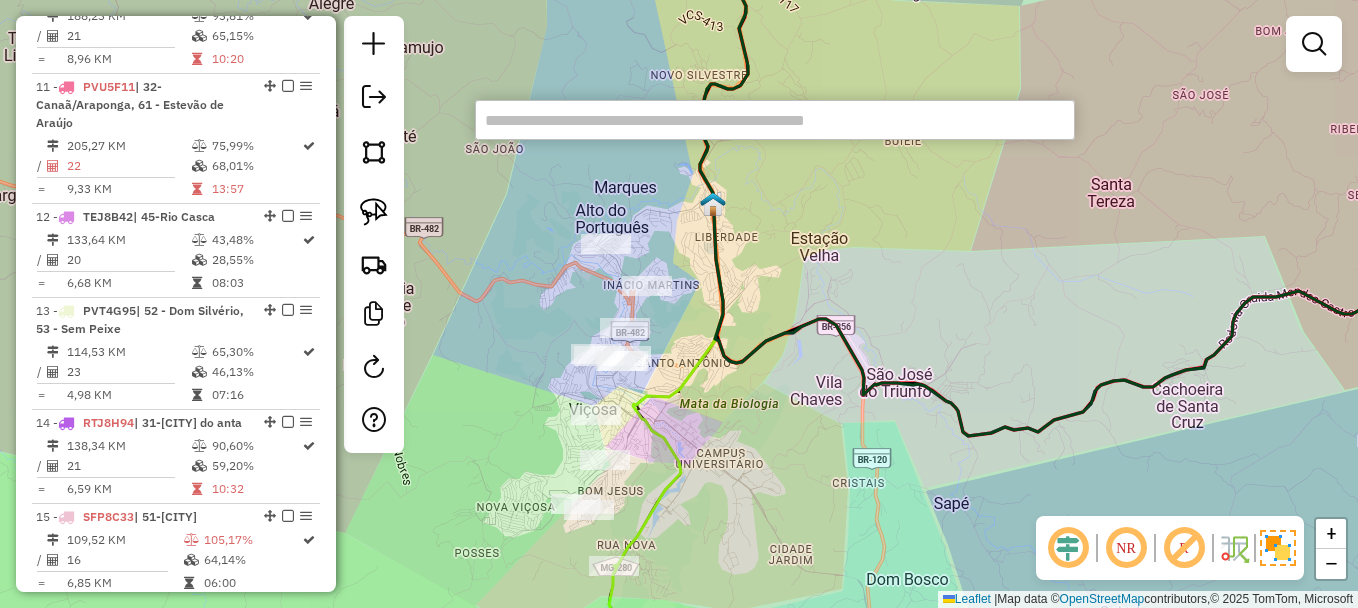 paste on "*****" 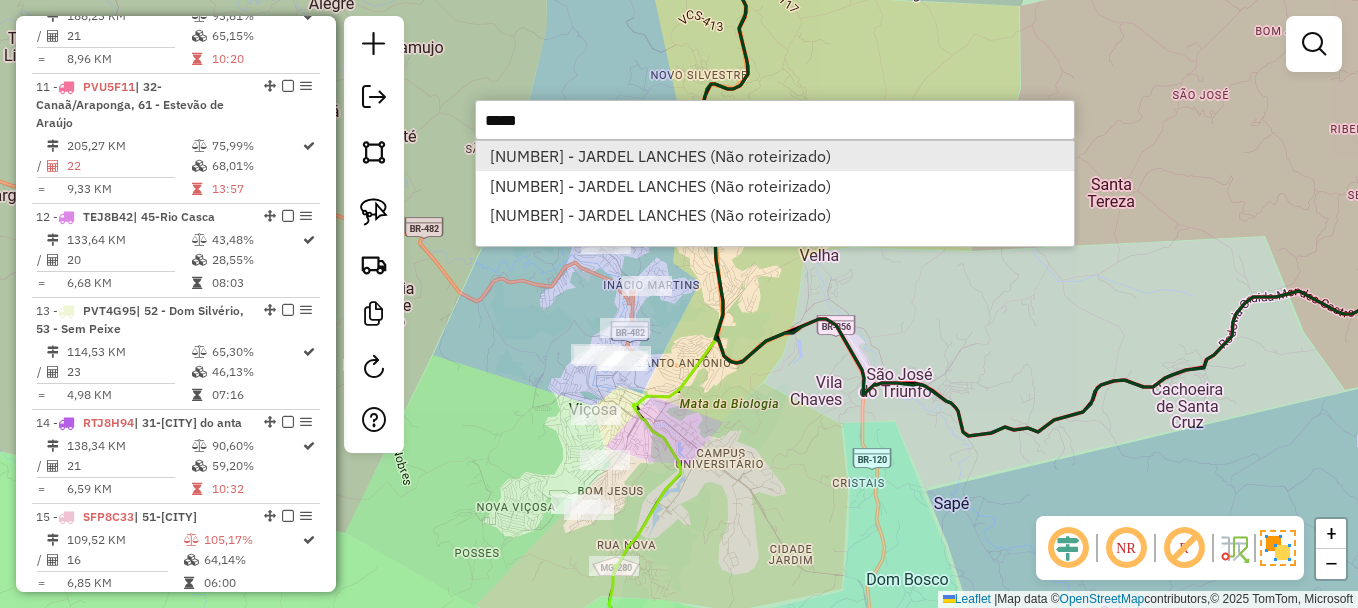 type on "*****" 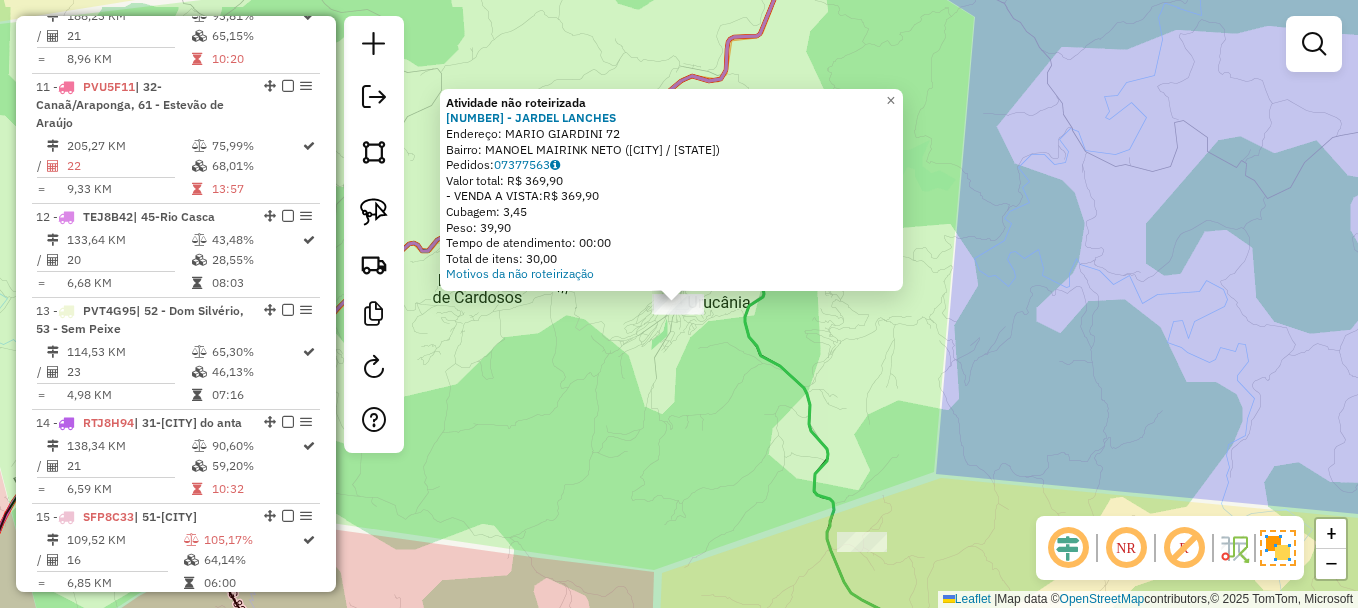 click on "Atividade não roteirizada 24139 - JARDEL LANCHES  Endereço:  MARIO GIARDINI 72   Bairro: MANOEL MAIRINK NETO (URUCANIA / MG)   Pedidos:  07377563   Valor total: R$ 369,90   - VENDA A VISTA:  R$ 369,90   Cubagem: 3,45   Peso: 39,90   Tempo de atendimento: 00:00   Total de itens: 30,00  Motivos da não roteirização × Janela de atendimento Grade de atendimento Capacidade Transportadoras Veículos Cliente Pedidos  Rotas Selecione os dias de semana para filtrar as janelas de atendimento  Seg   Ter   Qua   Qui   Sex   Sáb   Dom  Informe o período da janela de atendimento: De: Até:  Filtrar exatamente a janela do cliente  Considerar janela de atendimento padrão  Selecione os dias de semana para filtrar as grades de atendimento  Seg   Ter   Qua   Qui   Sex   Sáb   Dom   Considerar clientes sem dia de atendimento cadastrado  Clientes fora do dia de atendimento selecionado Filtrar as atividades entre os valores definidos abaixo:  Peso mínimo:   Peso máximo:   Cubagem mínima:   Cubagem máxima:   De:   De:" 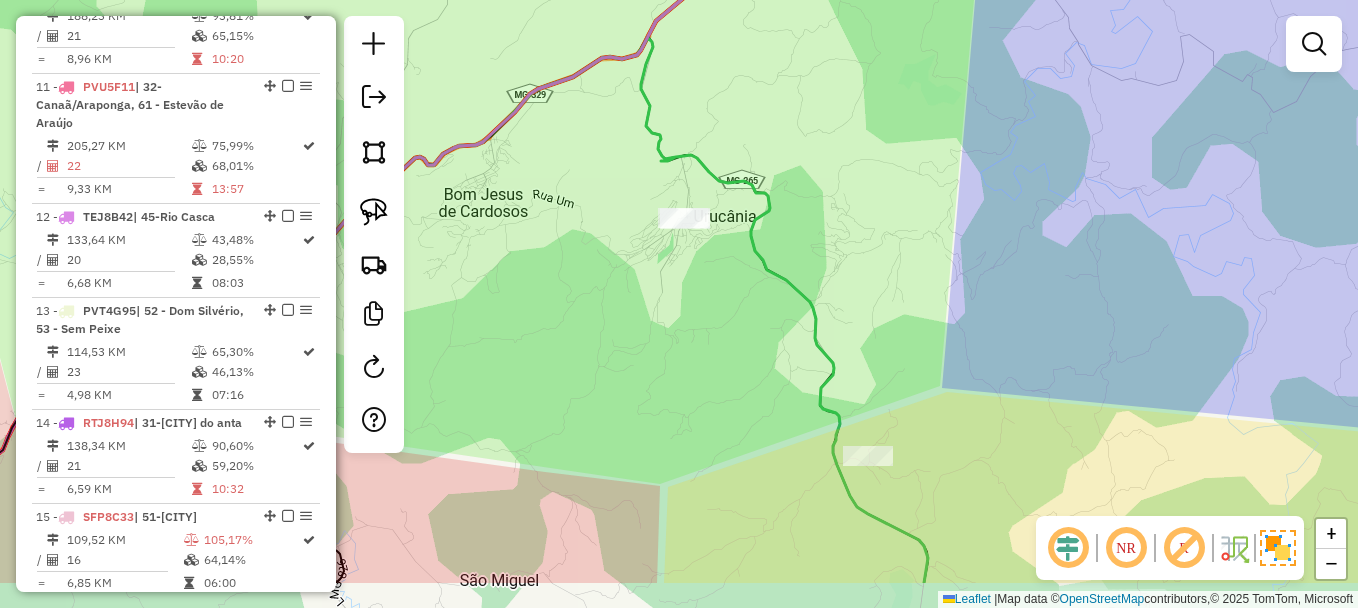drag, startPoint x: 633, startPoint y: 332, endPoint x: 639, endPoint y: 244, distance: 88.20431 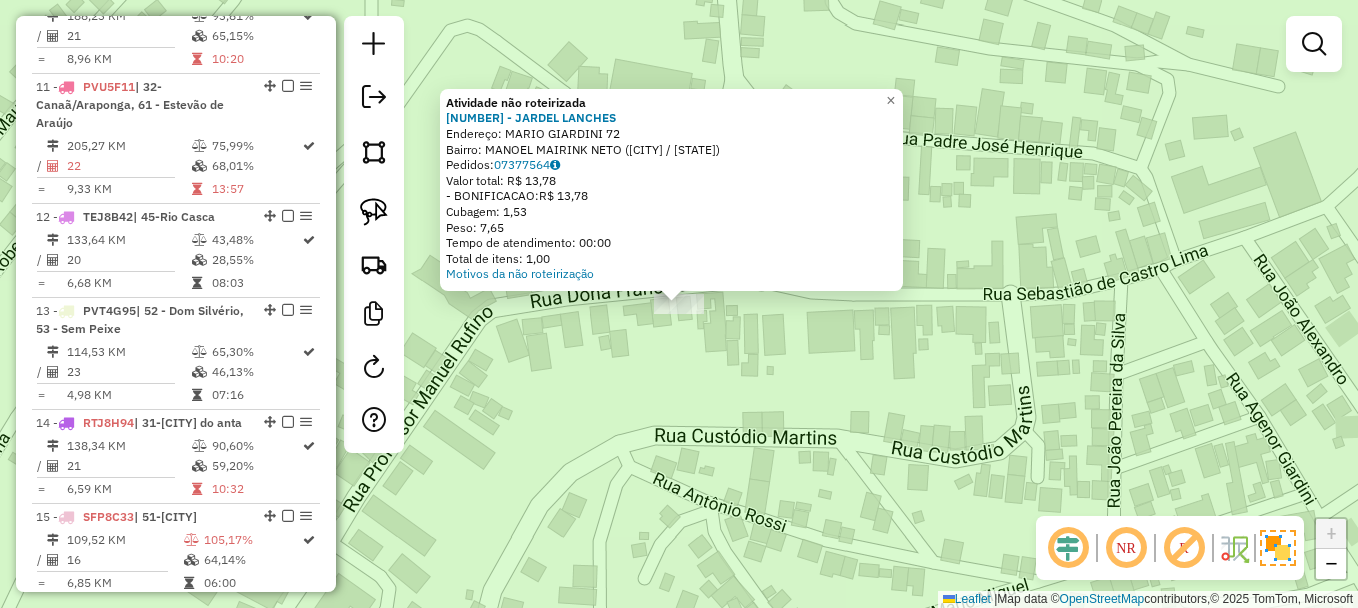 click on "Atividade não roteirizada 24139 - JARDEL LANCHES  Endereço:  MARIO GIARDINI 72   Bairro: MANOEL MAIRINK NETO (URUCANIA / MG)   Pedidos:  07377564   Valor total: R$ 13,78   - BONIFICACAO:  R$ 13,78   Cubagem: 1,53   Peso: 7,65   Tempo de atendimento: 00:00   Total de itens: 1,00  Motivos da não roteirização × Janela de atendimento Grade de atendimento Capacidade Transportadoras Veículos Cliente Pedidos  Rotas Selecione os dias de semana para filtrar as janelas de atendimento  Seg   Ter   Qua   Qui   Sex   Sáb   Dom  Informe o período da janela de atendimento: De: Até:  Filtrar exatamente a janela do cliente  Considerar janela de atendimento padrão  Selecione os dias de semana para filtrar as grades de atendimento  Seg   Ter   Qua   Qui   Sex   Sáb   Dom   Considerar clientes sem dia de atendimento cadastrado  Clientes fora do dia de atendimento selecionado Filtrar as atividades entre os valores definidos abaixo:  Peso mínimo:   Peso máximo:   Cubagem mínima:   Cubagem máxima:   De:   Até:  De:" 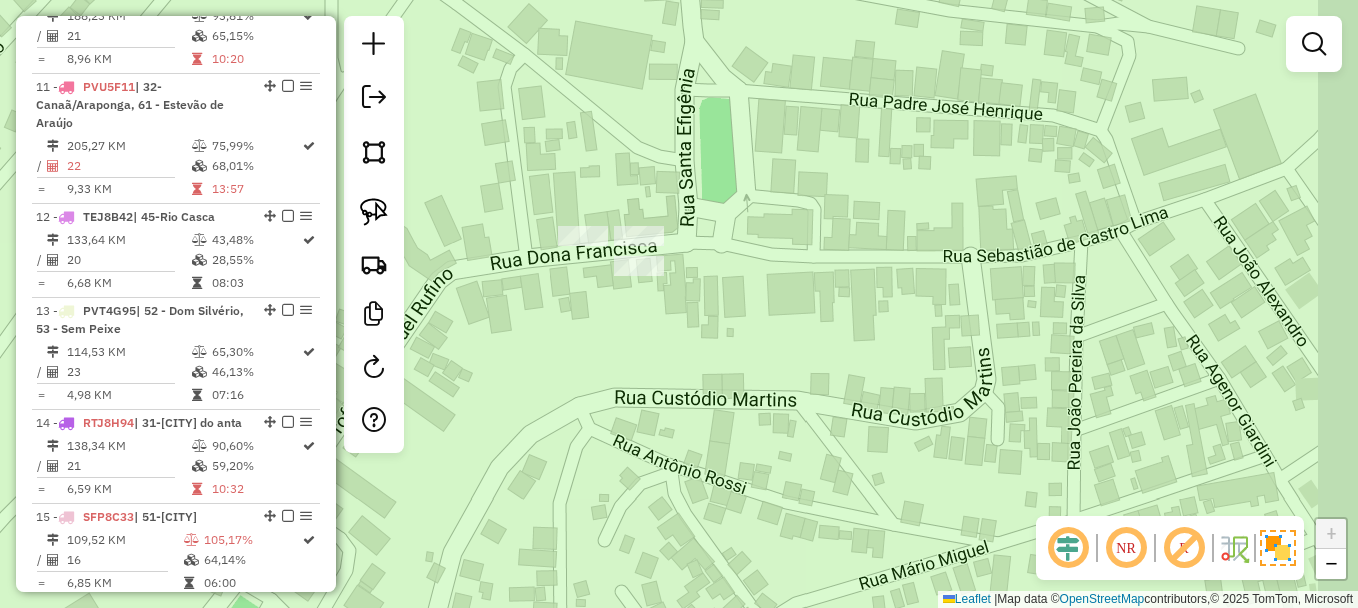drag, startPoint x: 734, startPoint y: 231, endPoint x: 686, endPoint y: 205, distance: 54.589375 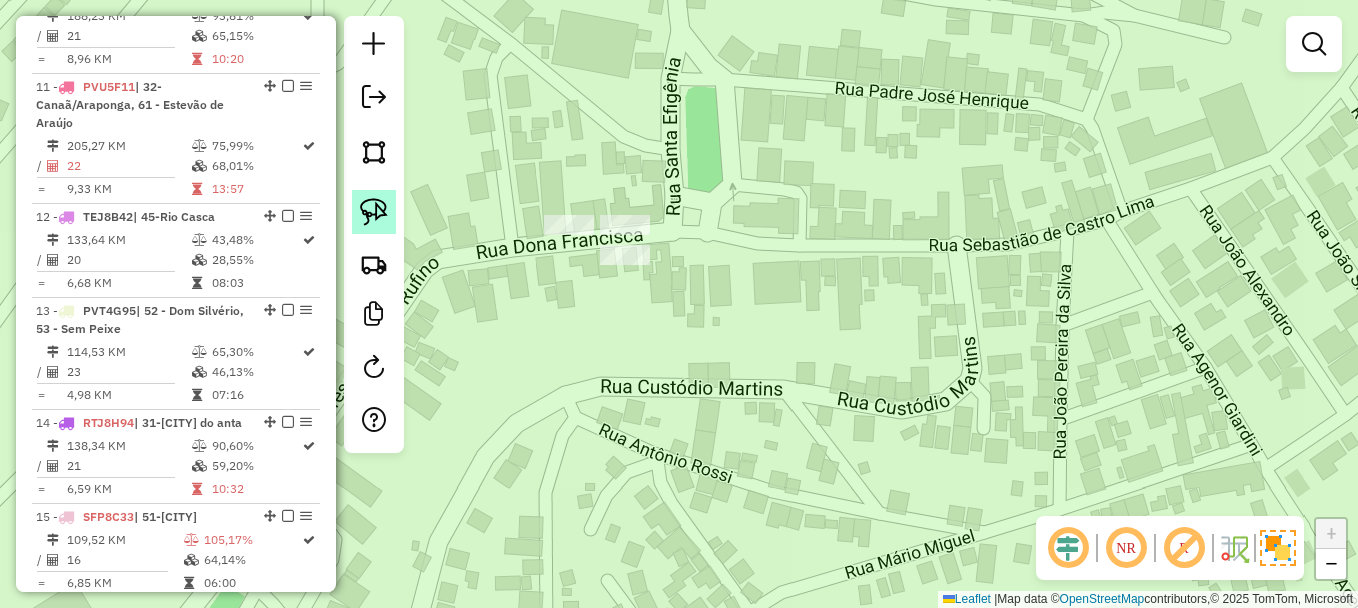 click 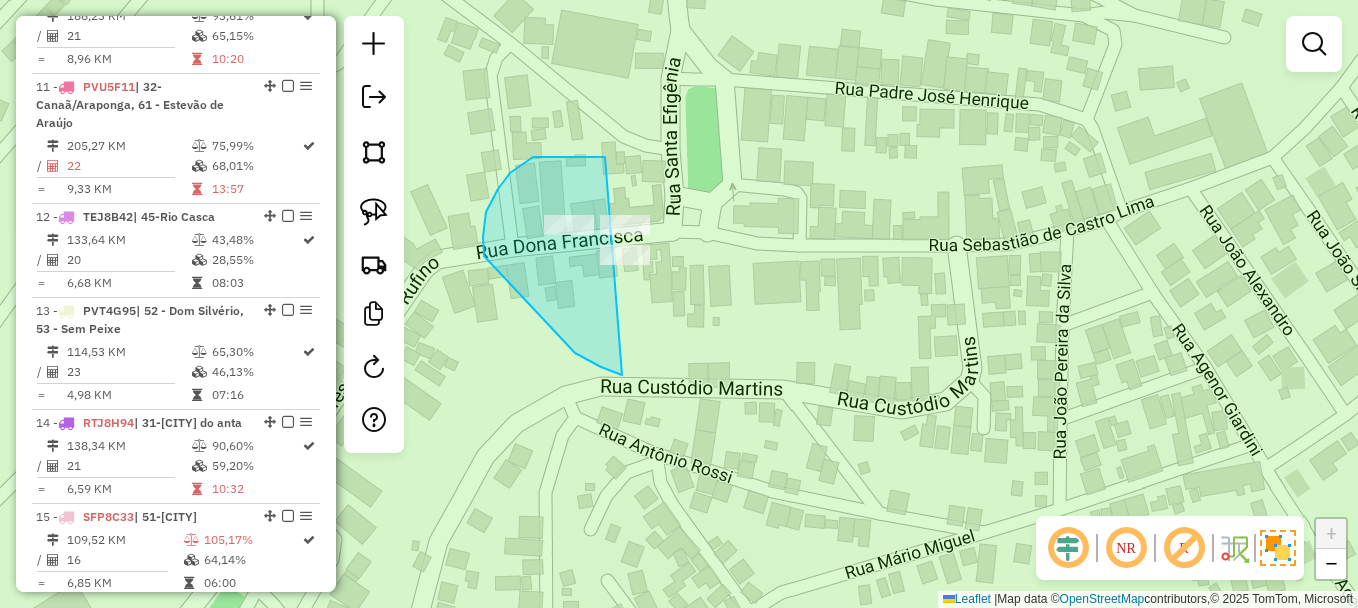 drag, startPoint x: 605, startPoint y: 157, endPoint x: 697, endPoint y: 233, distance: 119.331474 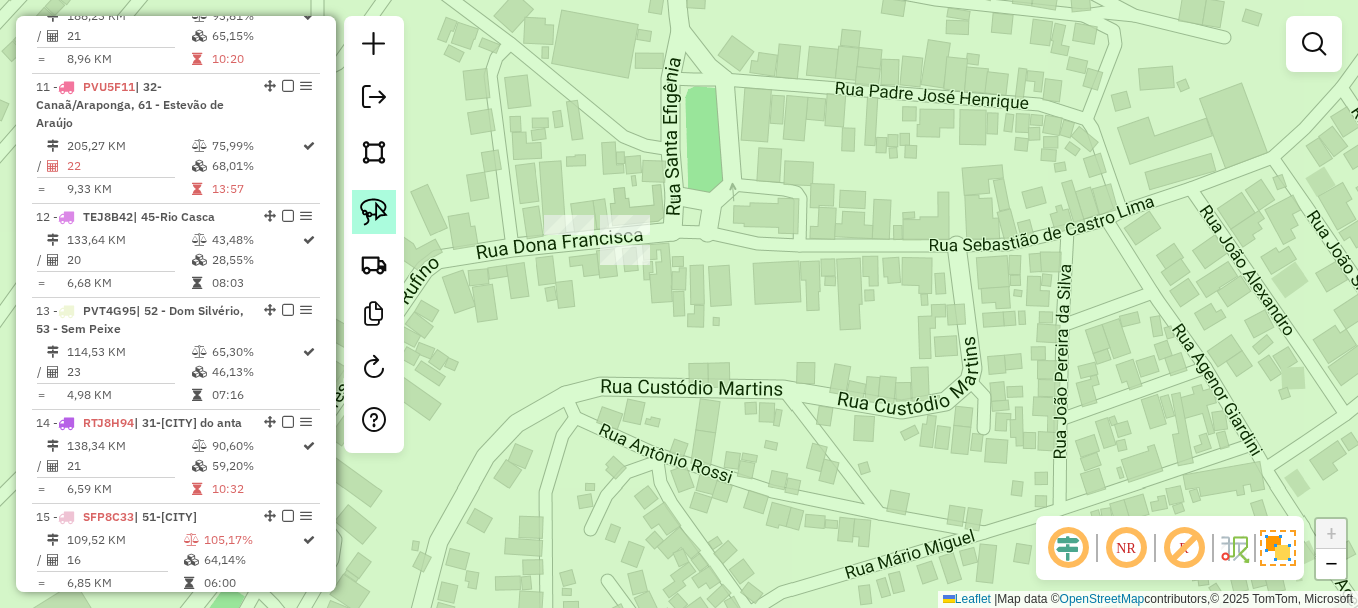 click 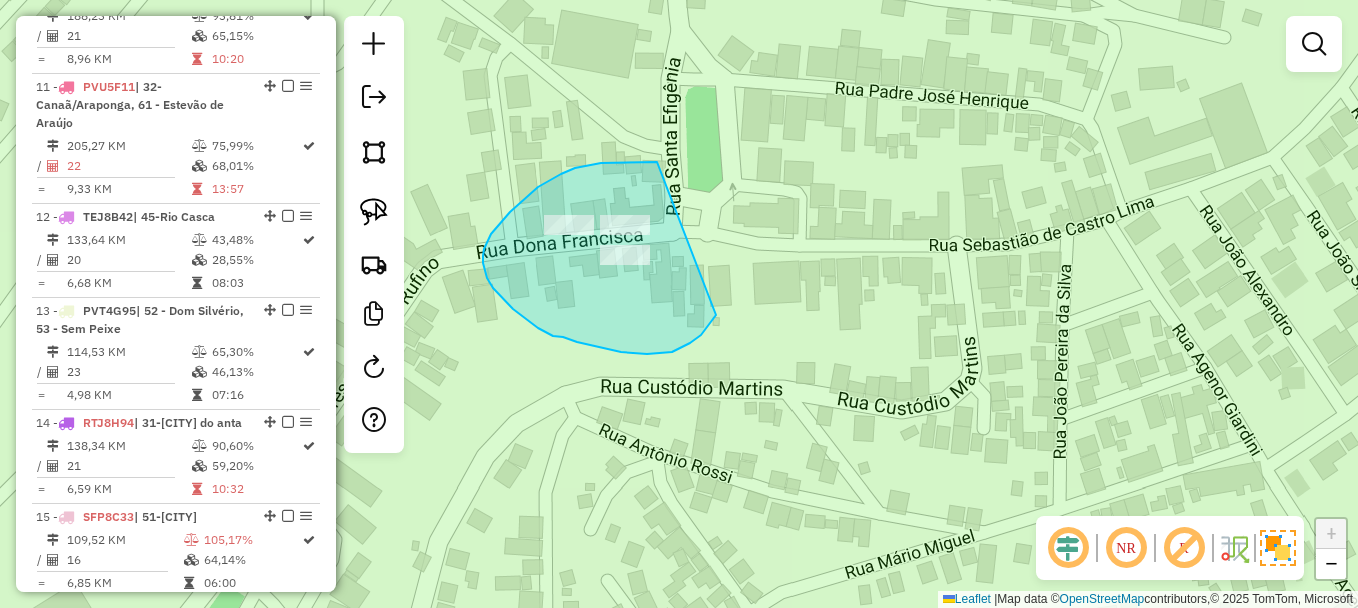 drag, startPoint x: 657, startPoint y: 162, endPoint x: 717, endPoint y: 315, distance: 164.34415 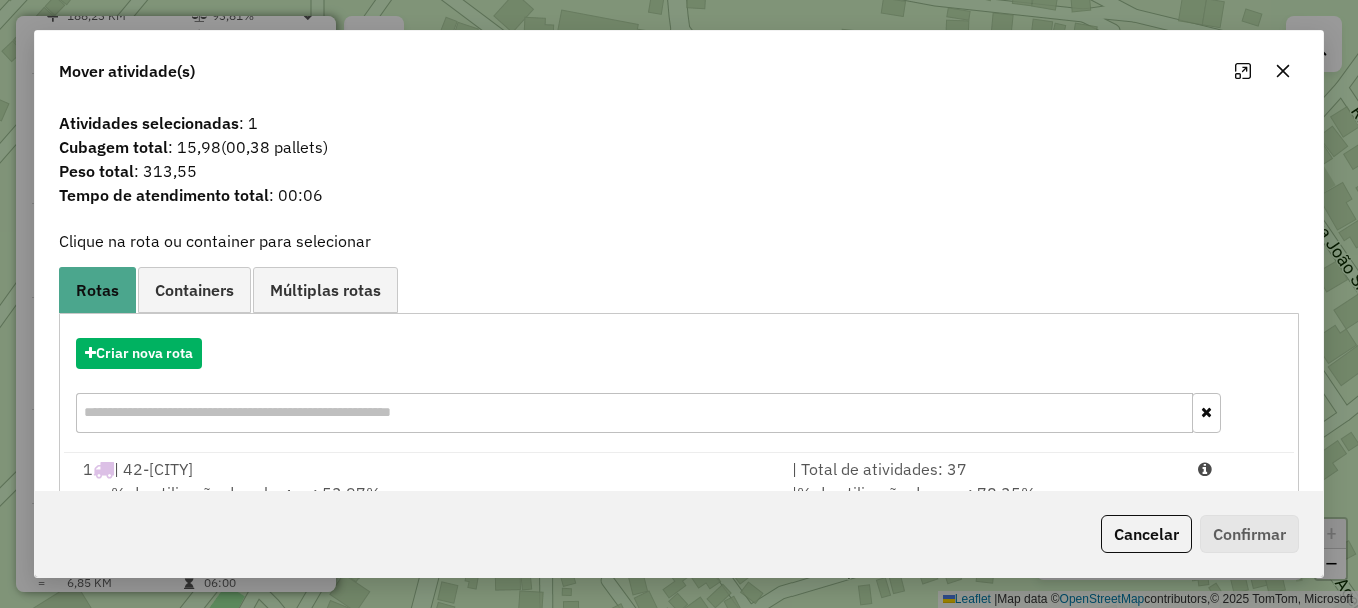 click 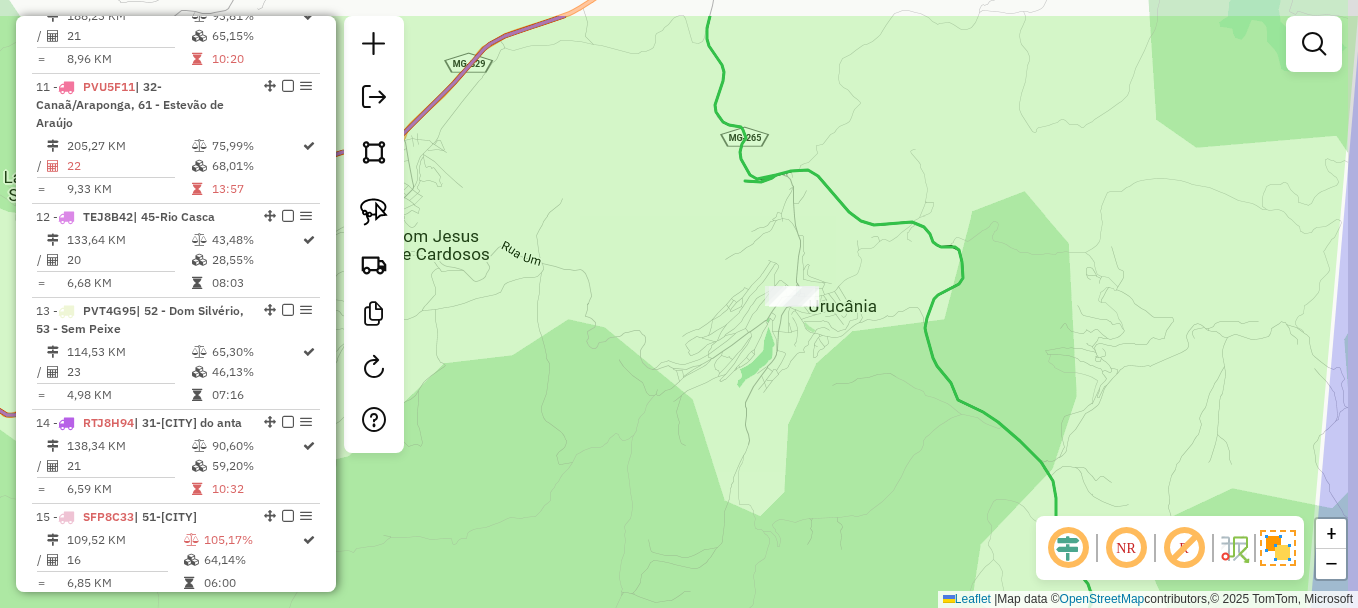 drag, startPoint x: 1026, startPoint y: 192, endPoint x: 933, endPoint y: 269, distance: 120.73939 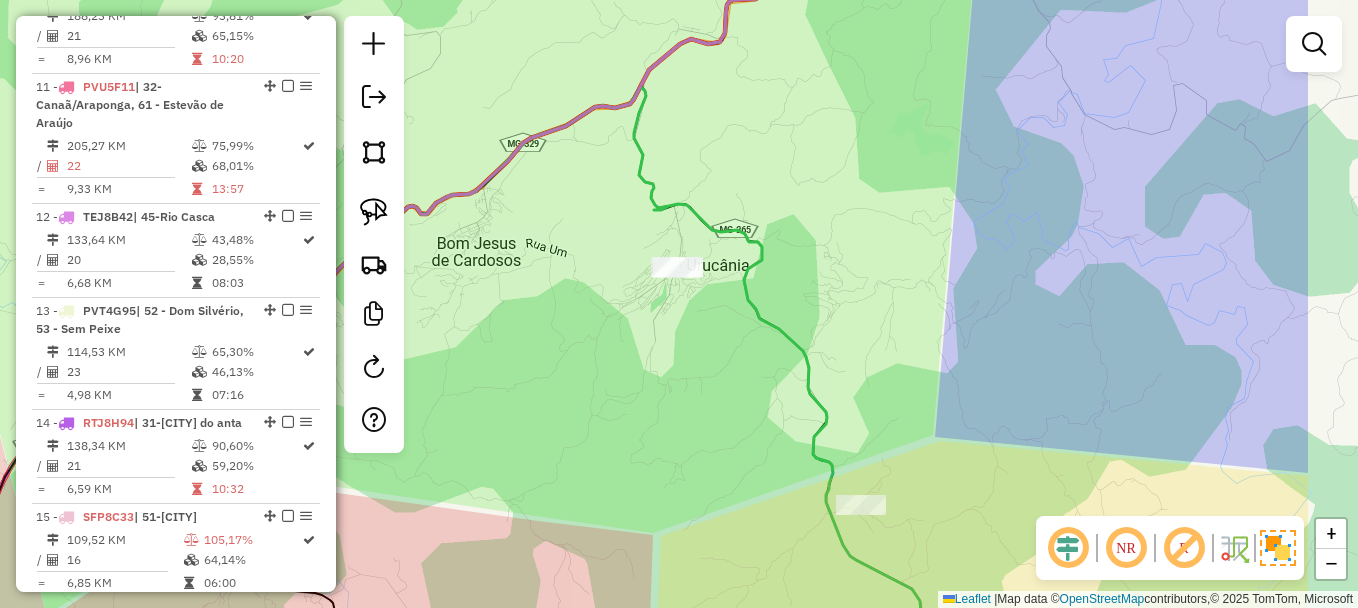 drag, startPoint x: 979, startPoint y: 202, endPoint x: 793, endPoint y: 209, distance: 186.13167 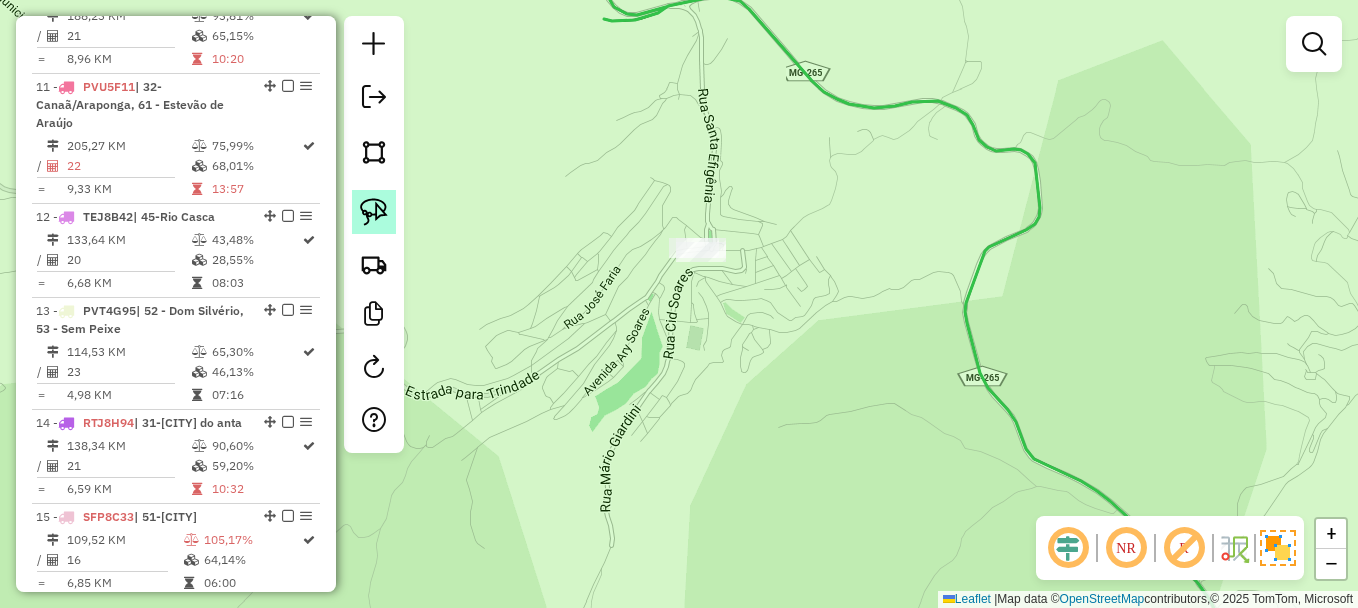 click 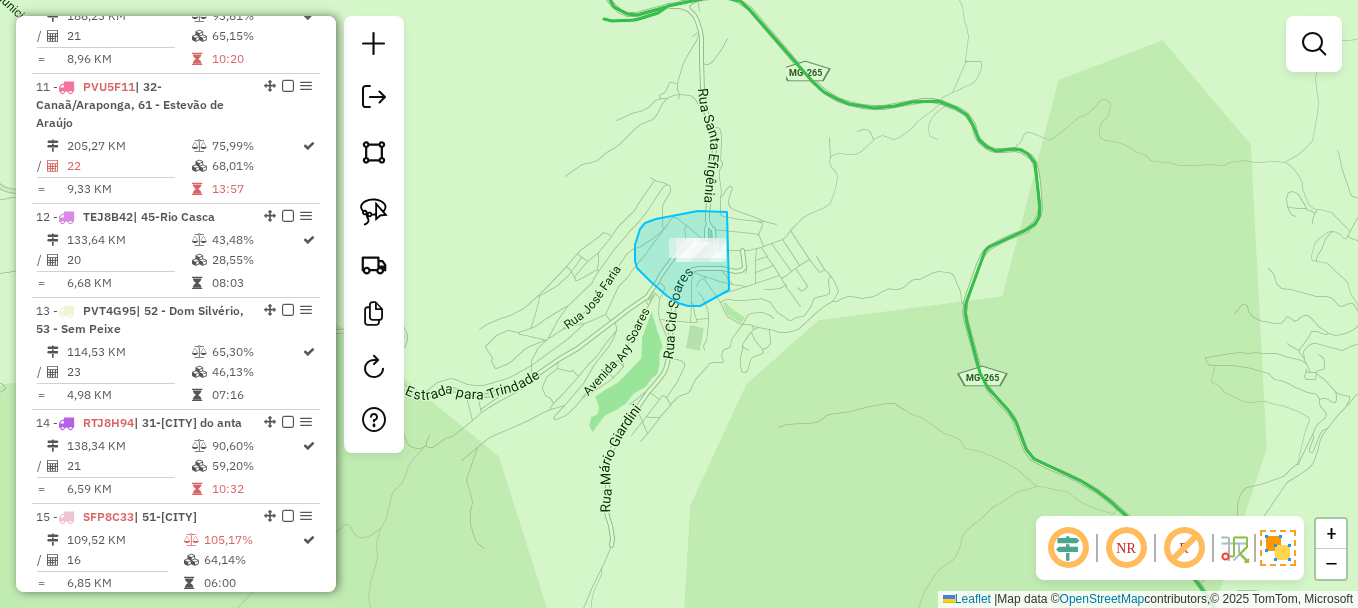 drag, startPoint x: 727, startPoint y: 212, endPoint x: 768, endPoint y: 246, distance: 53.263496 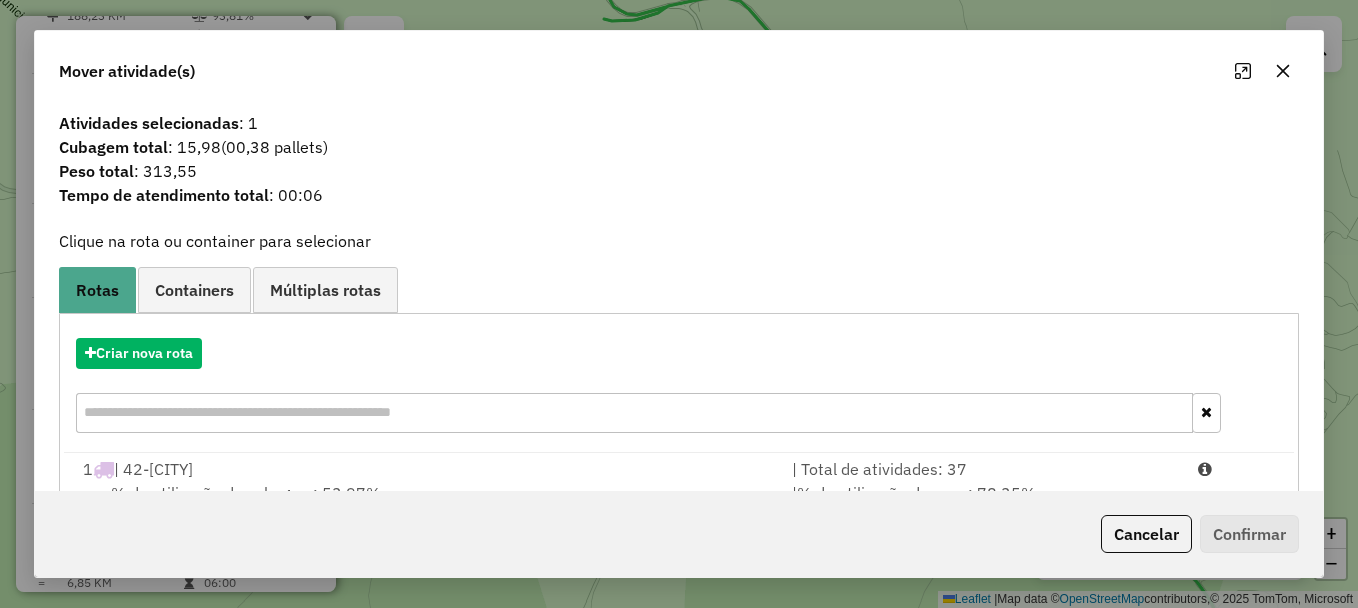 click 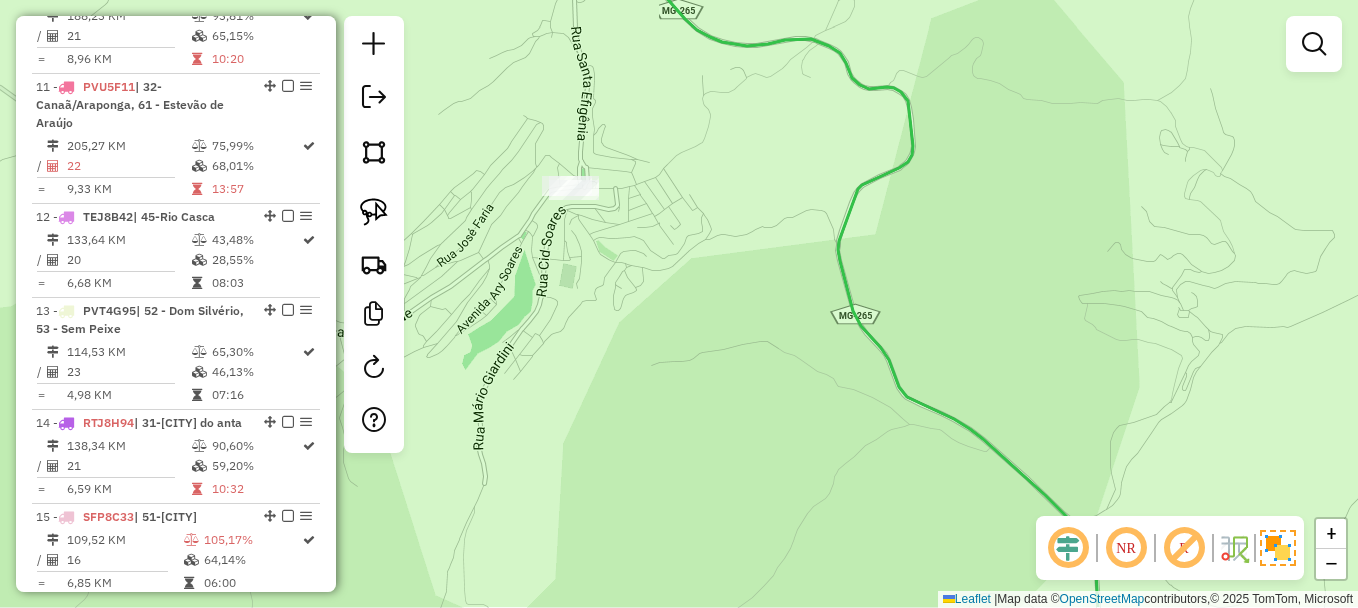 drag, startPoint x: 870, startPoint y: 315, endPoint x: 741, endPoint y: 253, distance: 143.12582 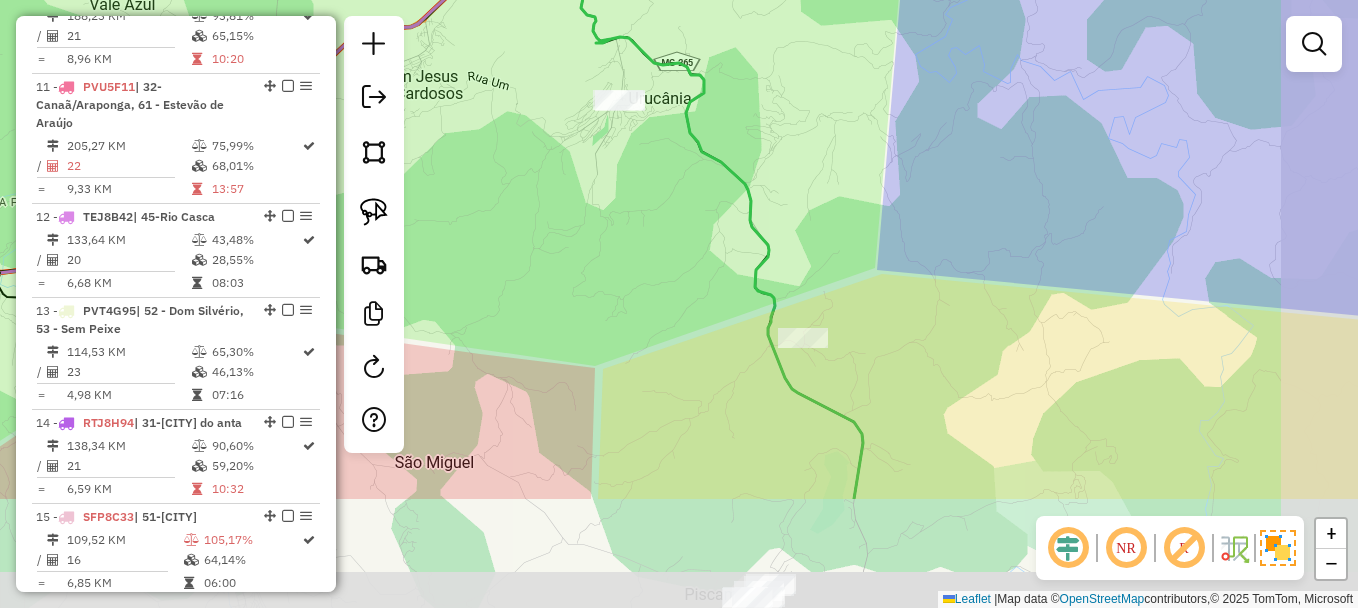 drag, startPoint x: 775, startPoint y: 367, endPoint x: 663, endPoint y: 202, distance: 199.42166 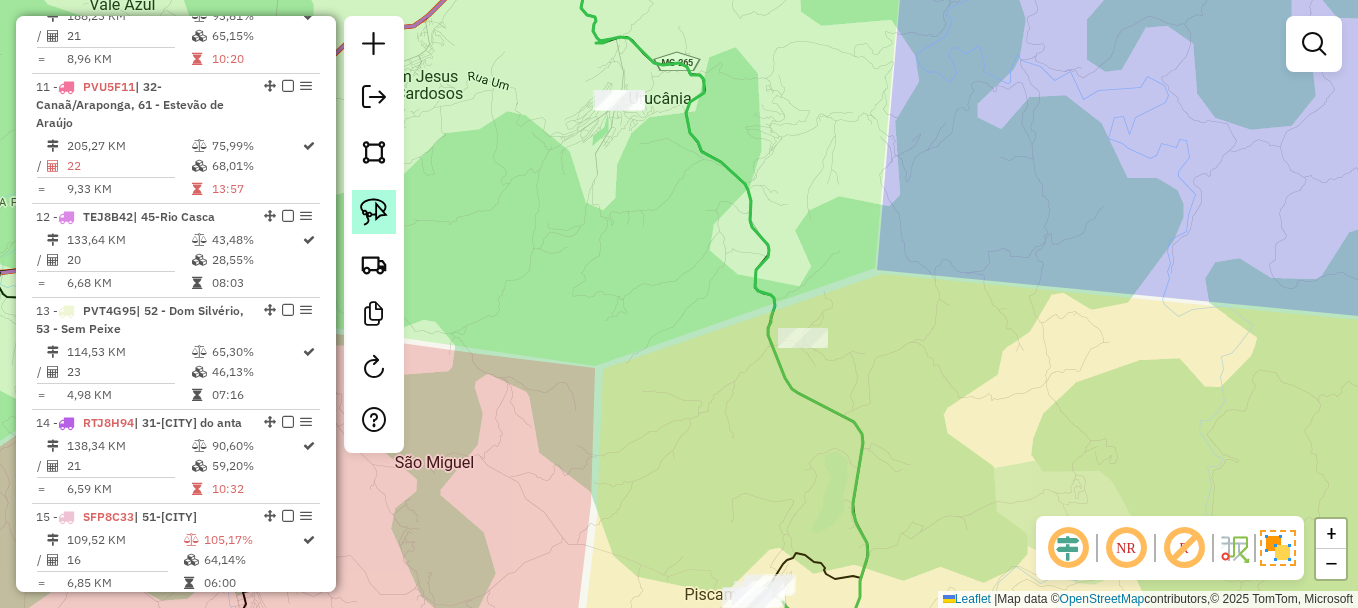 click 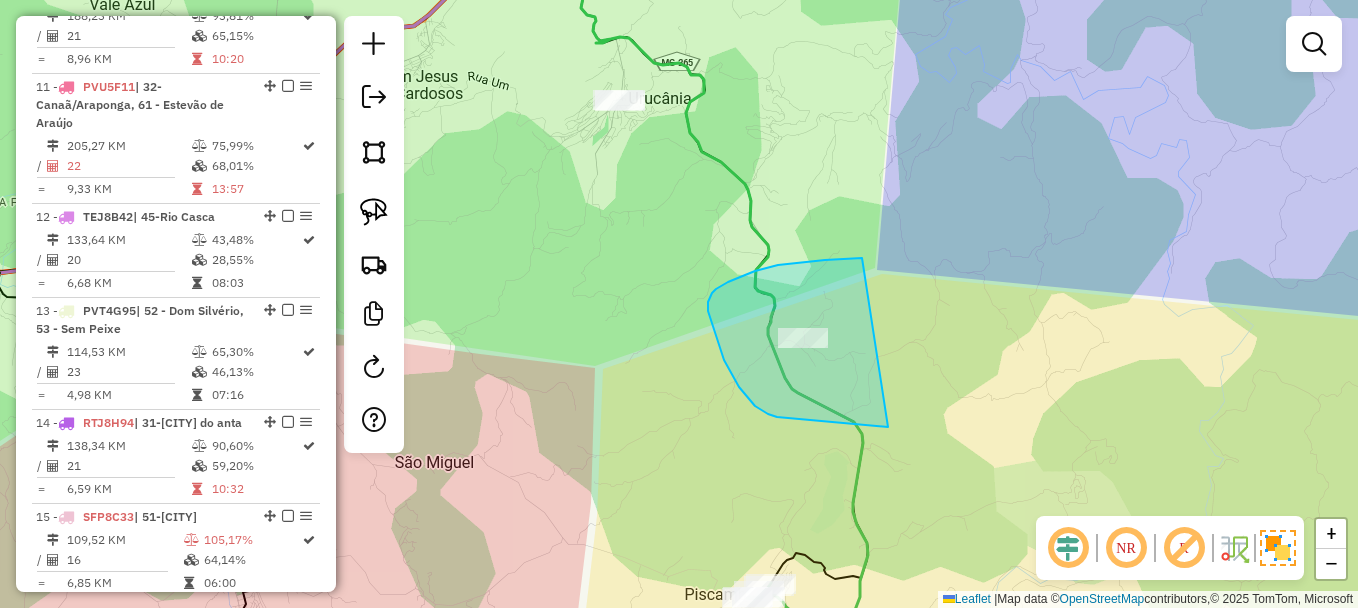 drag, startPoint x: 862, startPoint y: 258, endPoint x: 973, endPoint y: 408, distance: 186.60385 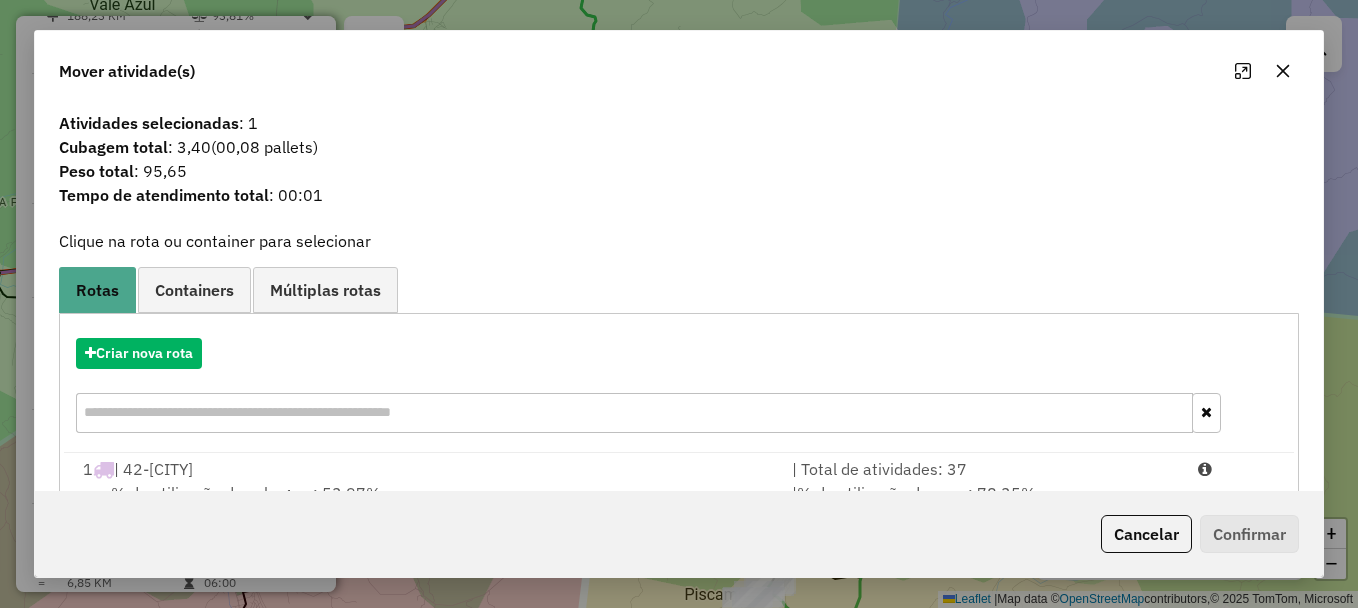 click 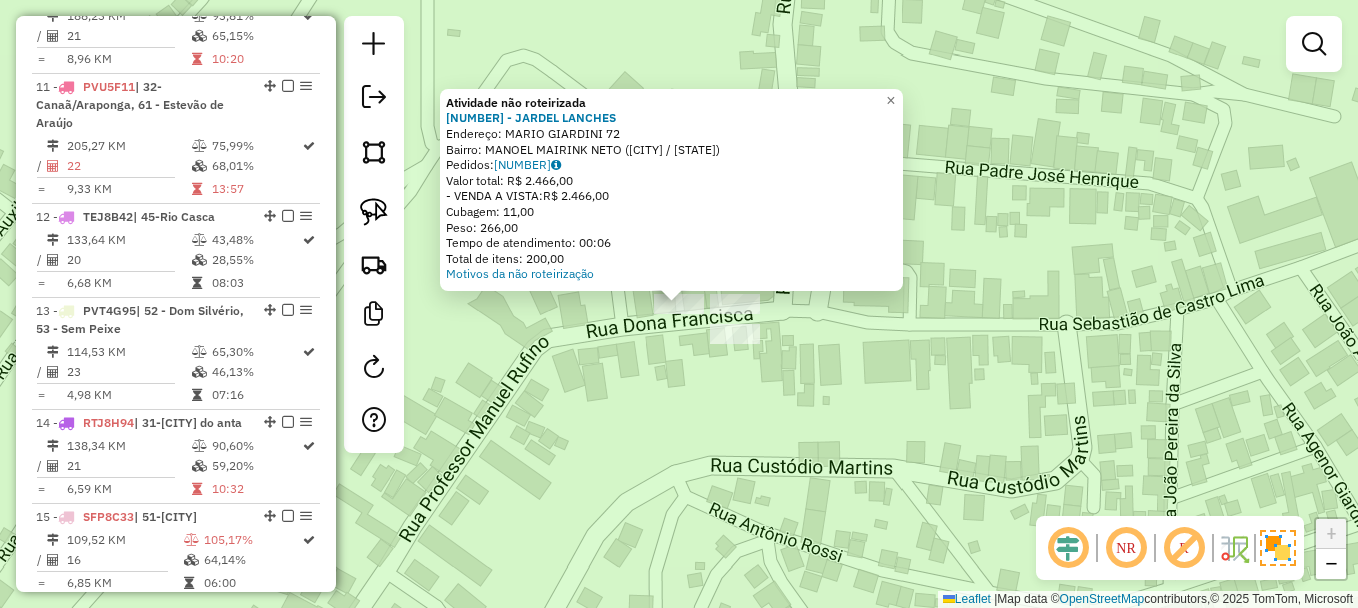click on "Valor total: R$ 2.466,00" 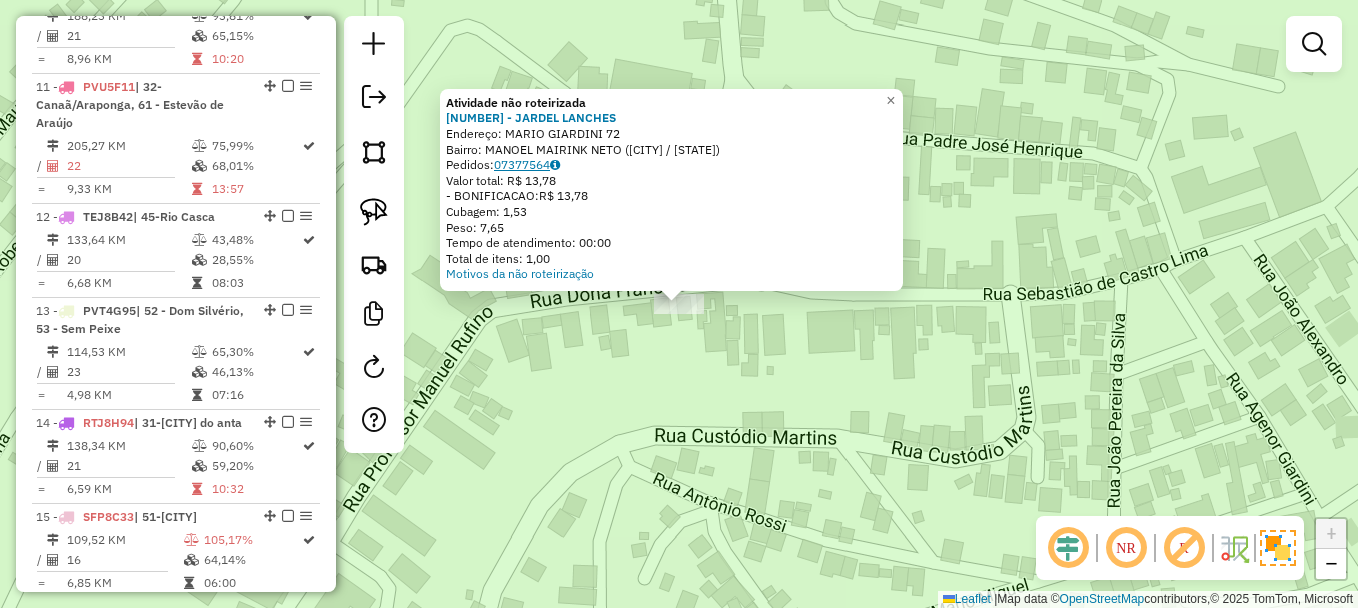 click on "07377564" 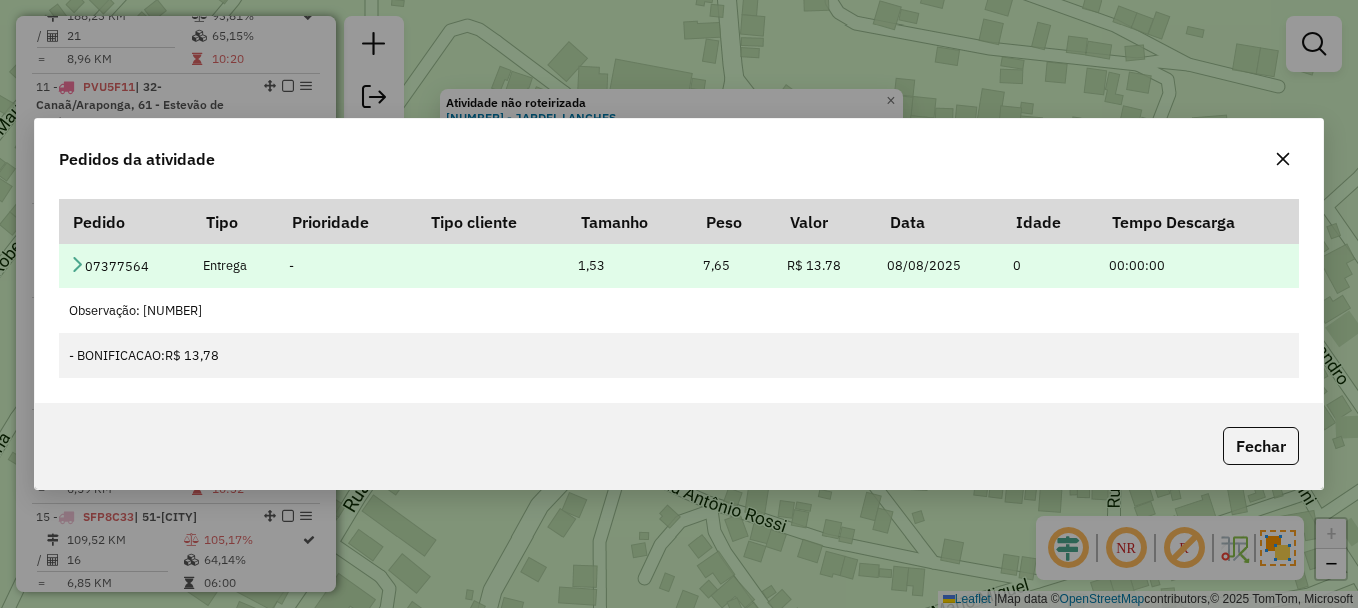click at bounding box center (77, 264) 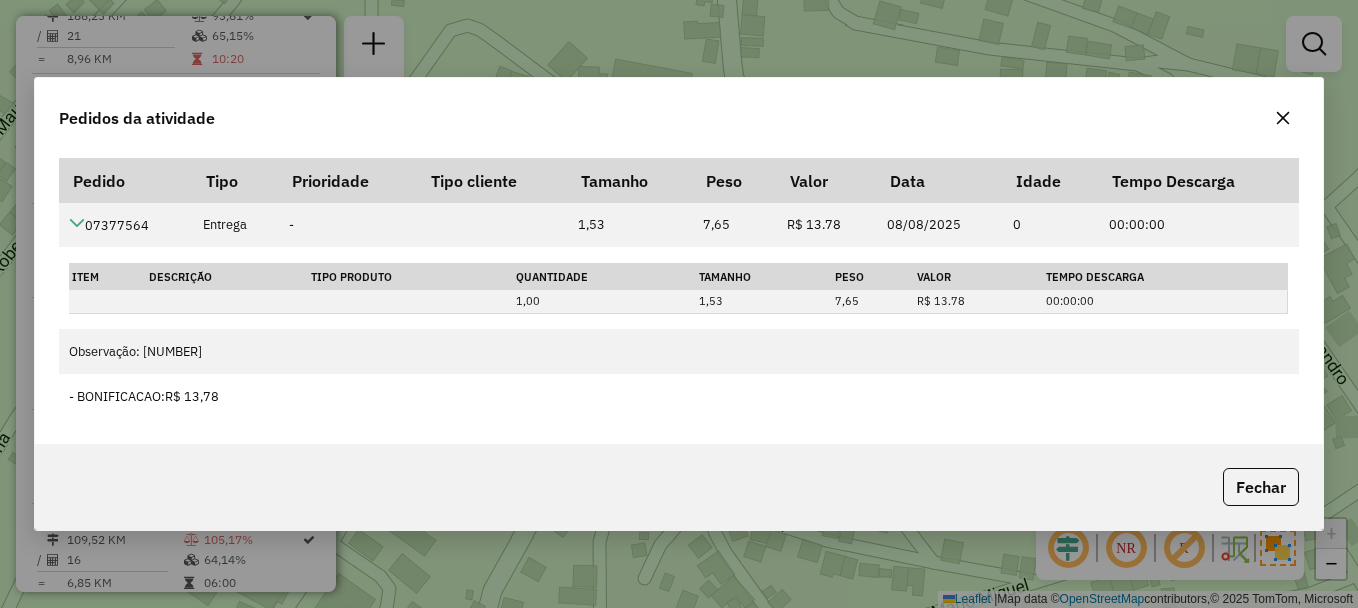 click 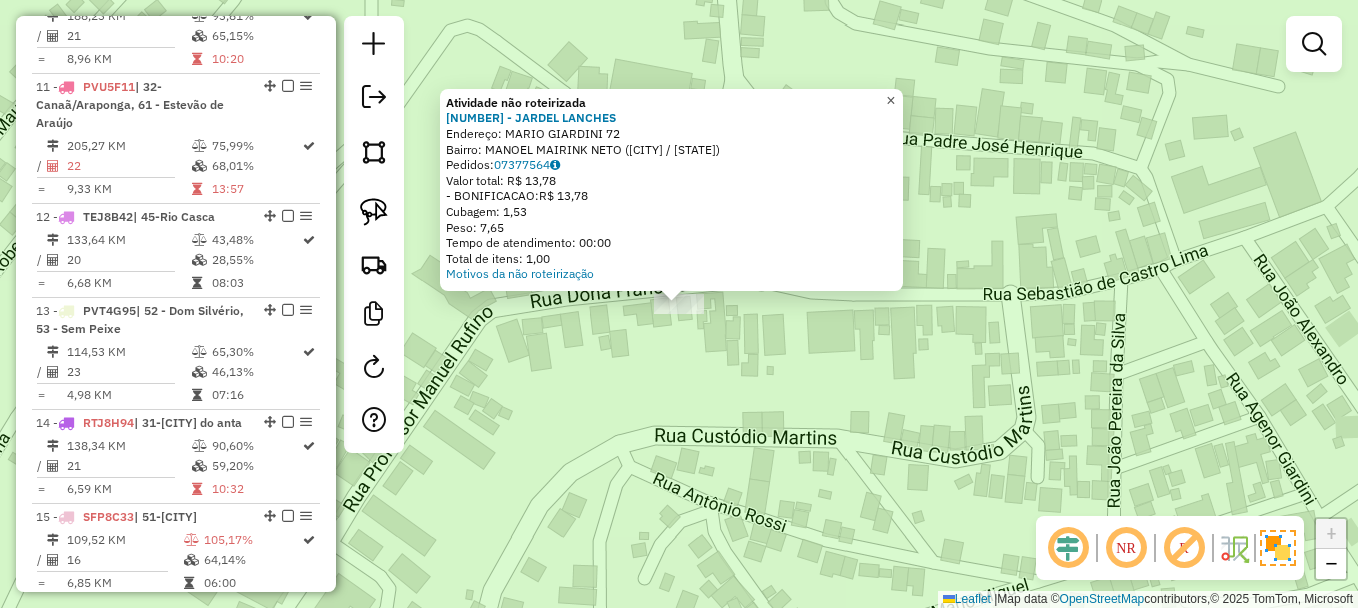 click on "×" 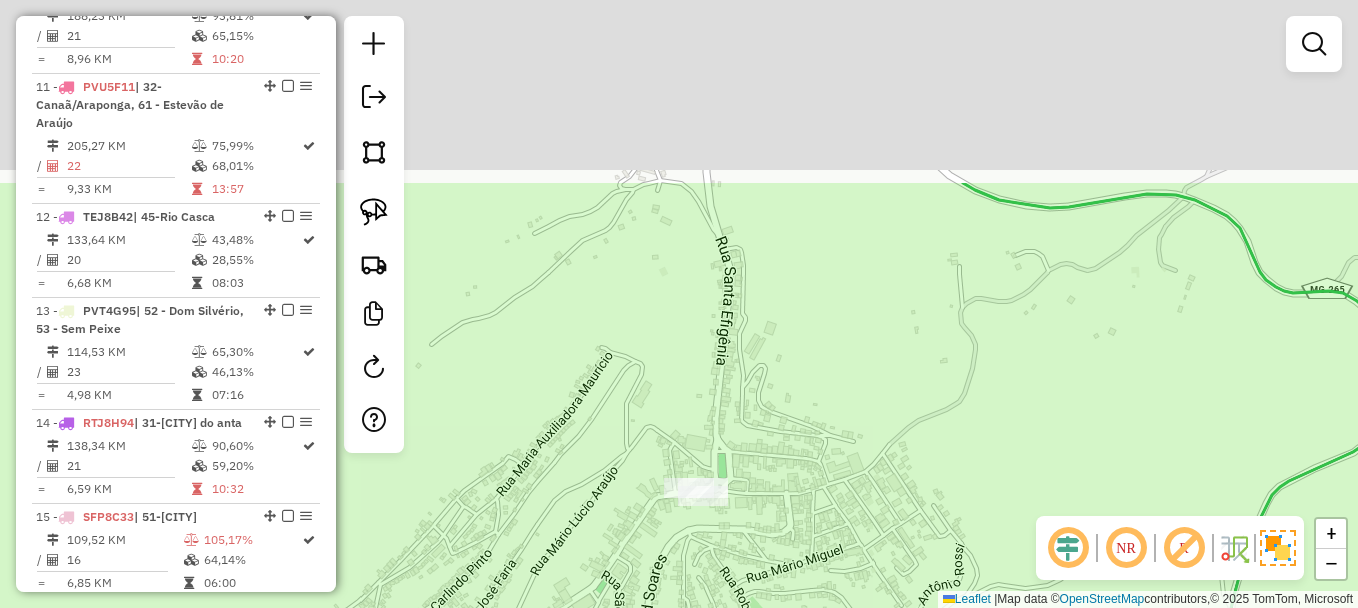 drag, startPoint x: 902, startPoint y: 195, endPoint x: 764, endPoint y: 466, distance: 304.11346 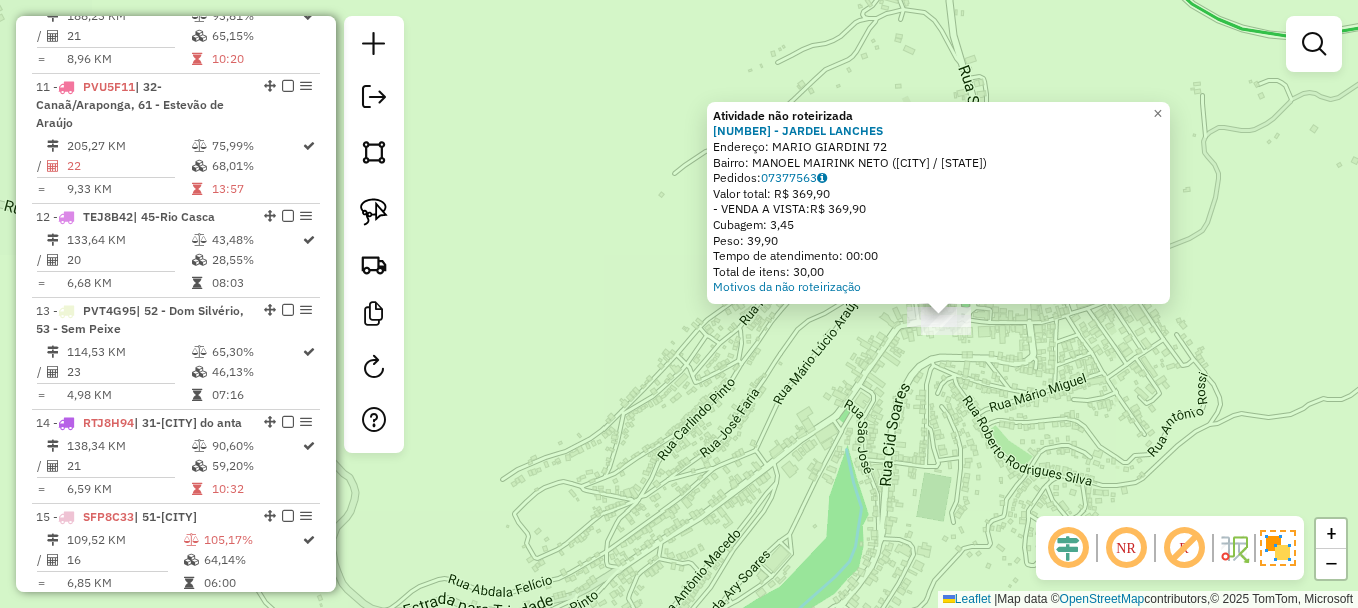 click on "Atividade não roteirizada 24139 - JARDEL LANCHES  Endereço:  MARIO GIARDINI 72   Bairro: MANOEL MAIRINK NETO (URUCANIA / MG)   Pedidos:  07377563   Valor total: R$ 369,90   - VENDA A VISTA:  R$ 369,90   Cubagem: 3,45   Peso: 39,90   Tempo de atendimento: 00:00   Total de itens: 30,00  Motivos da não roteirização × Janela de atendimento Grade de atendimento Capacidade Transportadoras Veículos Cliente Pedidos  Rotas Selecione os dias de semana para filtrar as janelas de atendimento  Seg   Ter   Qua   Qui   Sex   Sáb   Dom  Informe o período da janela de atendimento: De: Até:  Filtrar exatamente a janela do cliente  Considerar janela de atendimento padrão  Selecione os dias de semana para filtrar as grades de atendimento  Seg   Ter   Qua   Qui   Sex   Sáb   Dom   Considerar clientes sem dia de atendimento cadastrado  Clientes fora do dia de atendimento selecionado Filtrar as atividades entre os valores definidos abaixo:  Peso mínimo:   Peso máximo:   Cubagem mínima:   Cubagem máxima:   De:   De:" 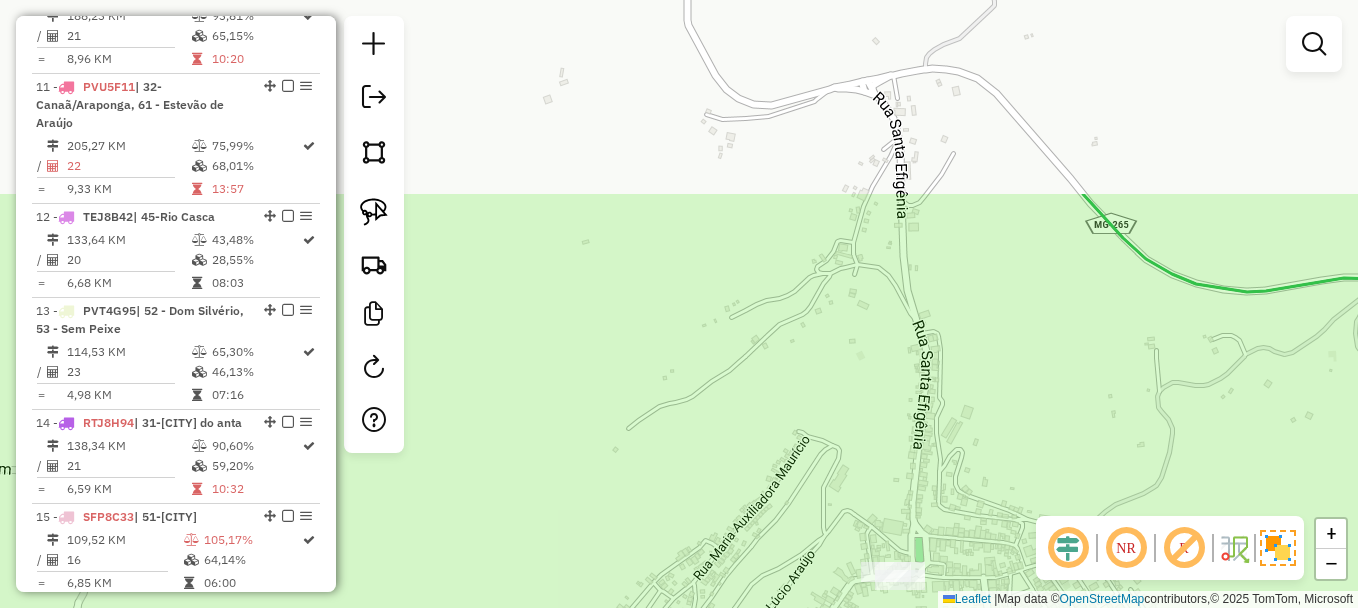 drag, startPoint x: 843, startPoint y: 168, endPoint x: 797, endPoint y: 423, distance: 259.1158 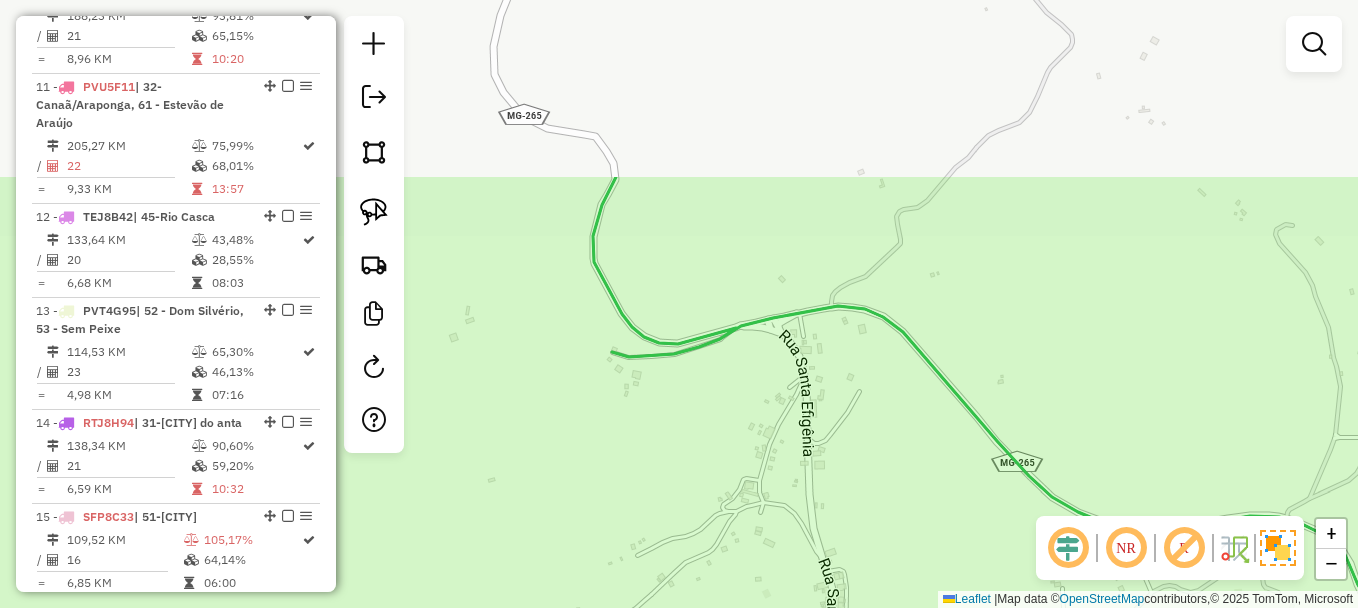 drag, startPoint x: 809, startPoint y: 225, endPoint x: 725, endPoint y: 431, distance: 222.46797 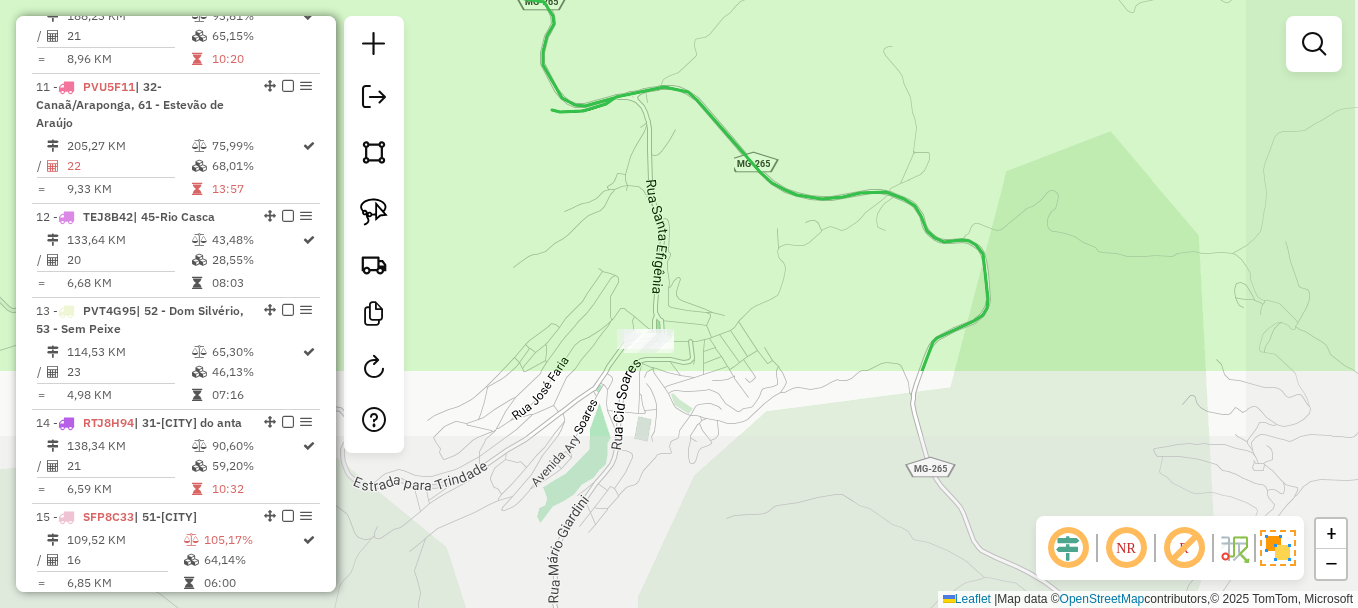drag, startPoint x: 666, startPoint y: 334, endPoint x: 563, endPoint y: 104, distance: 252.00992 